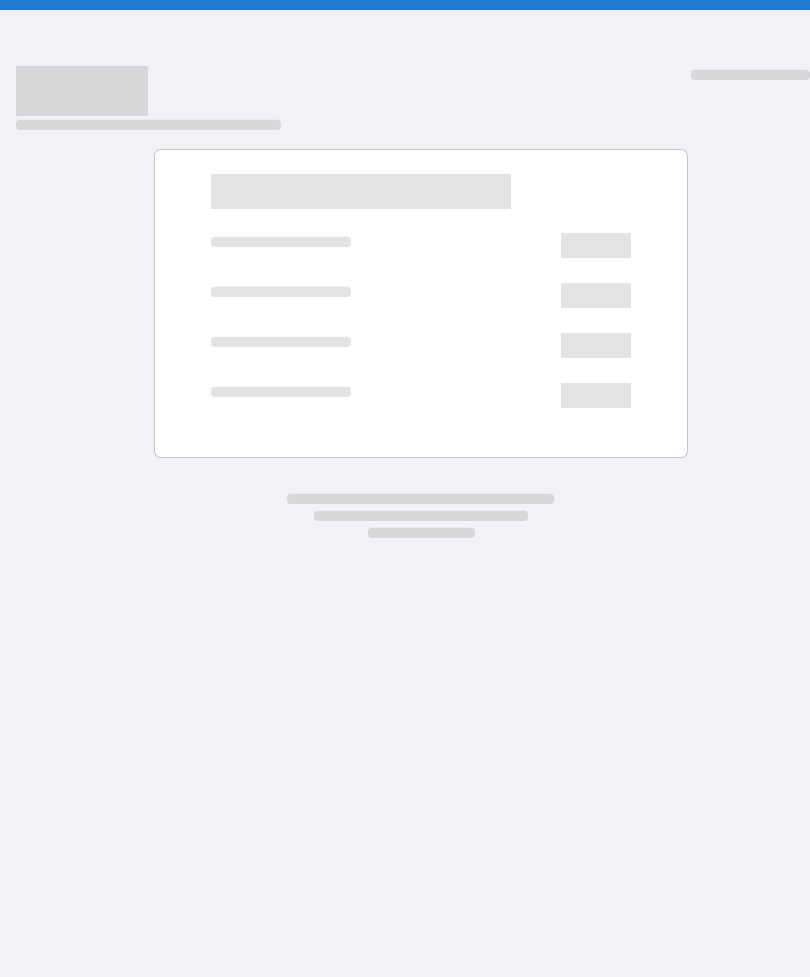 scroll, scrollTop: 0, scrollLeft: 0, axis: both 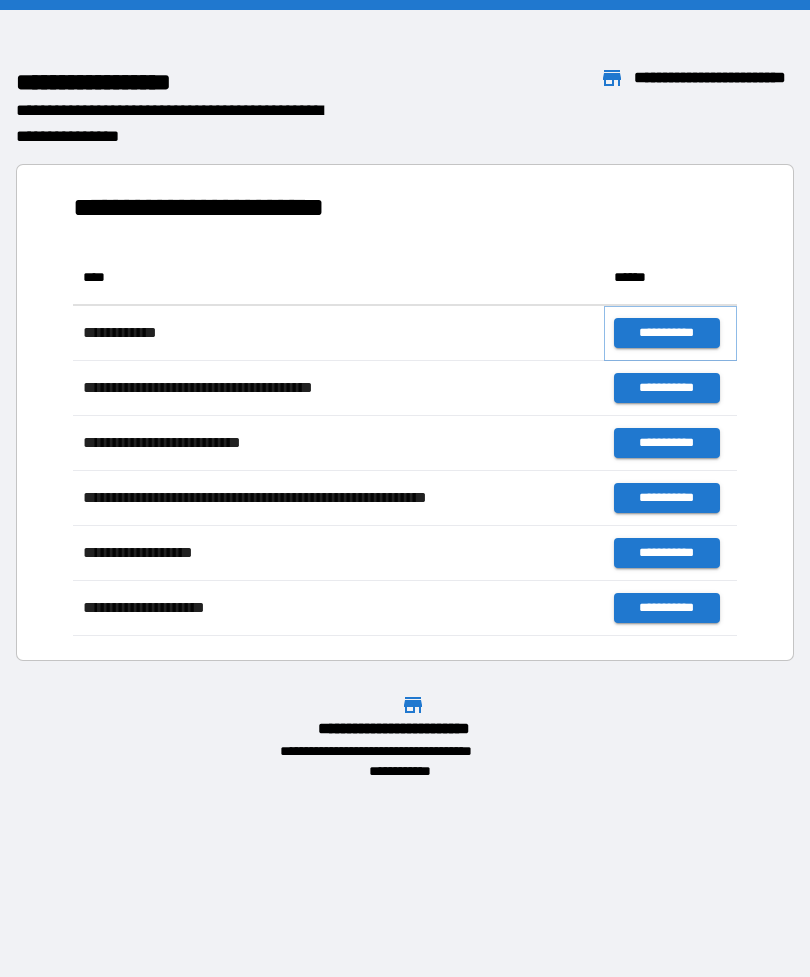 click on "**********" at bounding box center (666, 333) 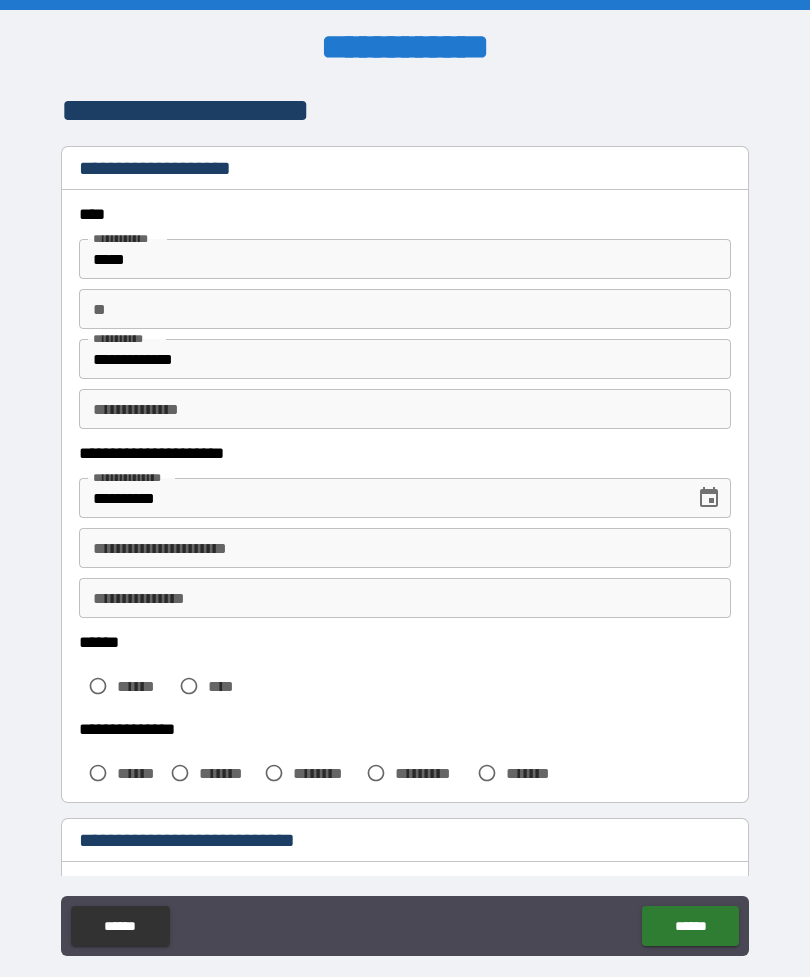 click on "**********" at bounding box center (405, 548) 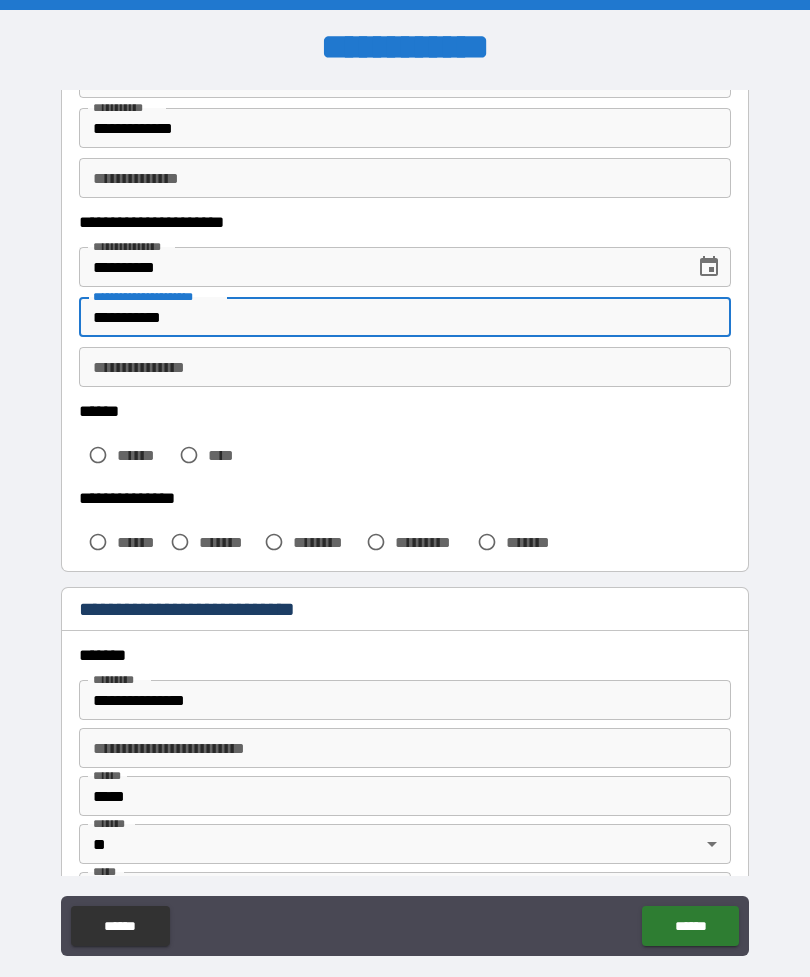 scroll, scrollTop: 305, scrollLeft: 0, axis: vertical 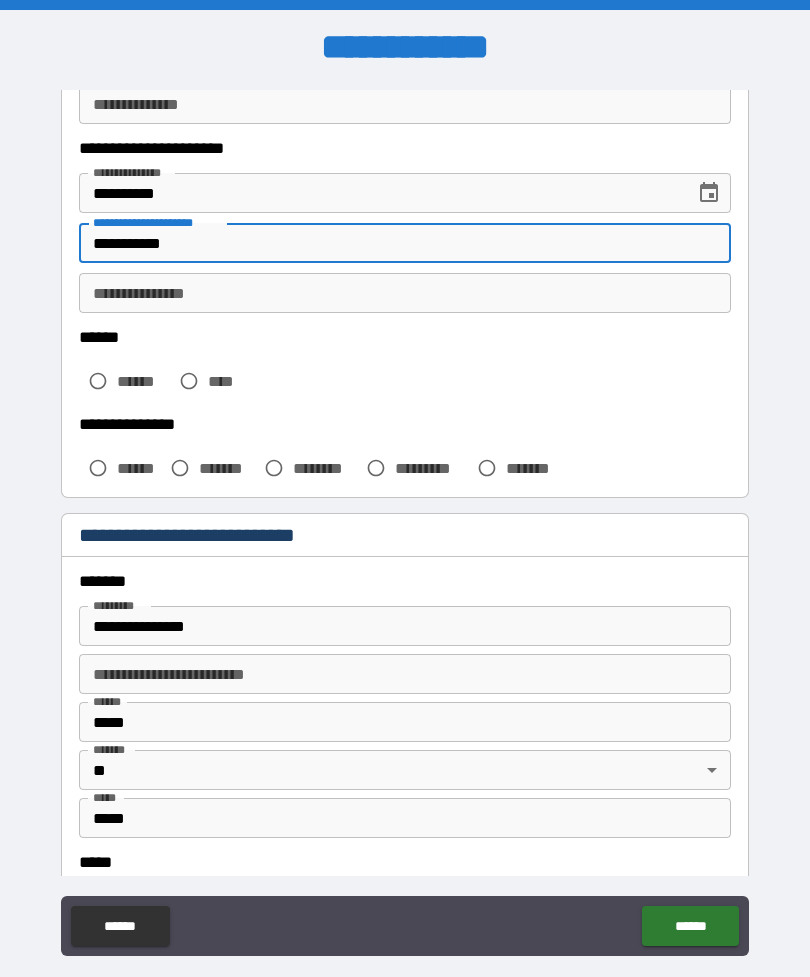 type on "**********" 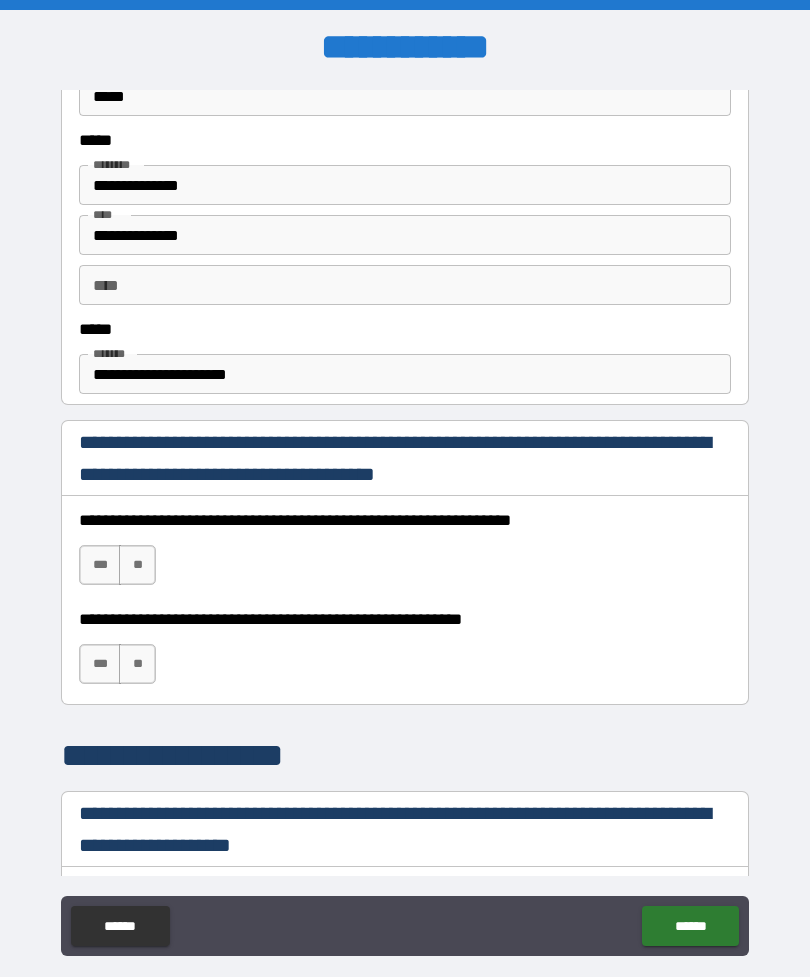 scroll, scrollTop: 1077, scrollLeft: 0, axis: vertical 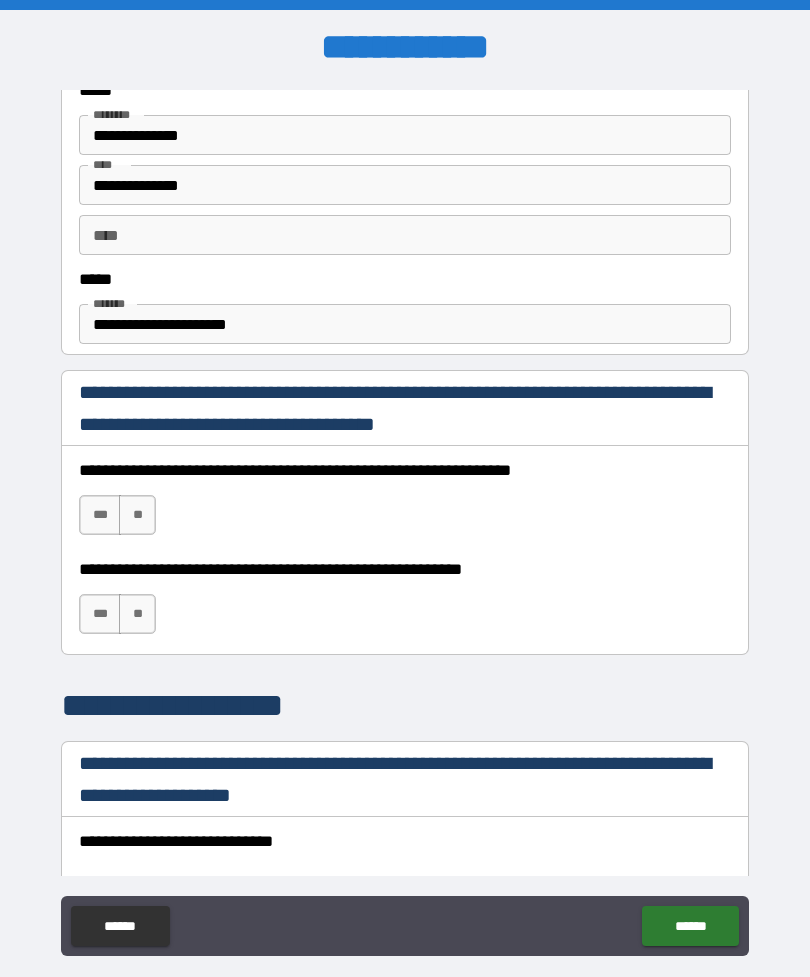 click on "***" at bounding box center [100, 515] 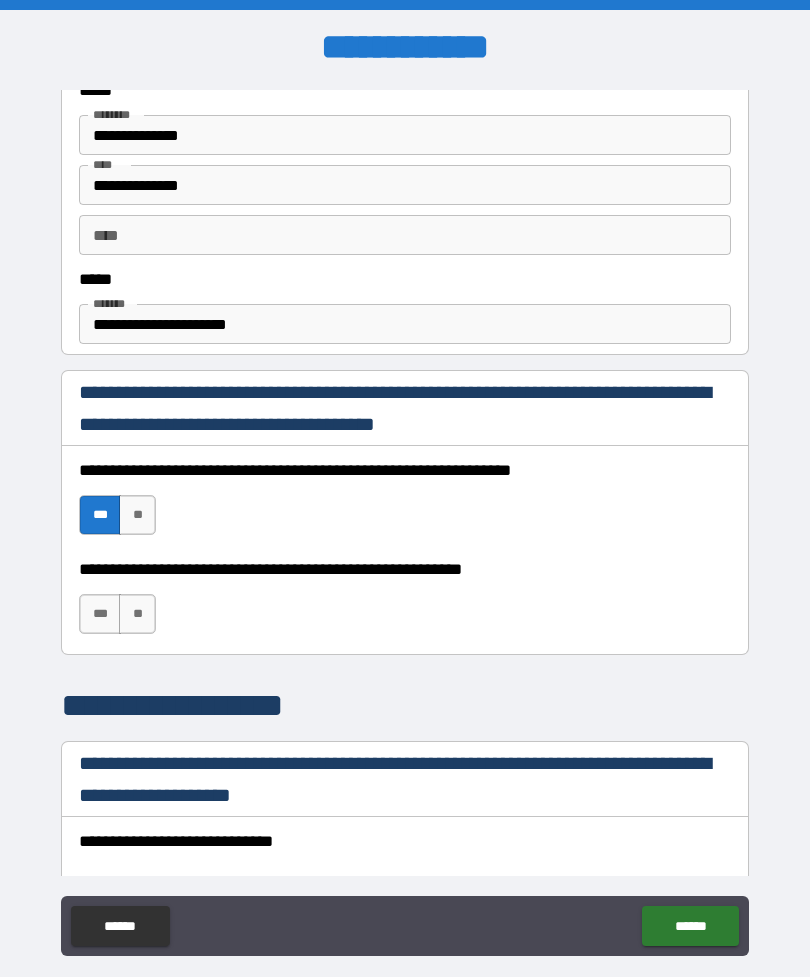 click on "***" at bounding box center [100, 614] 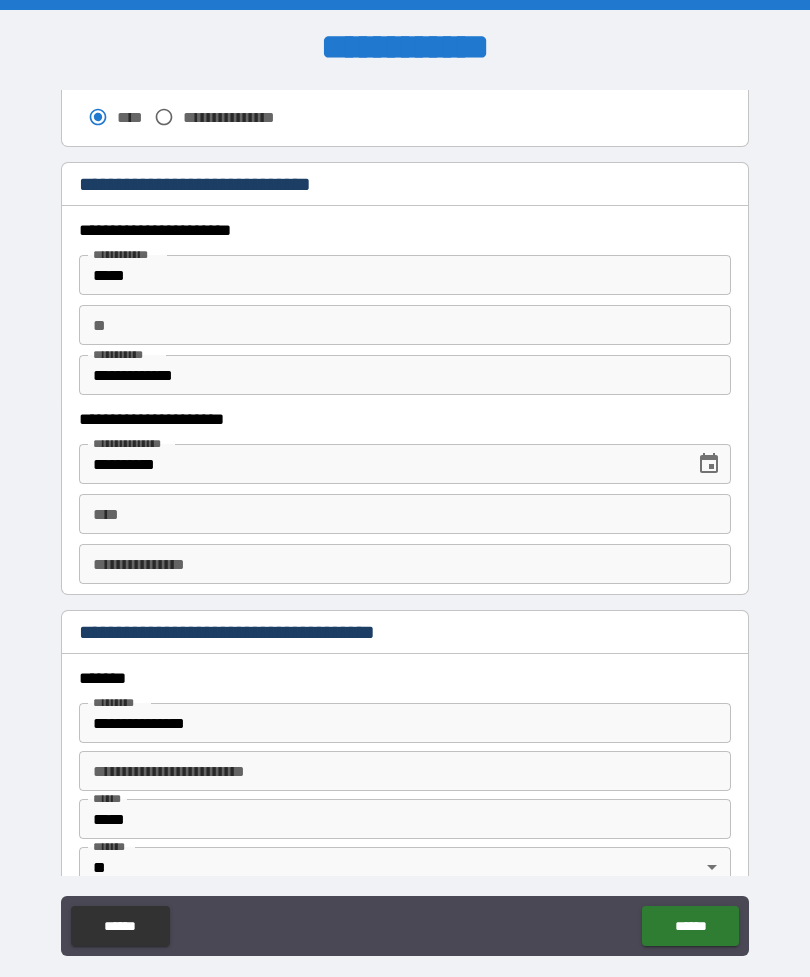 scroll, scrollTop: 1854, scrollLeft: 0, axis: vertical 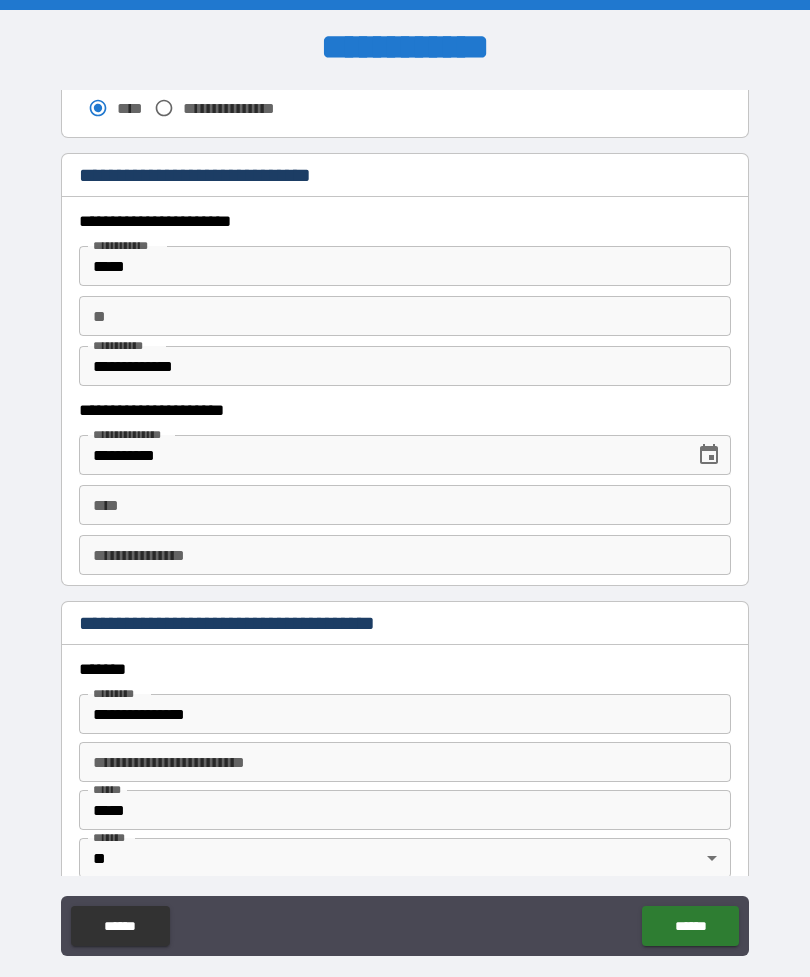 click on "**" at bounding box center [405, 316] 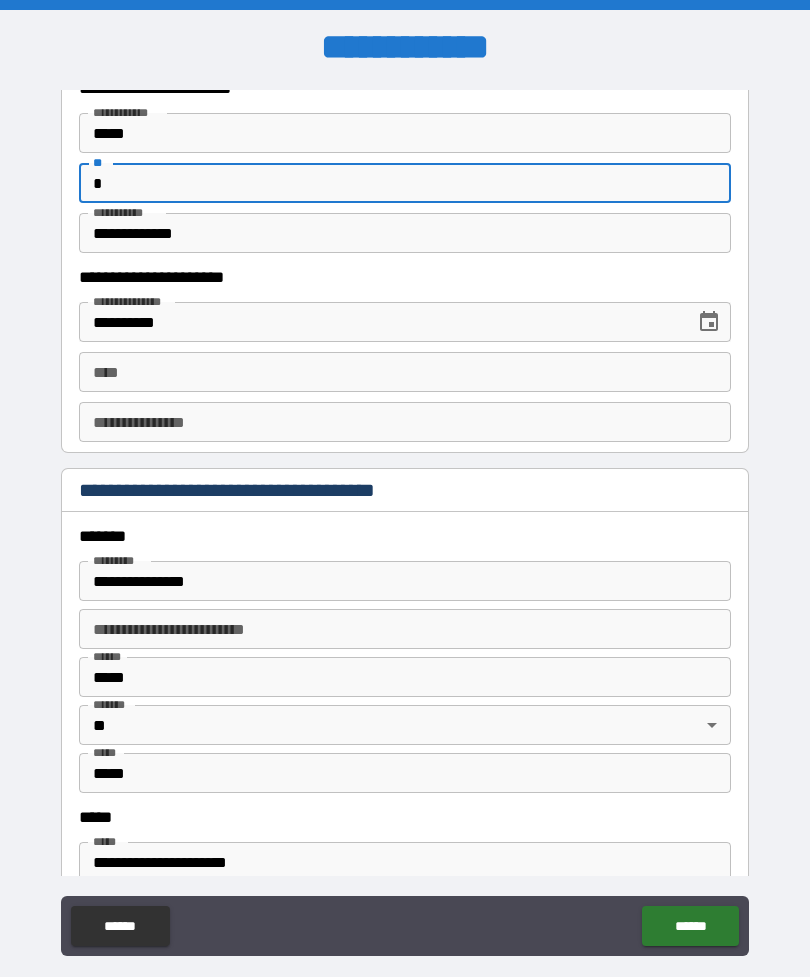 scroll, scrollTop: 2015, scrollLeft: 0, axis: vertical 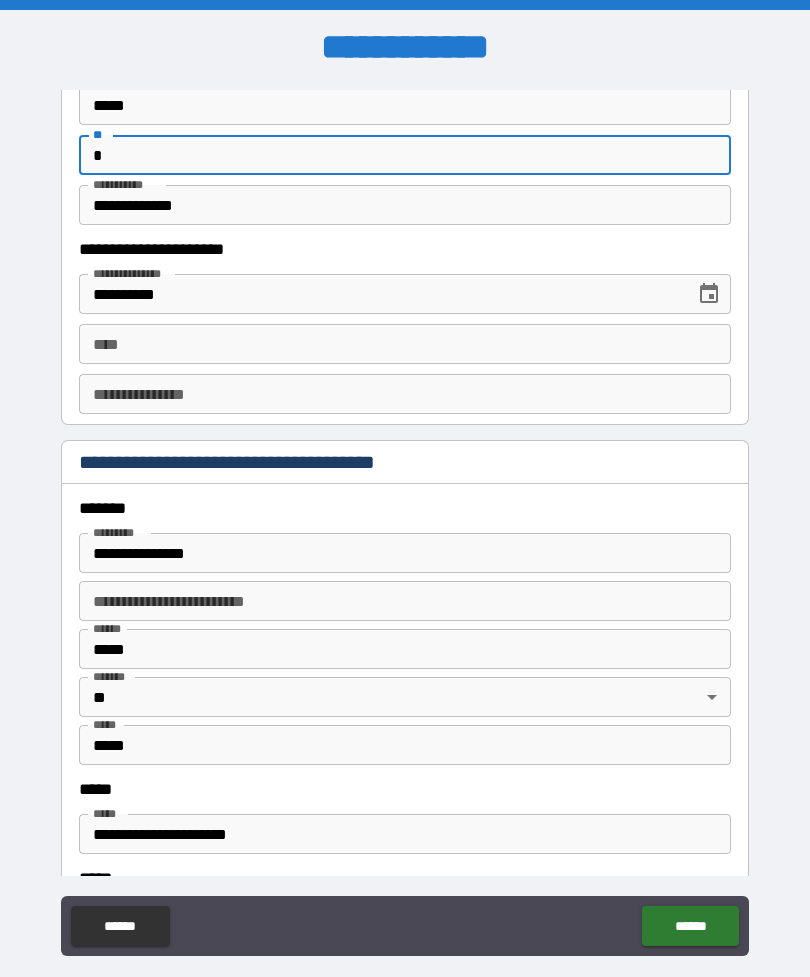 type on "*" 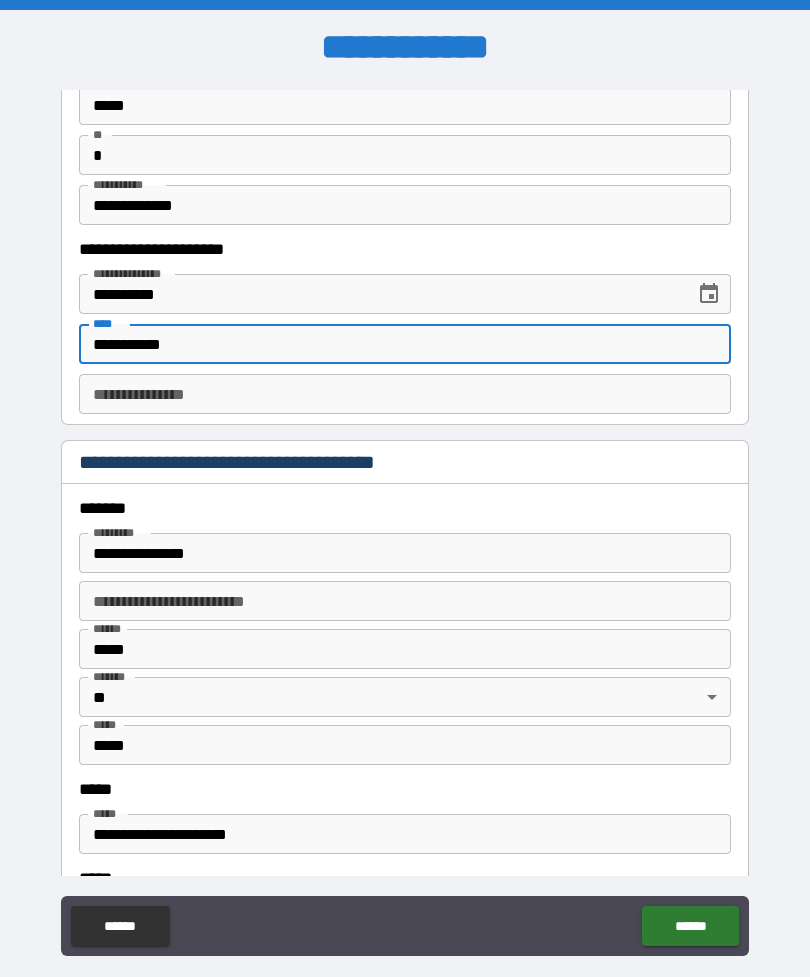 type on "**********" 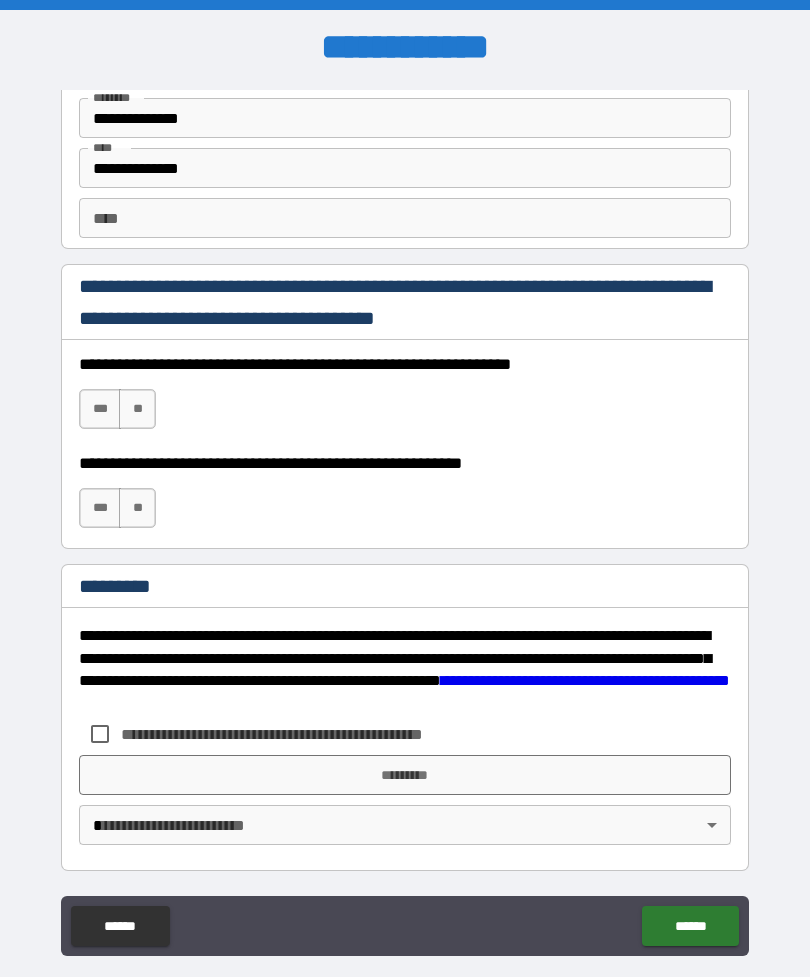 scroll, scrollTop: 2820, scrollLeft: 0, axis: vertical 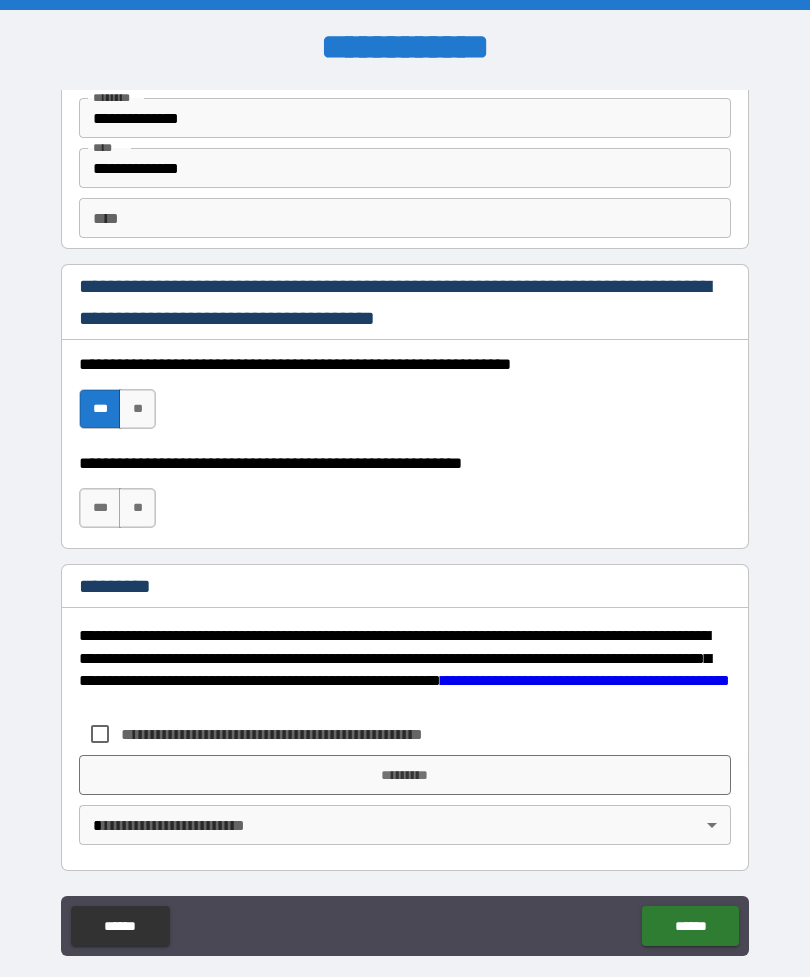 click on "***" at bounding box center (100, 508) 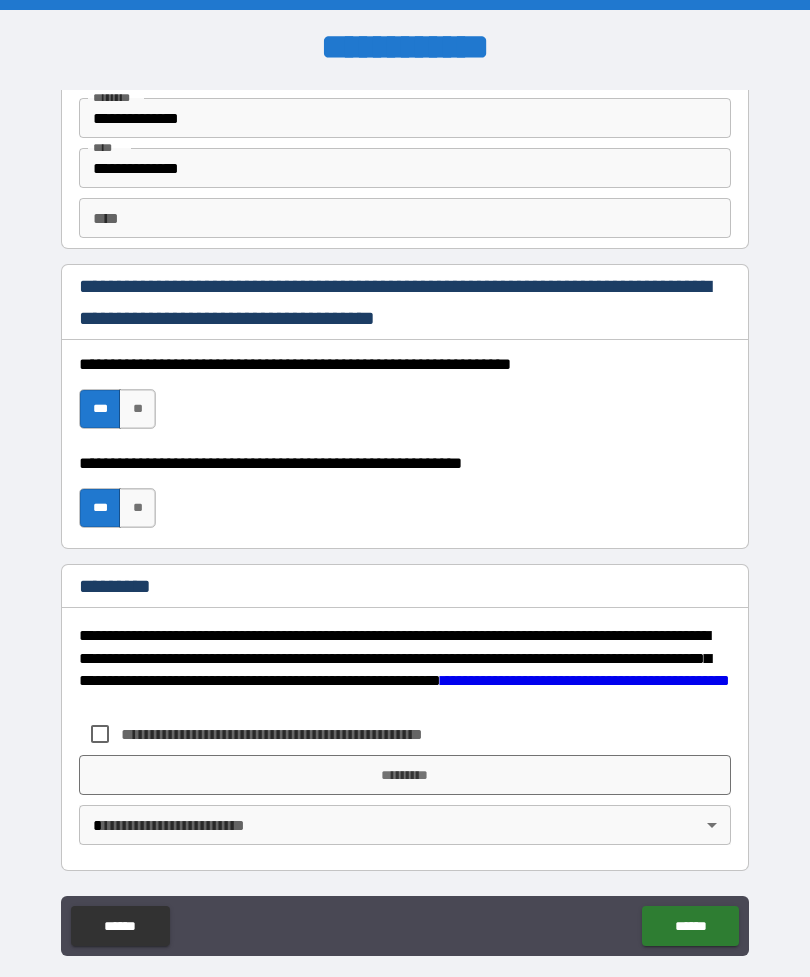 scroll, scrollTop: 2820, scrollLeft: 0, axis: vertical 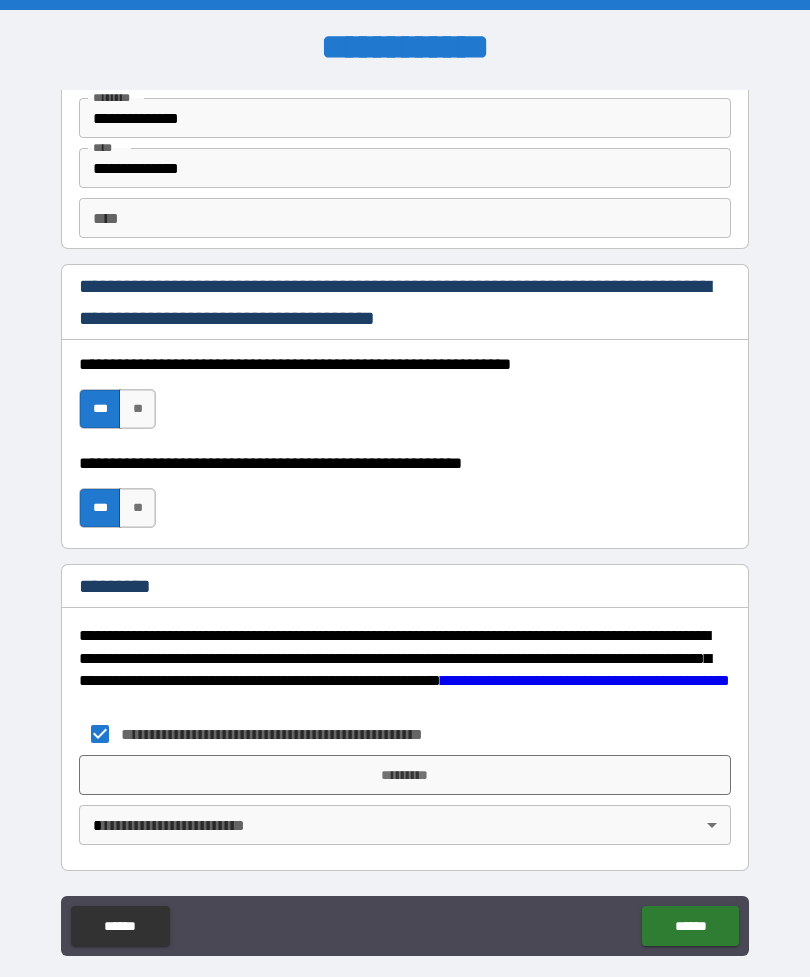 click on "**********" at bounding box center [405, 520] 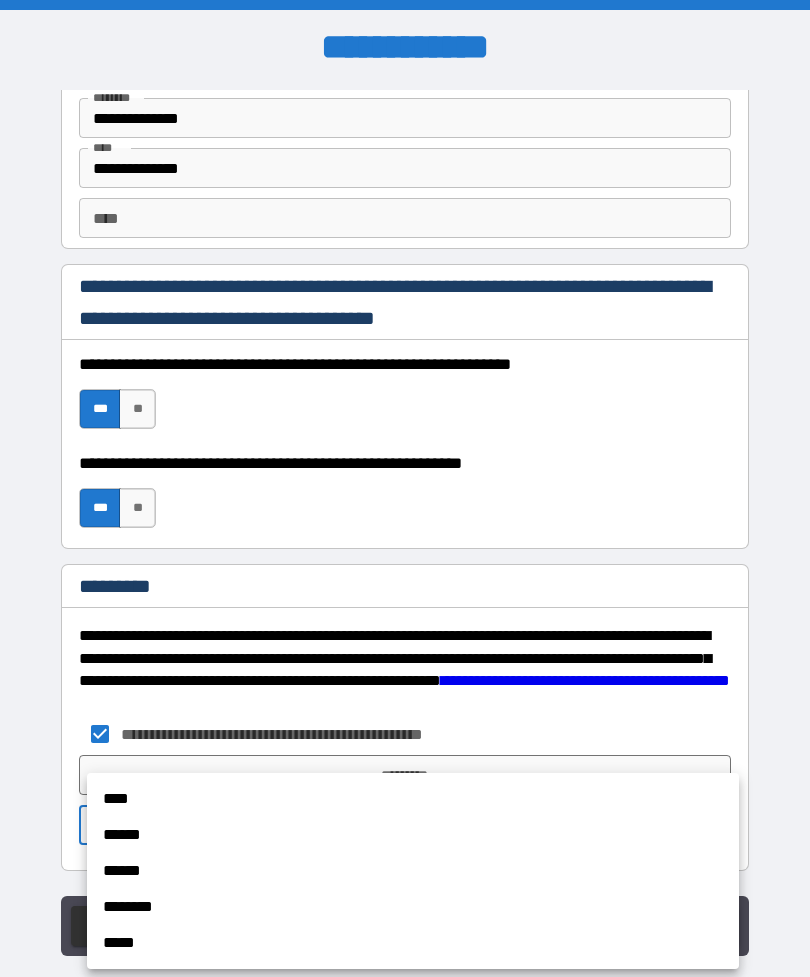 click on "****" at bounding box center [413, 799] 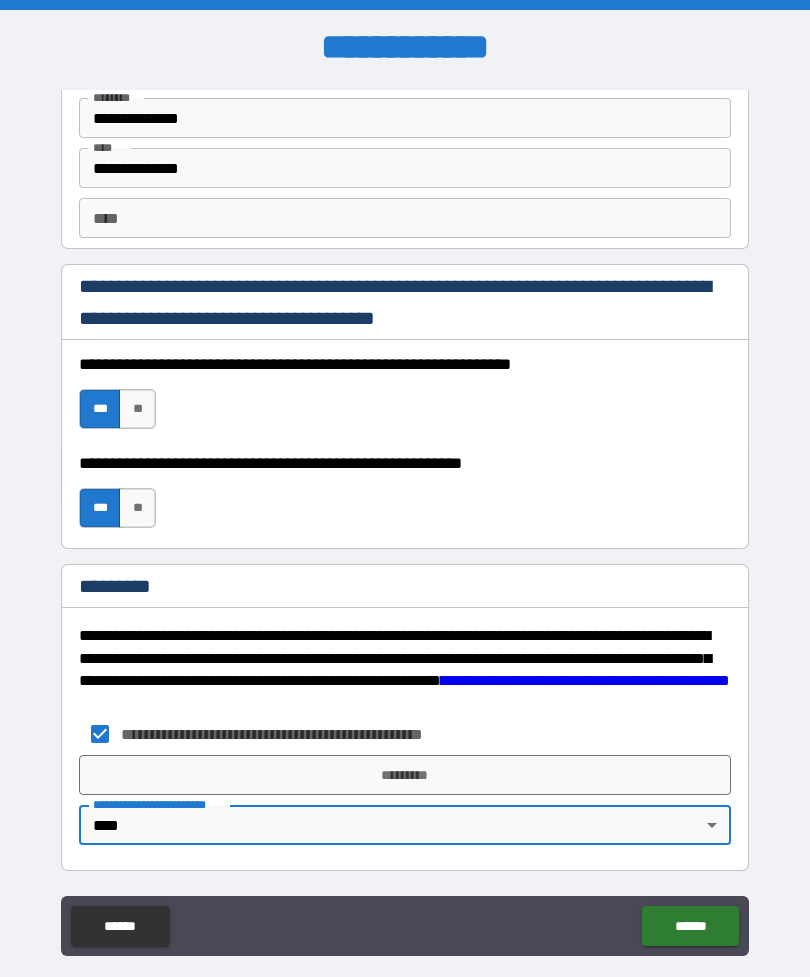 click on "*********" at bounding box center (405, 775) 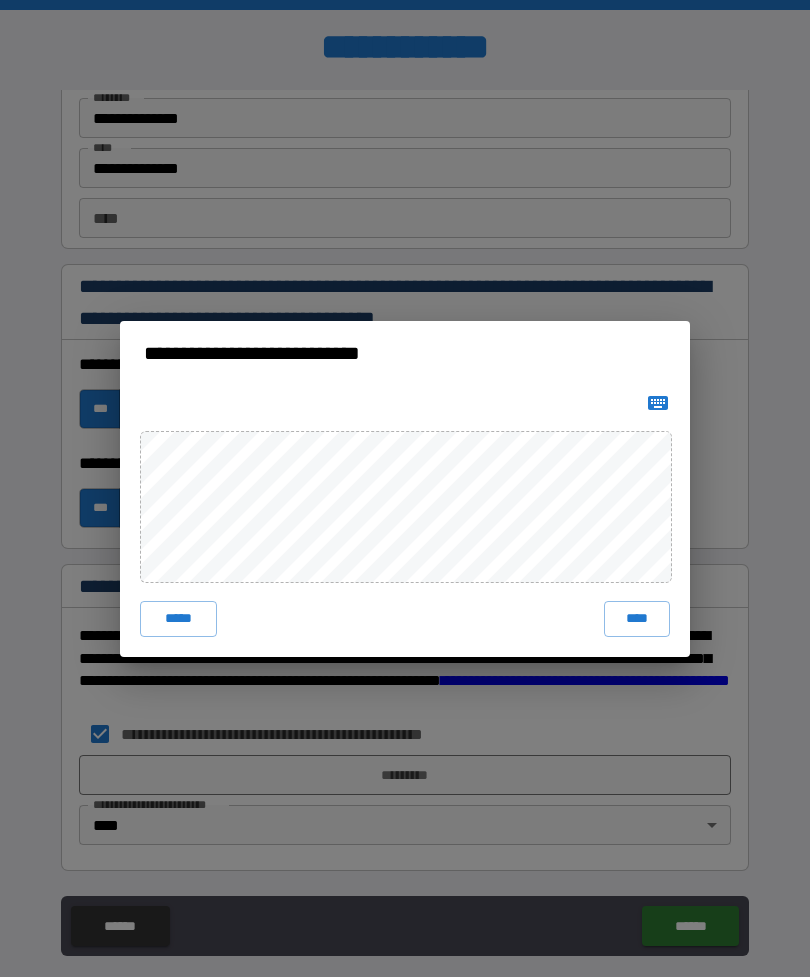 click on "****" at bounding box center (637, 619) 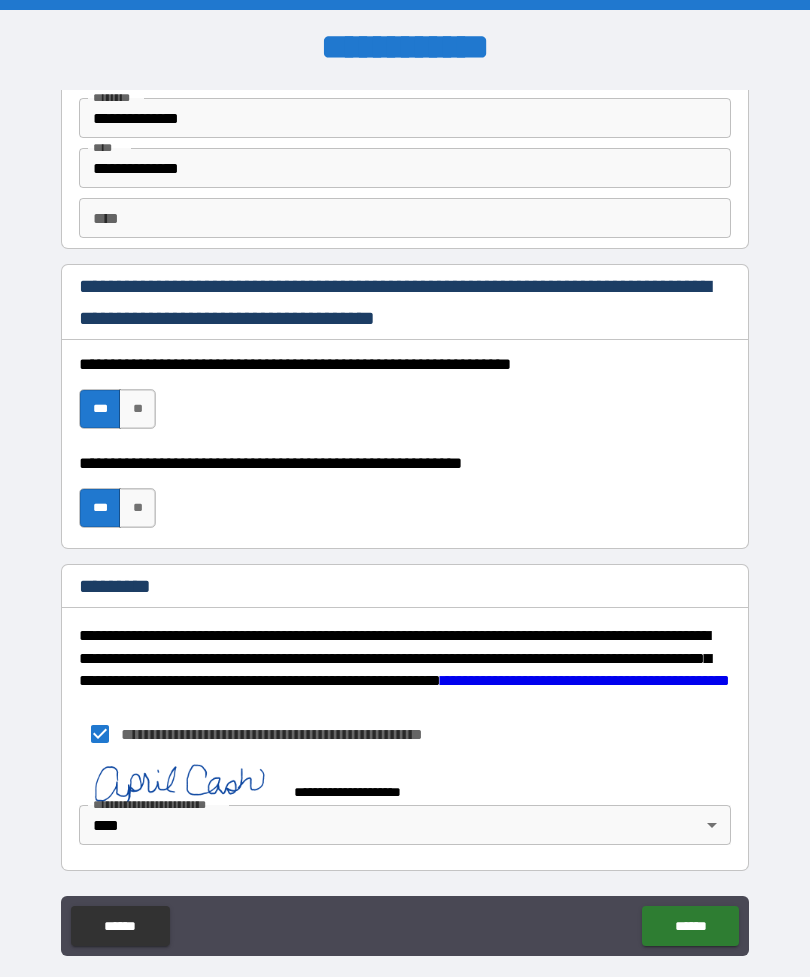 scroll, scrollTop: 2810, scrollLeft: 0, axis: vertical 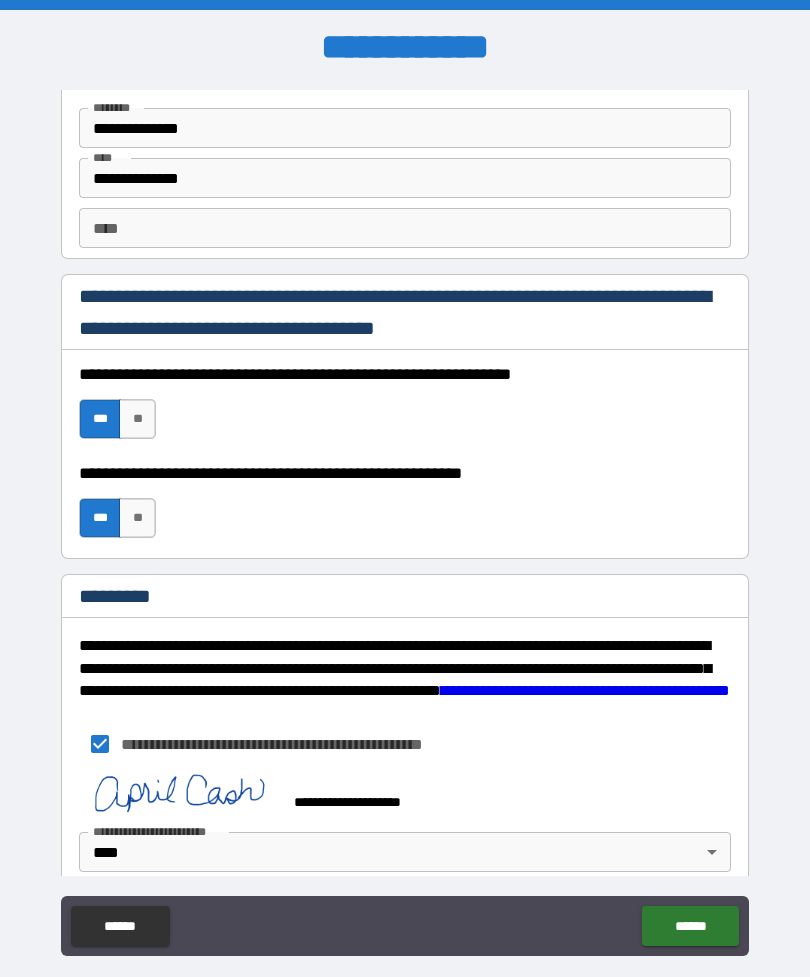 click on "******" at bounding box center [690, 926] 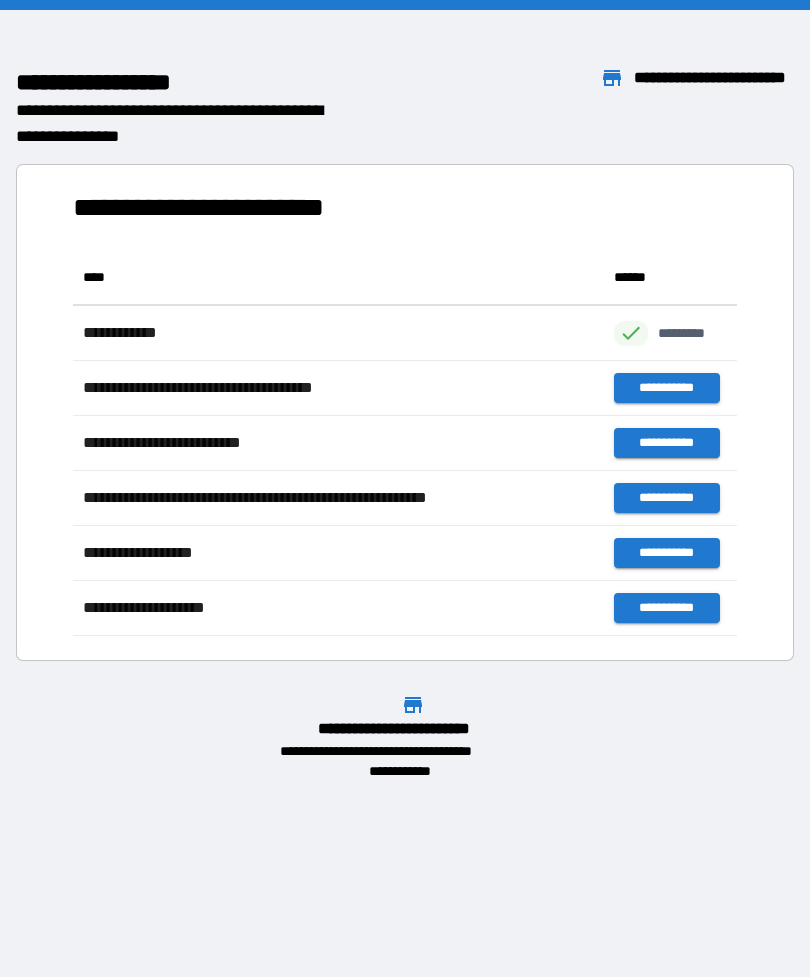 scroll, scrollTop: 1, scrollLeft: 1, axis: both 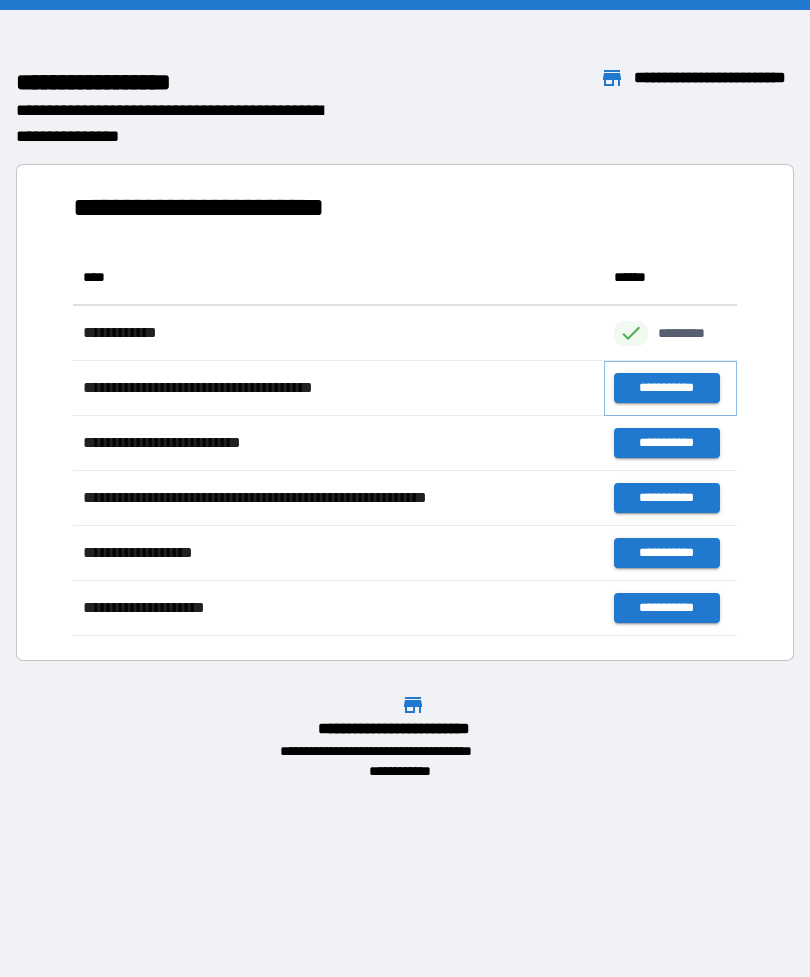 click on "**********" at bounding box center [666, 388] 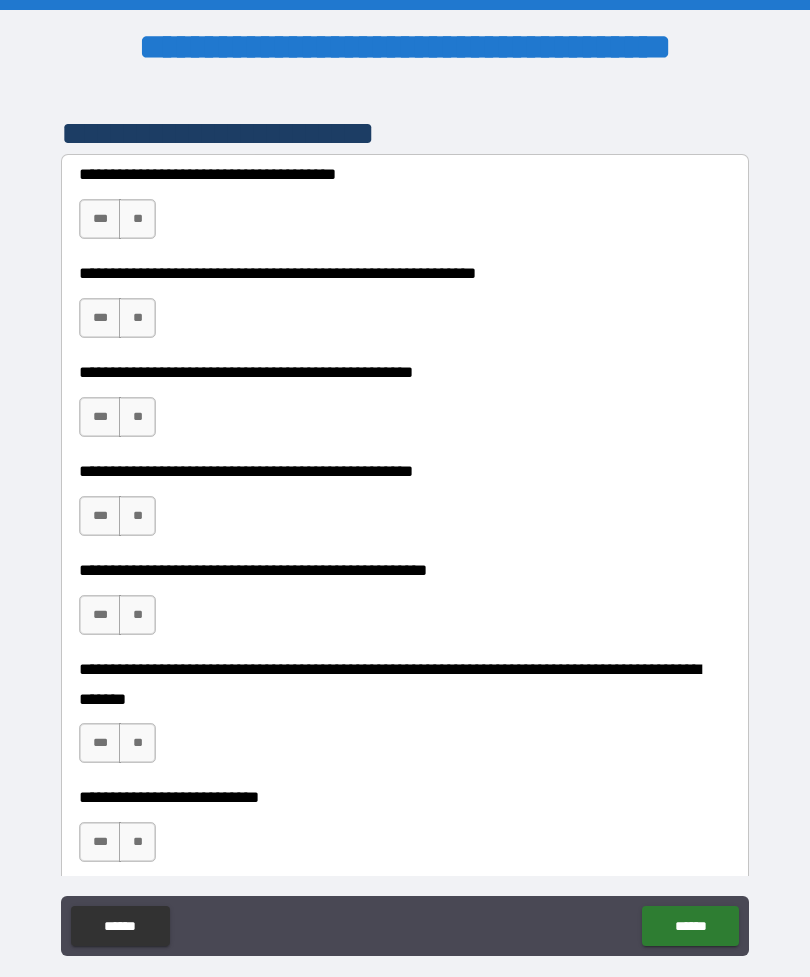 scroll, scrollTop: 427, scrollLeft: 0, axis: vertical 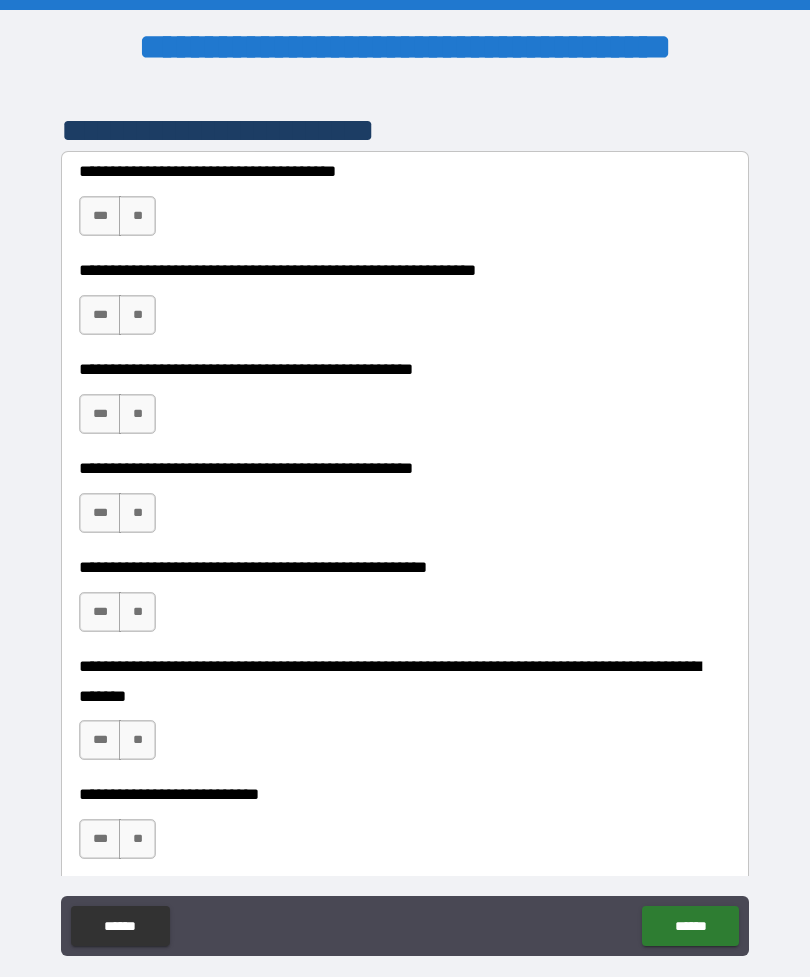 click on "***" at bounding box center [100, 216] 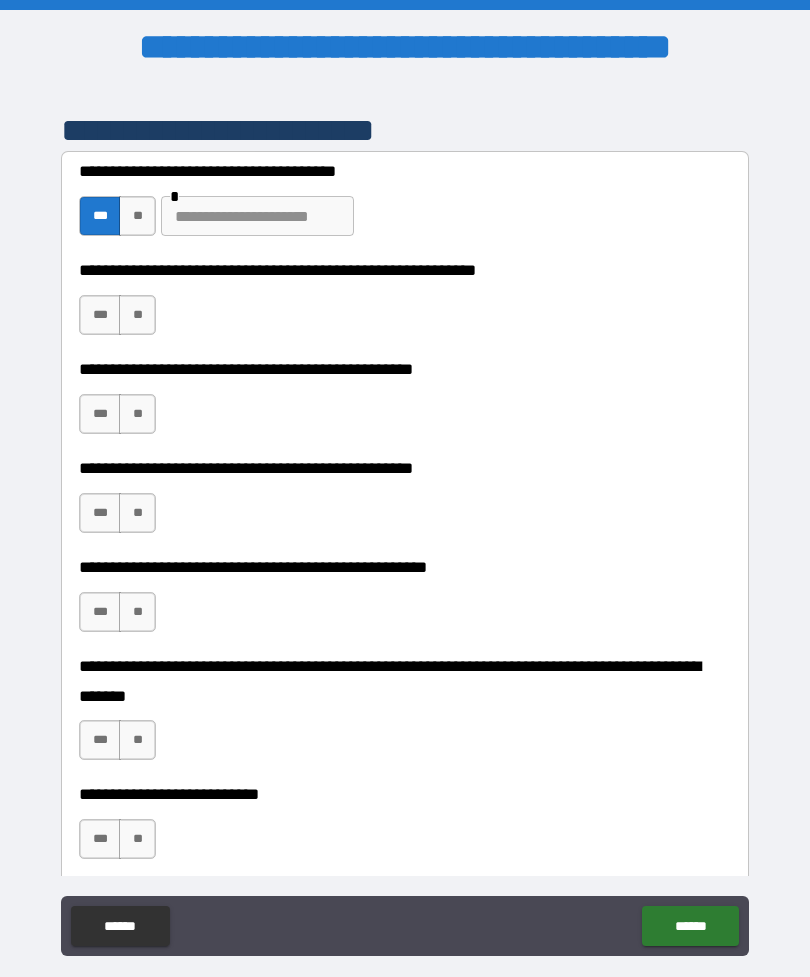 click on "***" at bounding box center (100, 315) 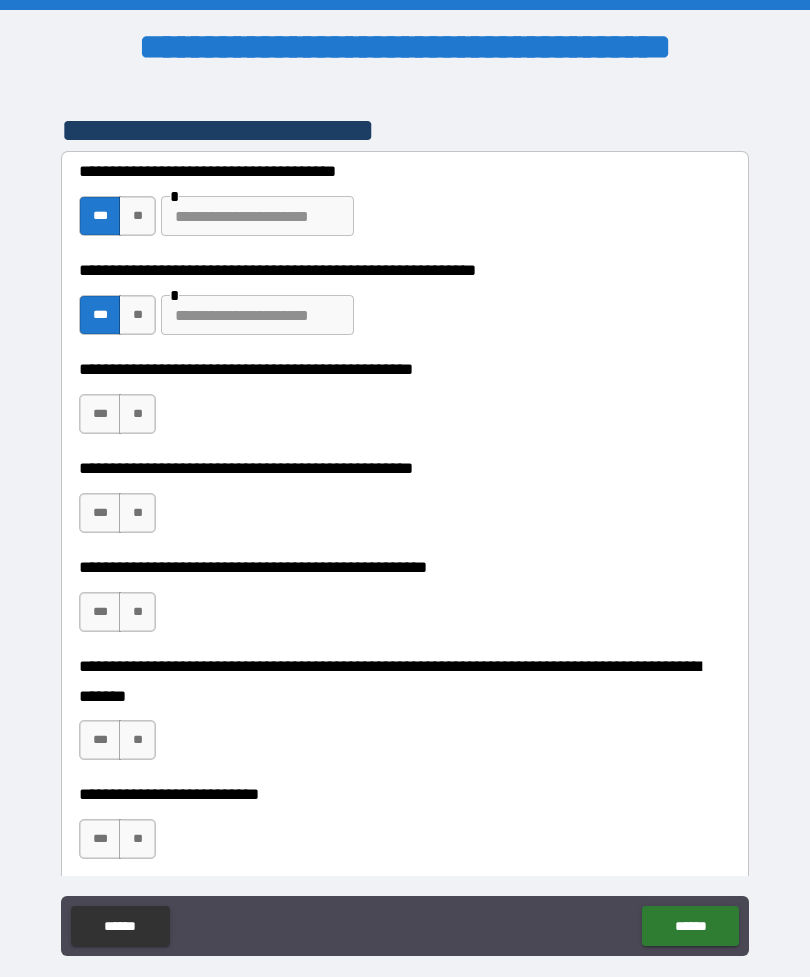 click on "**" at bounding box center (137, 414) 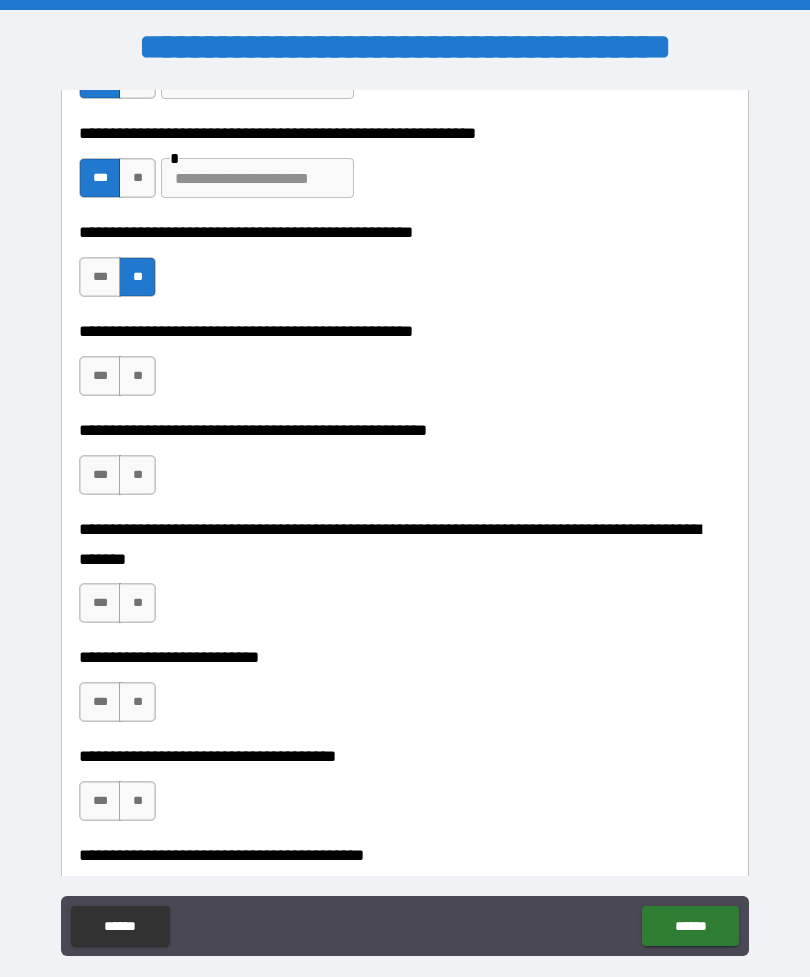 scroll, scrollTop: 565, scrollLeft: 0, axis: vertical 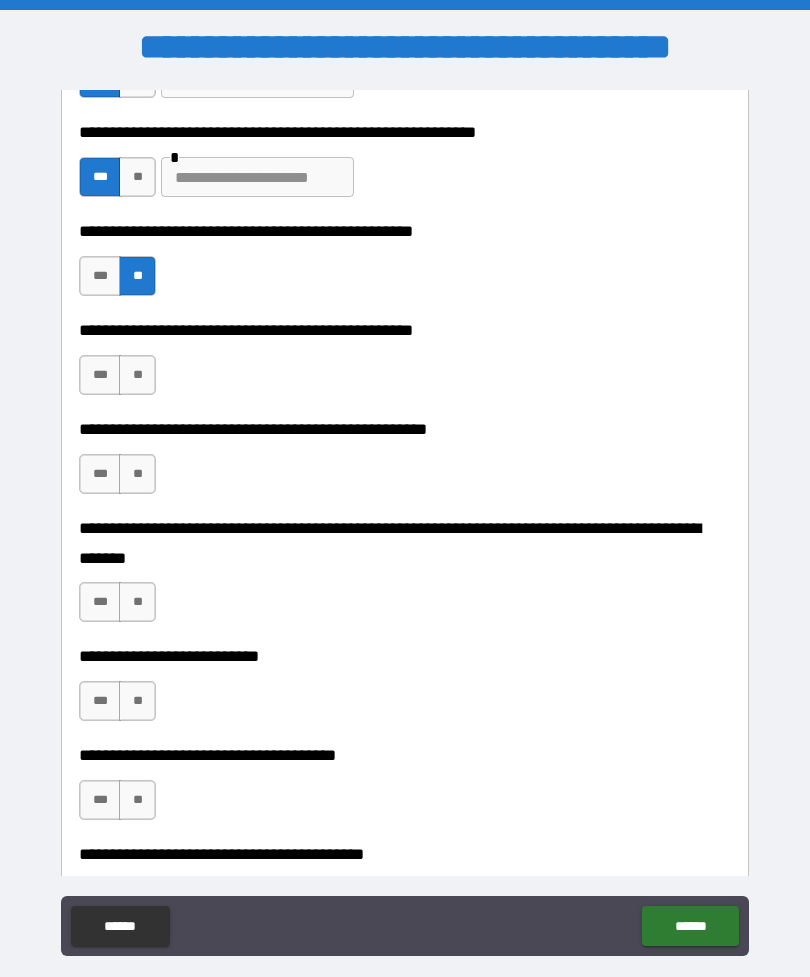 click on "***" at bounding box center (100, 375) 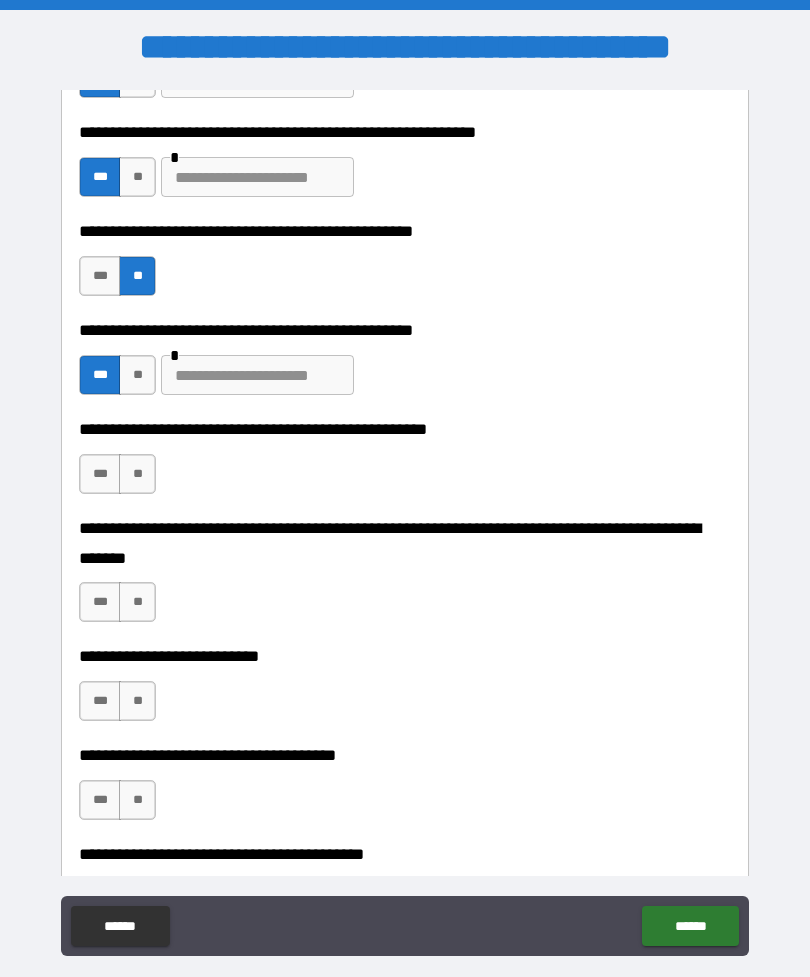 click on "**" at bounding box center [137, 474] 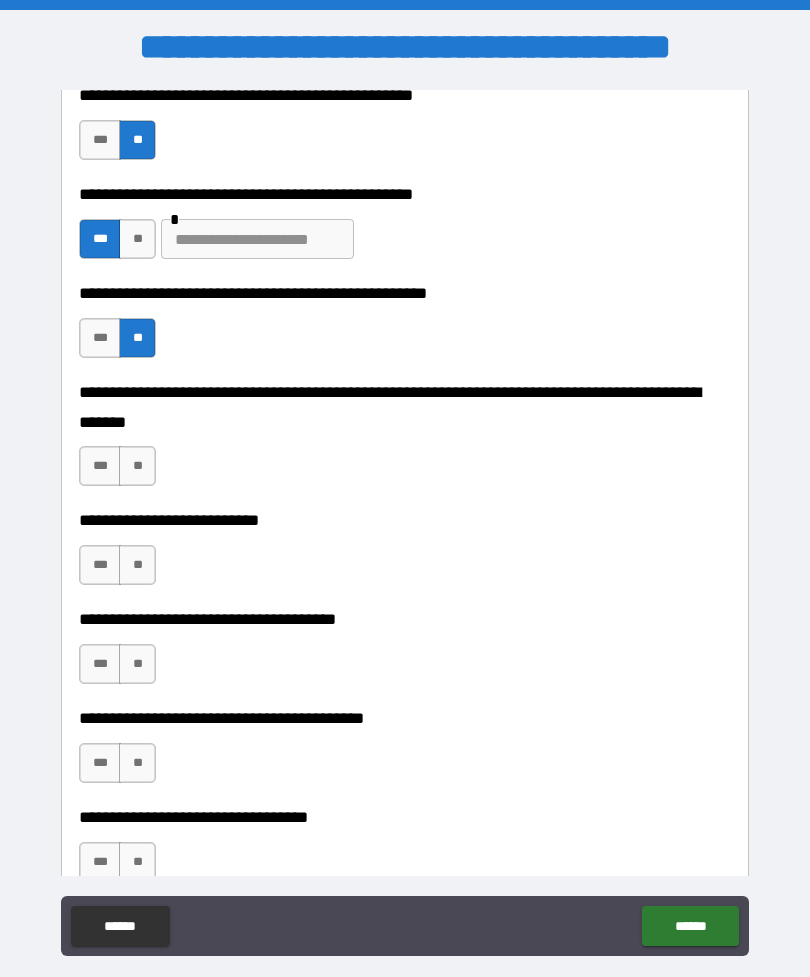 scroll, scrollTop: 760, scrollLeft: 0, axis: vertical 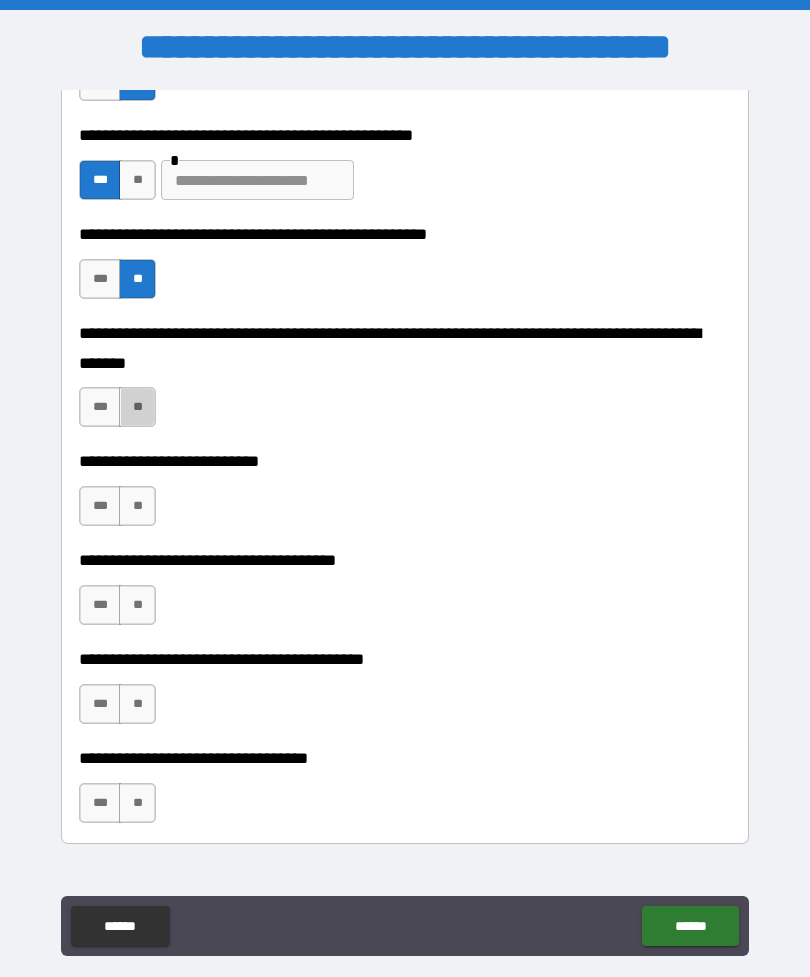 click on "**" at bounding box center (137, 407) 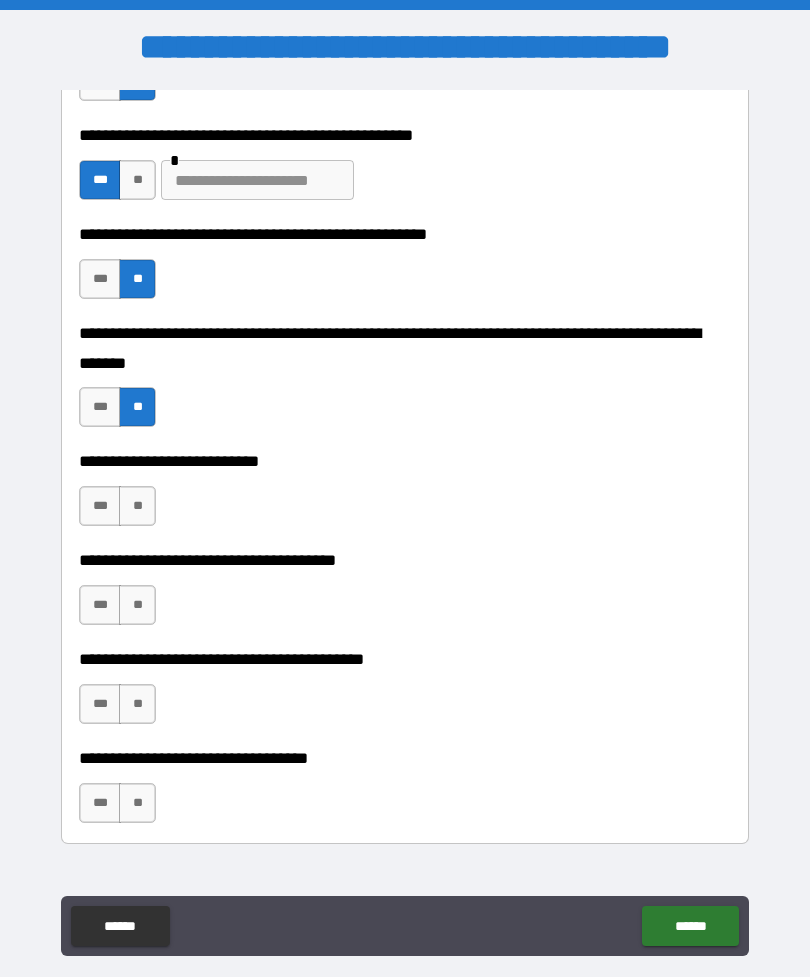 click on "**" at bounding box center (137, 506) 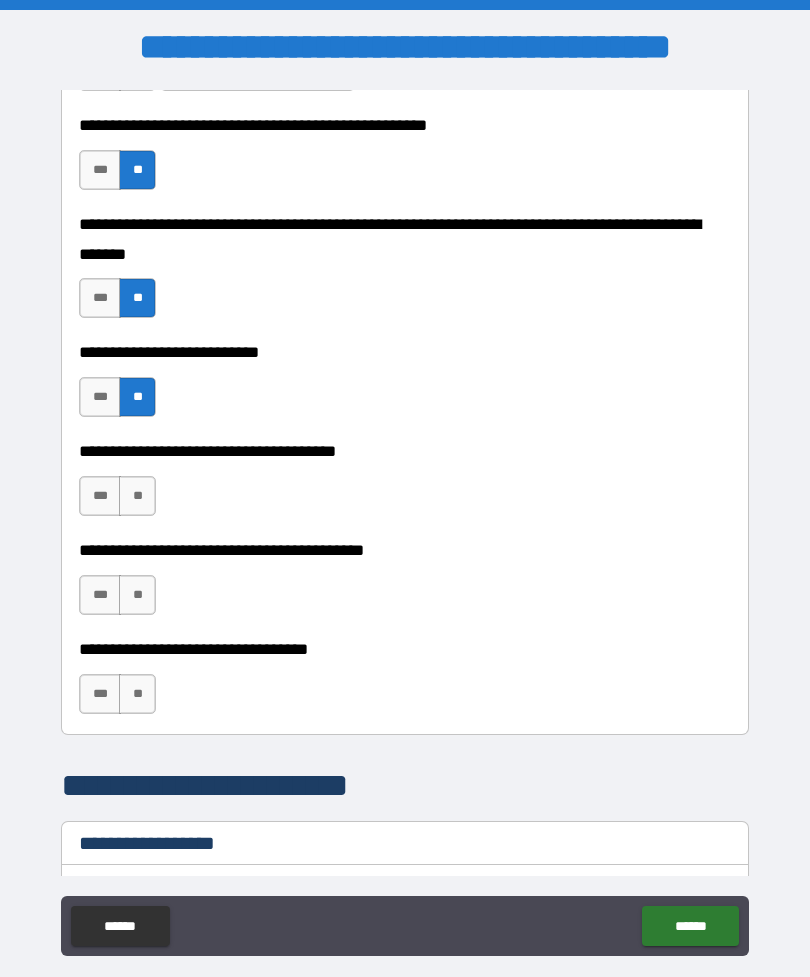 scroll, scrollTop: 883, scrollLeft: 0, axis: vertical 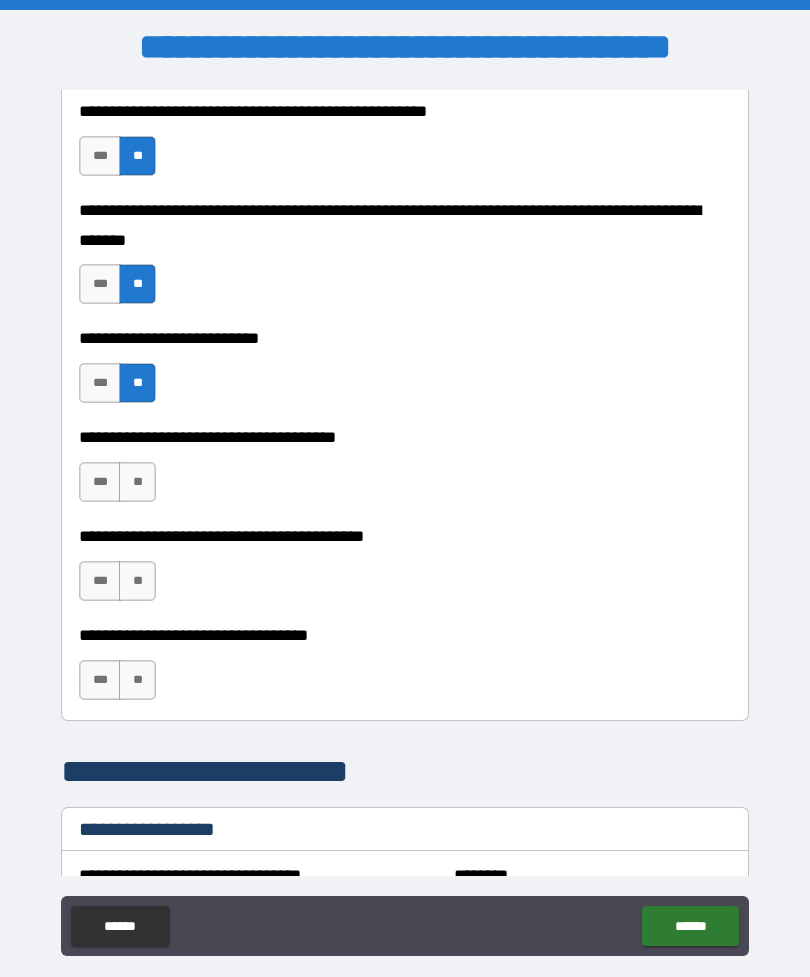 click on "**********" at bounding box center [405, 338] 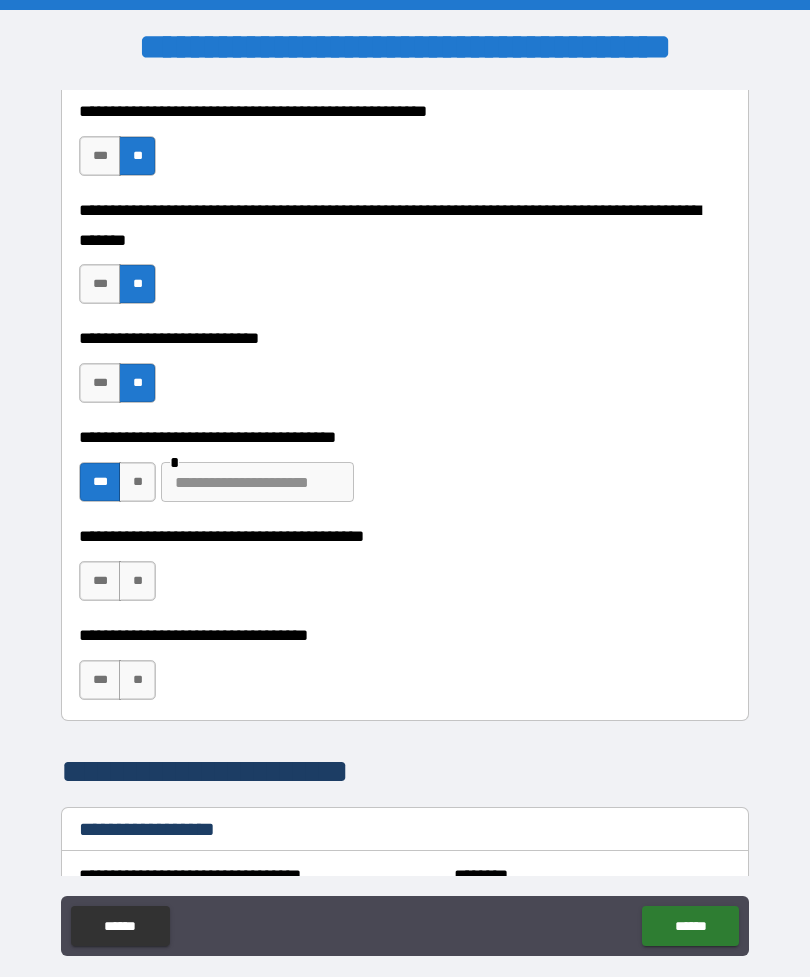 click on "**" at bounding box center [137, 581] 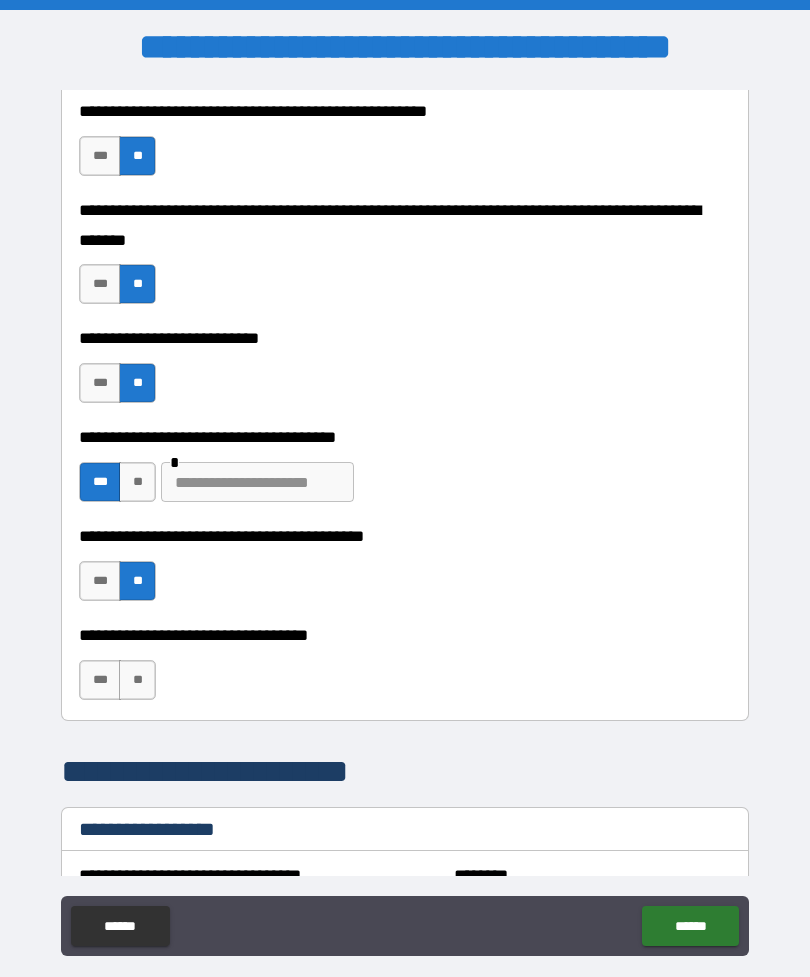 click on "**" at bounding box center (137, 680) 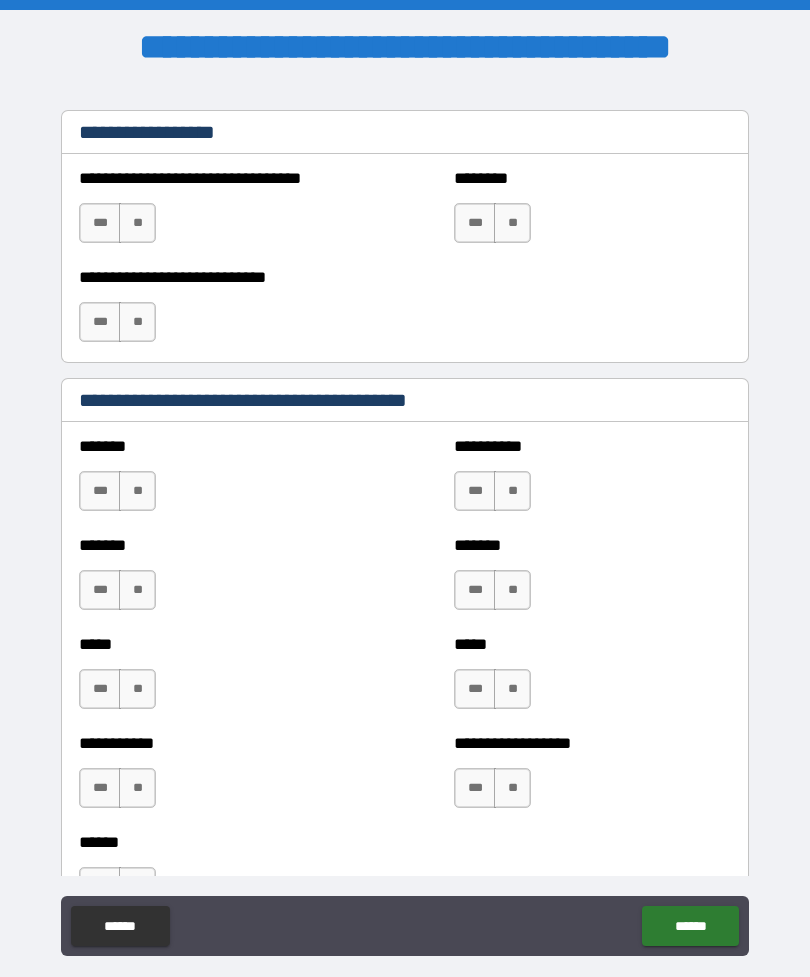 scroll, scrollTop: 1577, scrollLeft: 0, axis: vertical 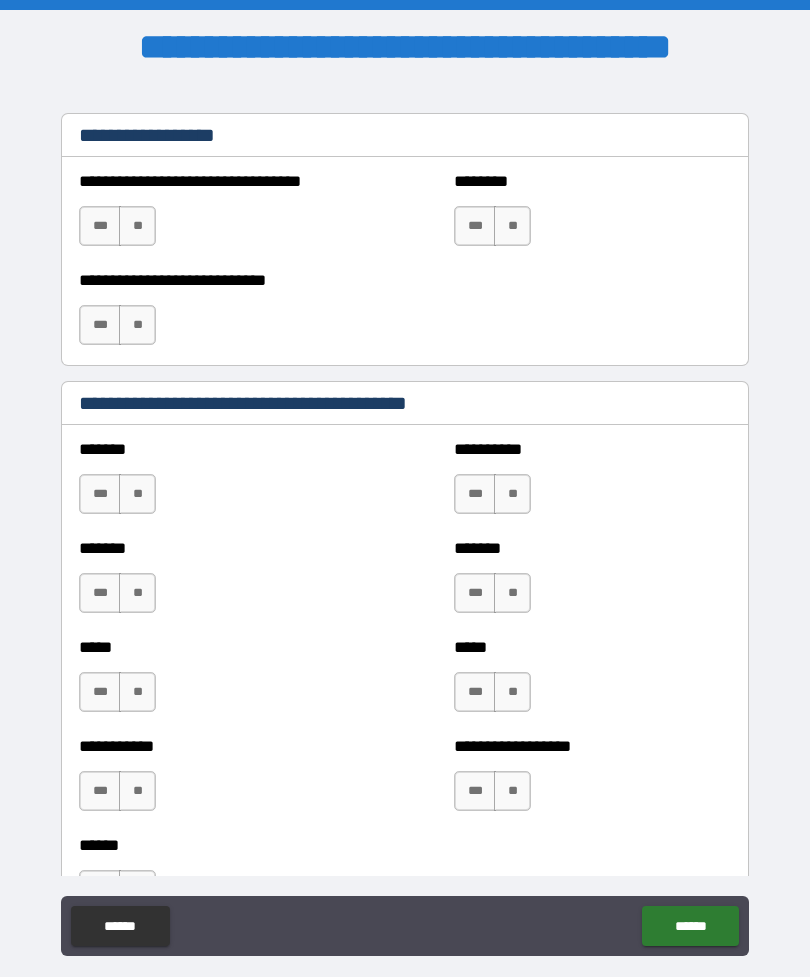 click on "**" at bounding box center [137, 226] 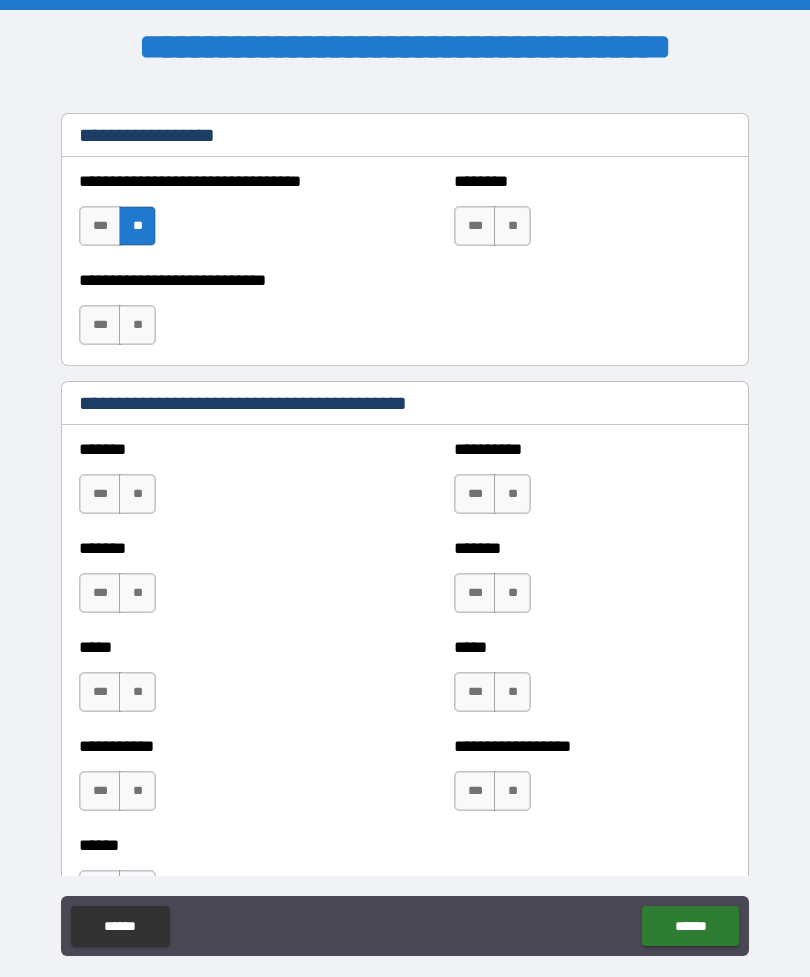 click on "**" at bounding box center (512, 226) 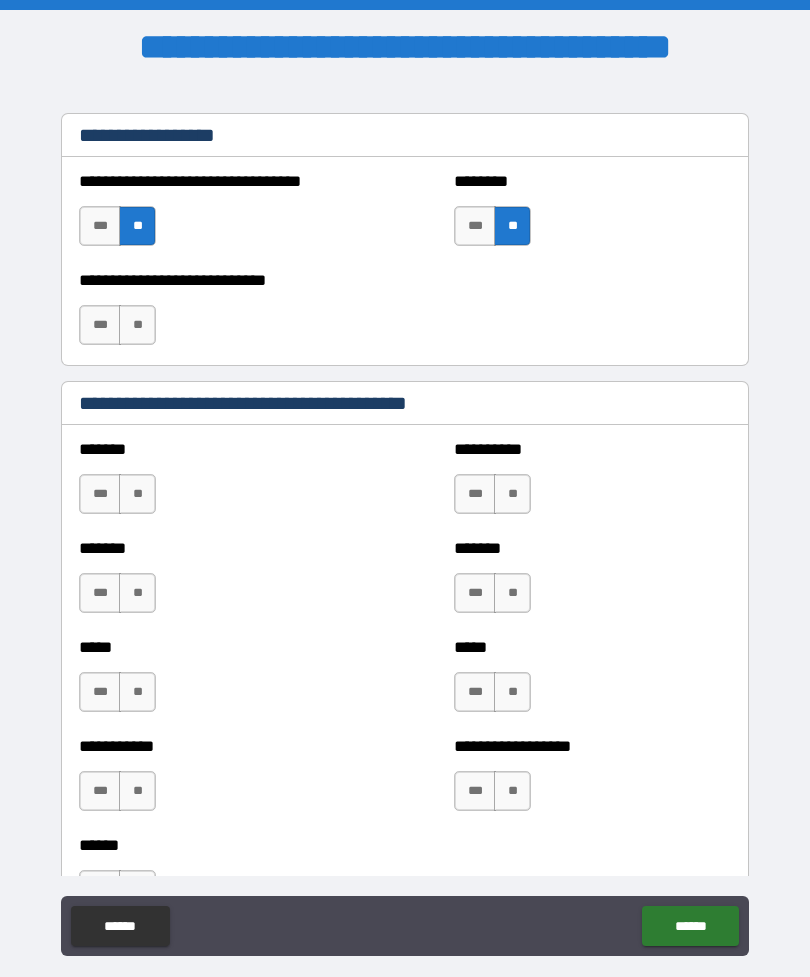 click on "**" at bounding box center [137, 325] 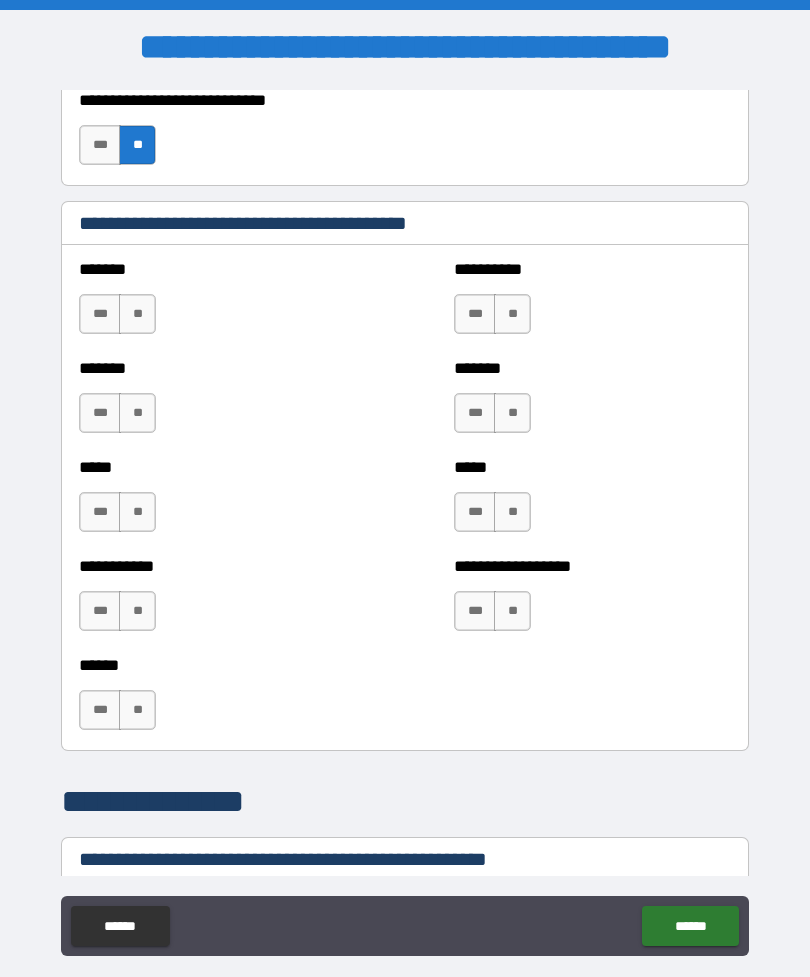 scroll, scrollTop: 1808, scrollLeft: 0, axis: vertical 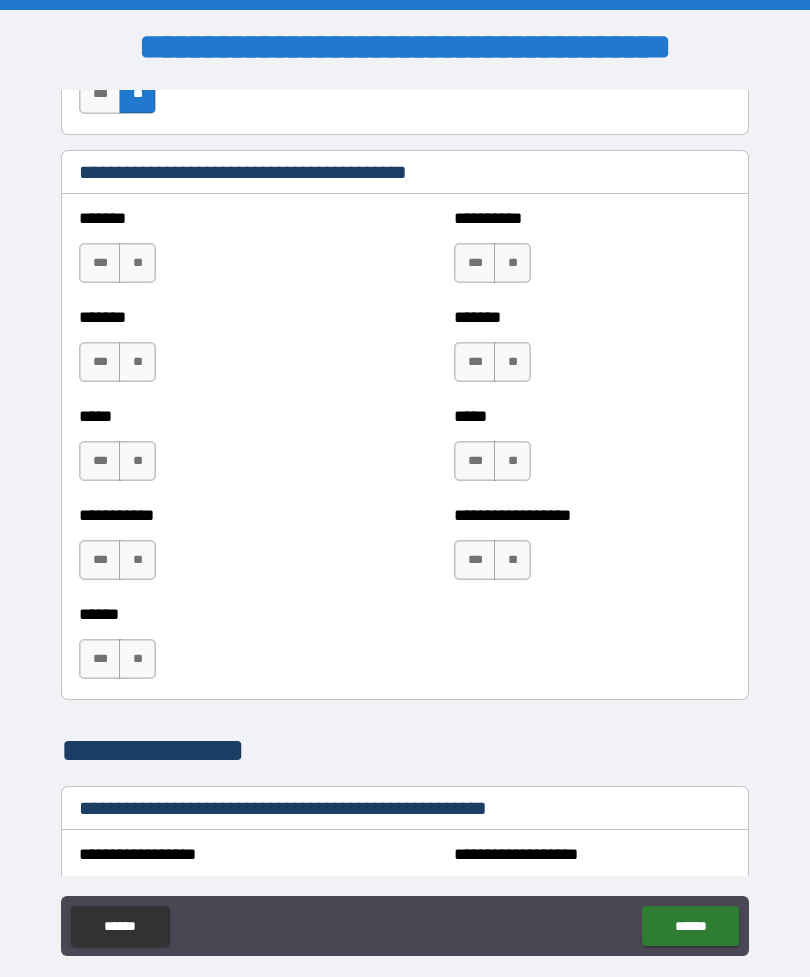 click on "**" at bounding box center [137, 263] 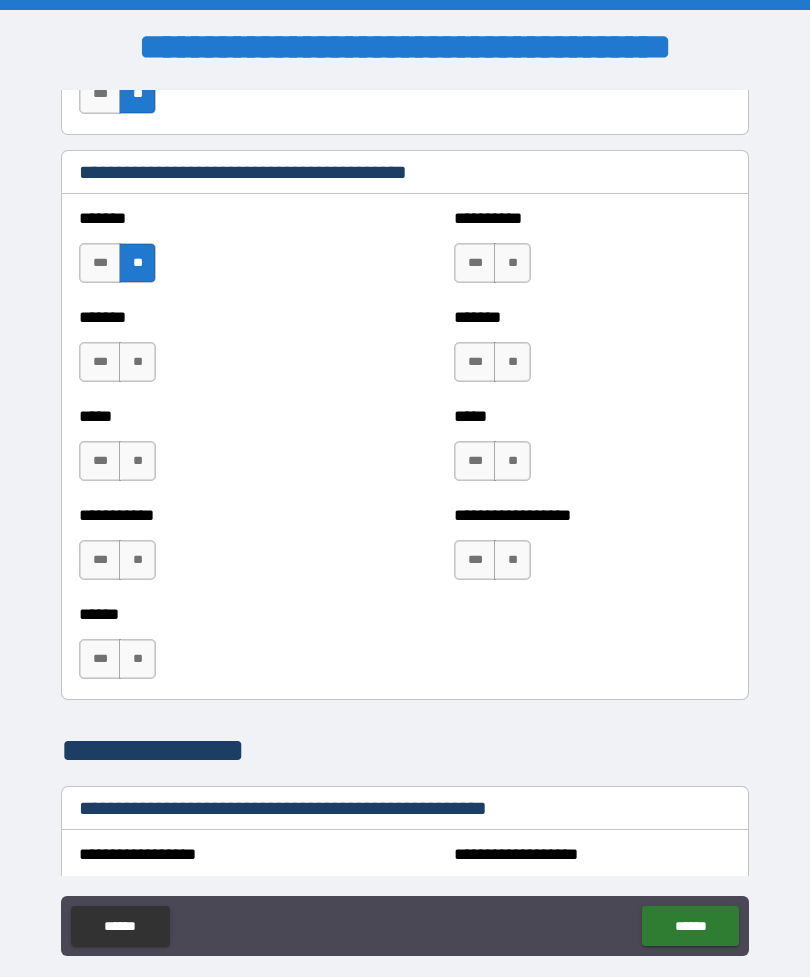 click on "**" at bounding box center (137, 362) 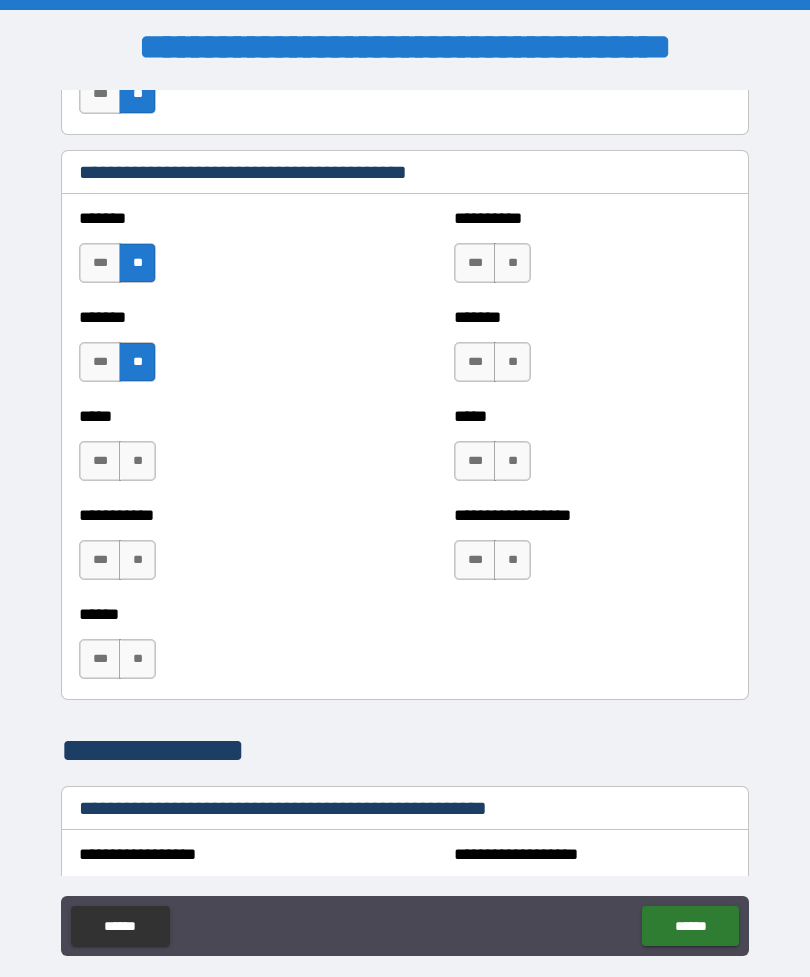 click on "**" at bounding box center [137, 461] 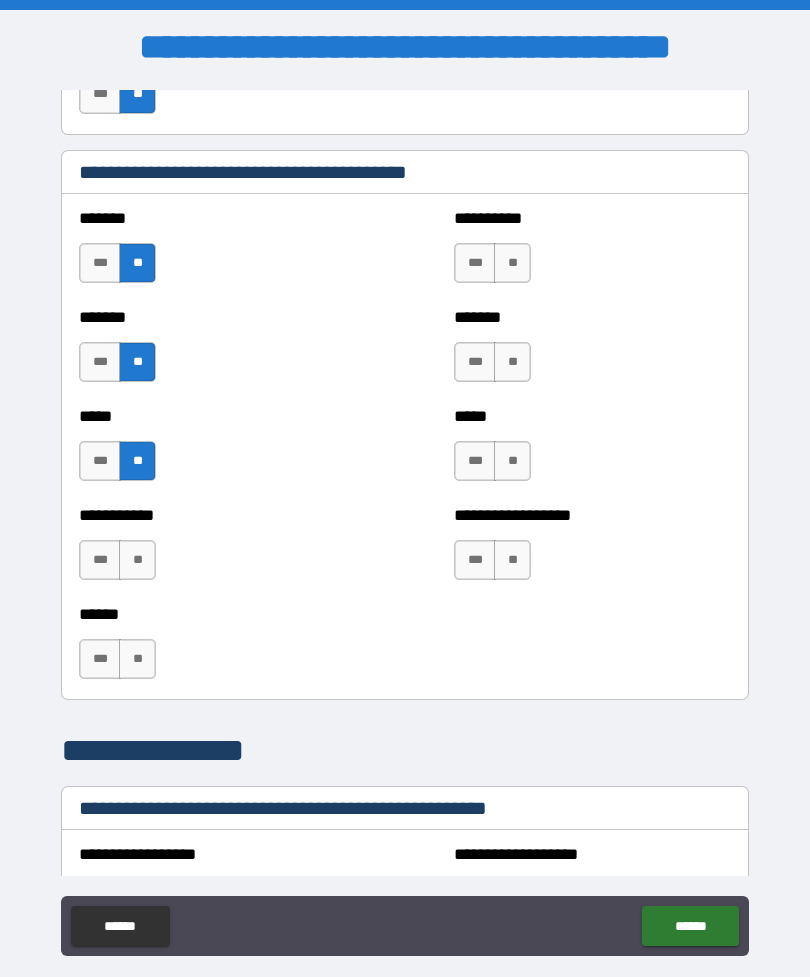 click on "**" at bounding box center (137, 560) 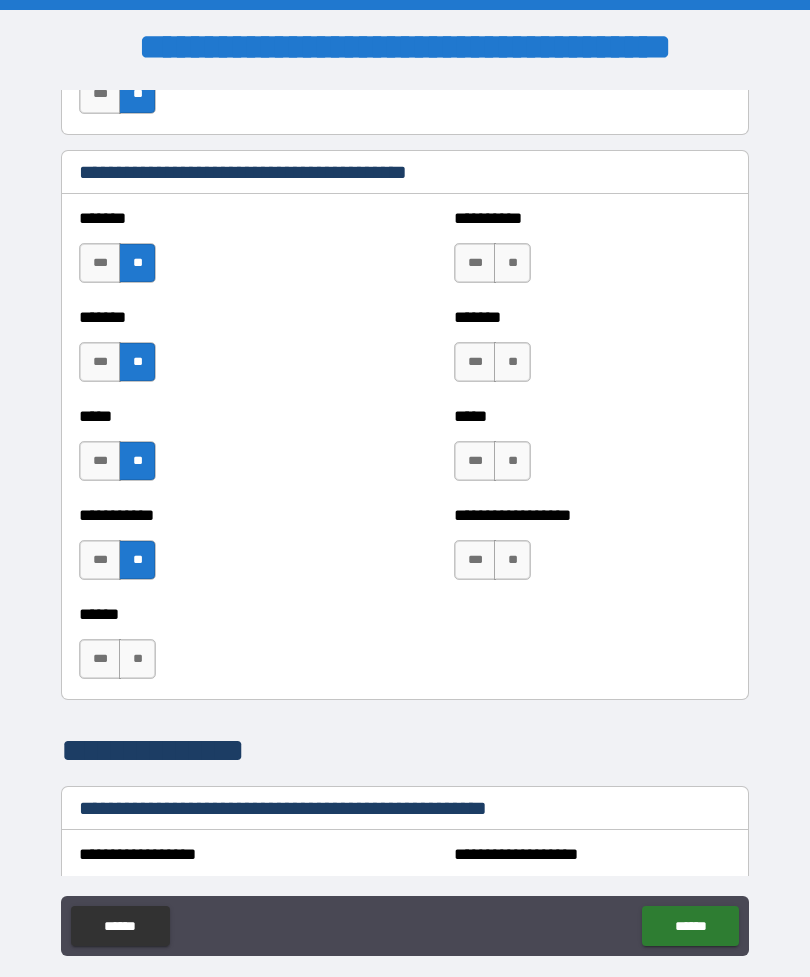 click on "**" at bounding box center [137, 659] 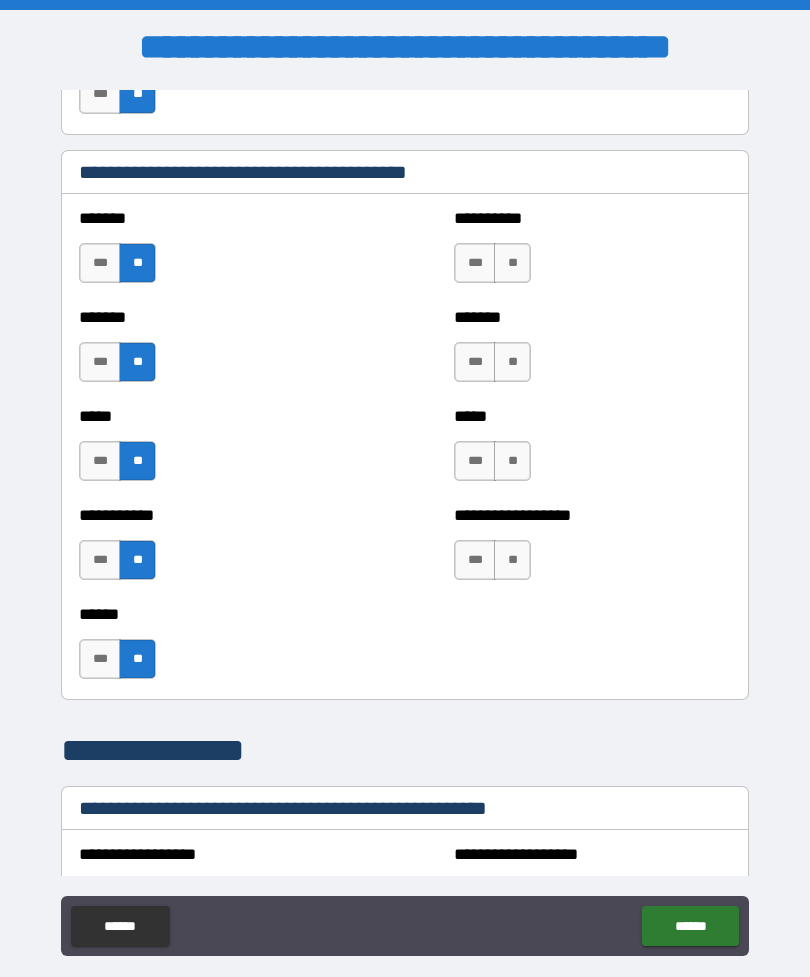 click on "**" at bounding box center [512, 263] 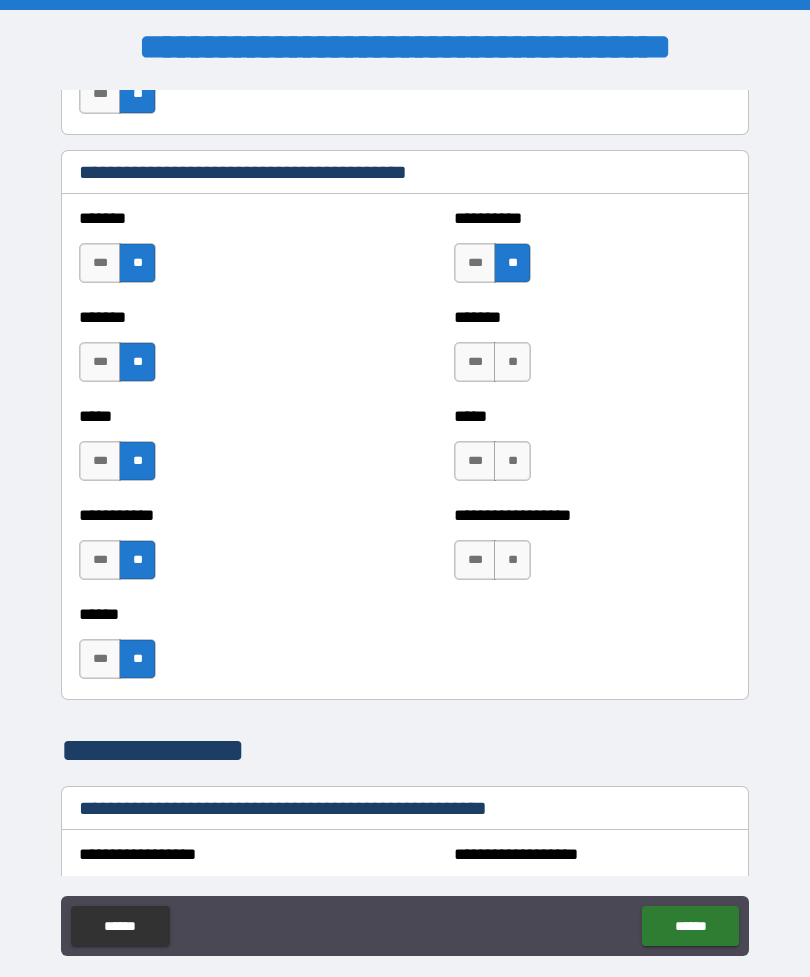 click on "**" at bounding box center (512, 362) 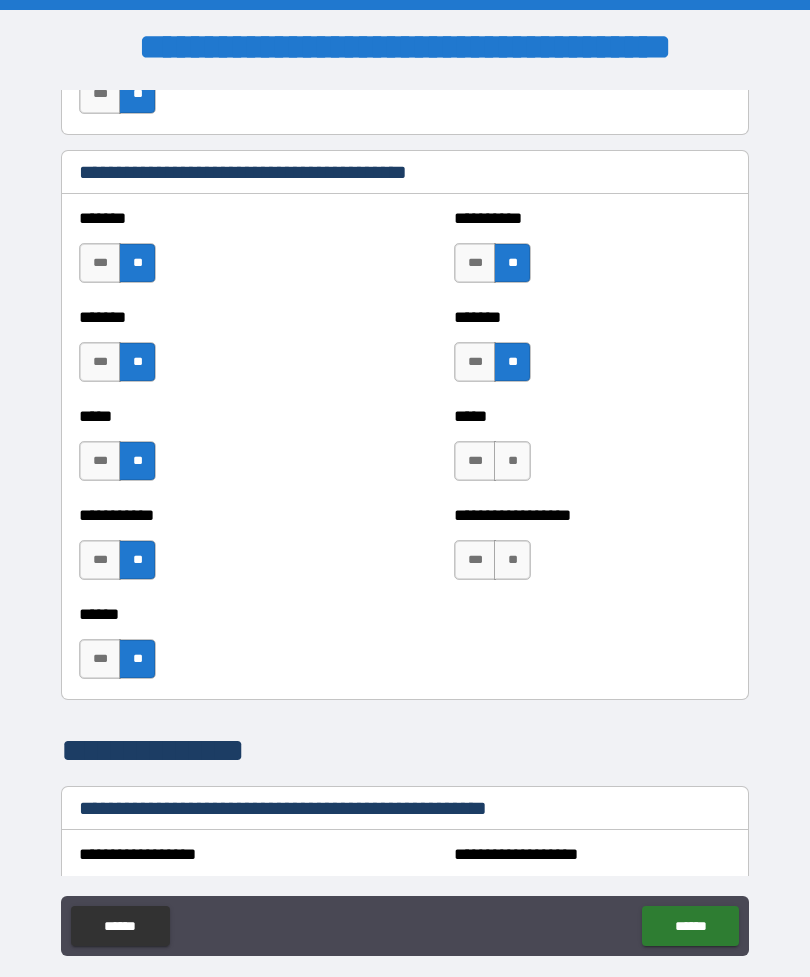 click on "**" at bounding box center (512, 461) 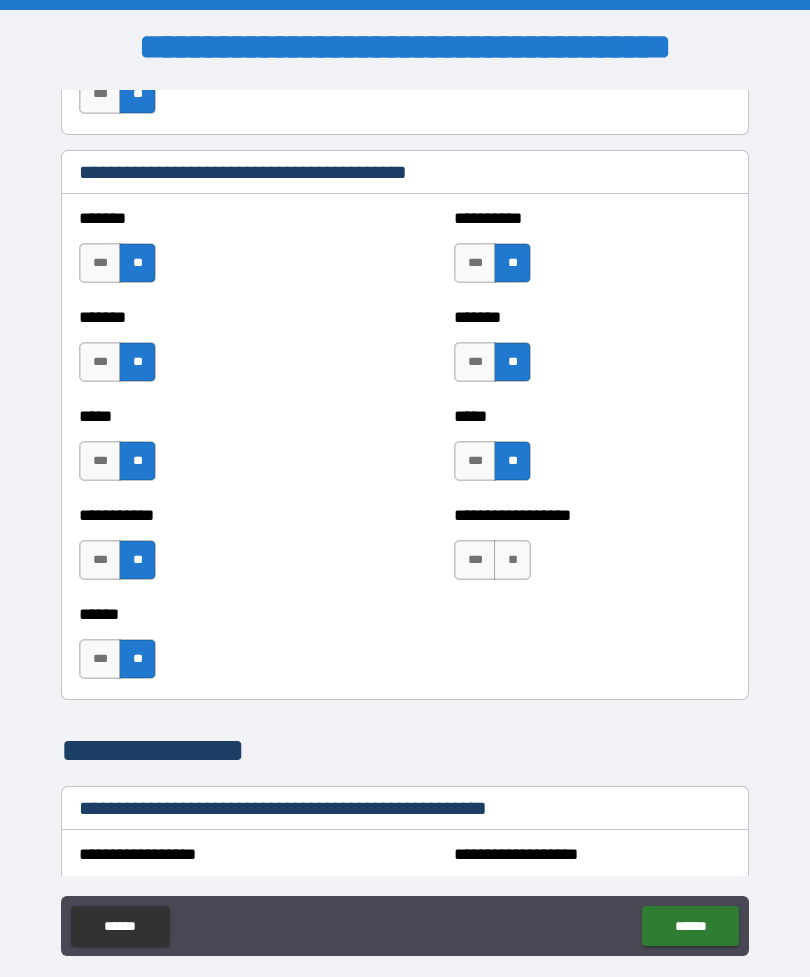click on "**" at bounding box center (512, 560) 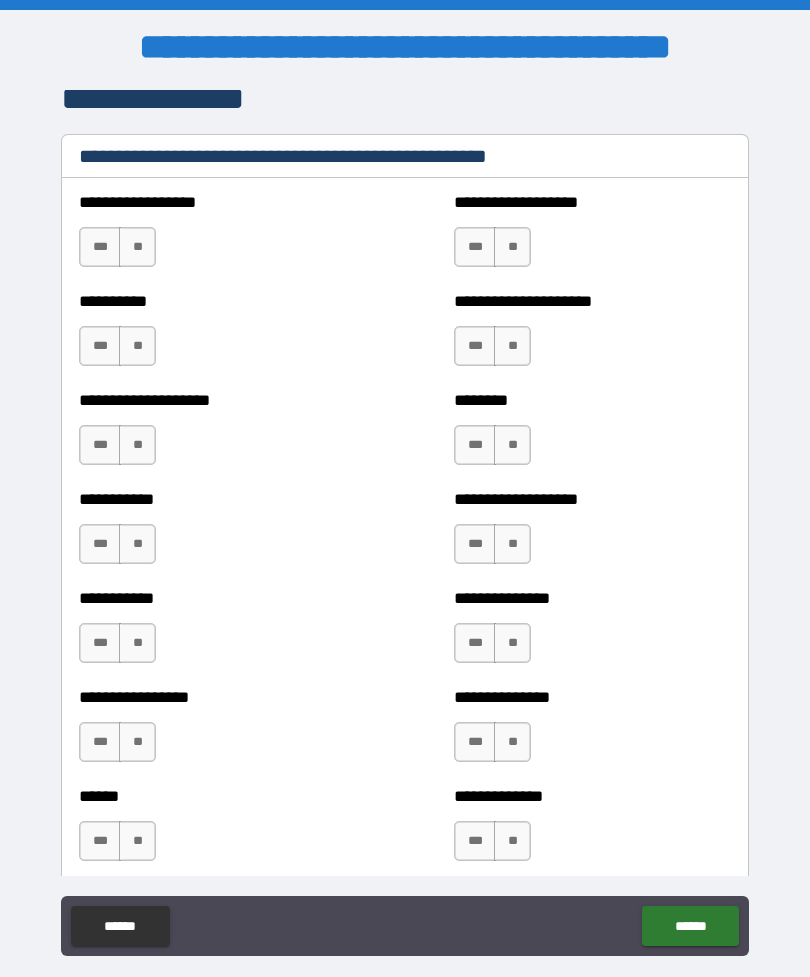 scroll, scrollTop: 2463, scrollLeft: 0, axis: vertical 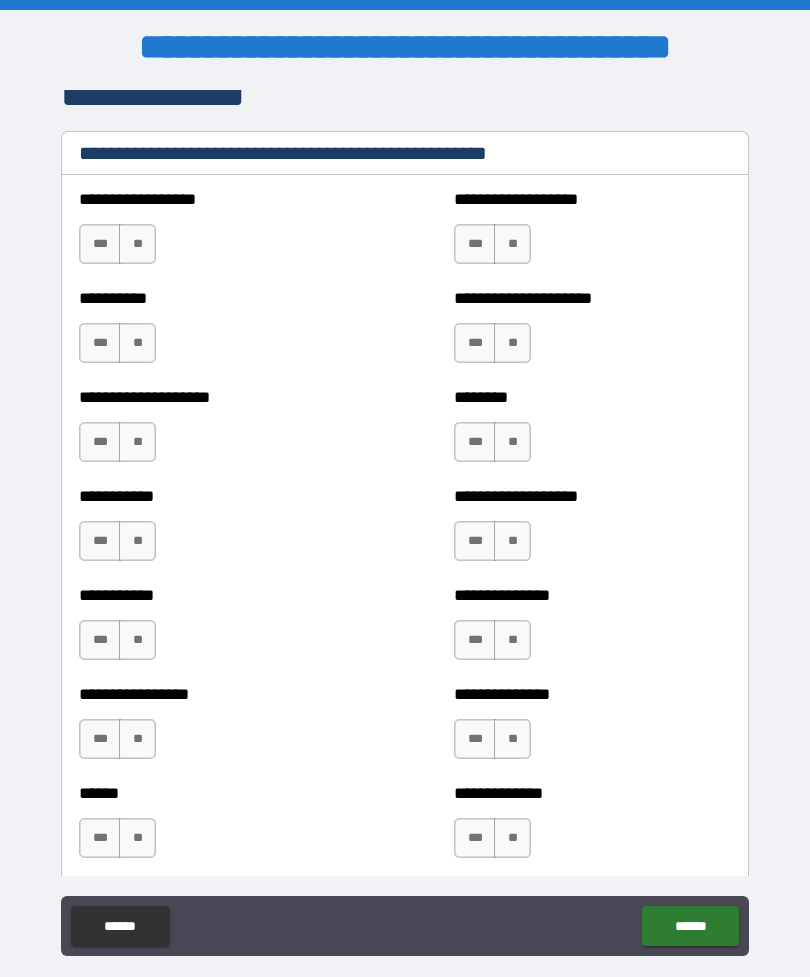 click on "**" at bounding box center (137, 244) 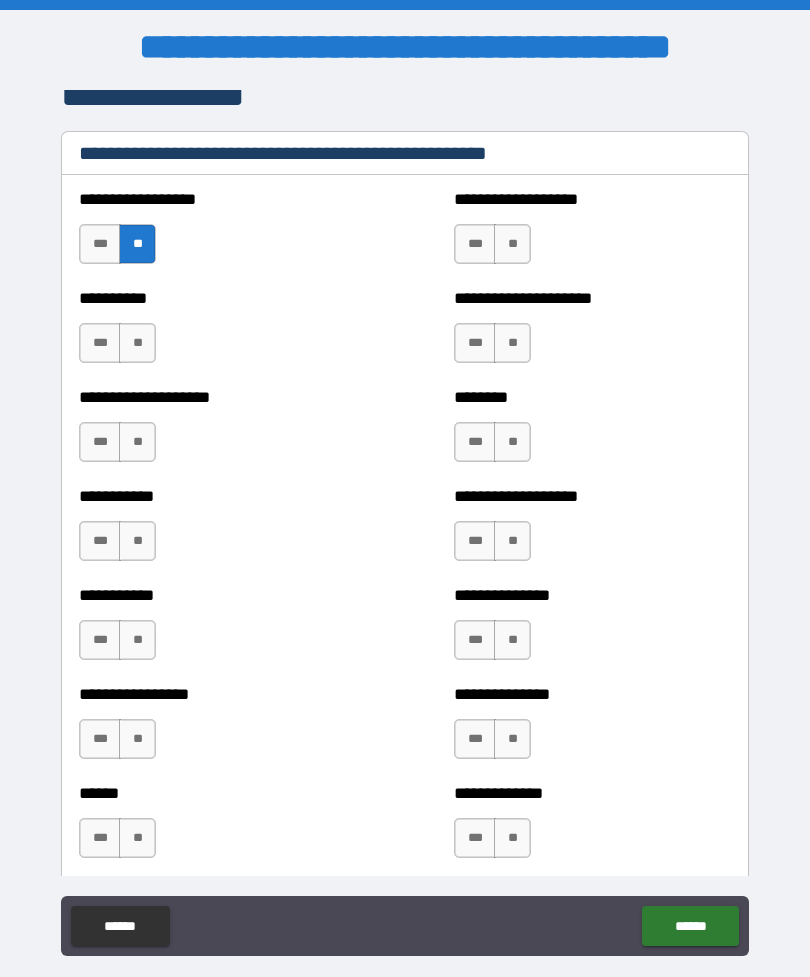 click on "**" at bounding box center [137, 343] 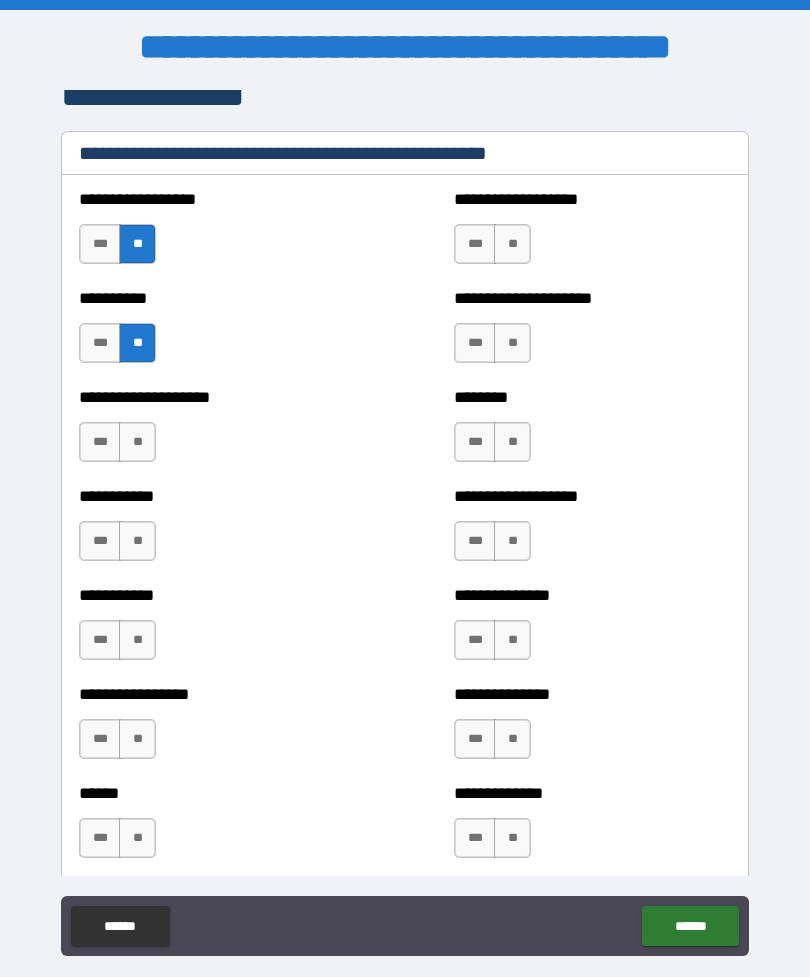 click on "**" at bounding box center (137, 442) 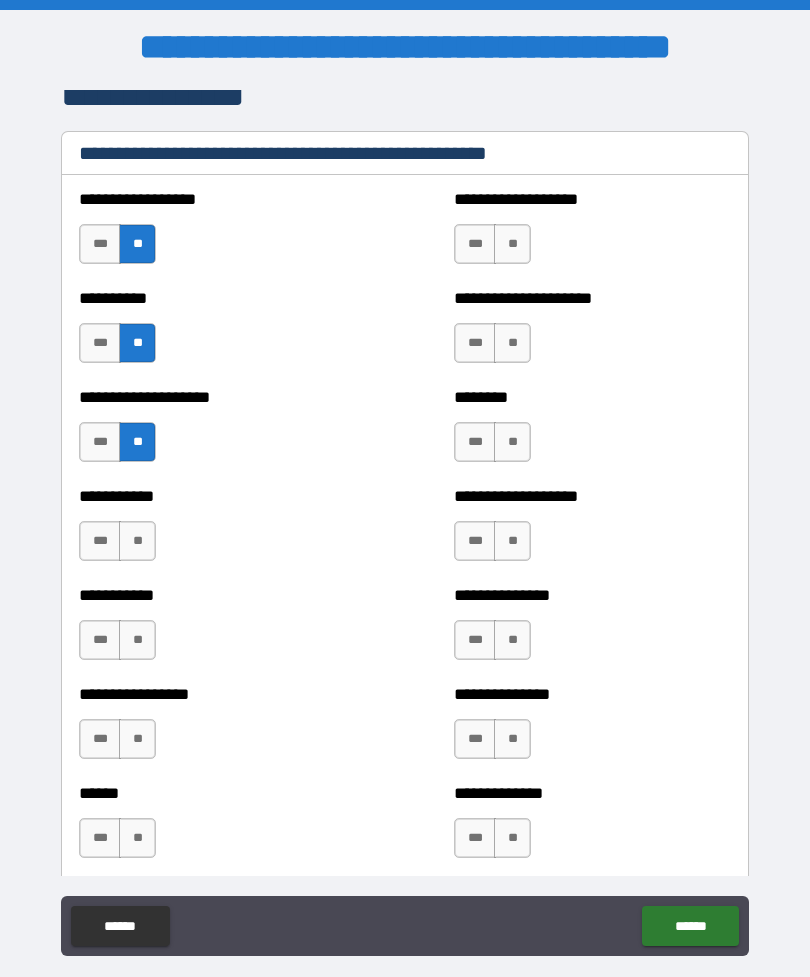 click on "**" at bounding box center [137, 541] 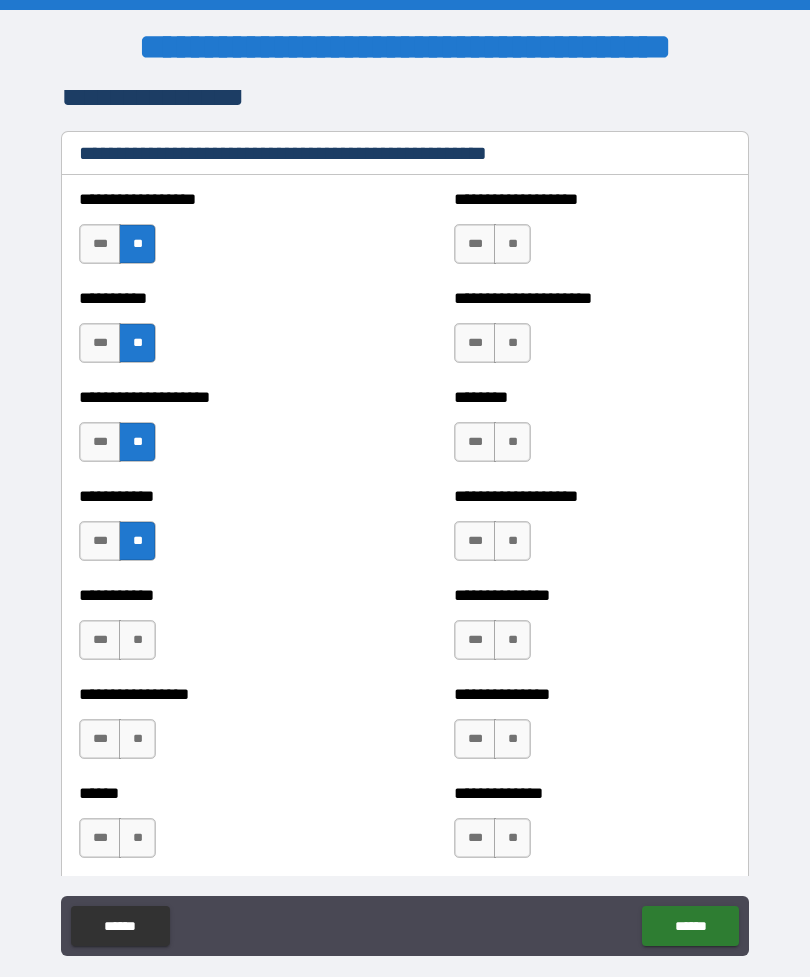 click on "**" at bounding box center [137, 640] 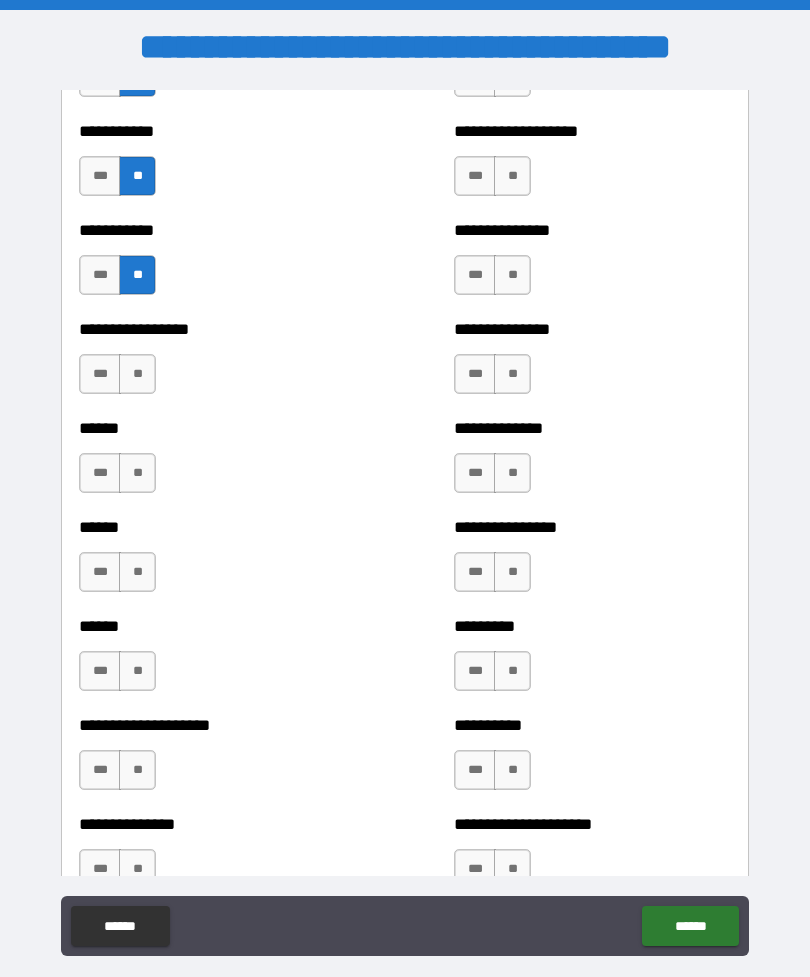 scroll, scrollTop: 2830, scrollLeft: 0, axis: vertical 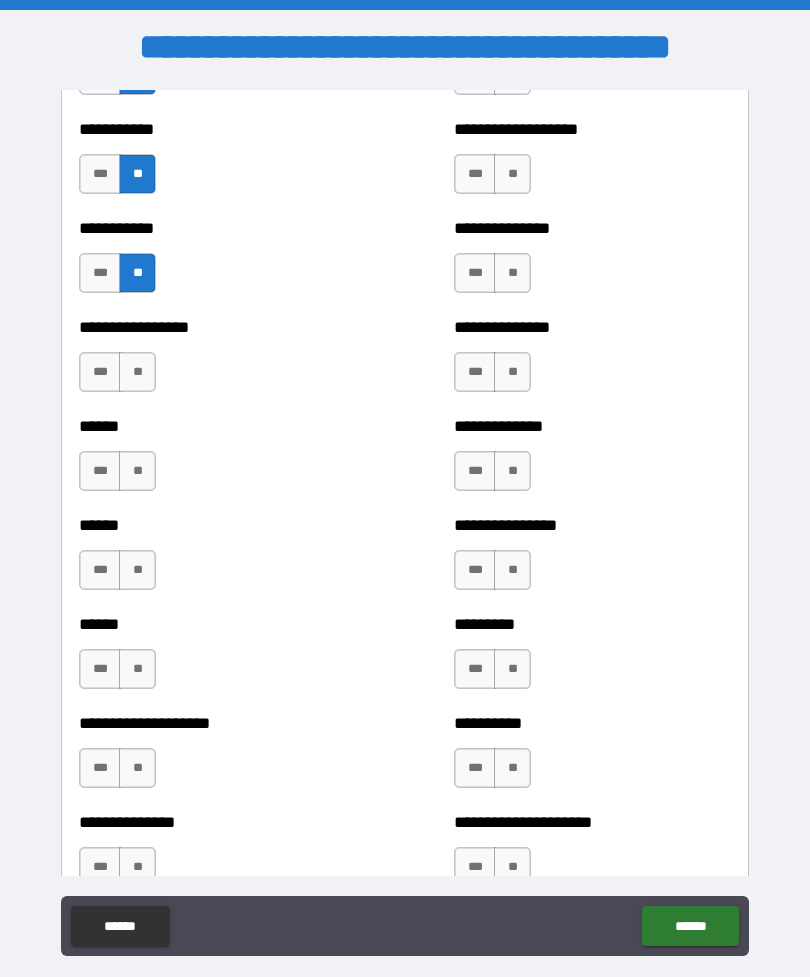 click on "**" at bounding box center [137, 372] 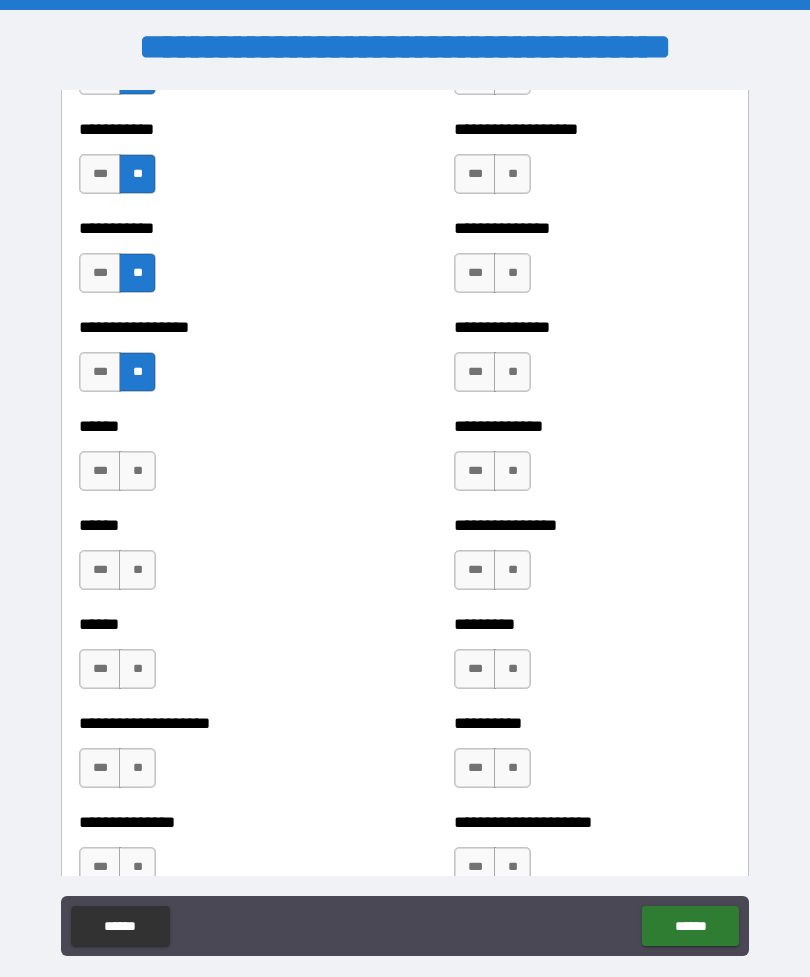 click on "**" at bounding box center (137, 471) 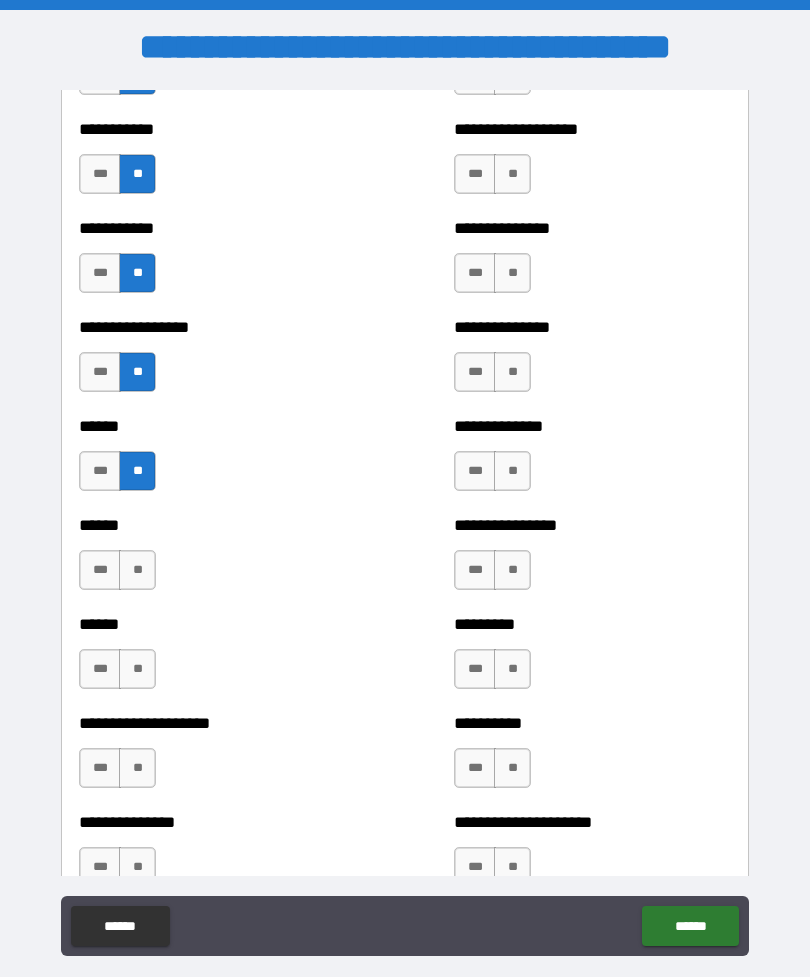click on "**" at bounding box center [137, 570] 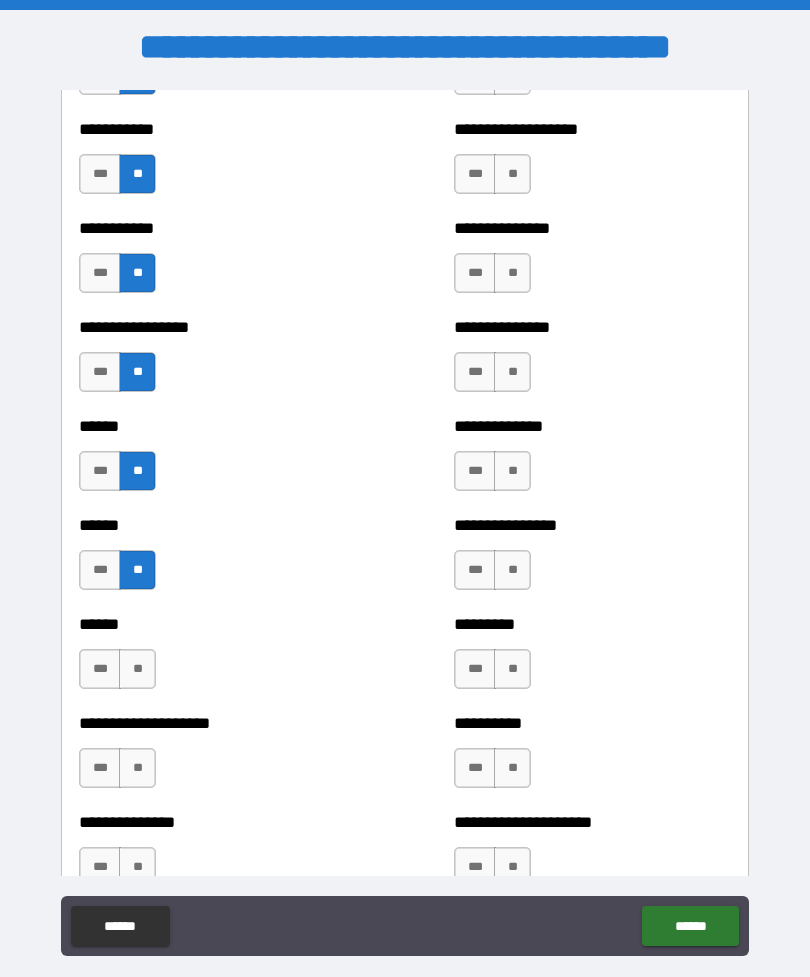 click on "**" at bounding box center (137, 669) 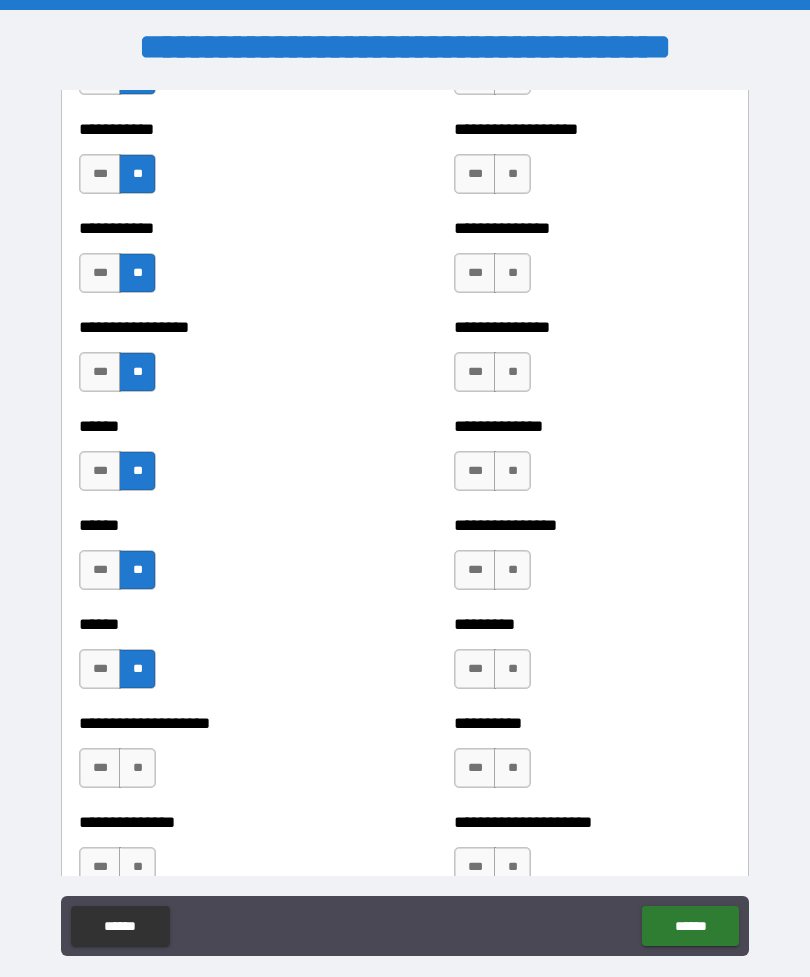 click on "**" at bounding box center (137, 768) 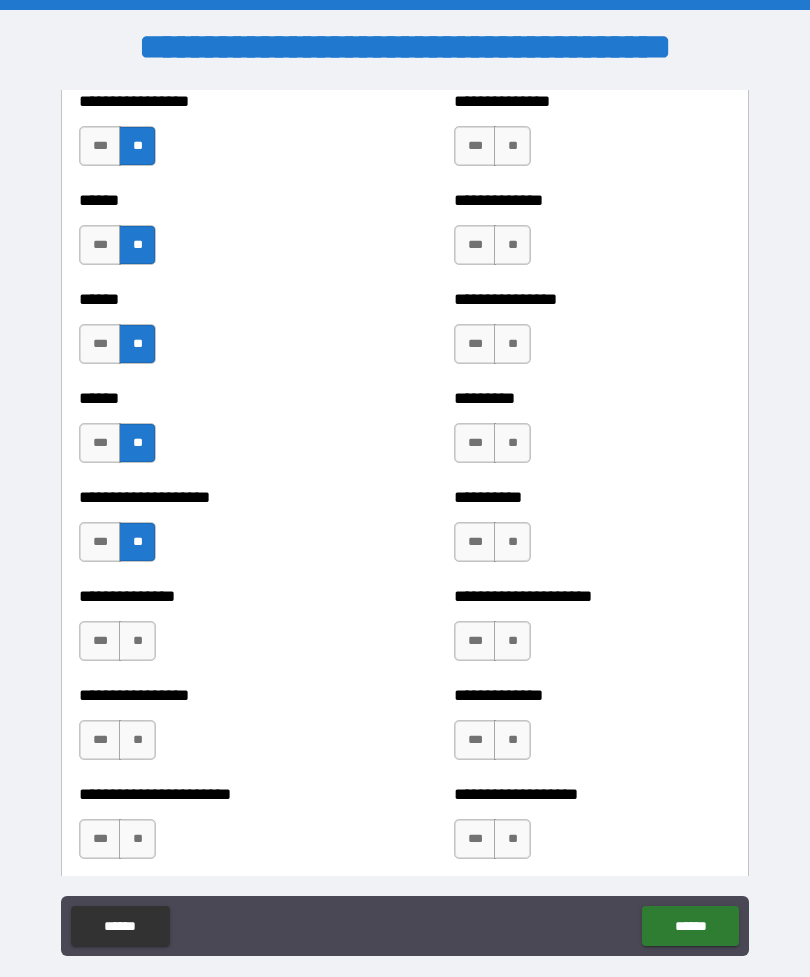 scroll, scrollTop: 3105, scrollLeft: 0, axis: vertical 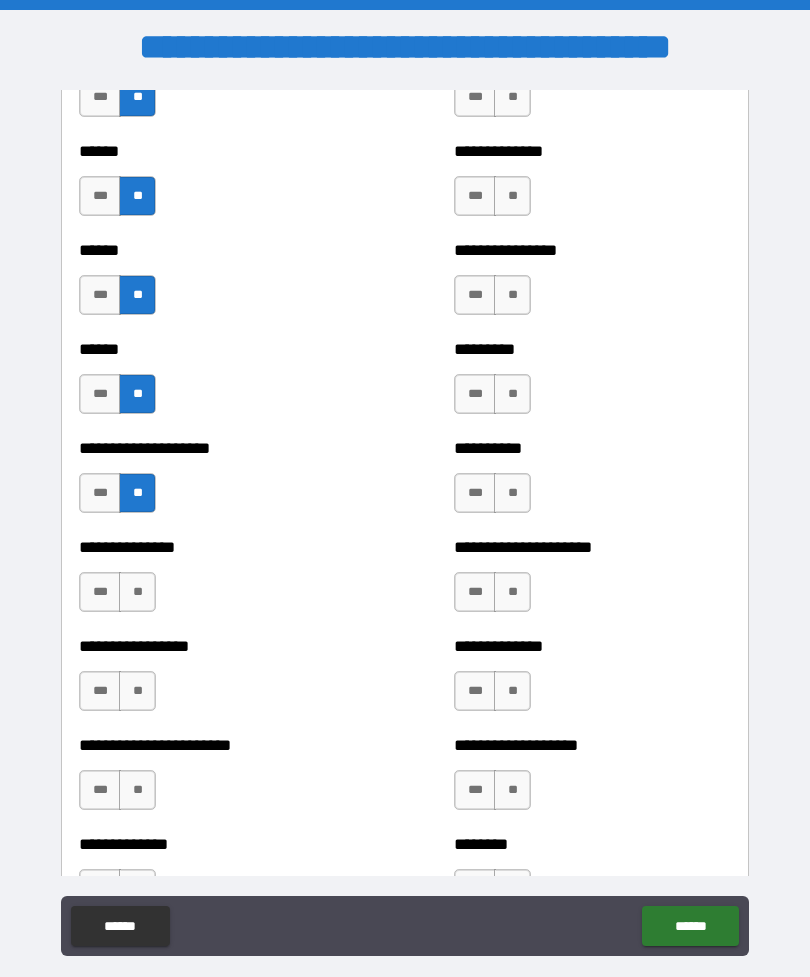click on "***" at bounding box center [100, 592] 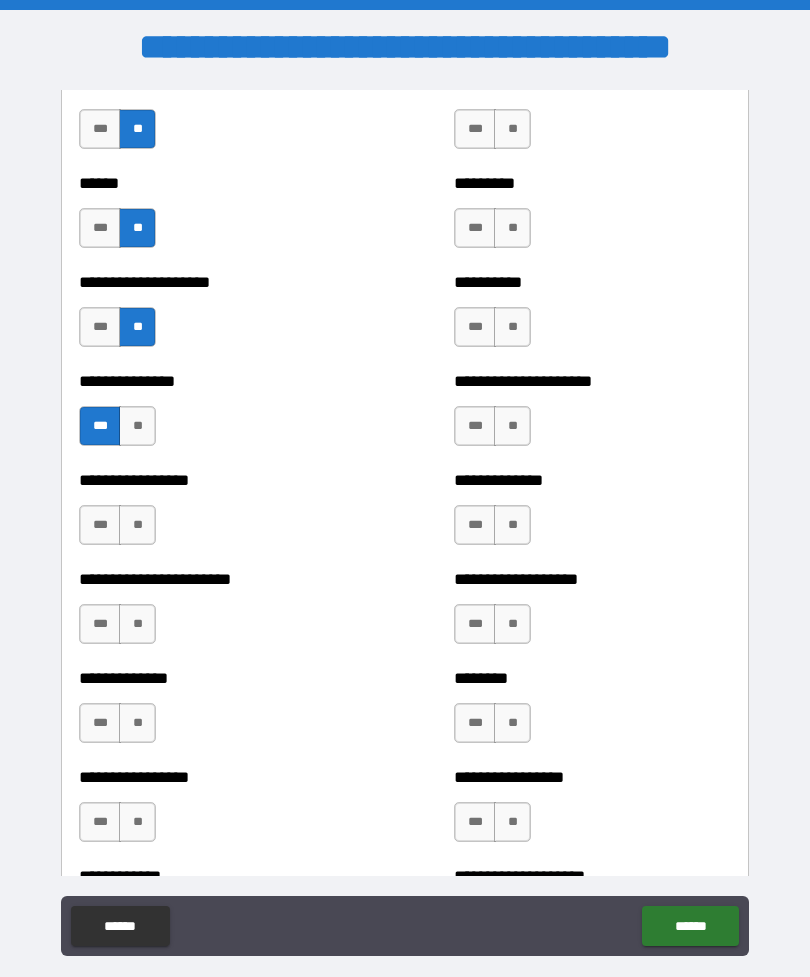 scroll, scrollTop: 3316, scrollLeft: 0, axis: vertical 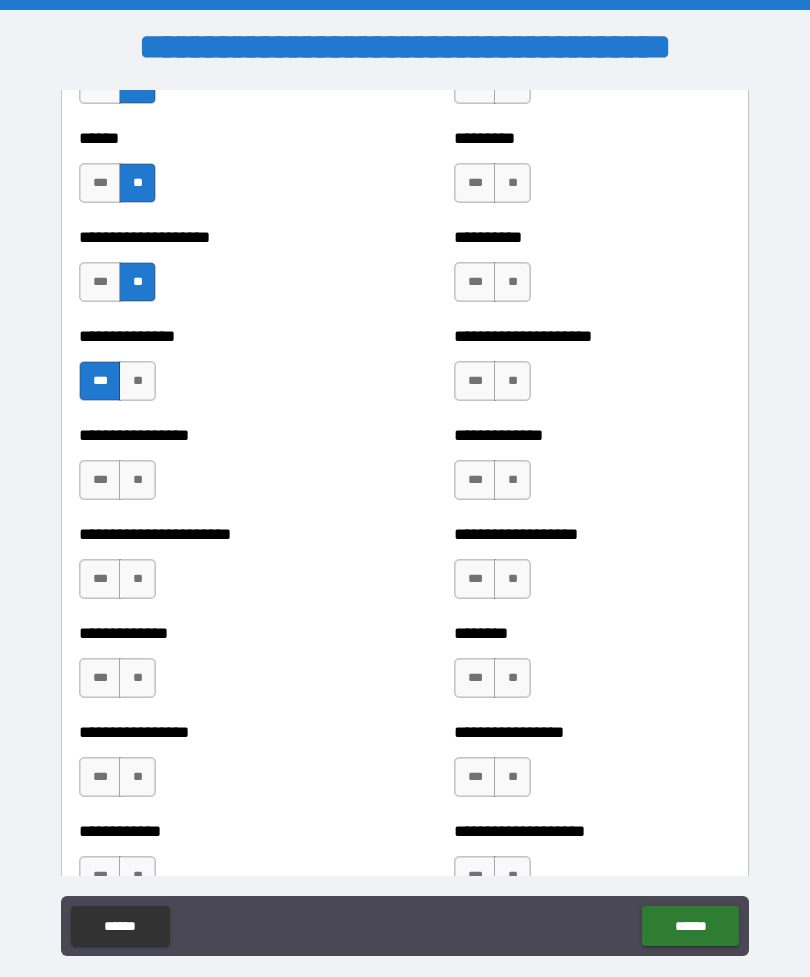 click on "**" at bounding box center [137, 480] 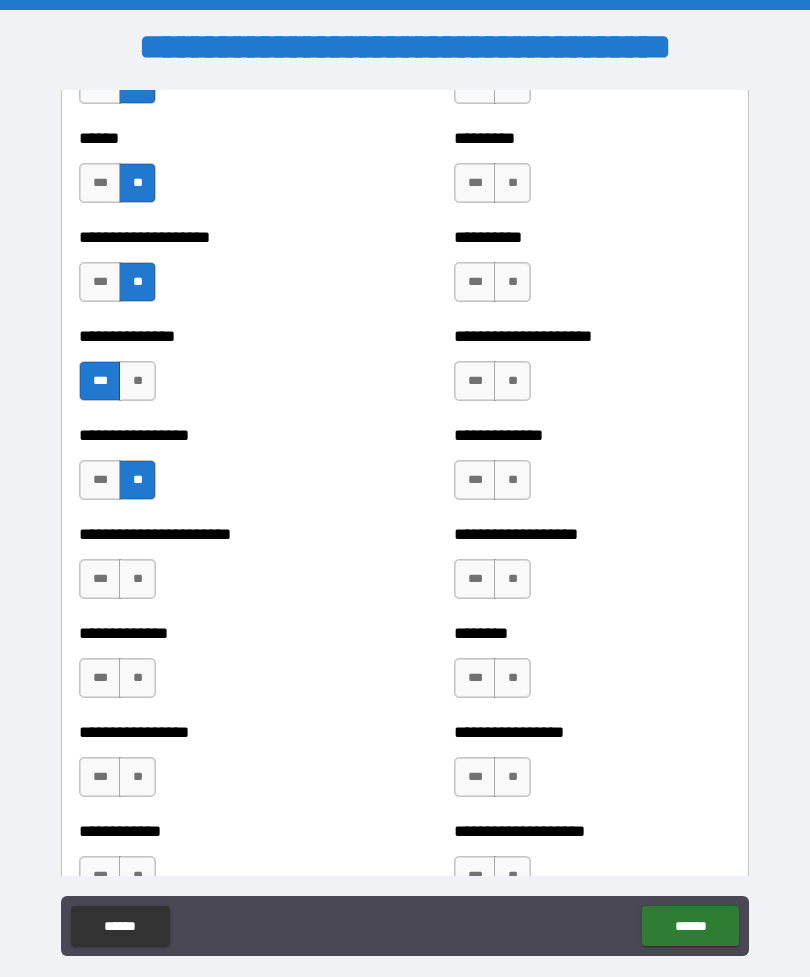 click on "**" at bounding box center [137, 579] 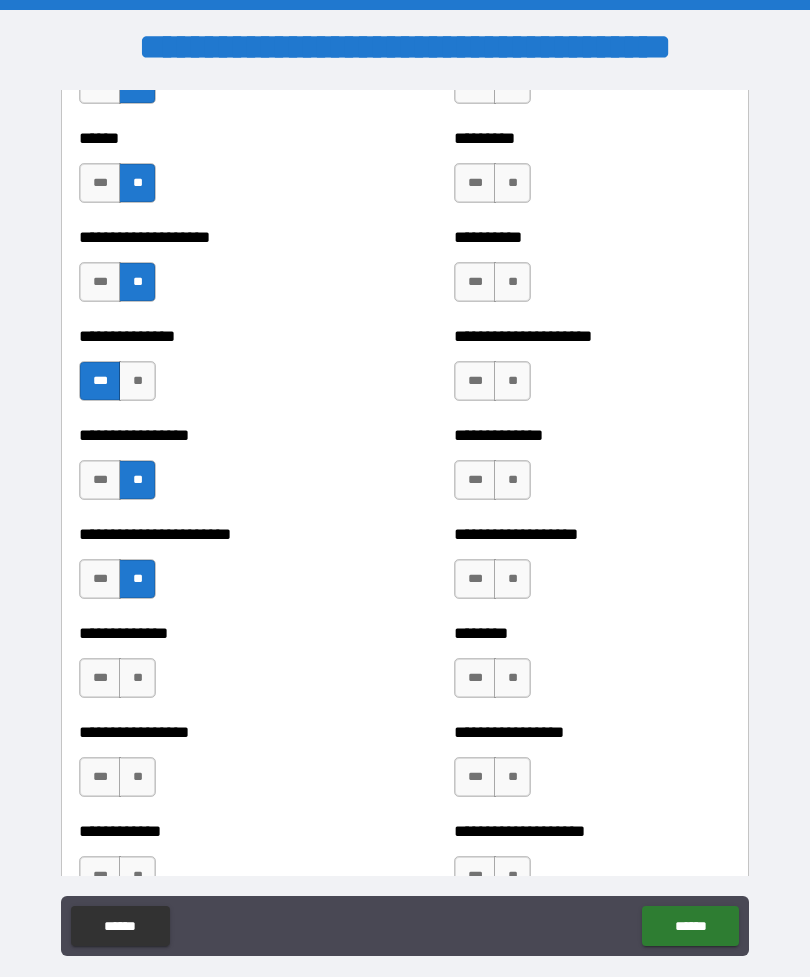 click on "**" at bounding box center [137, 678] 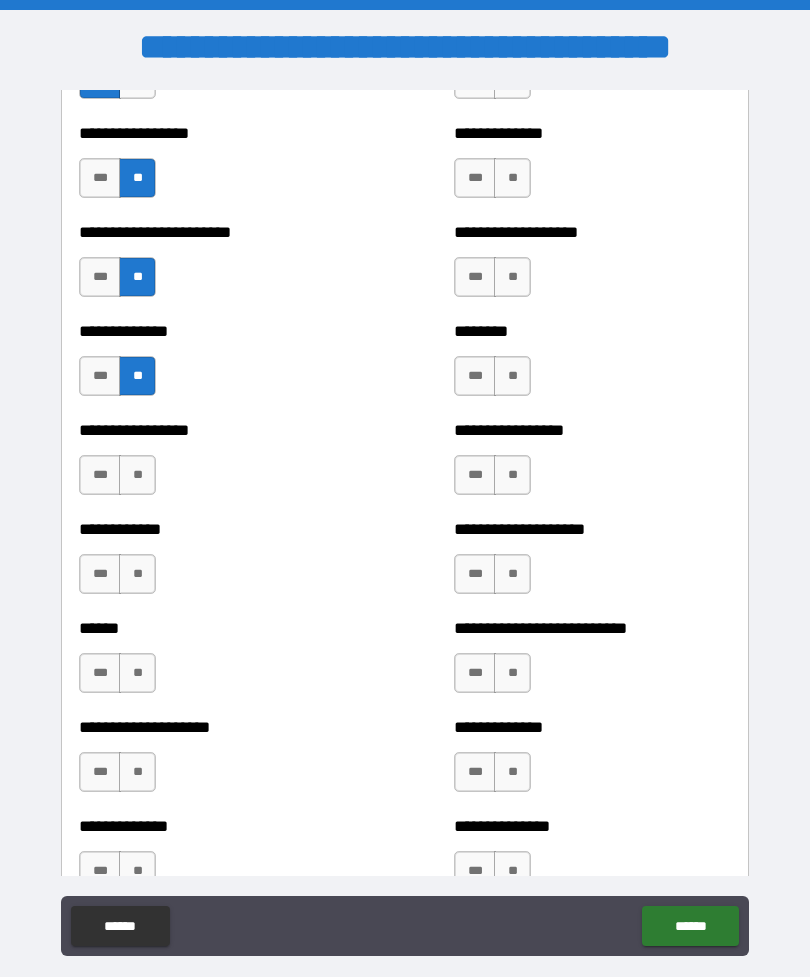 scroll, scrollTop: 3625, scrollLeft: 0, axis: vertical 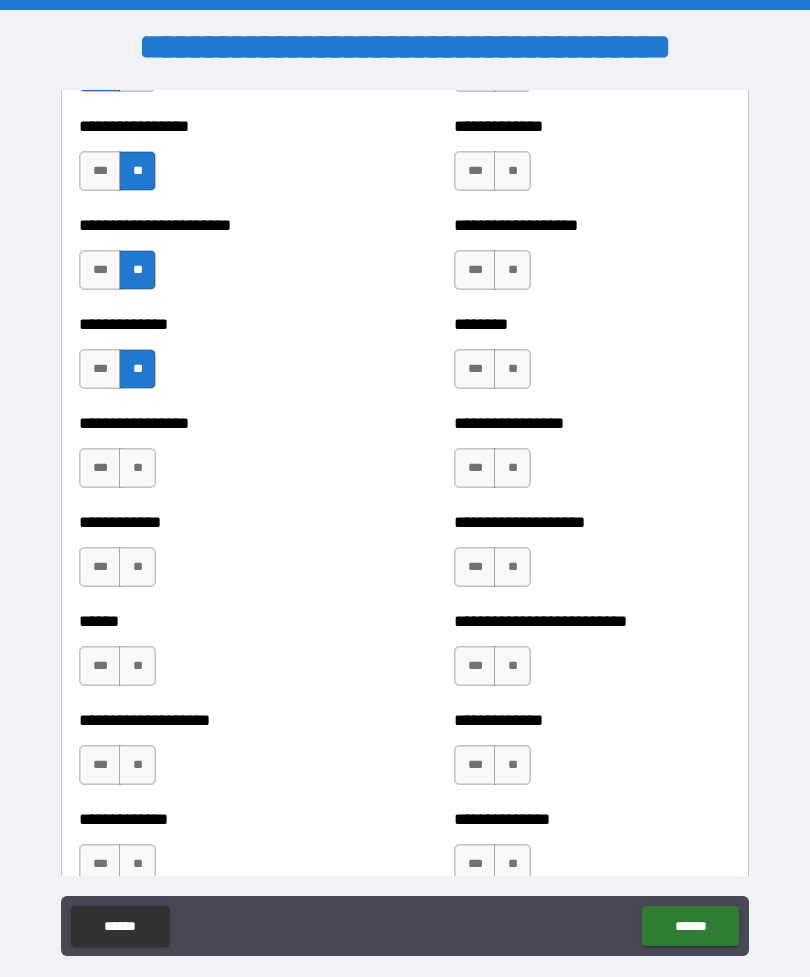 click on "**" at bounding box center (137, 468) 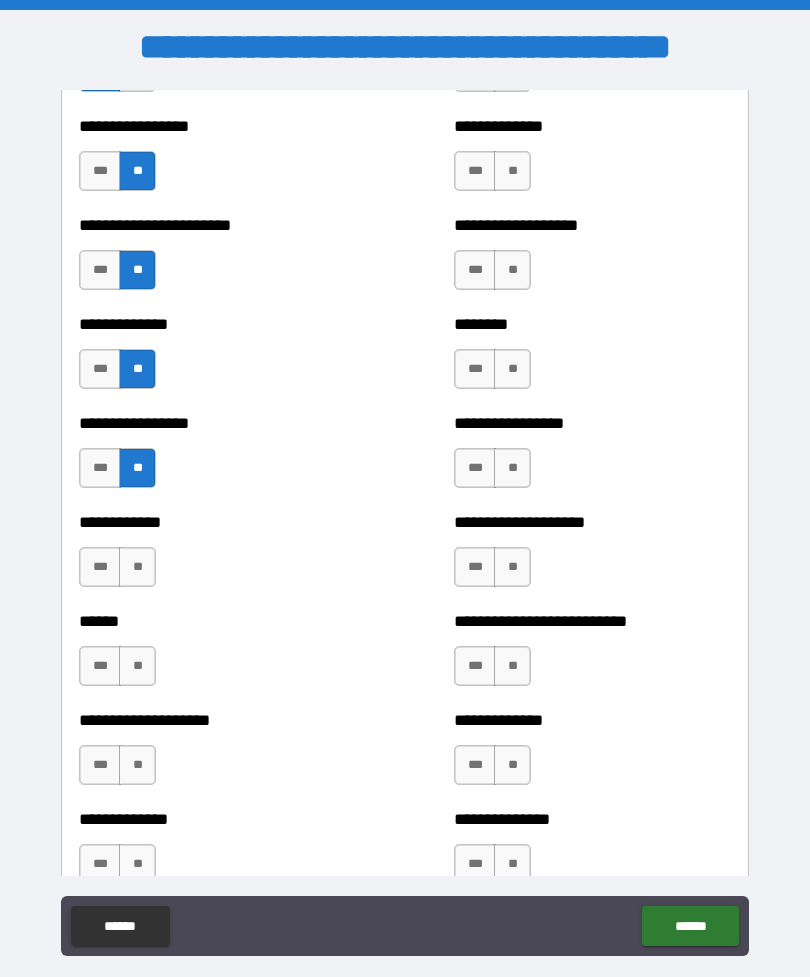 click on "**" at bounding box center (137, 567) 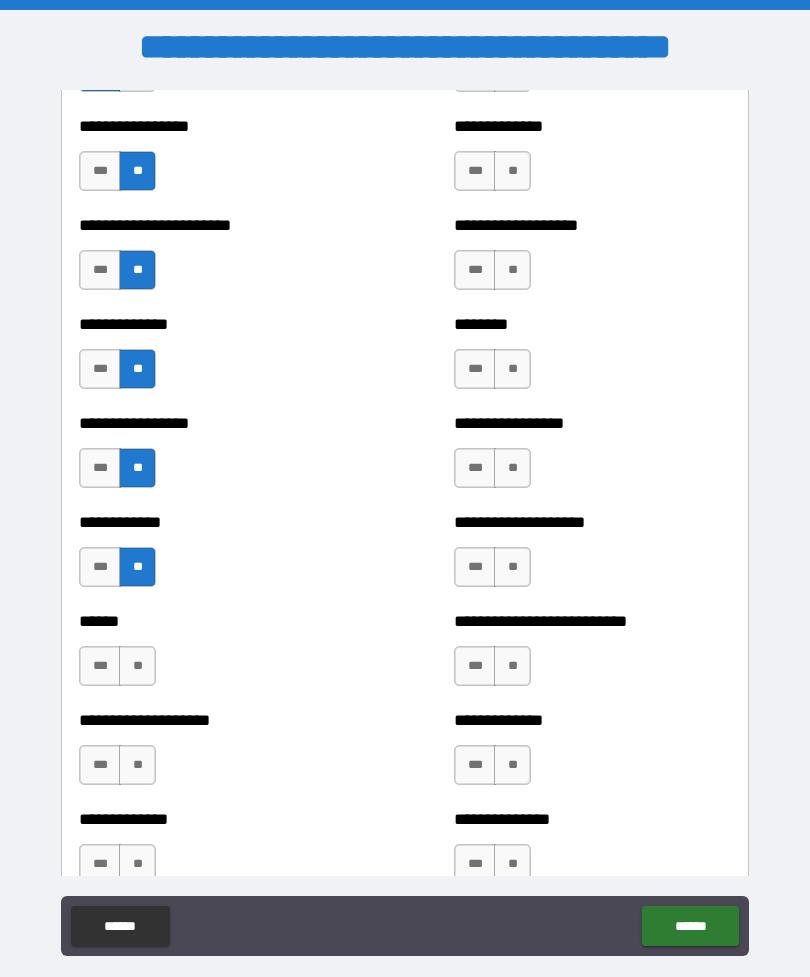click on "**" at bounding box center (137, 666) 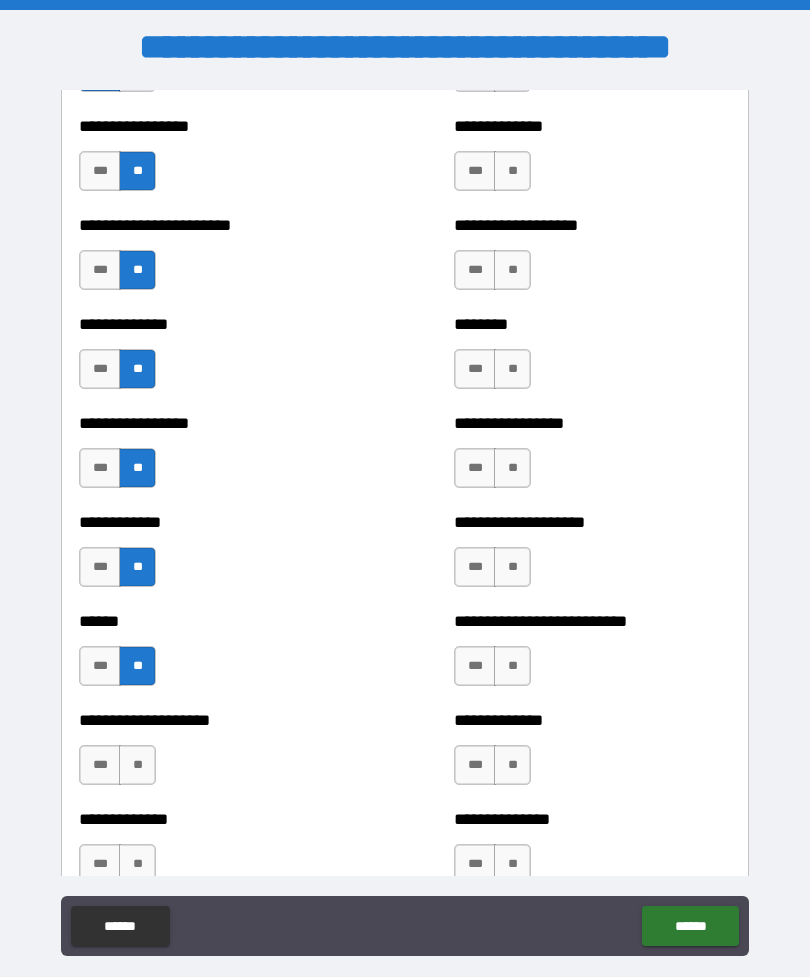 click on "**" at bounding box center [137, 765] 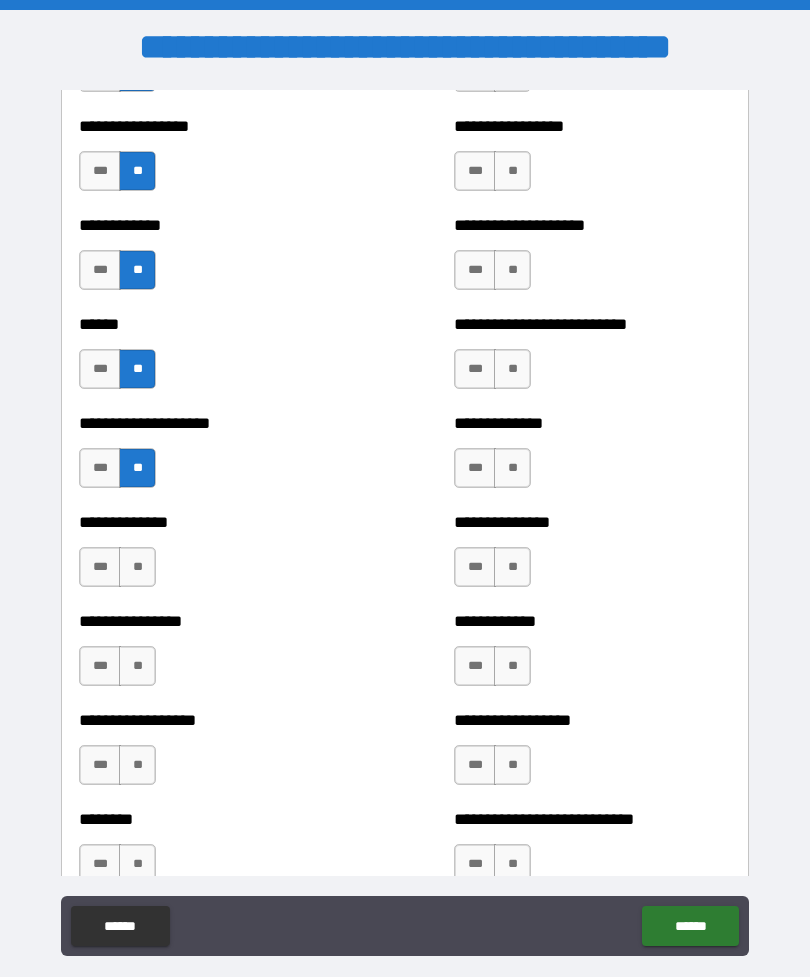 scroll, scrollTop: 3964, scrollLeft: 0, axis: vertical 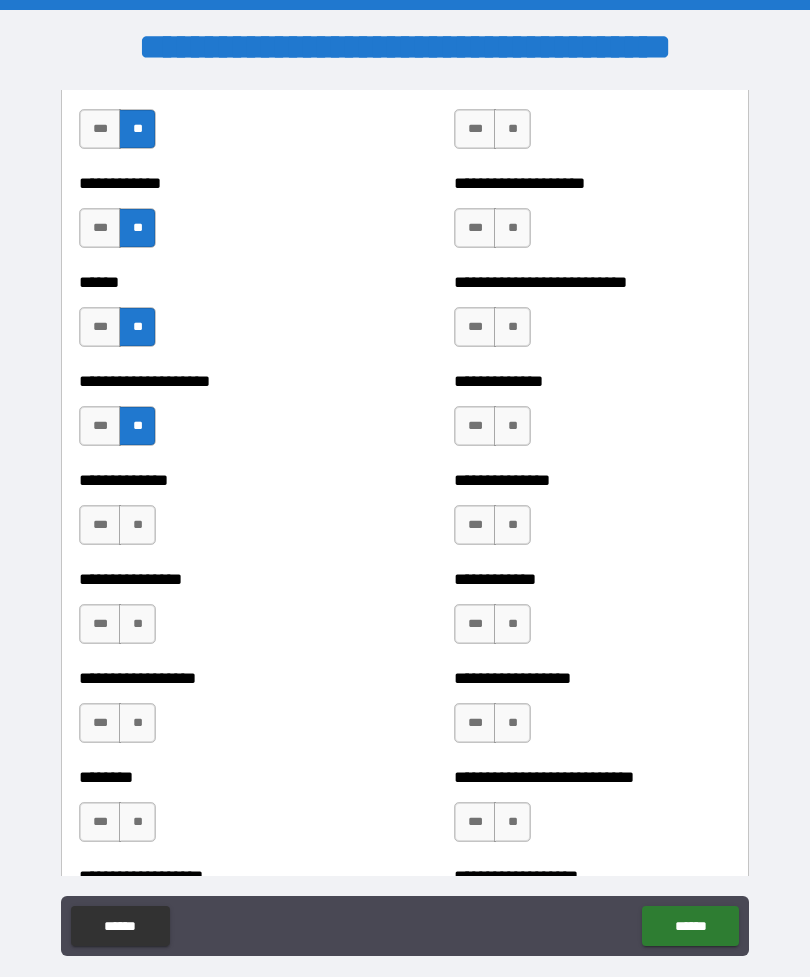 click on "**" at bounding box center [137, 525] 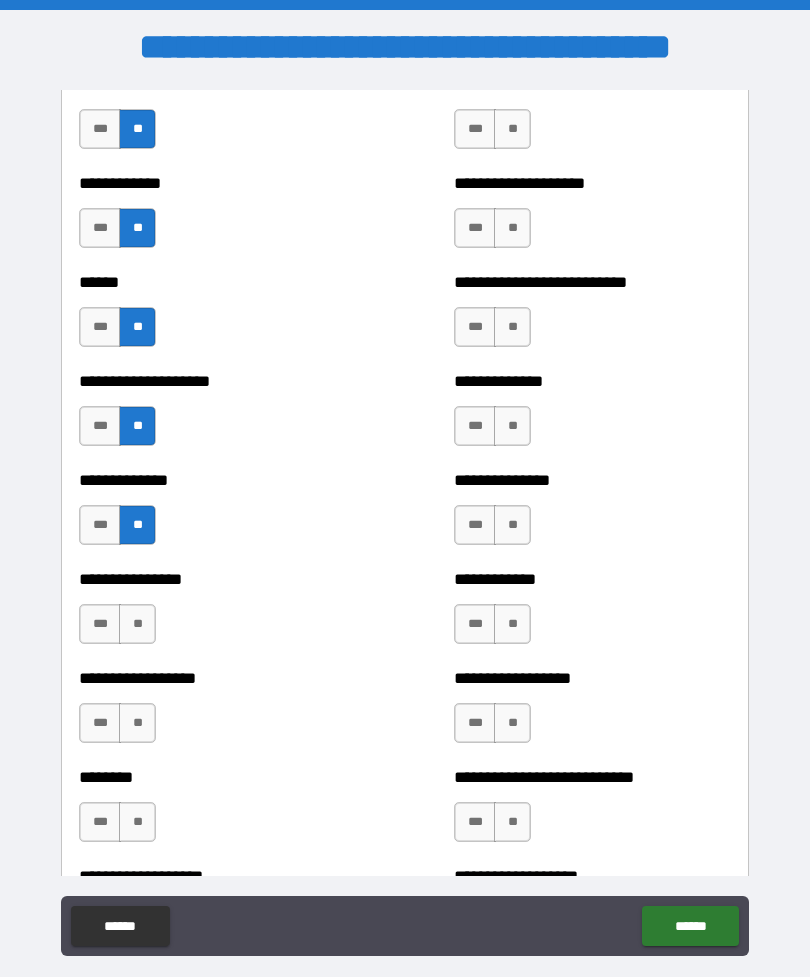 click on "**" at bounding box center (137, 624) 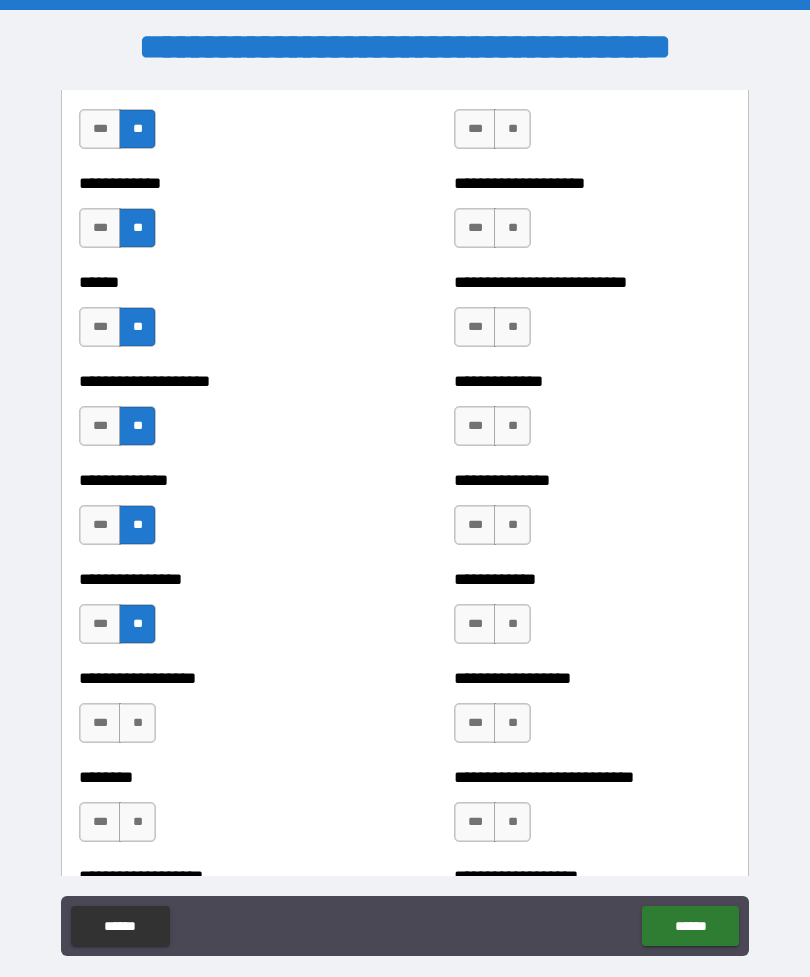 click on "**" at bounding box center (137, 723) 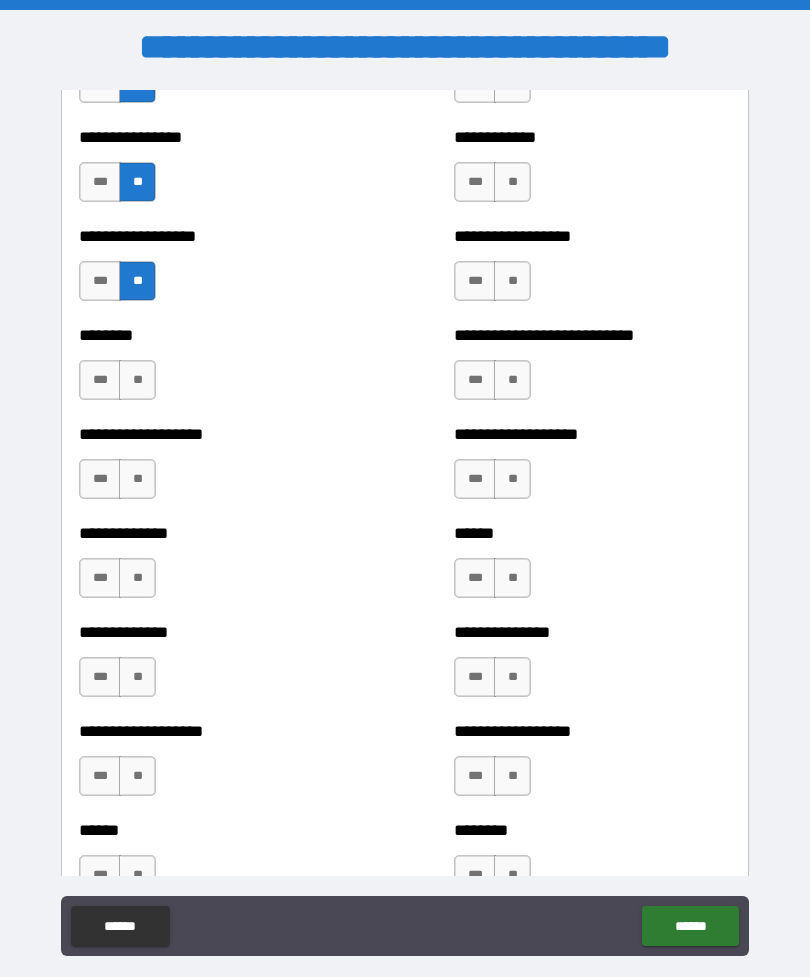 scroll, scrollTop: 4407, scrollLeft: 0, axis: vertical 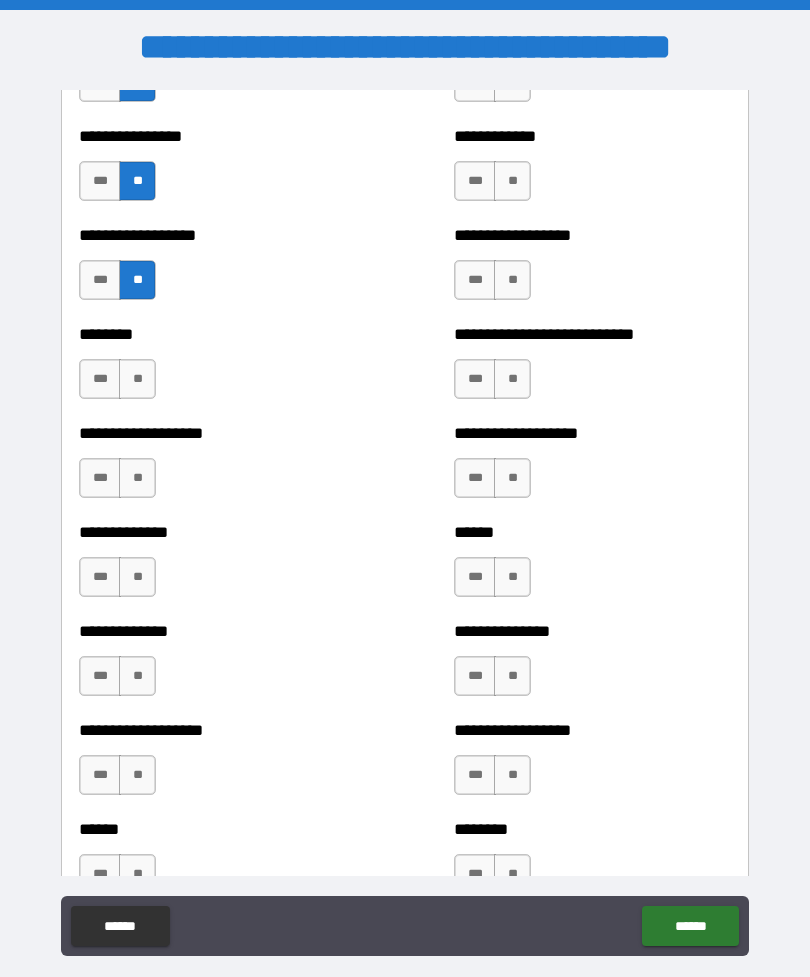 click on "**" at bounding box center (137, 379) 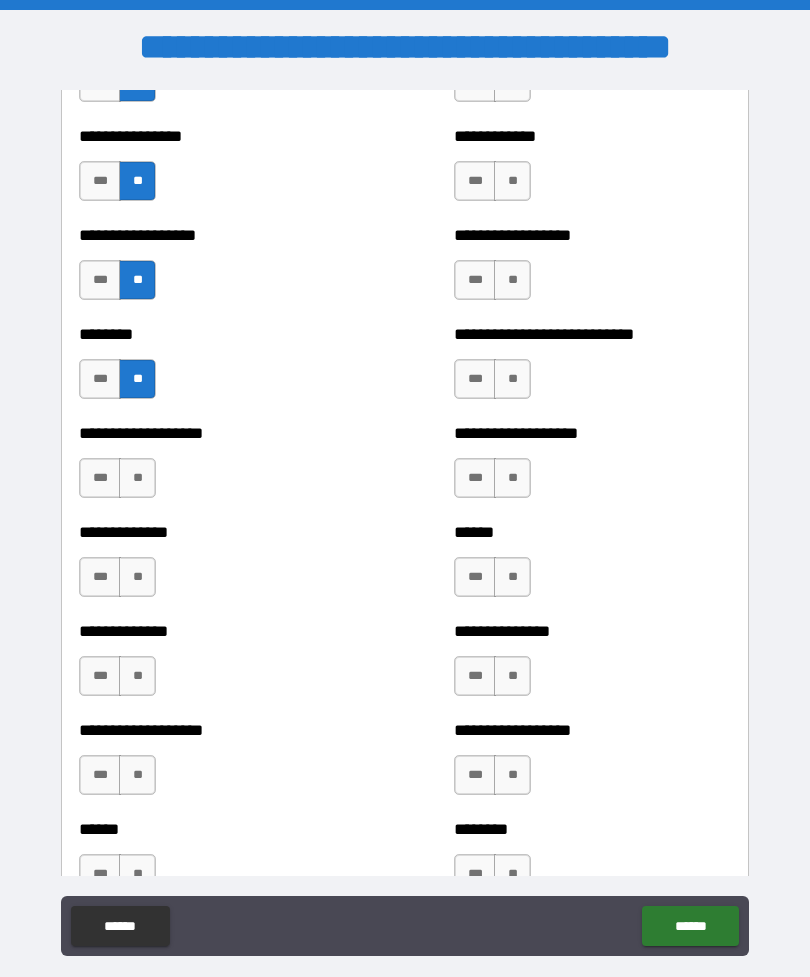 click on "**" at bounding box center [137, 478] 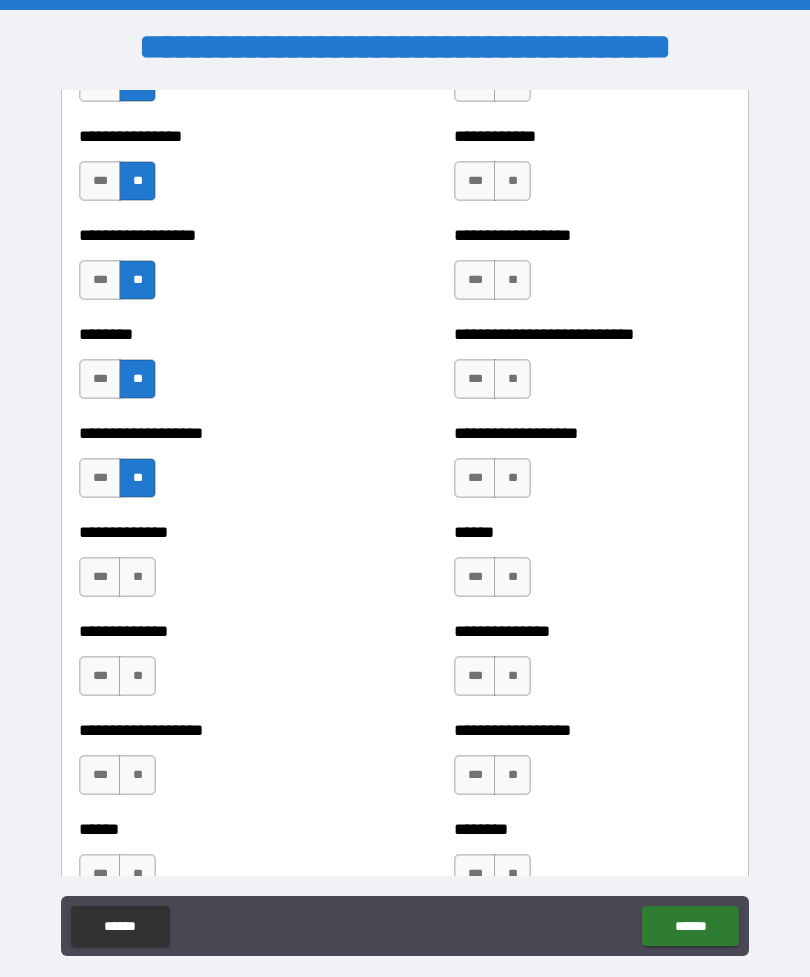 click on "**" at bounding box center (137, 577) 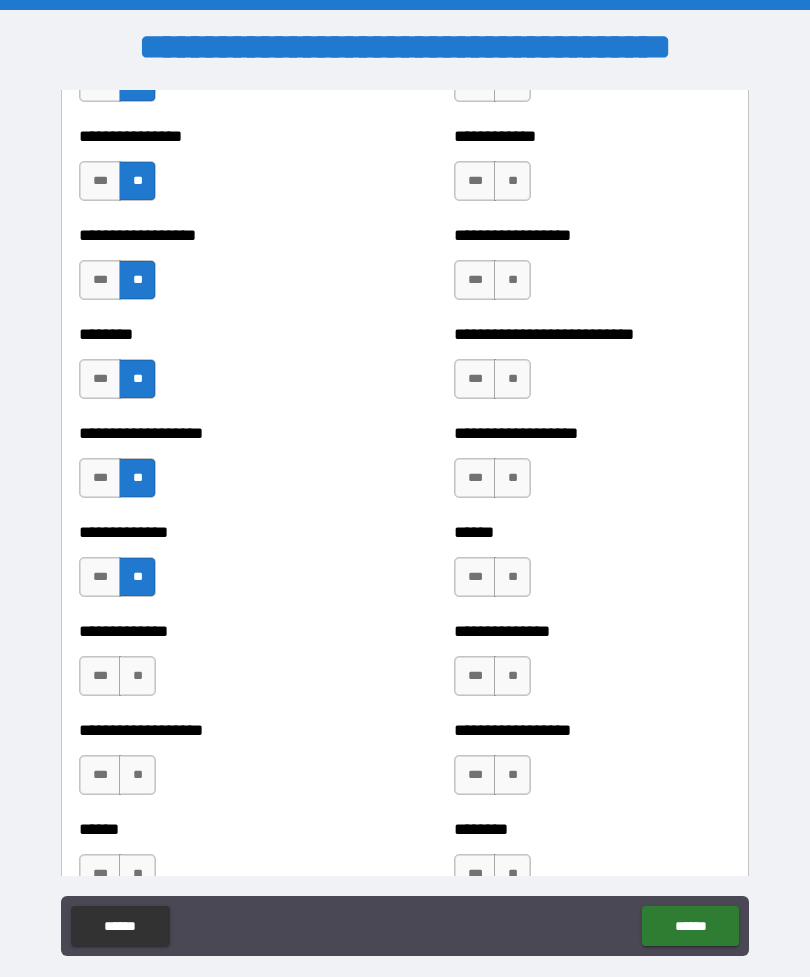 click on "**" at bounding box center (137, 676) 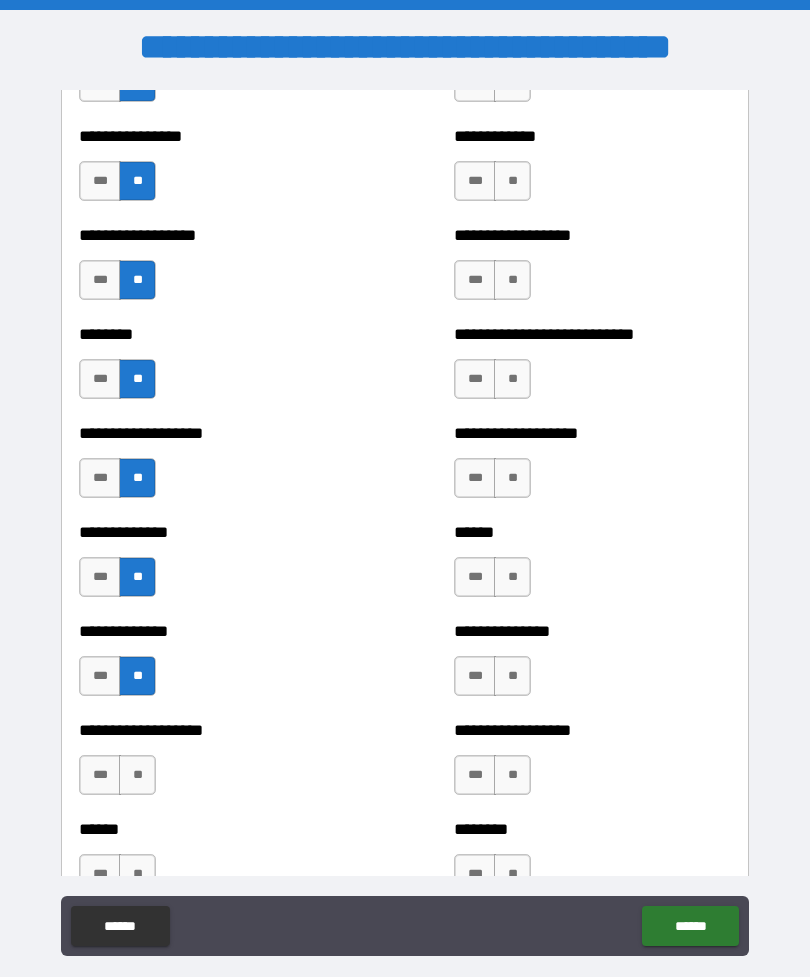 click on "**" at bounding box center (137, 775) 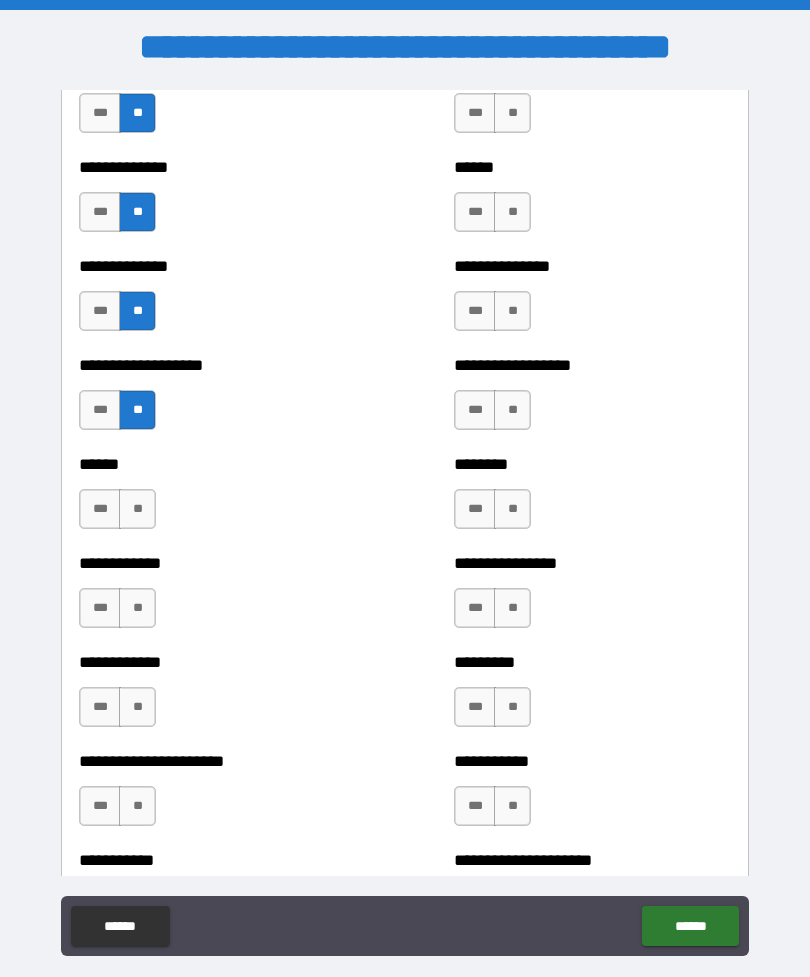 scroll, scrollTop: 4771, scrollLeft: 0, axis: vertical 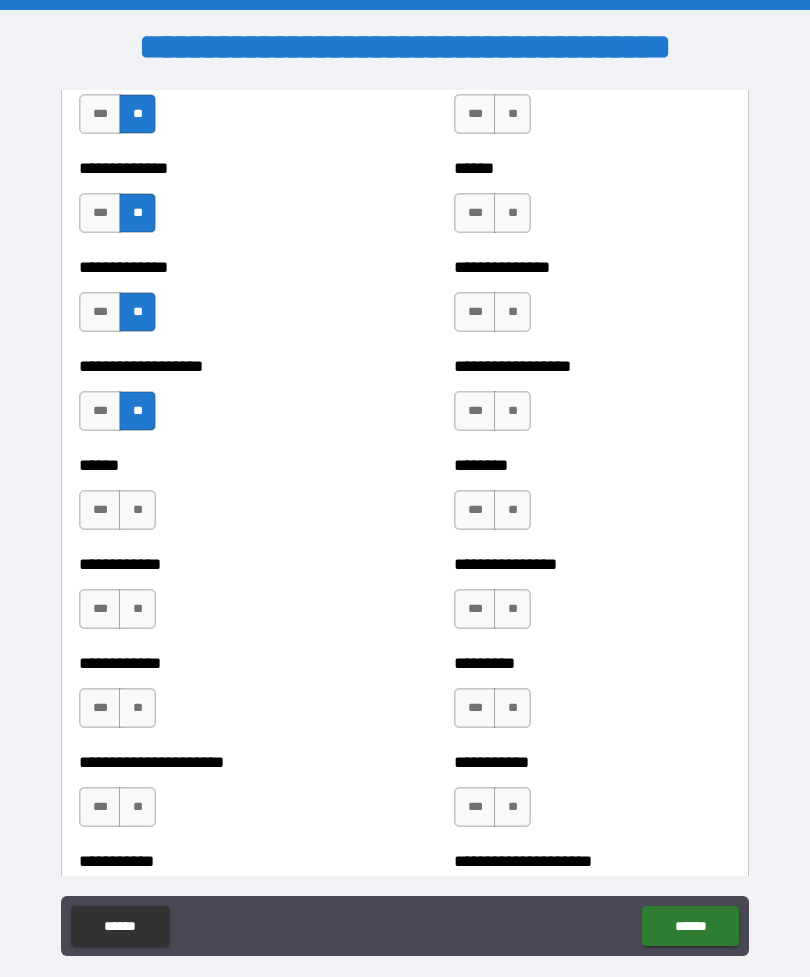 click on "**" at bounding box center (137, 510) 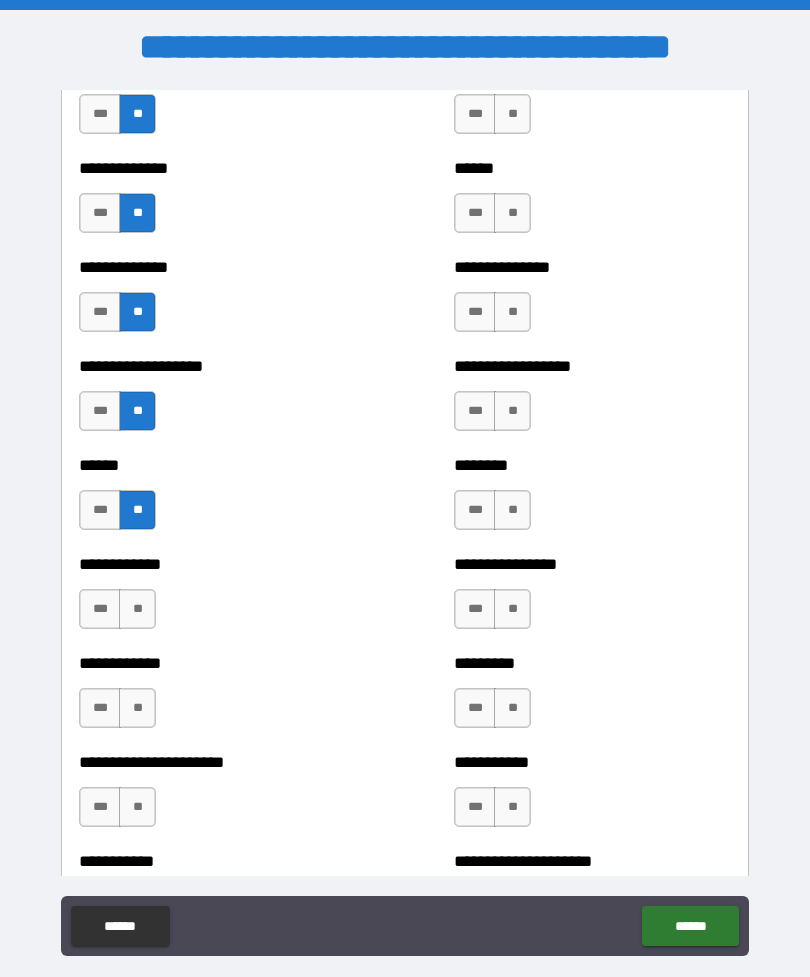 click on "**" at bounding box center [137, 609] 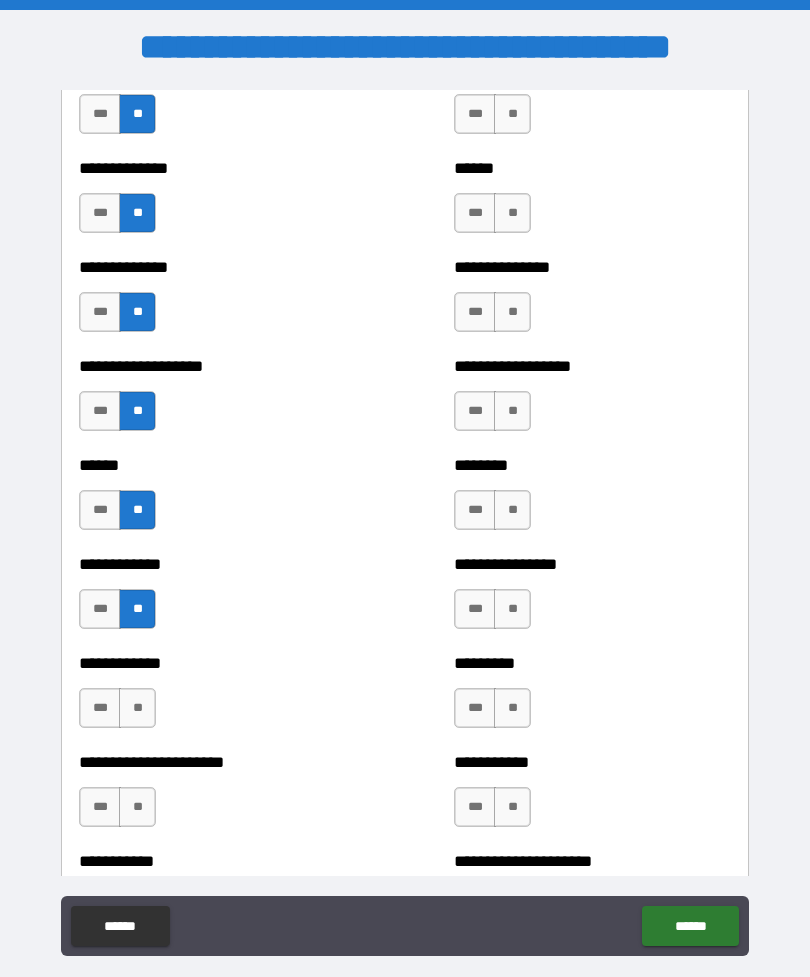 click on "**" at bounding box center (137, 708) 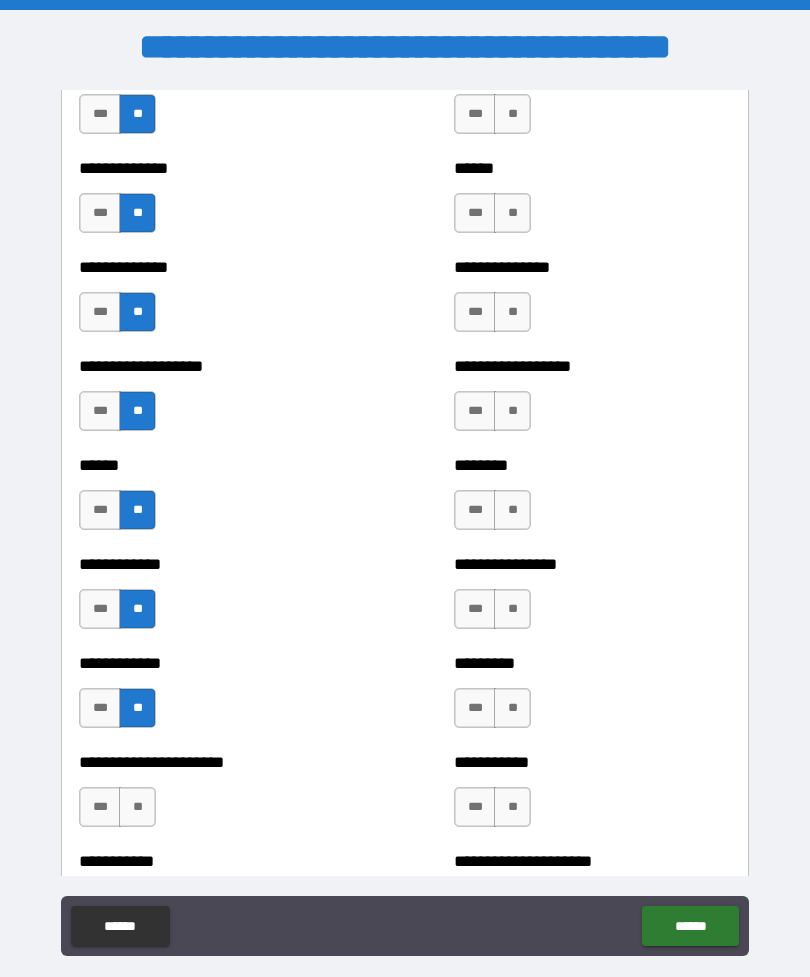 click on "**" at bounding box center (137, 807) 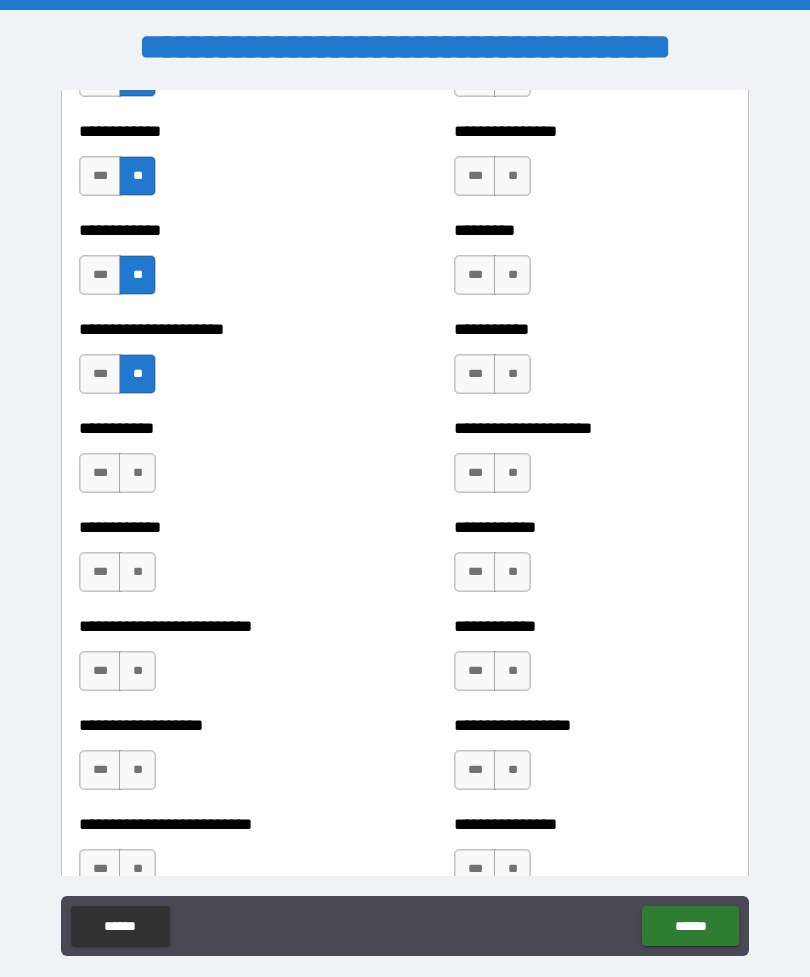 scroll, scrollTop: 5207, scrollLeft: 0, axis: vertical 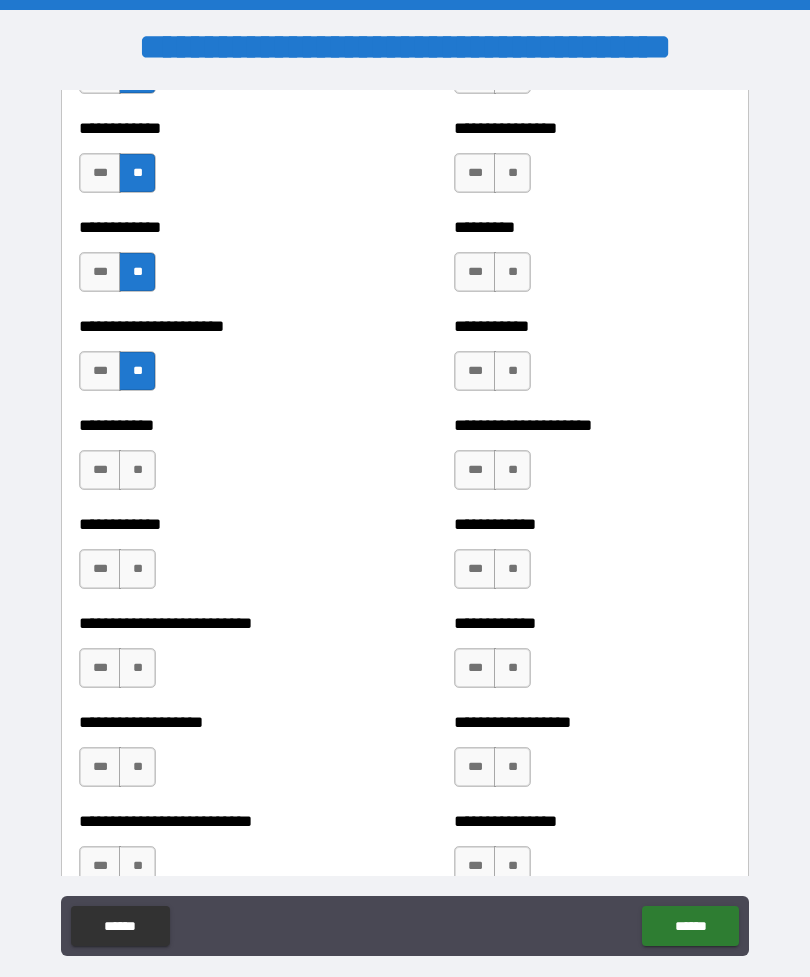 click on "**" at bounding box center [137, 470] 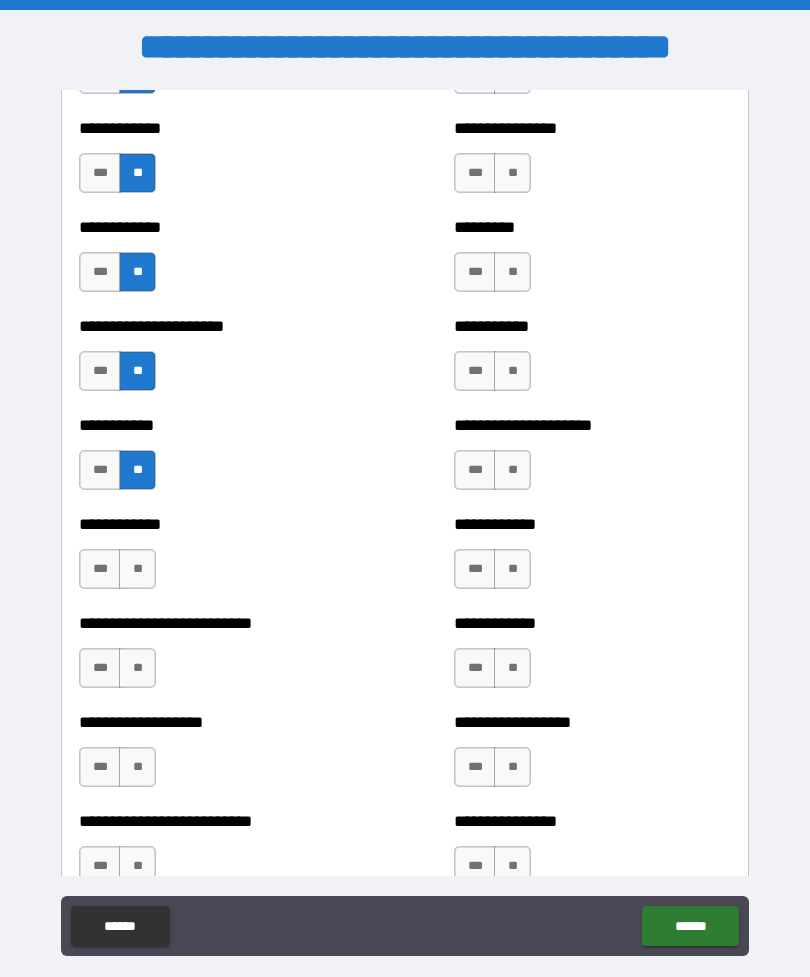click on "**" at bounding box center [137, 569] 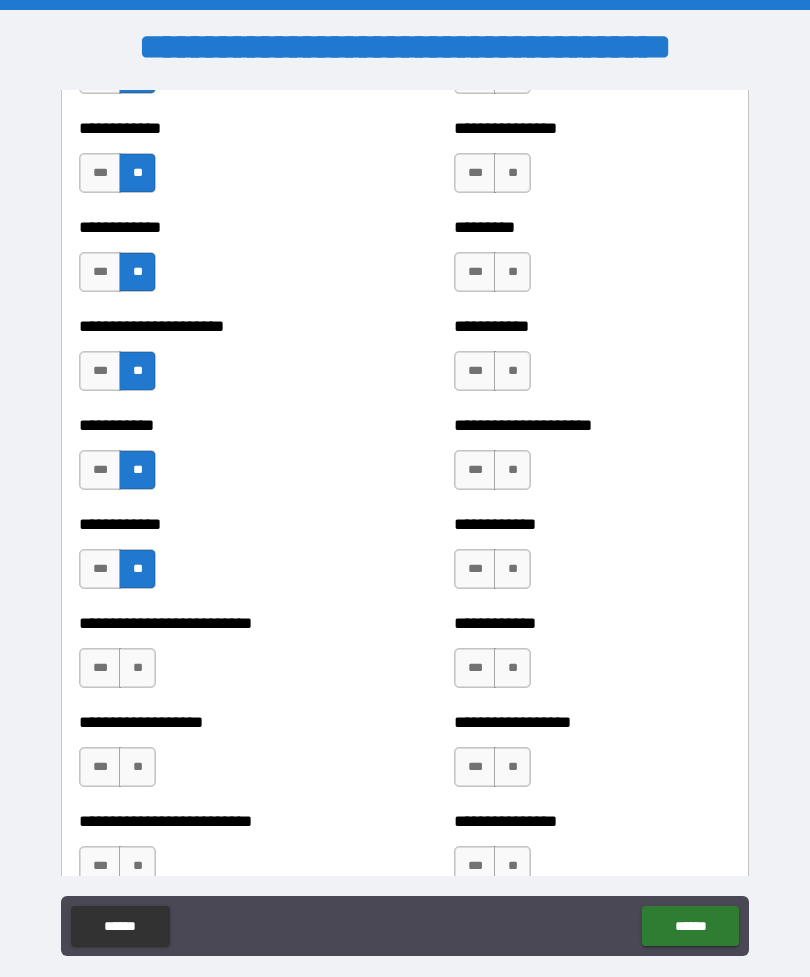 click on "**" at bounding box center (137, 668) 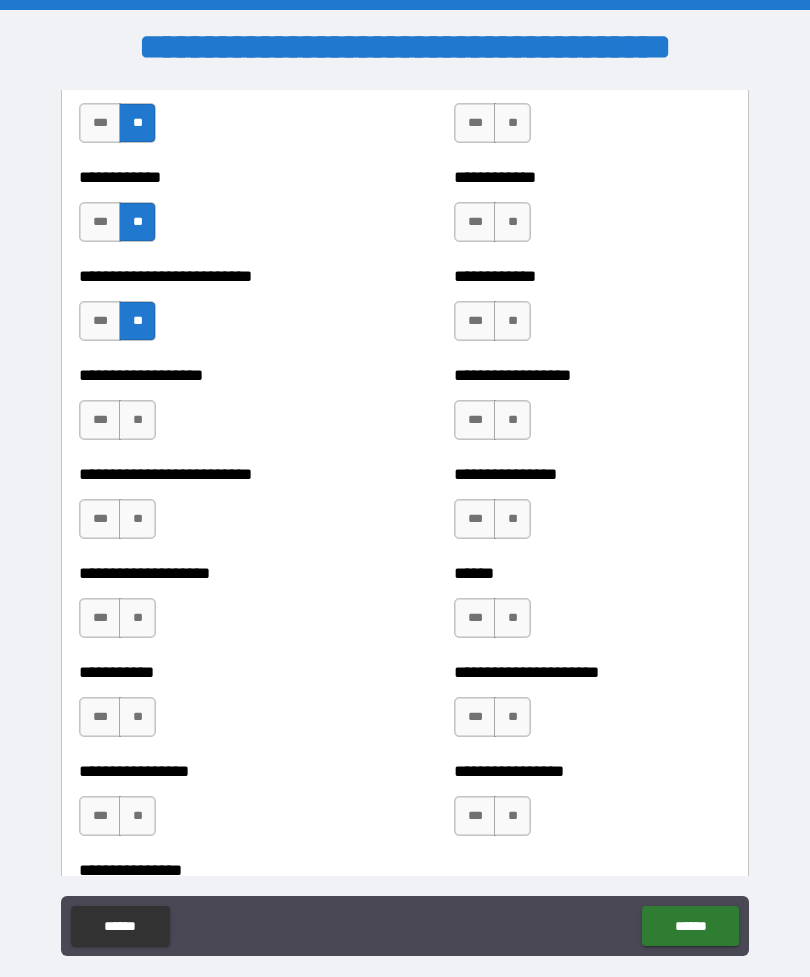 scroll, scrollTop: 5571, scrollLeft: 0, axis: vertical 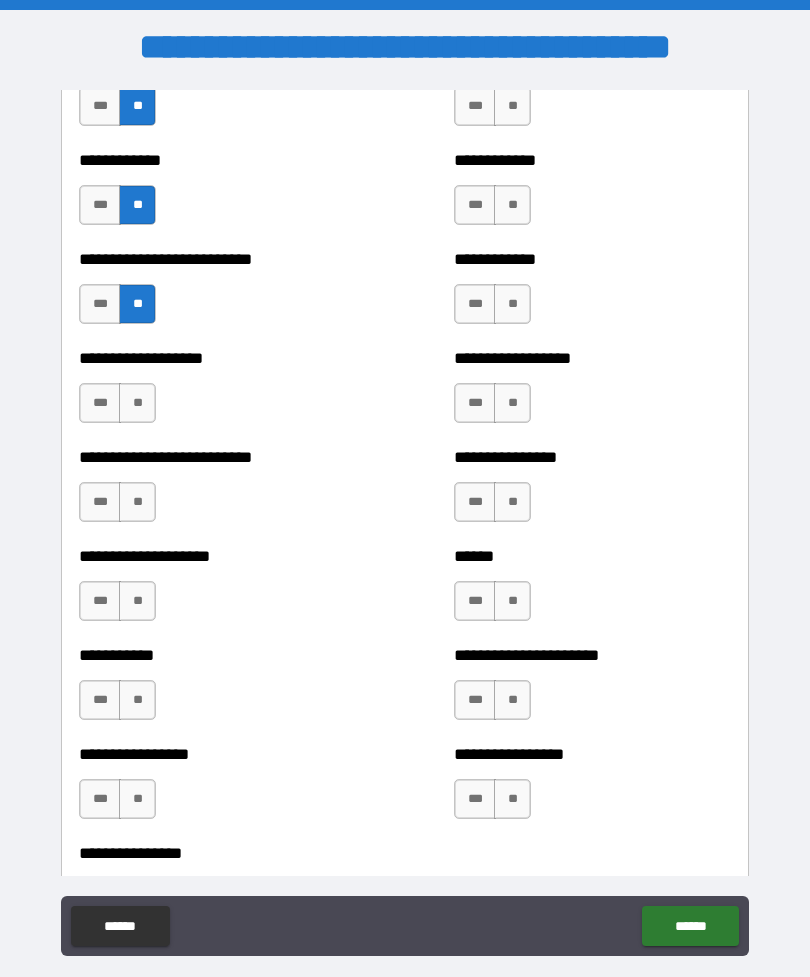 click on "**" at bounding box center [137, 403] 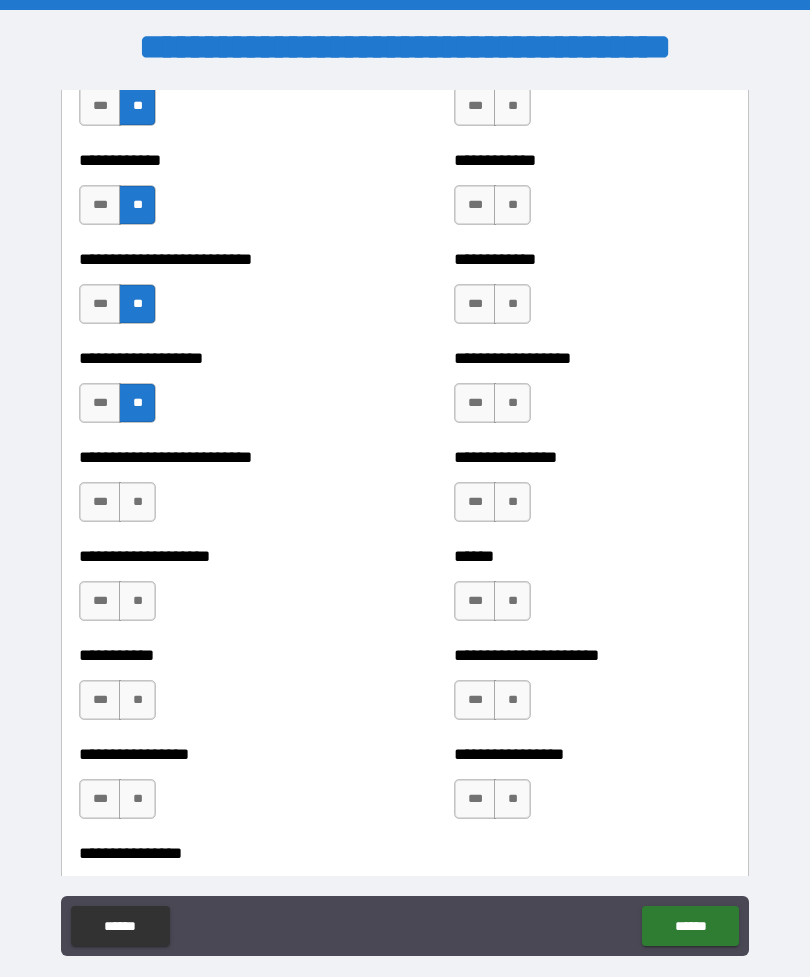 click on "**" at bounding box center (137, 502) 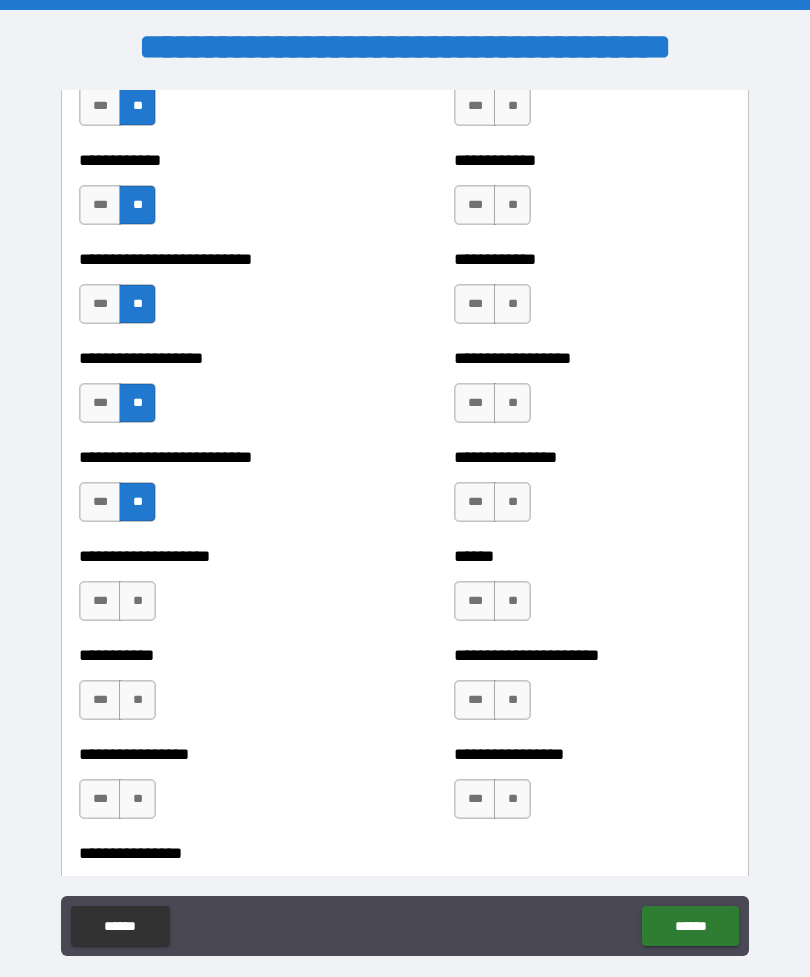 click on "**" at bounding box center [137, 601] 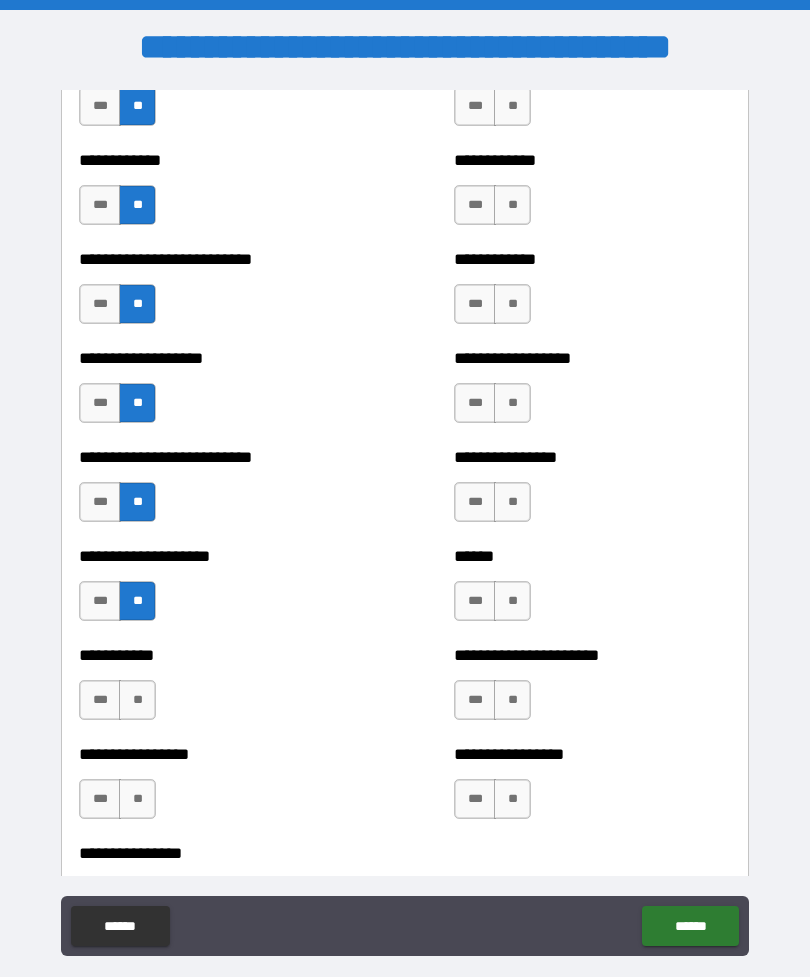 click on "**" at bounding box center (137, 700) 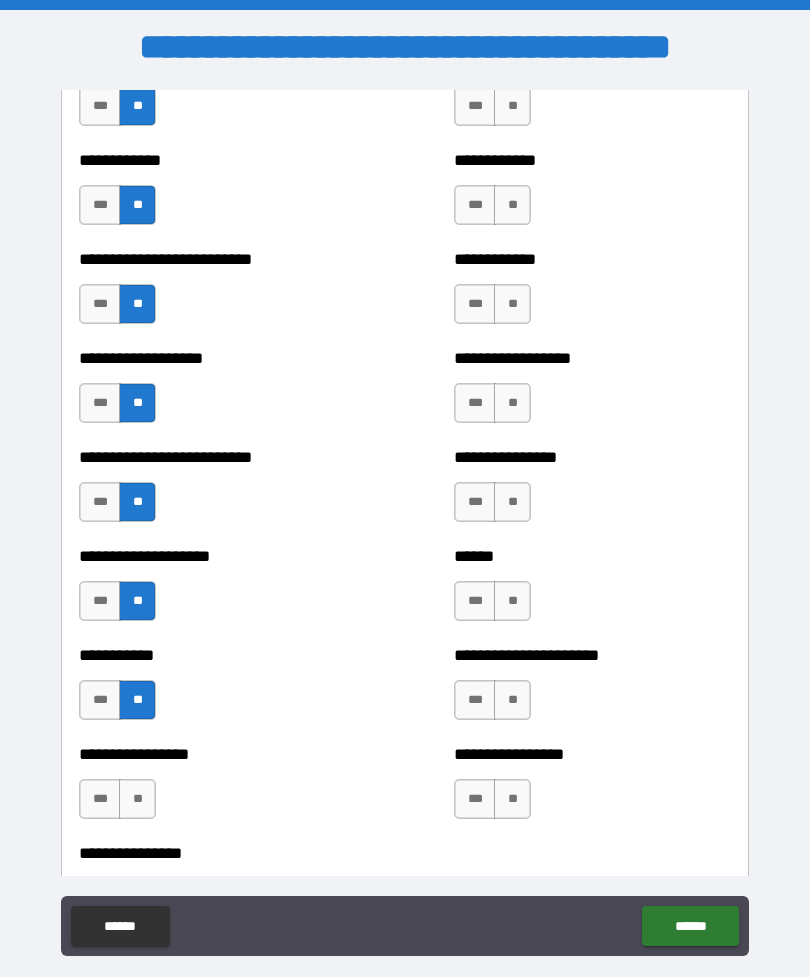 click on "**" at bounding box center [137, 799] 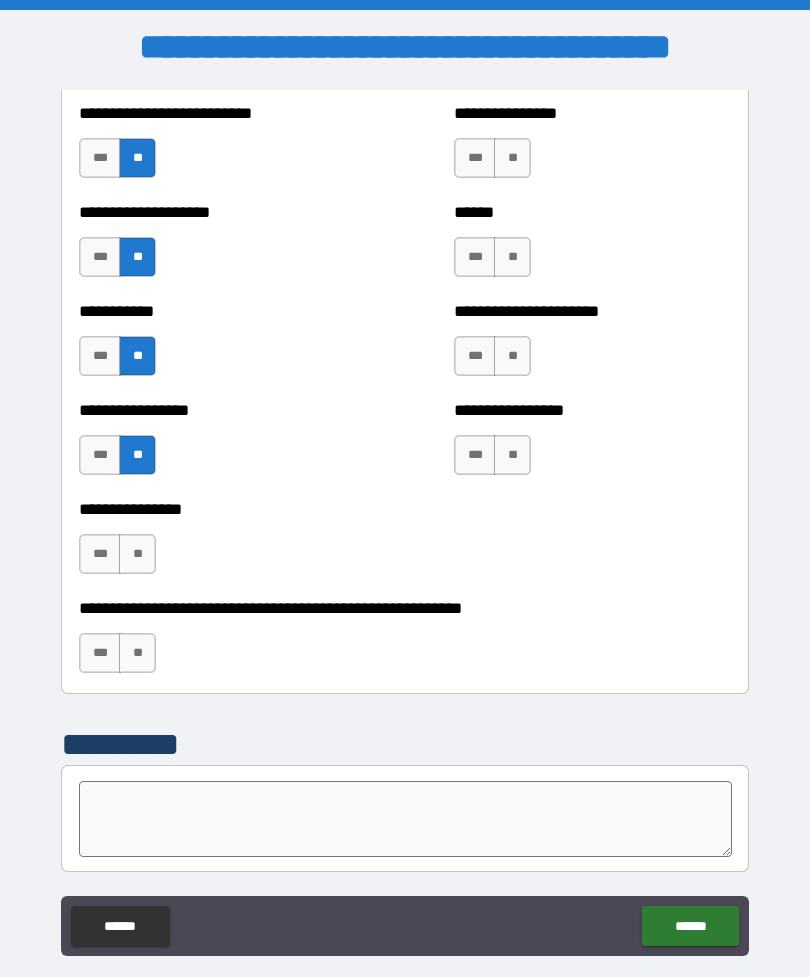 scroll, scrollTop: 5975, scrollLeft: 0, axis: vertical 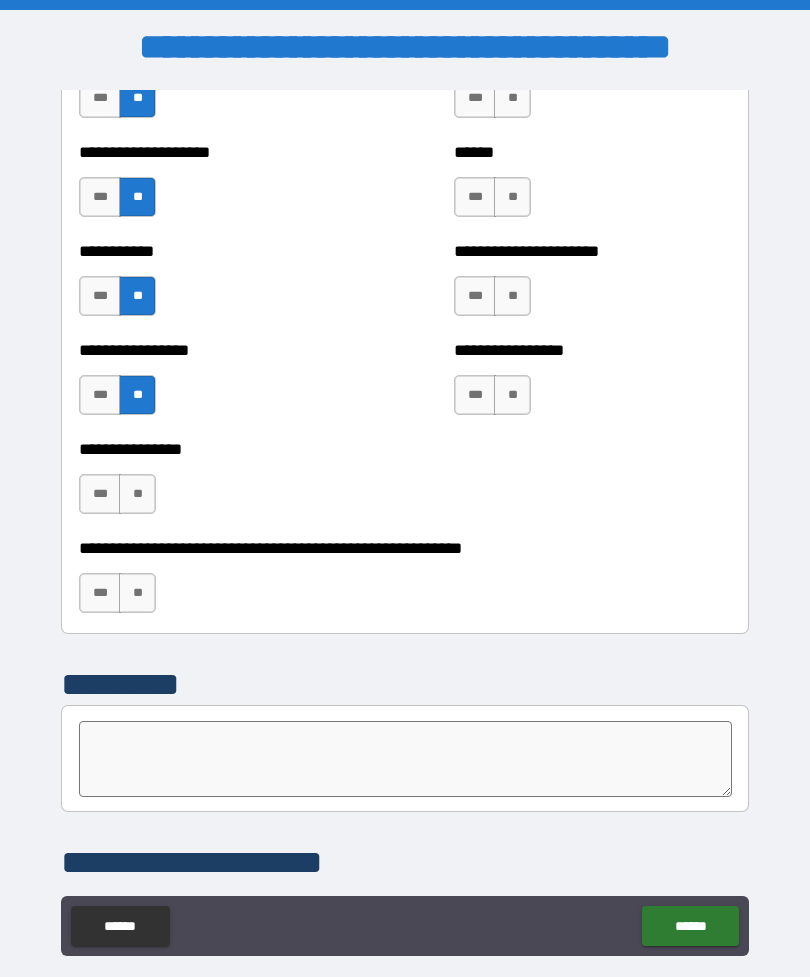 click on "**" at bounding box center (137, 494) 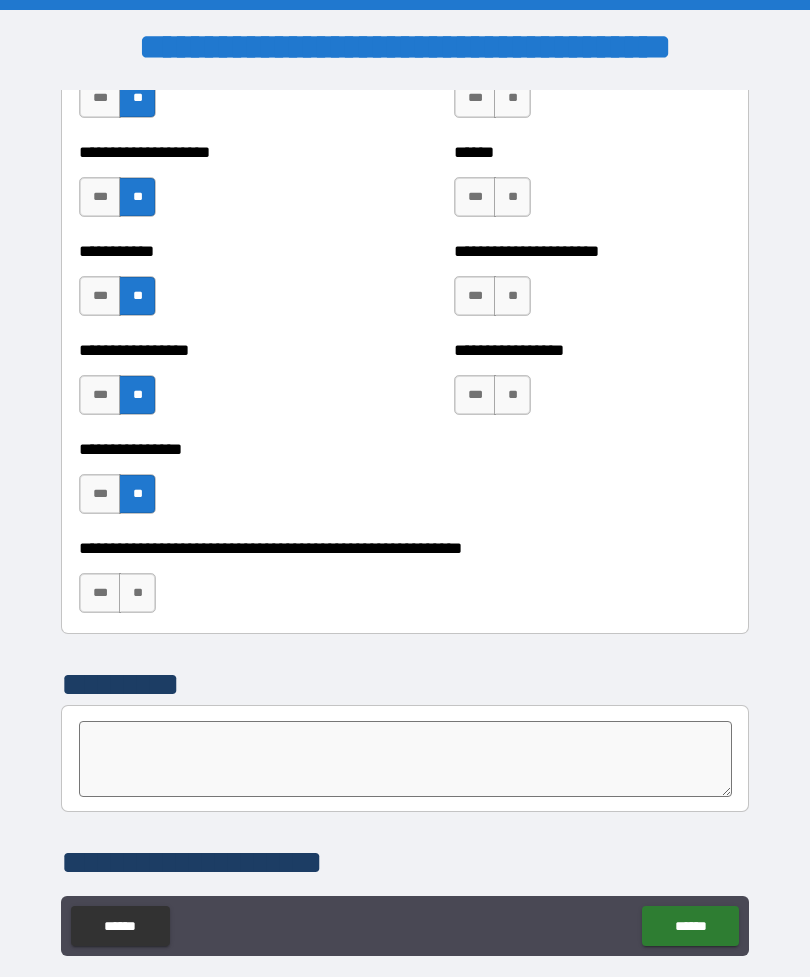 click on "**" at bounding box center (137, 593) 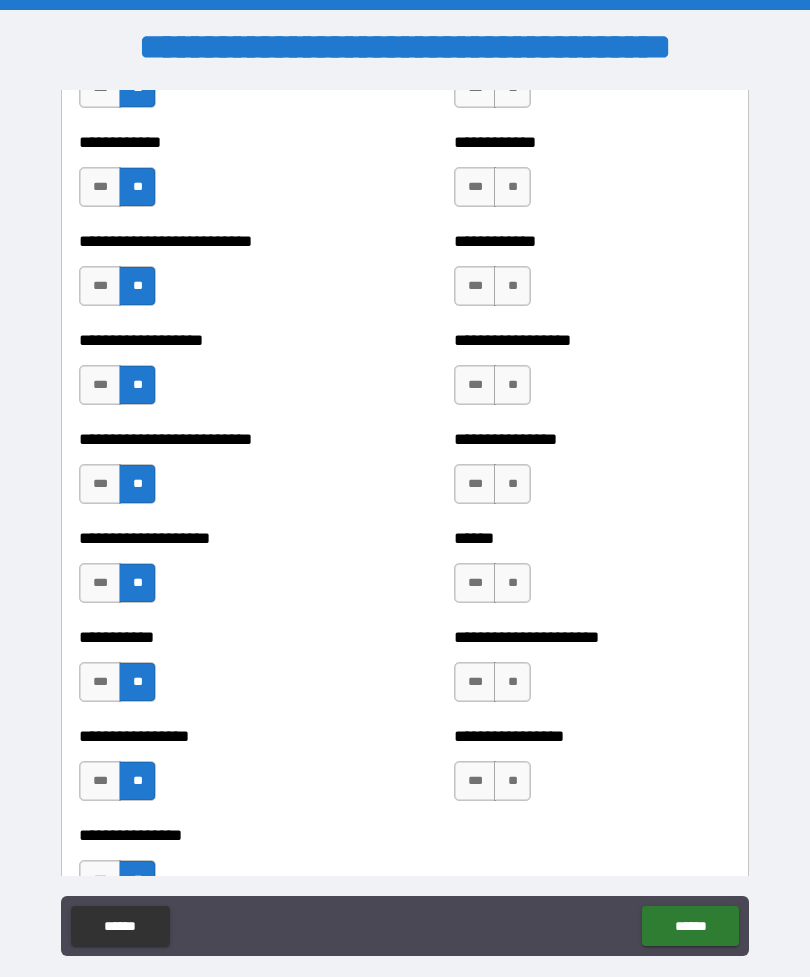 scroll, scrollTop: 5590, scrollLeft: 0, axis: vertical 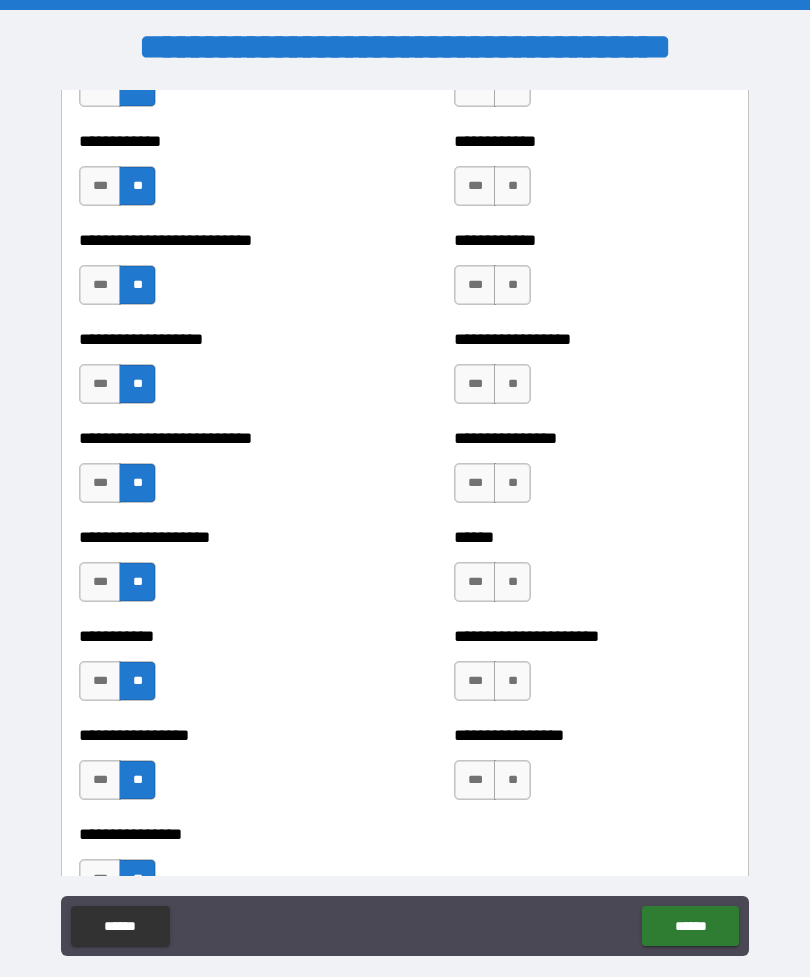 click on "**" at bounding box center [512, 780] 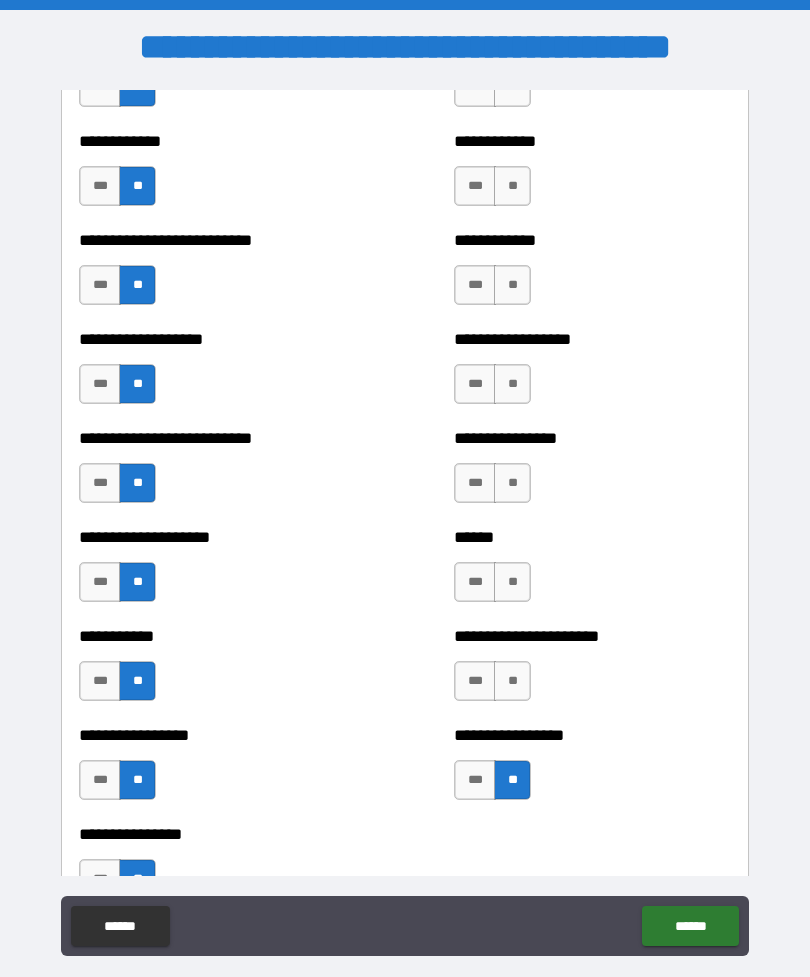 click on "**" at bounding box center (512, 681) 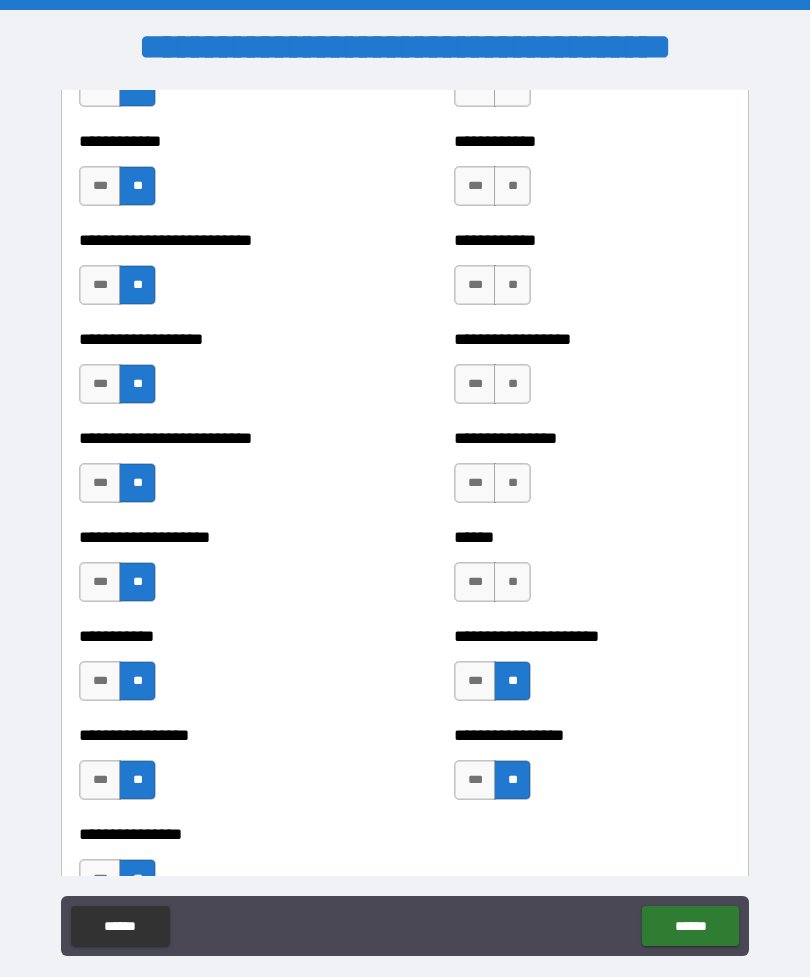 click on "**" at bounding box center (512, 582) 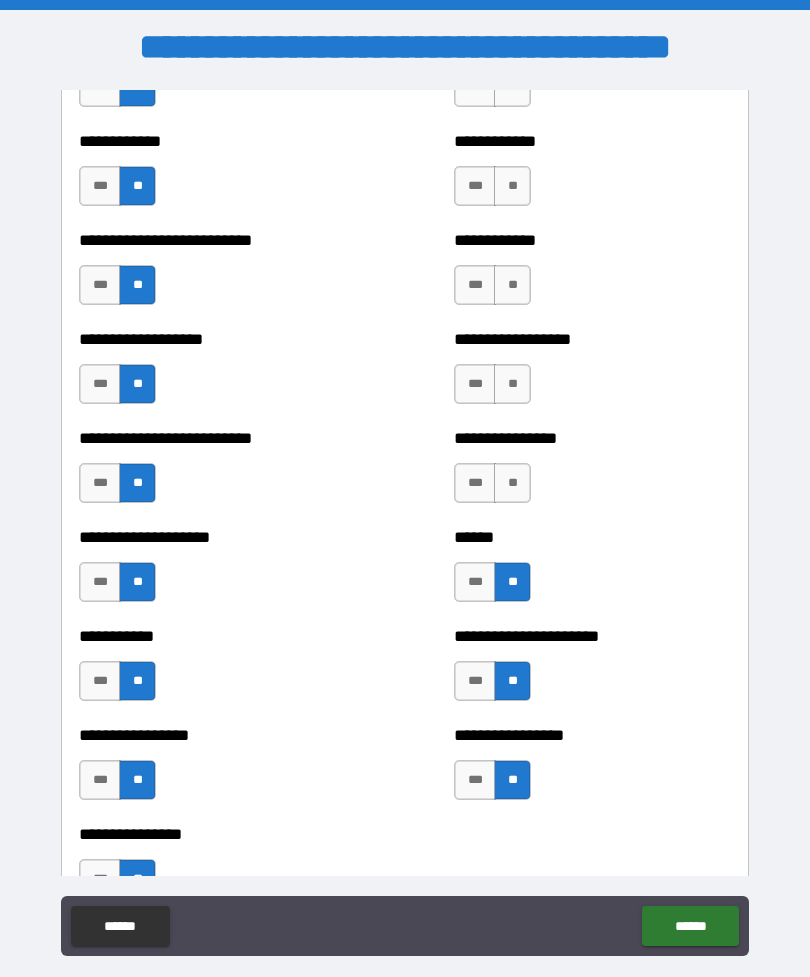 click on "**" at bounding box center [512, 483] 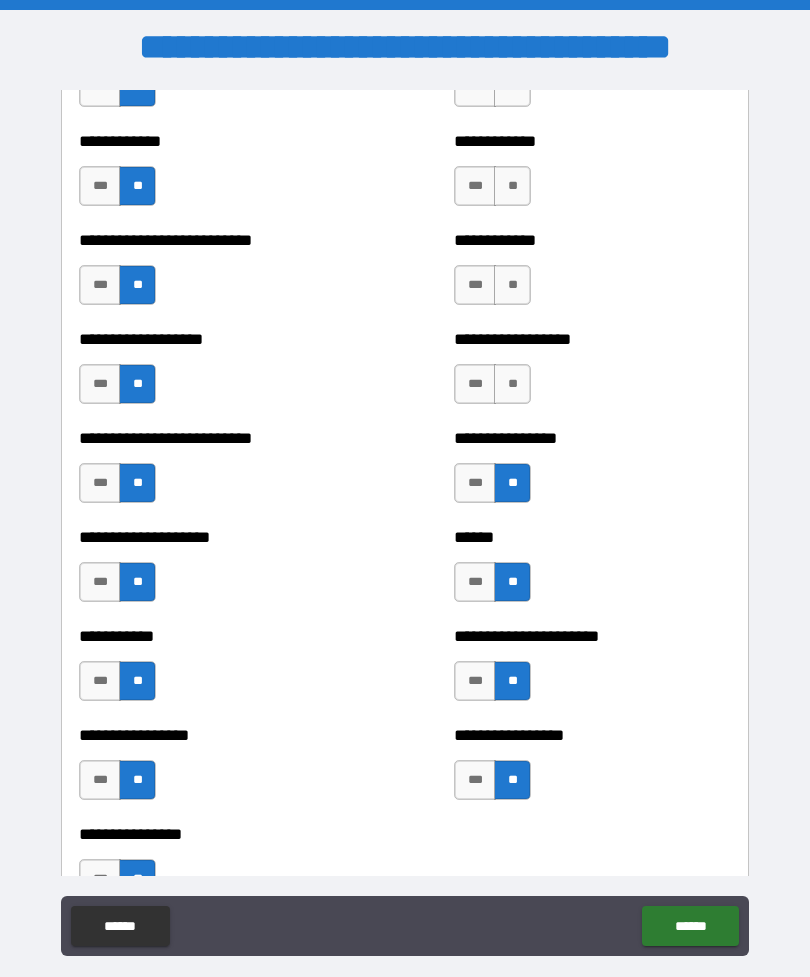 click on "**" at bounding box center (512, 384) 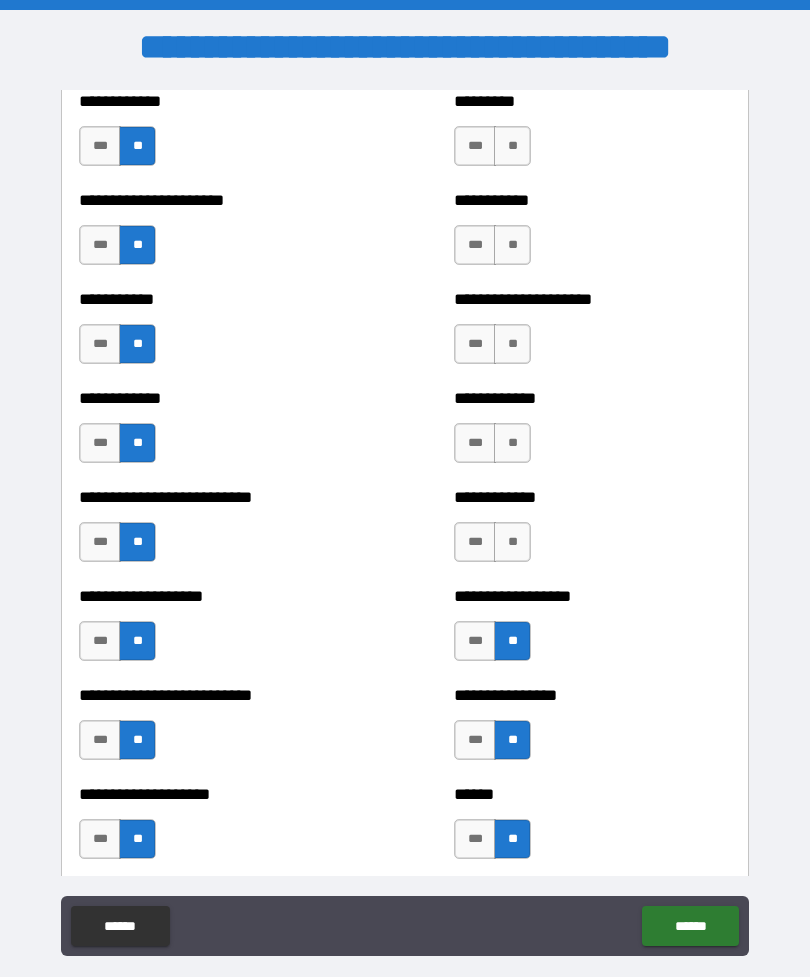 scroll, scrollTop: 5313, scrollLeft: 0, axis: vertical 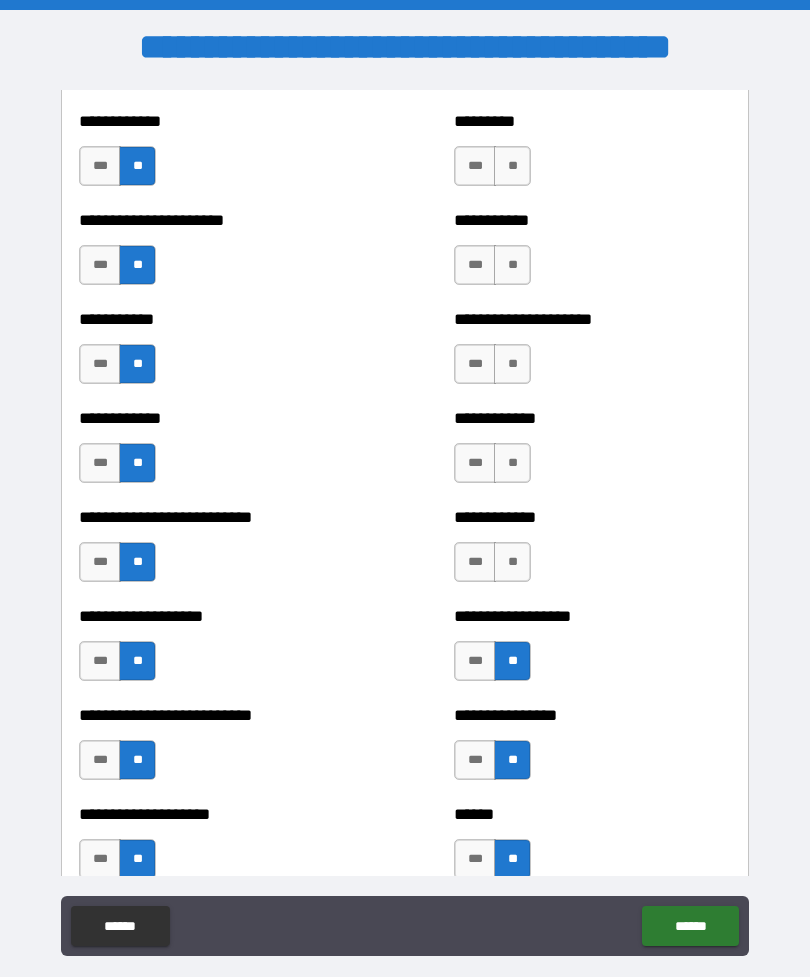 click on "**" at bounding box center [512, 562] 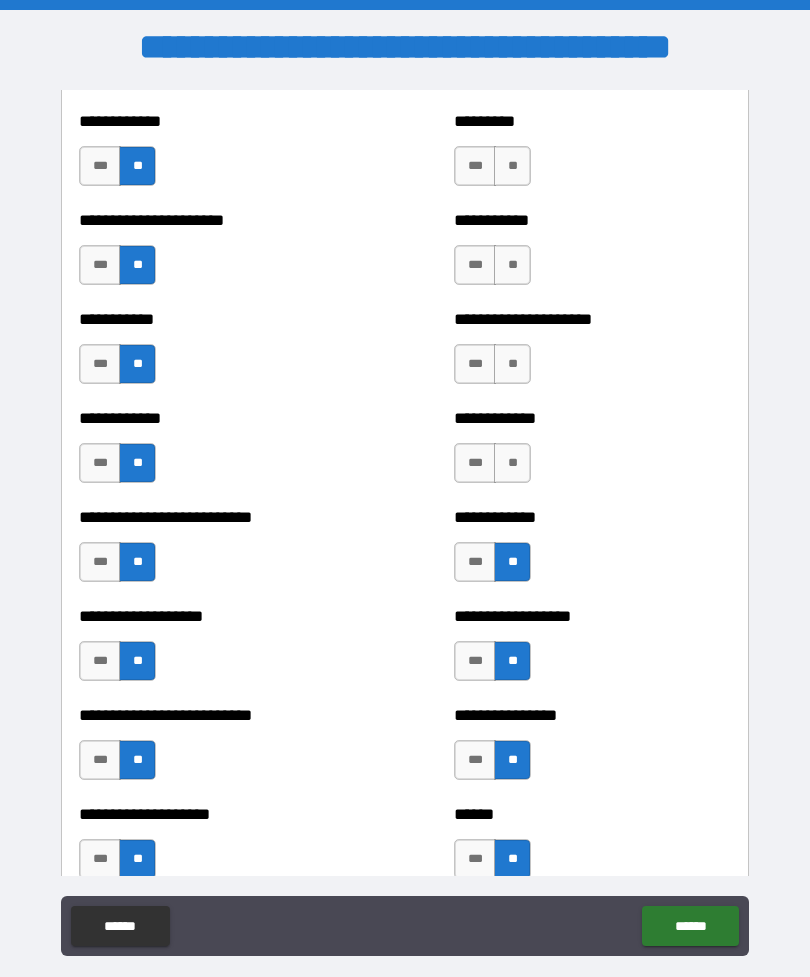click on "**" at bounding box center (512, 463) 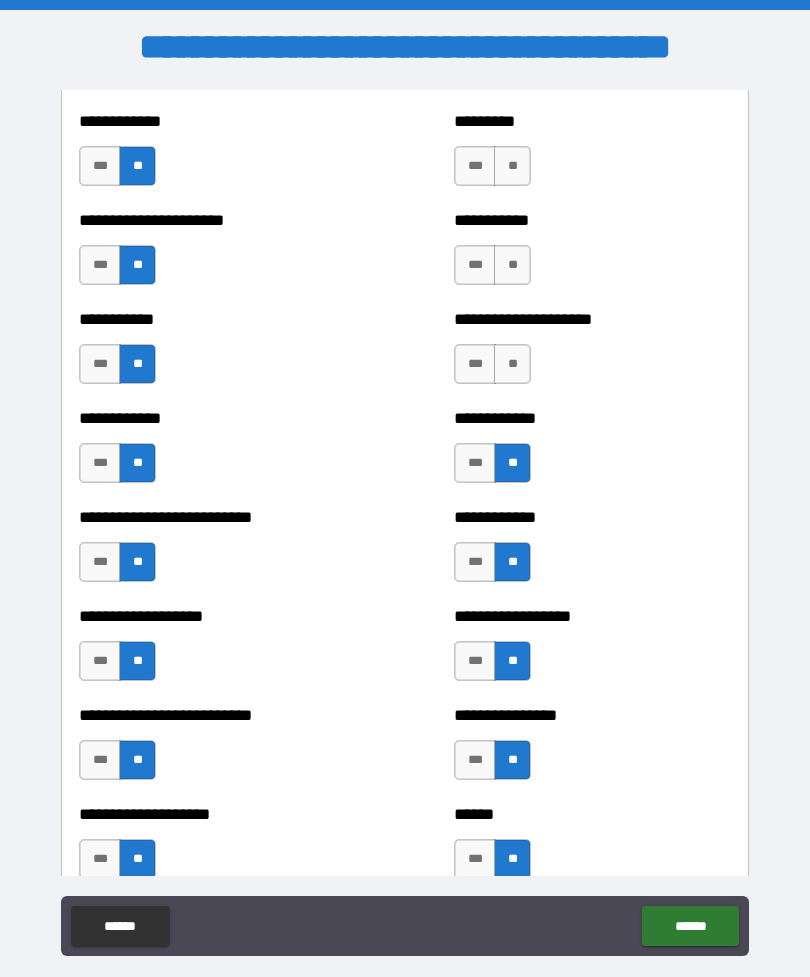 click on "**" at bounding box center [512, 364] 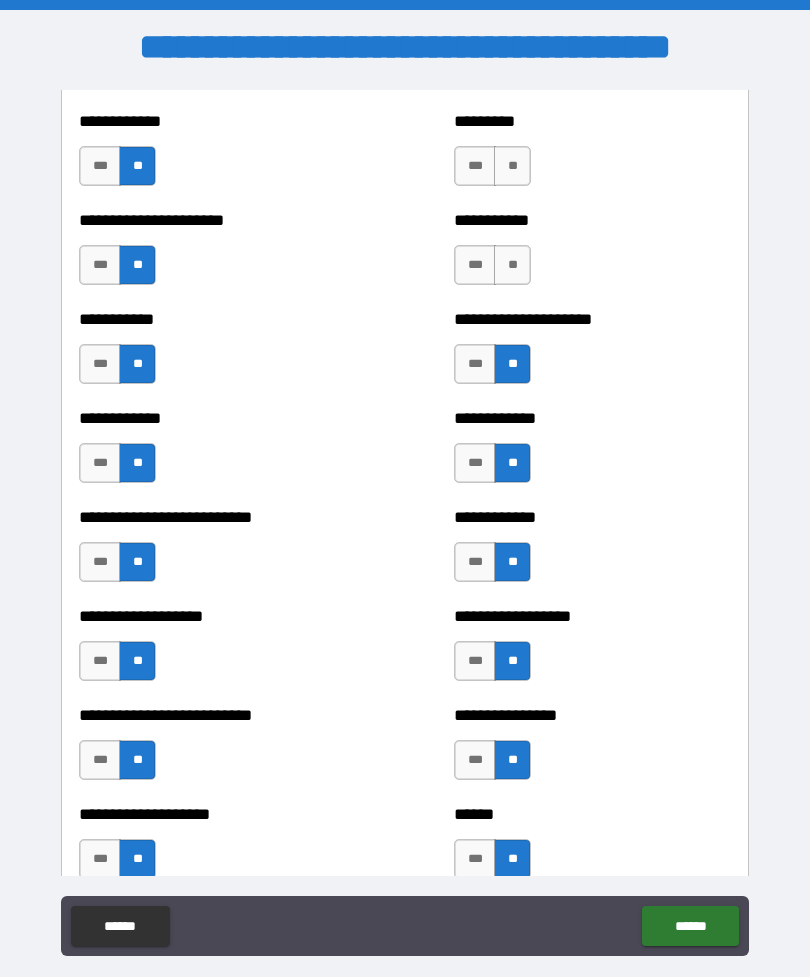 click on "**" at bounding box center (512, 265) 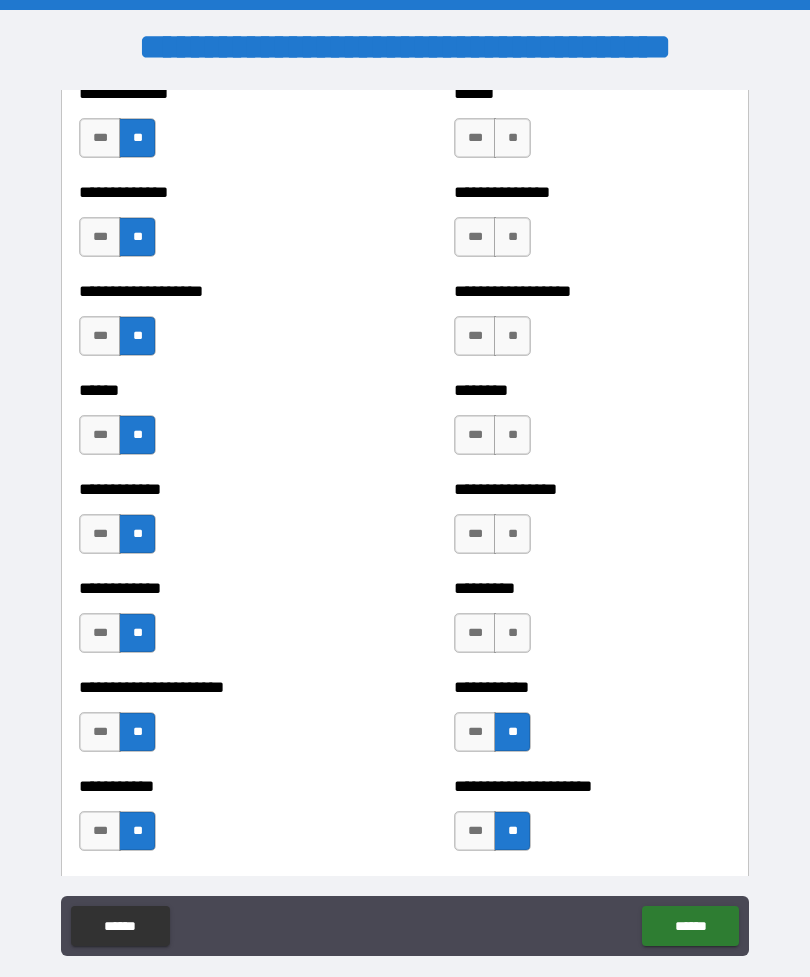 scroll, scrollTop: 4841, scrollLeft: 0, axis: vertical 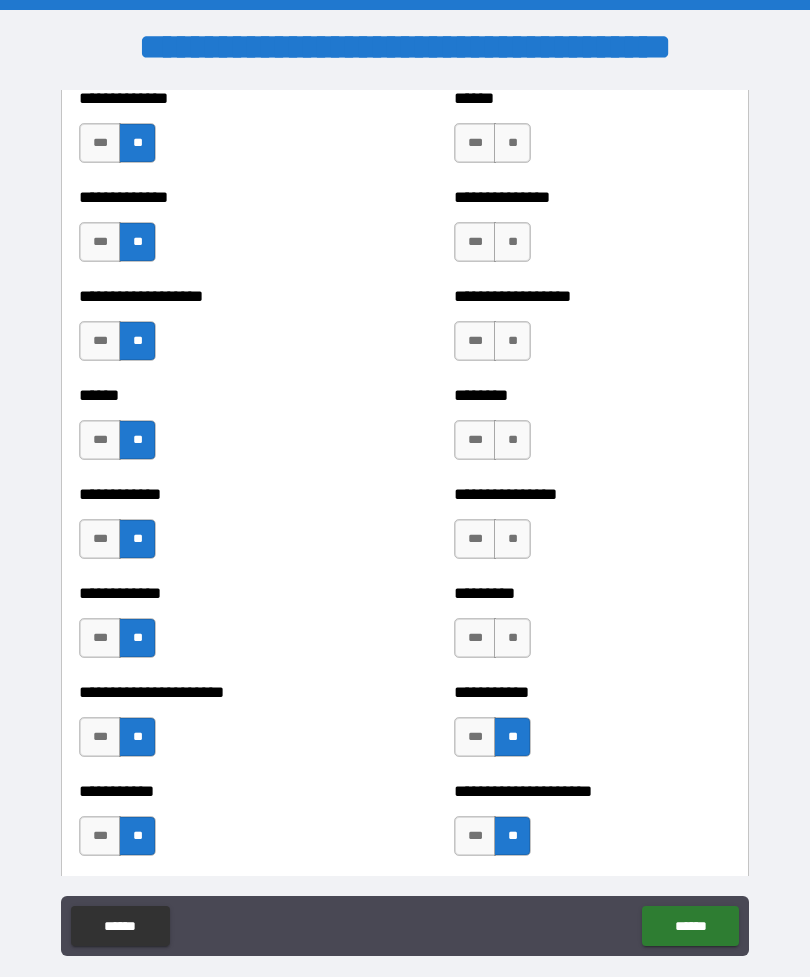 click on "**" at bounding box center [512, 539] 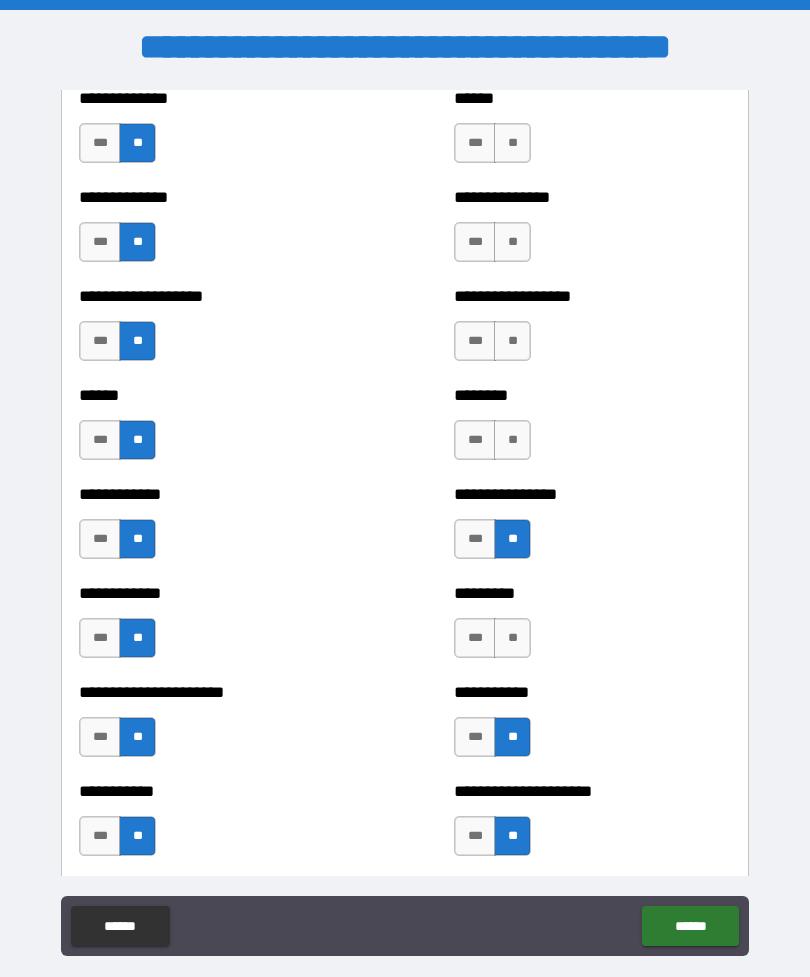 click on "**" at bounding box center (512, 638) 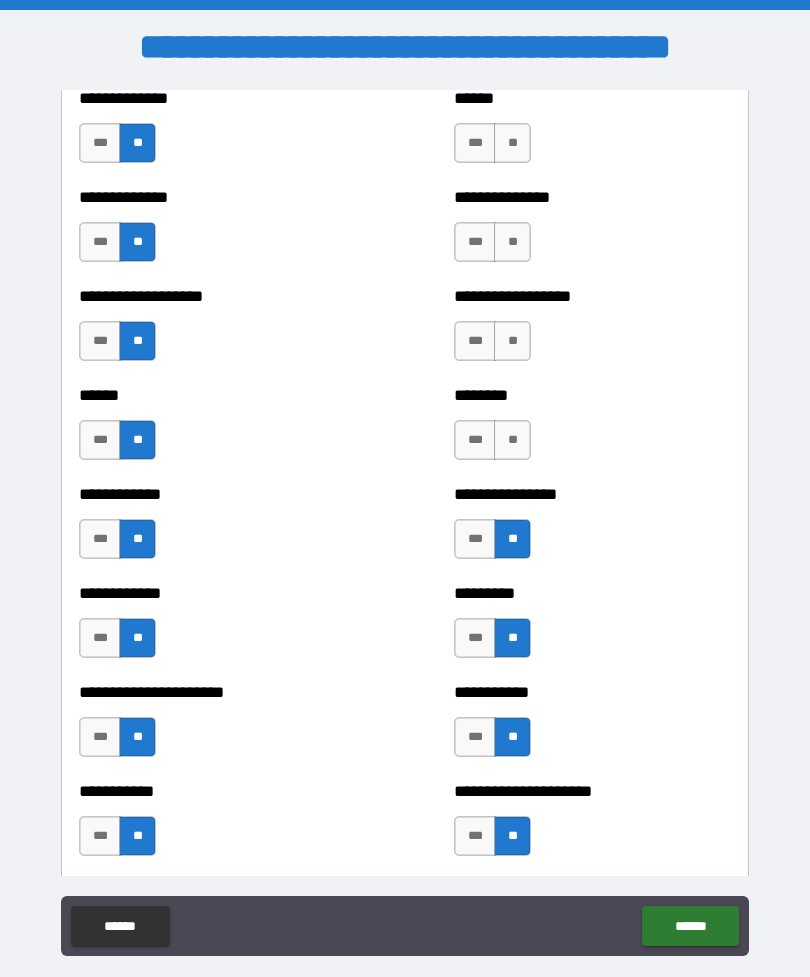 click on "**" at bounding box center (512, 440) 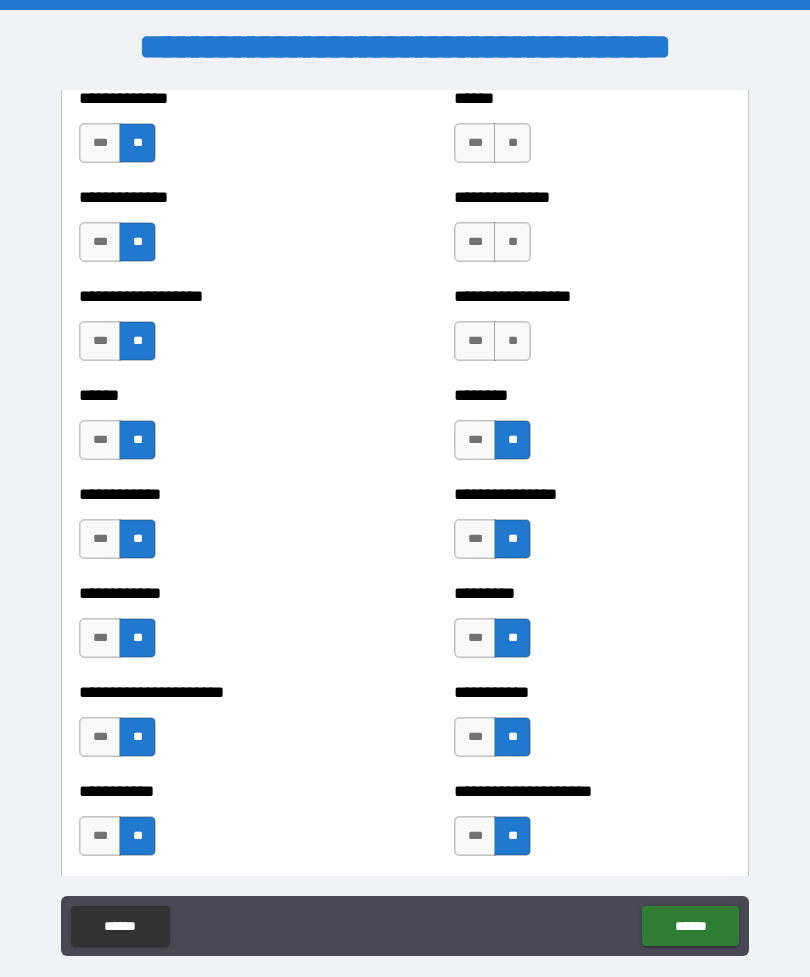 click on "**" at bounding box center [512, 341] 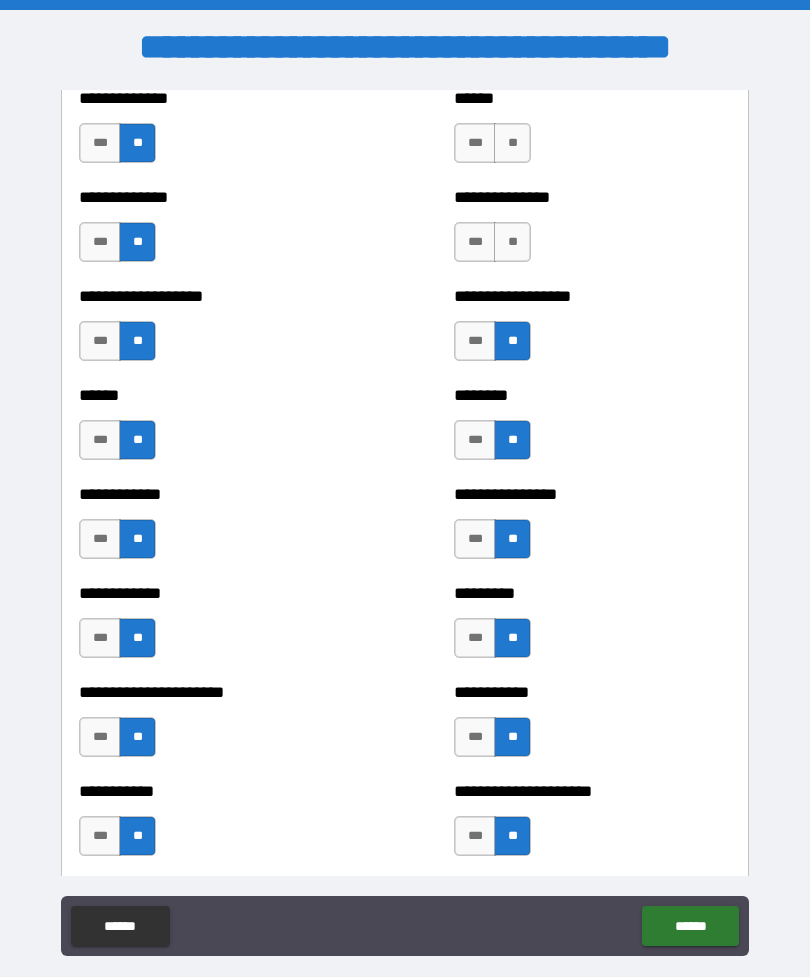 click on "**" at bounding box center (512, 242) 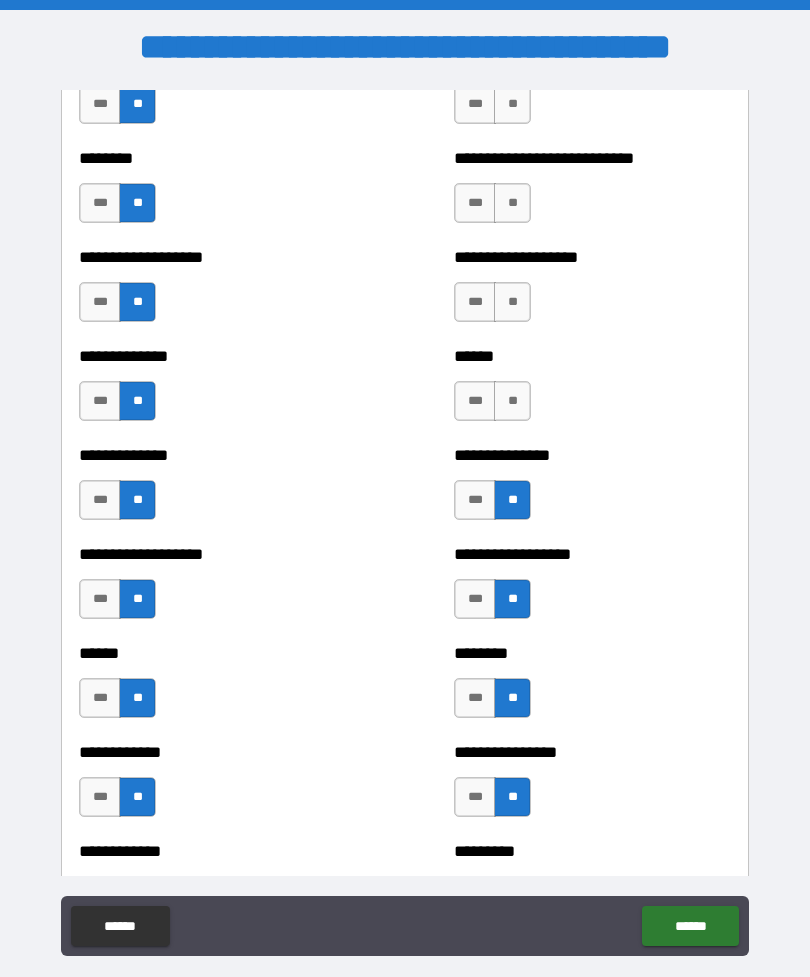 scroll, scrollTop: 4580, scrollLeft: 0, axis: vertical 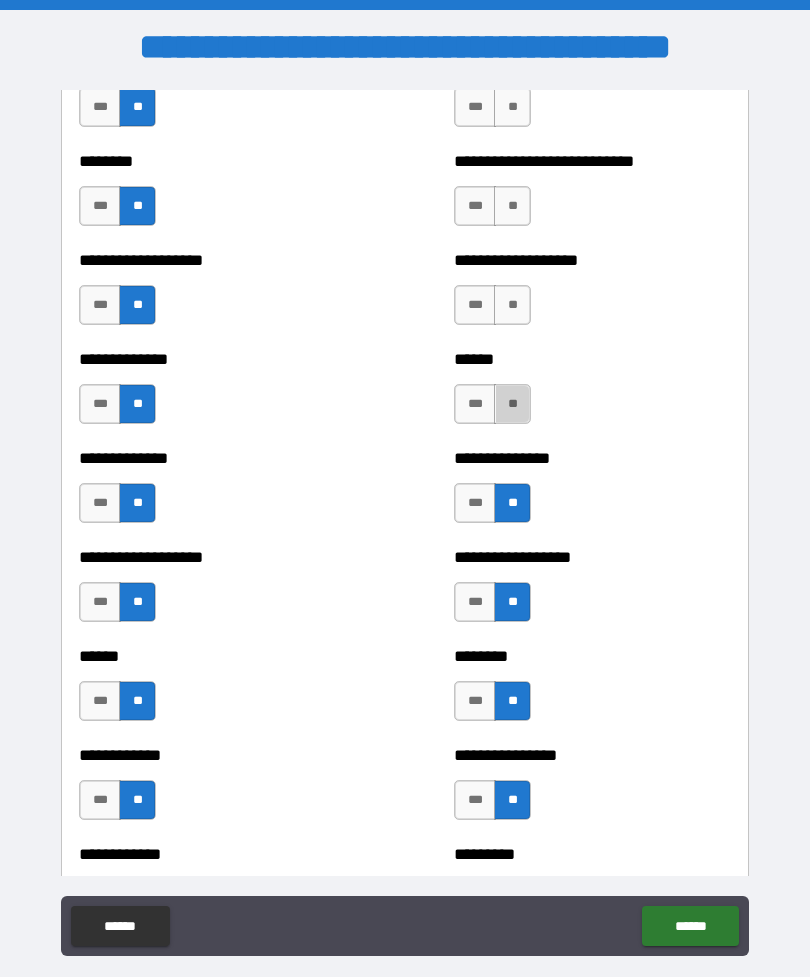 click on "**" at bounding box center [512, 404] 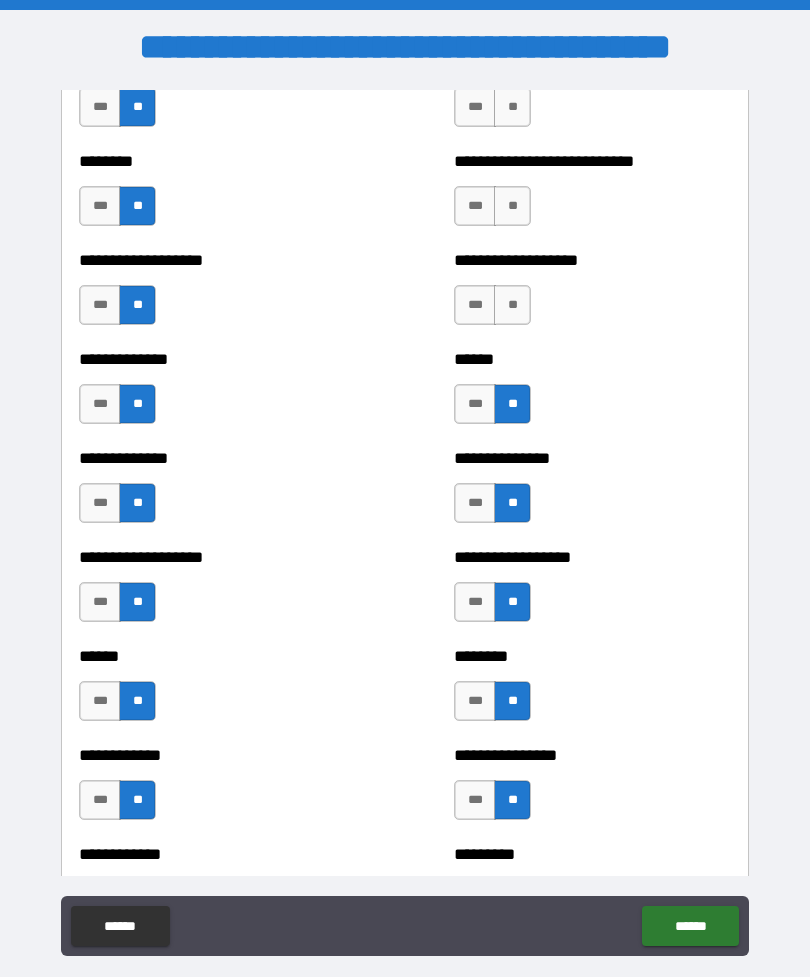 click on "**" at bounding box center (512, 305) 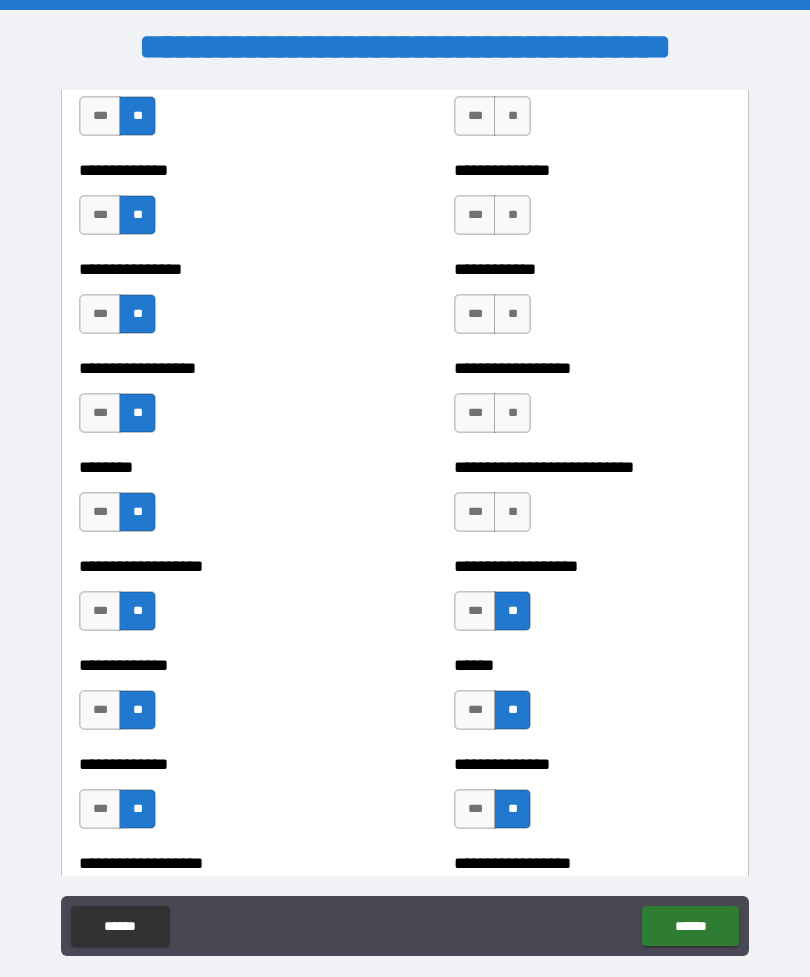 scroll, scrollTop: 4273, scrollLeft: 0, axis: vertical 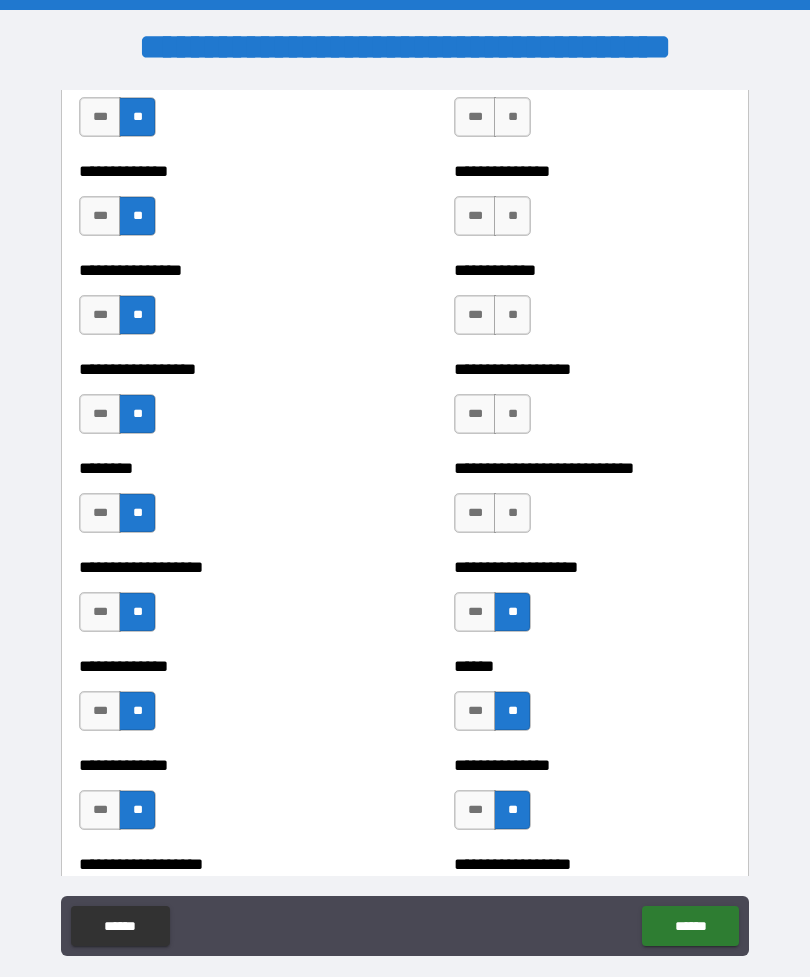 click on "**" at bounding box center (512, 513) 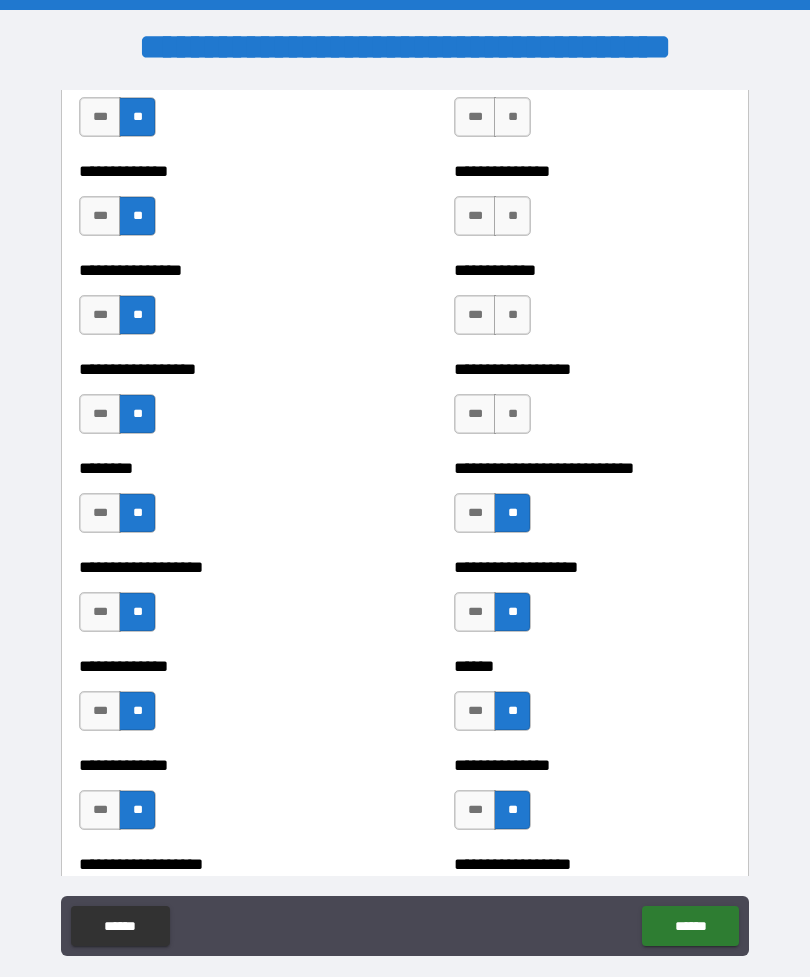 click on "**" at bounding box center [512, 414] 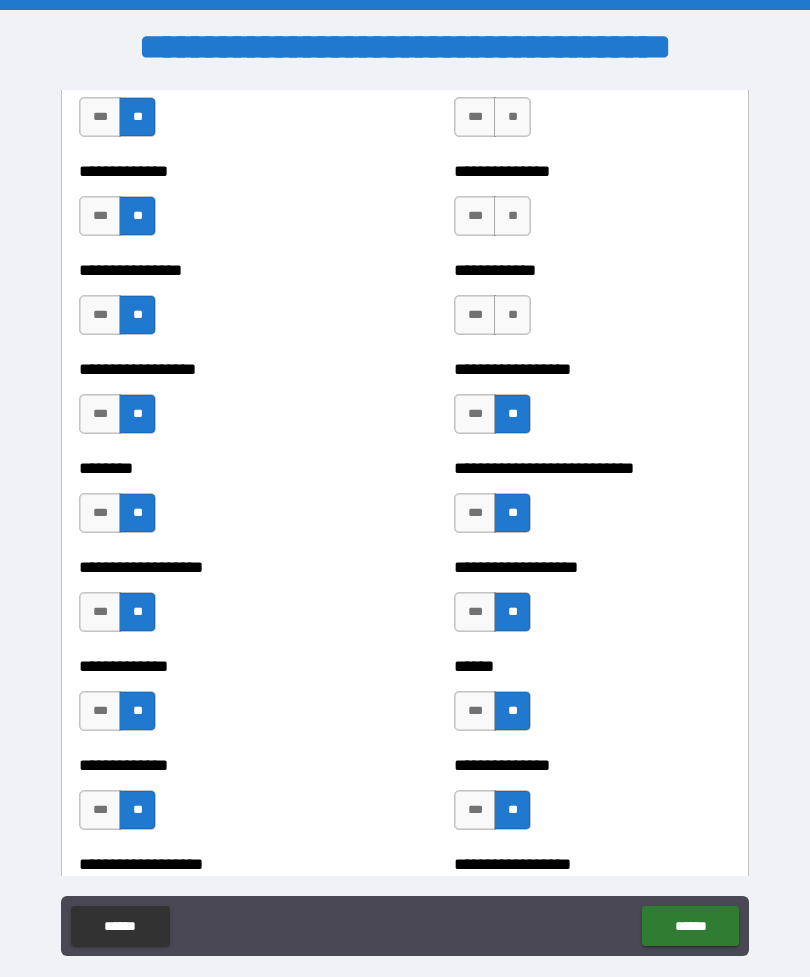 click on "**" at bounding box center (512, 315) 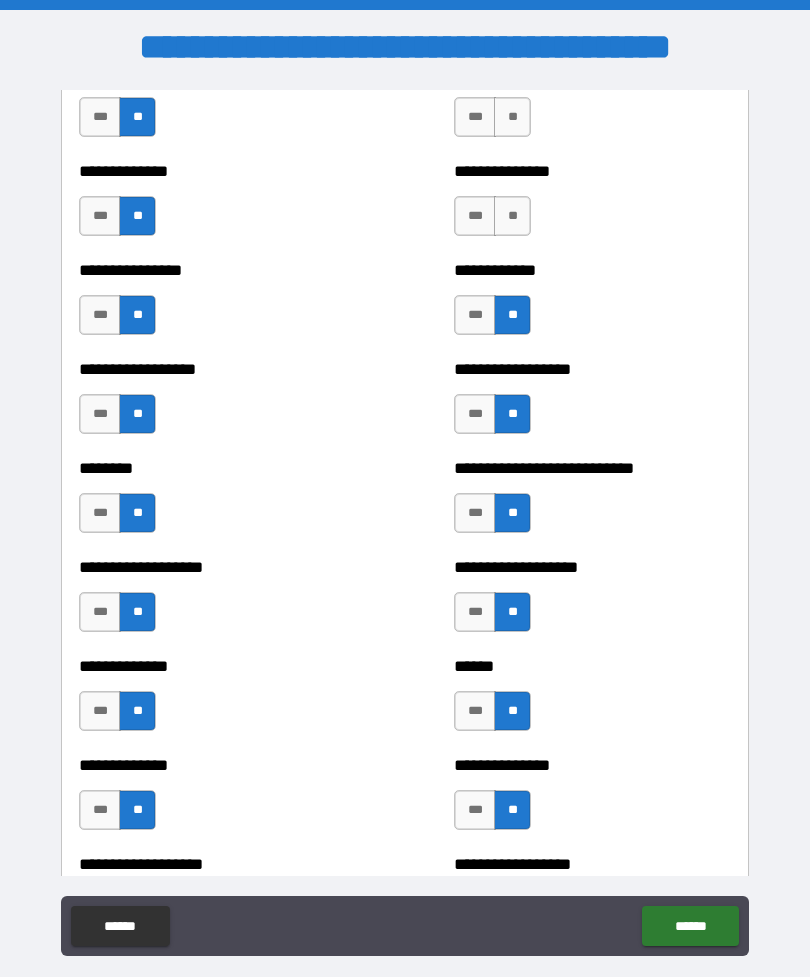 click on "**" at bounding box center (512, 216) 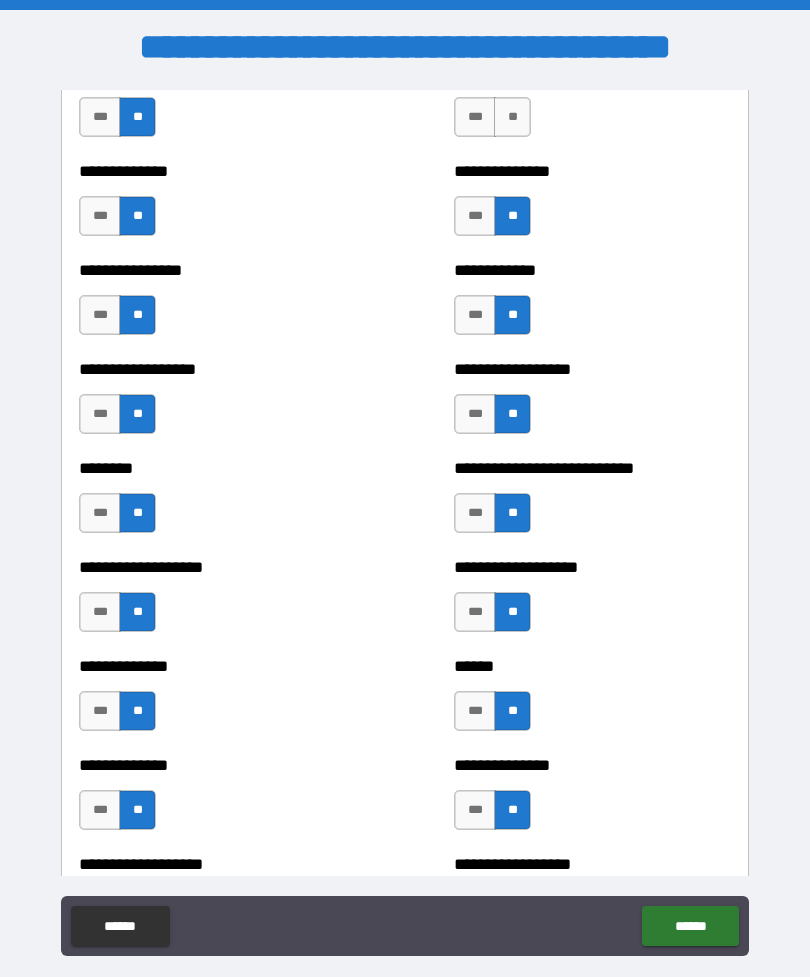 click on "**" at bounding box center (512, 117) 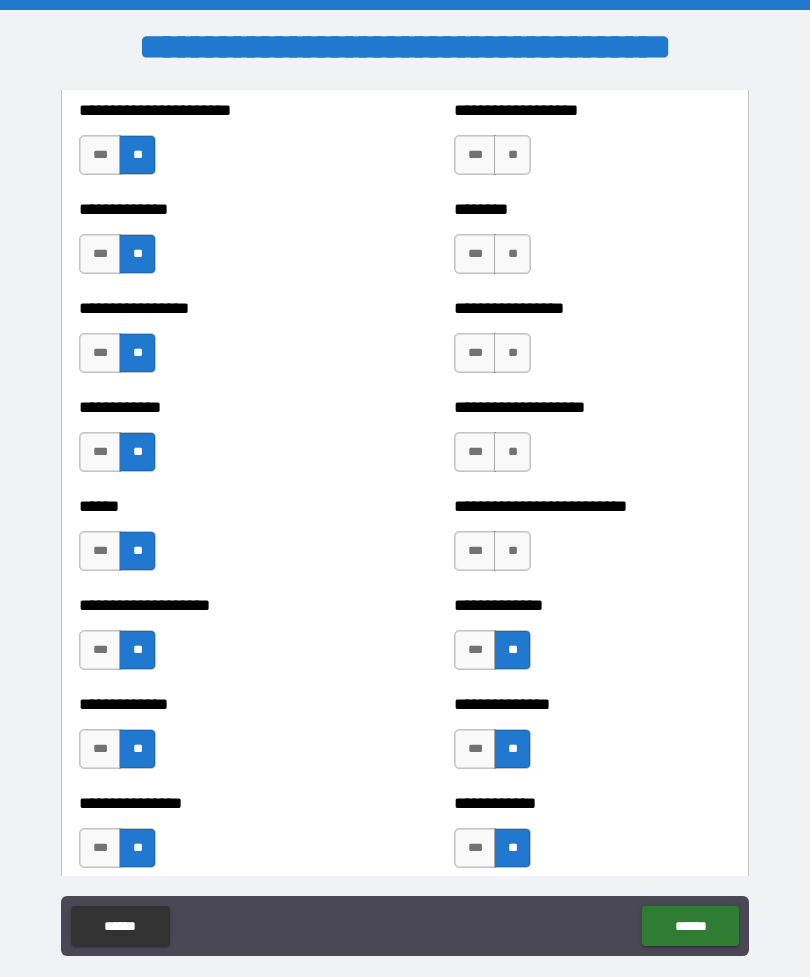 scroll, scrollTop: 3733, scrollLeft: 0, axis: vertical 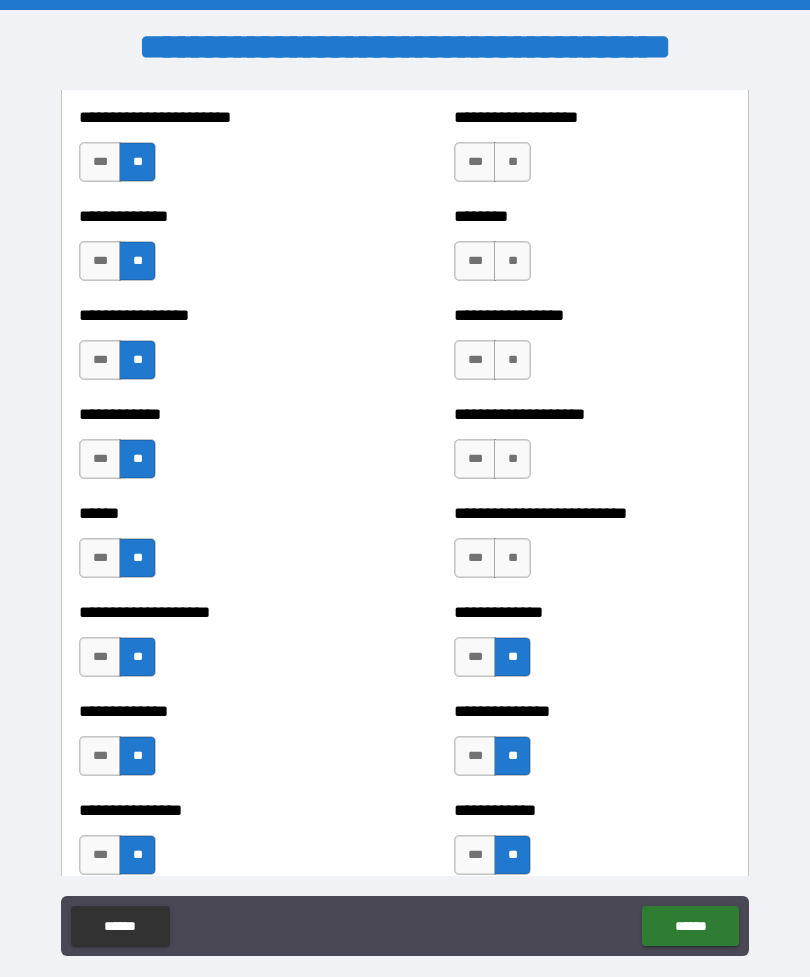 click on "**" at bounding box center [512, 558] 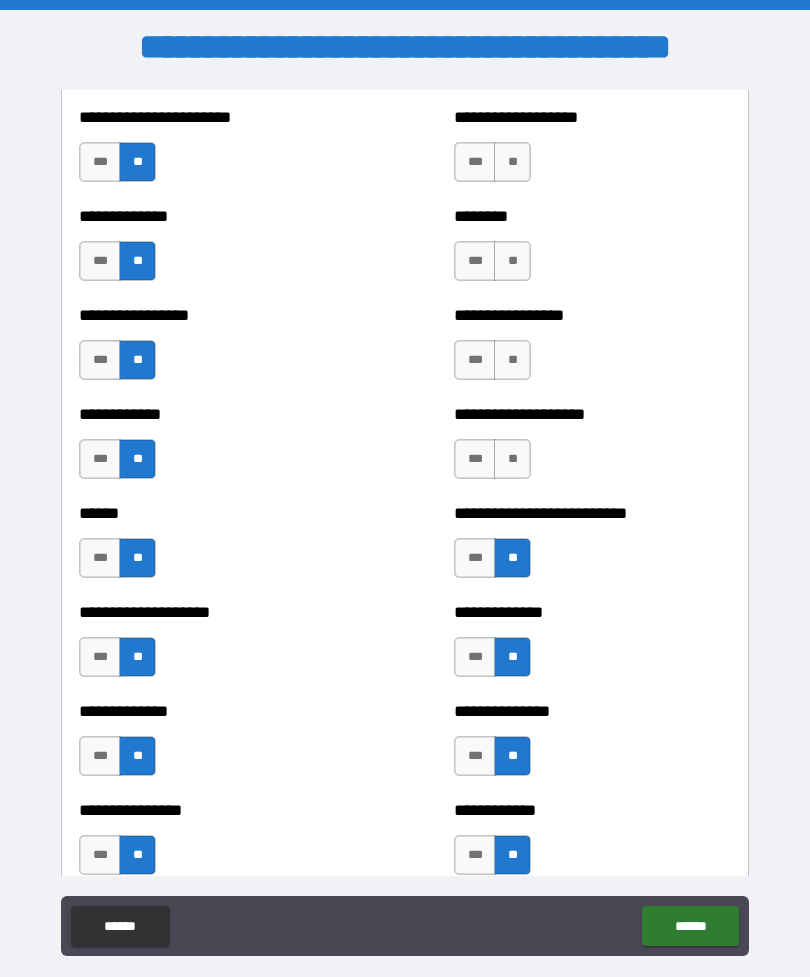 click on "**" at bounding box center (512, 459) 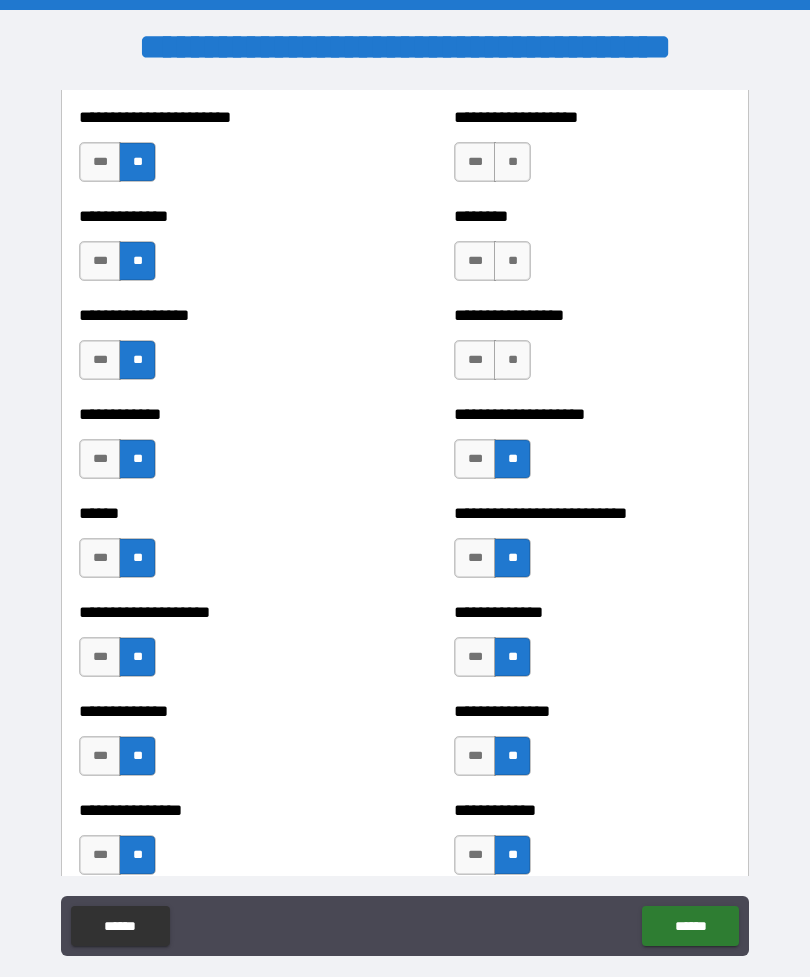 click on "**" at bounding box center [512, 360] 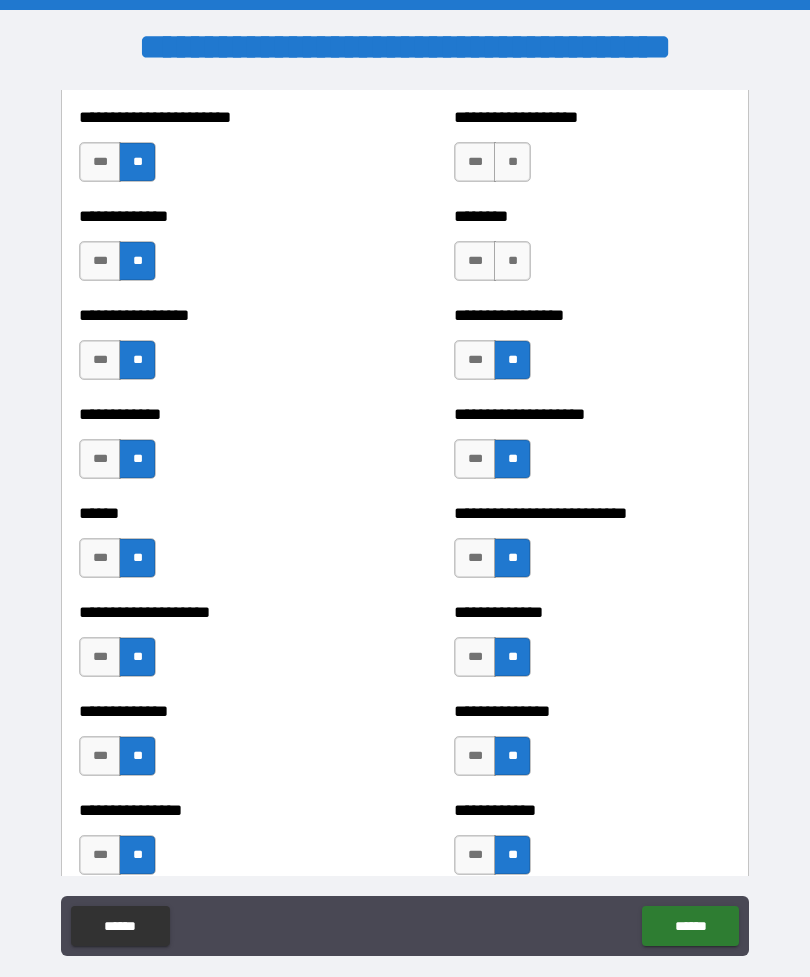 click on "**" at bounding box center [512, 261] 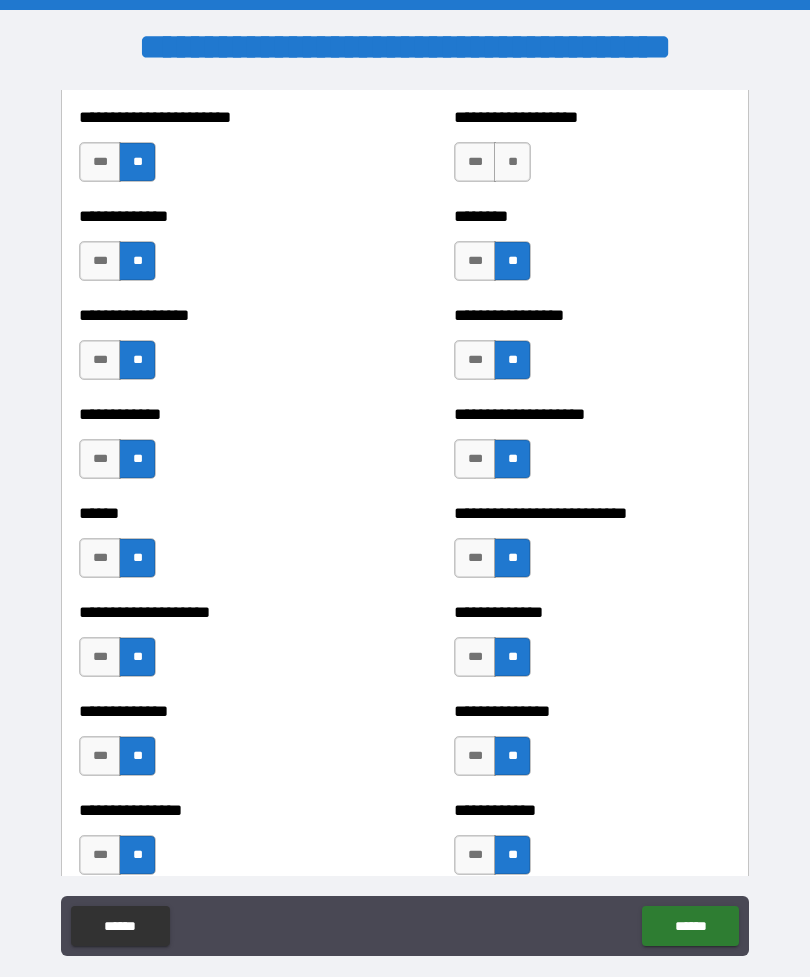 click on "**" at bounding box center [512, 162] 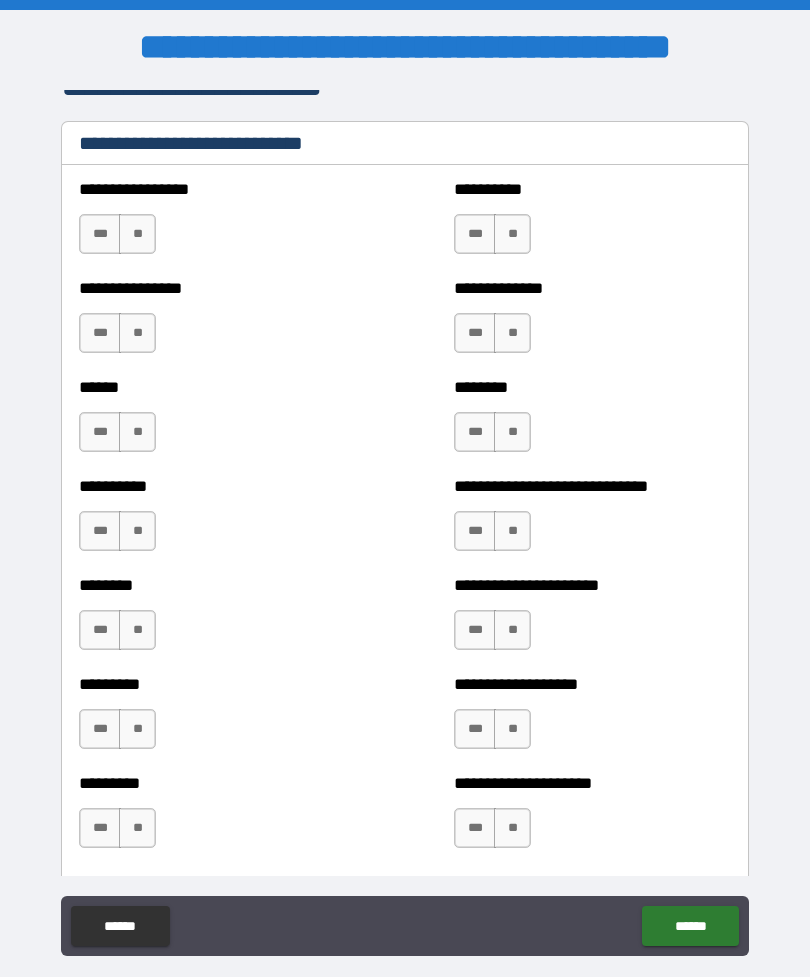 scroll, scrollTop: 6754, scrollLeft: 0, axis: vertical 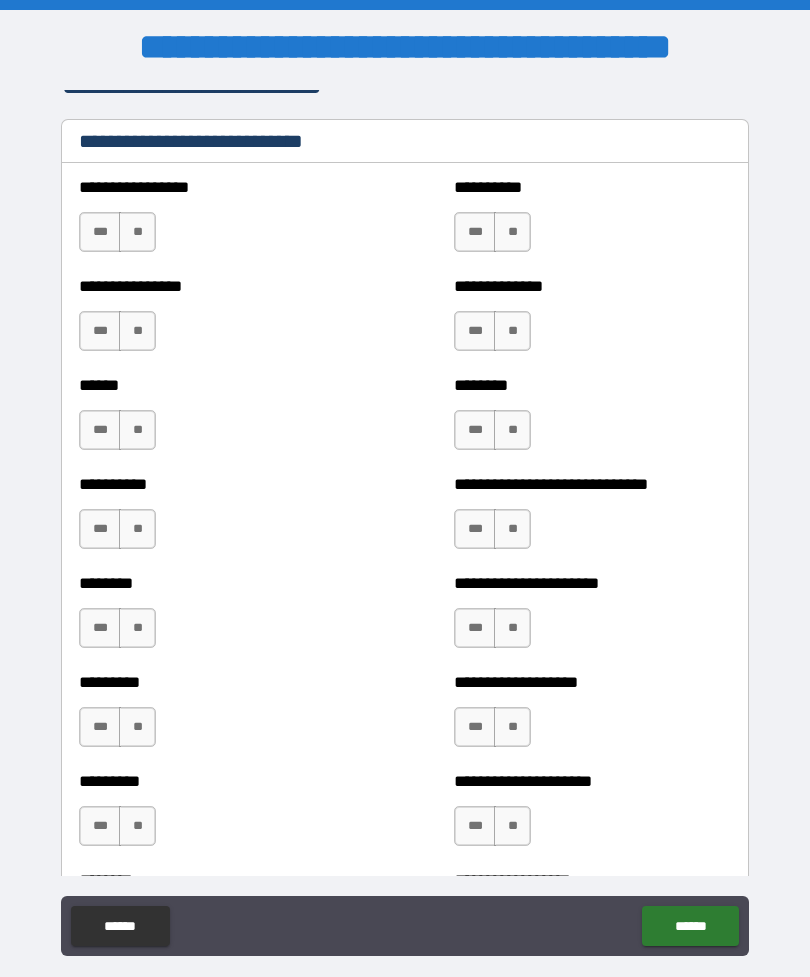 click on "***" at bounding box center (100, 232) 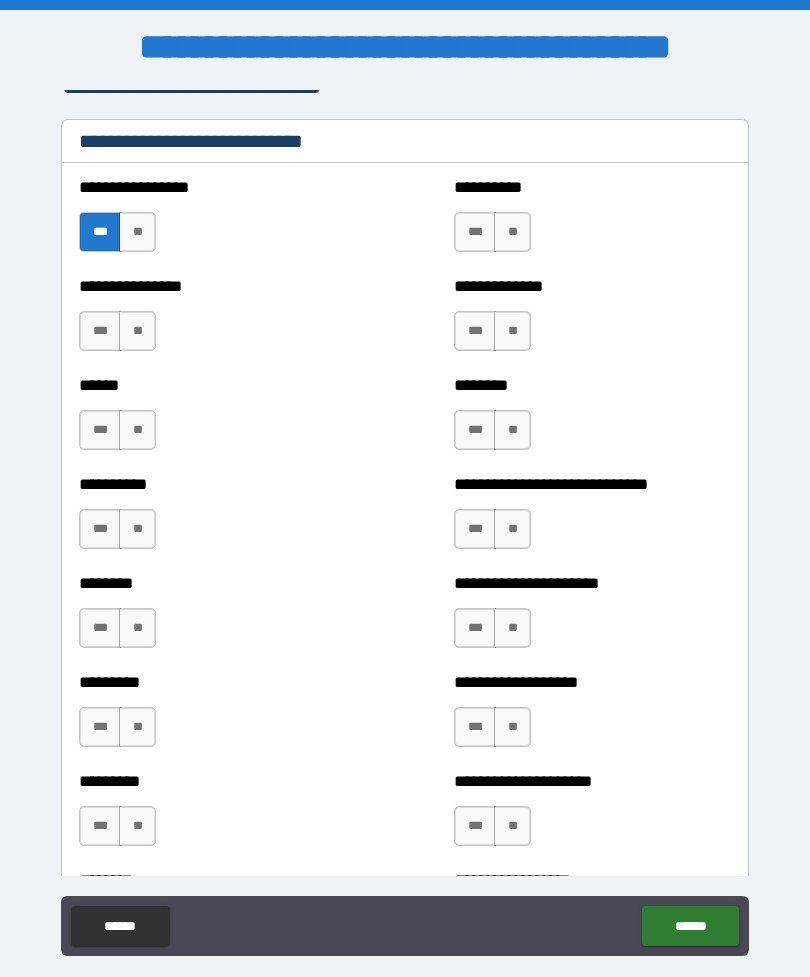 click on "**********" at bounding box center (405, 523) 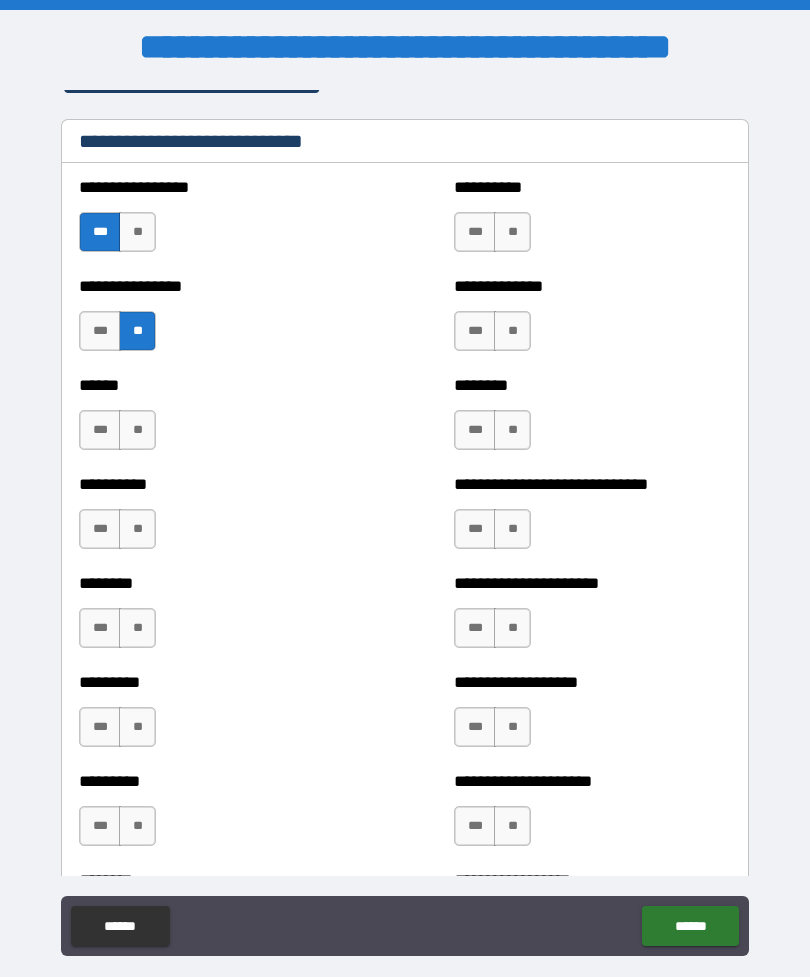 click on "***" at bounding box center (100, 430) 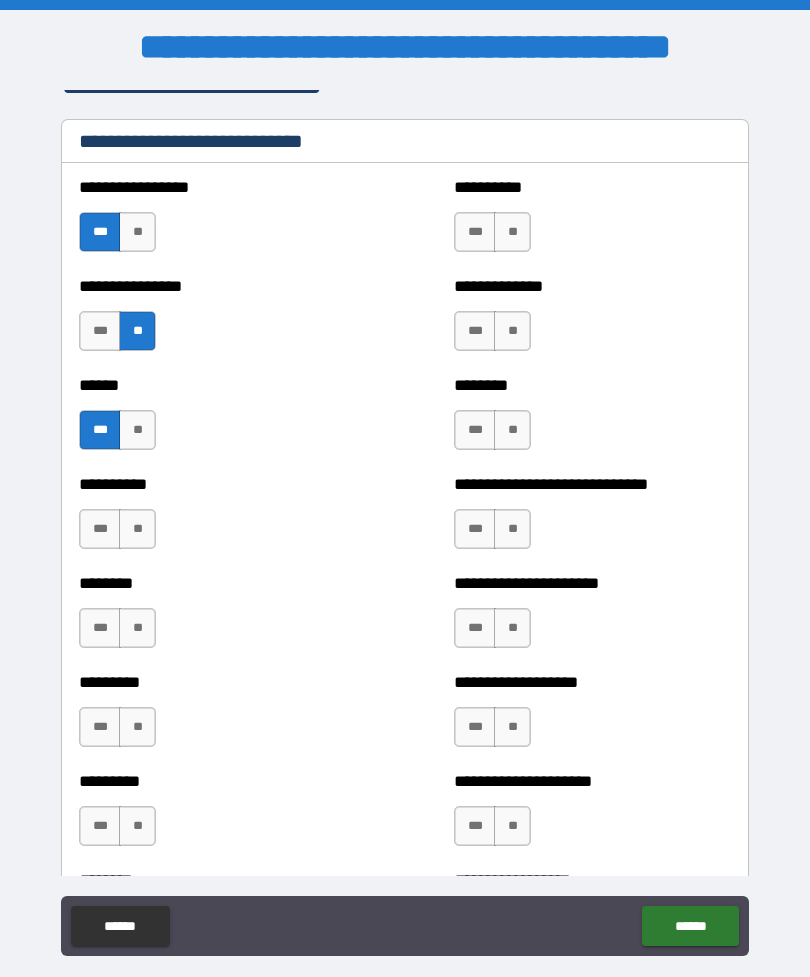 click on "**" at bounding box center (137, 529) 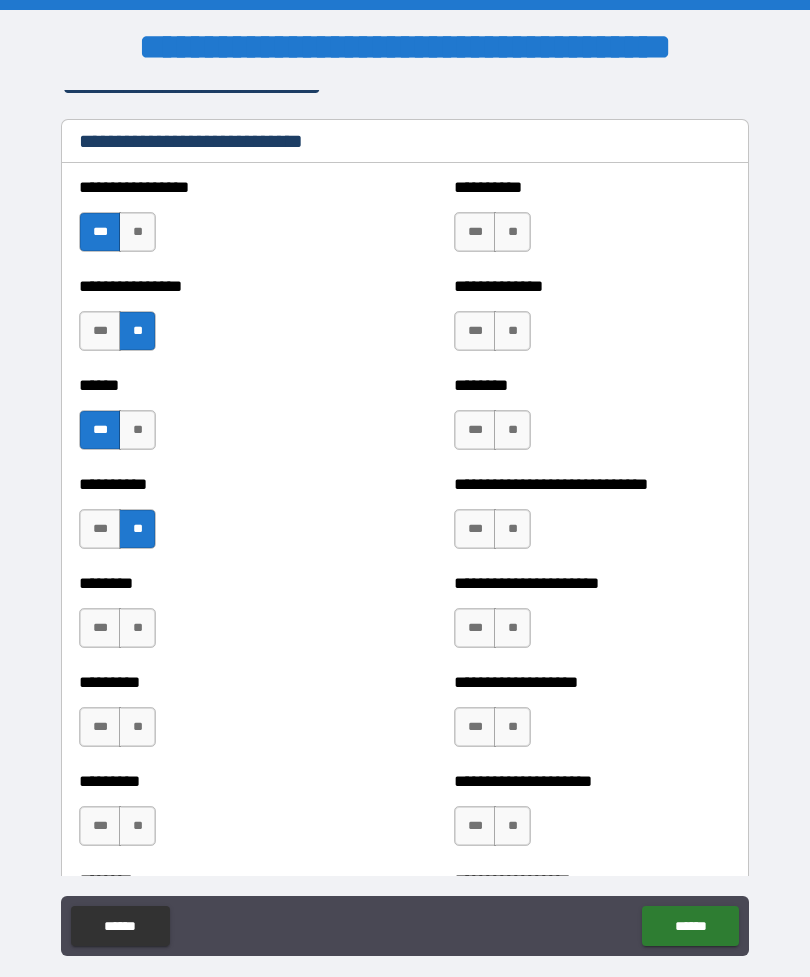 click on "**" at bounding box center [137, 628] 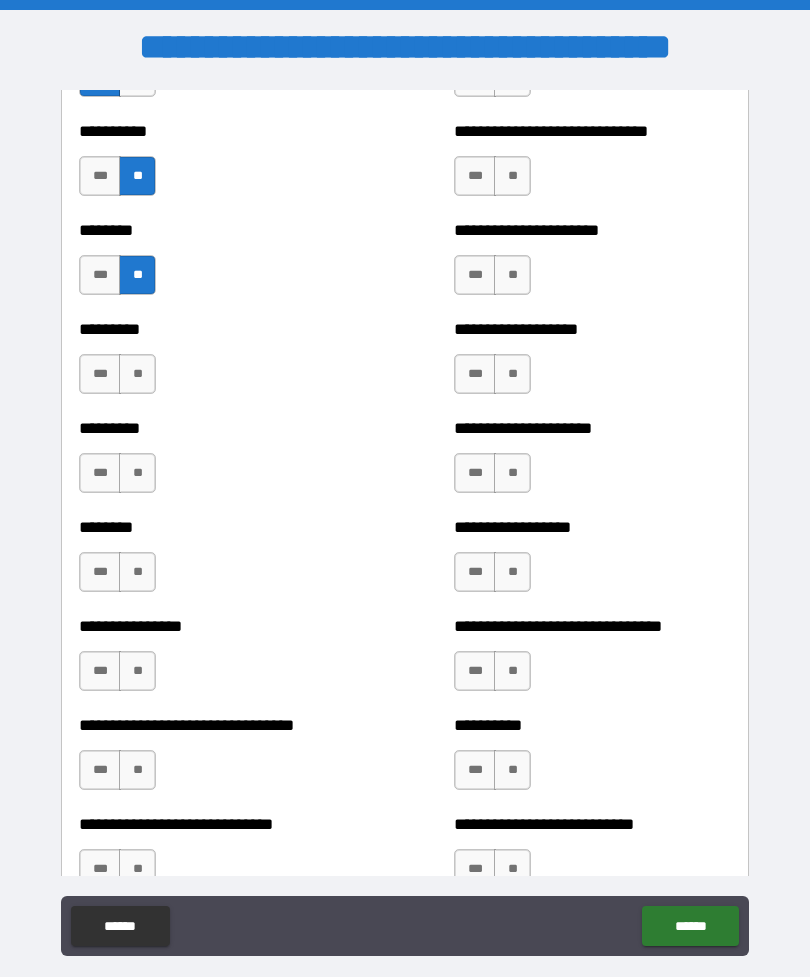 scroll, scrollTop: 7111, scrollLeft: 0, axis: vertical 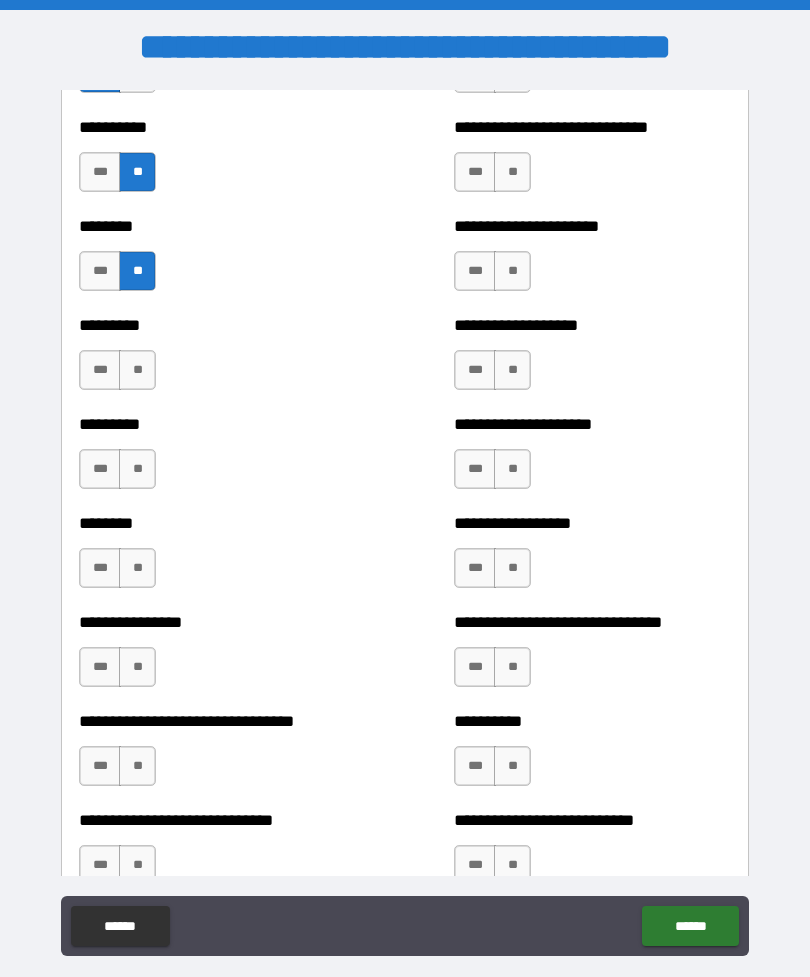 click on "**" at bounding box center [137, 370] 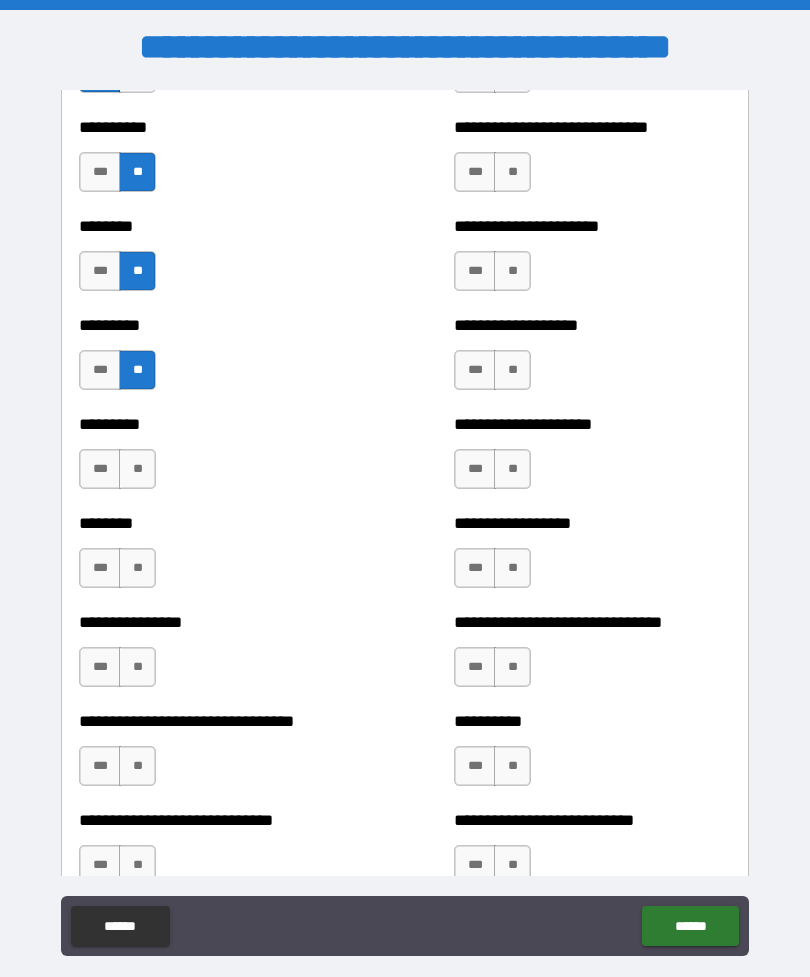 click on "**" at bounding box center [137, 469] 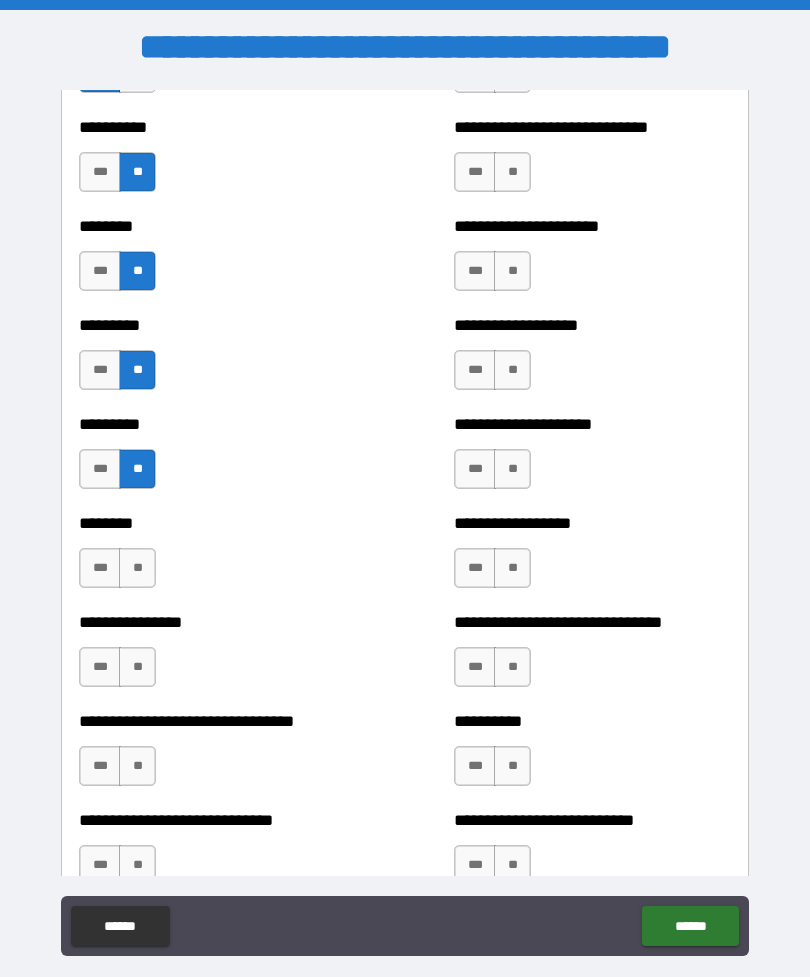 click on "**" at bounding box center [137, 568] 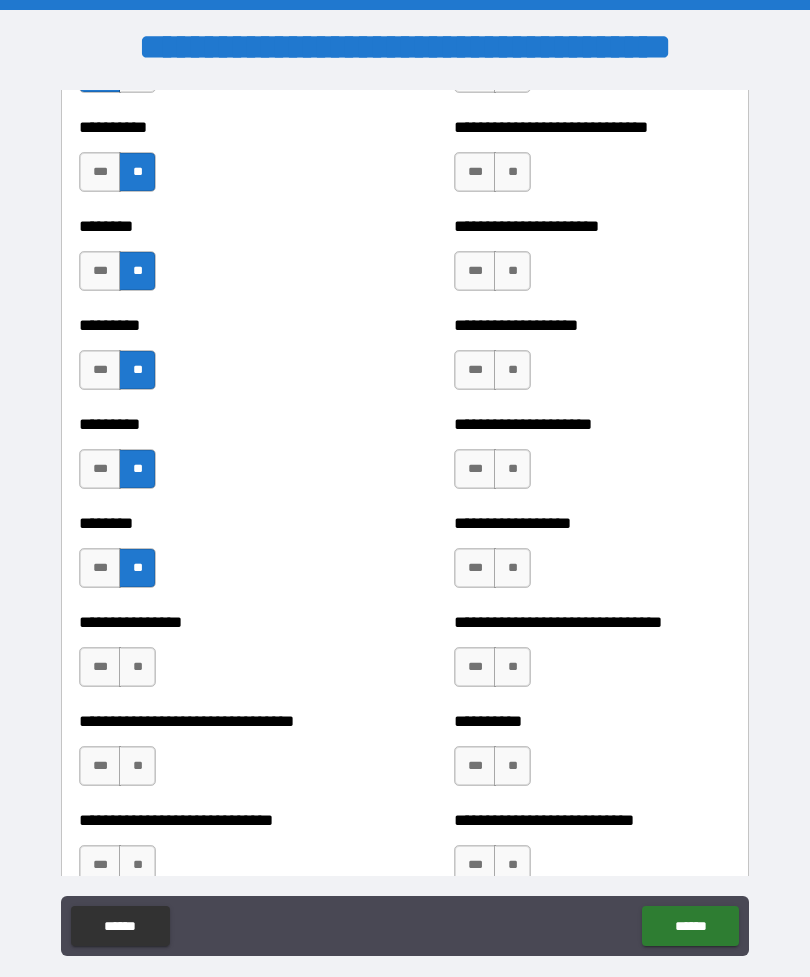 click on "**" at bounding box center [137, 667] 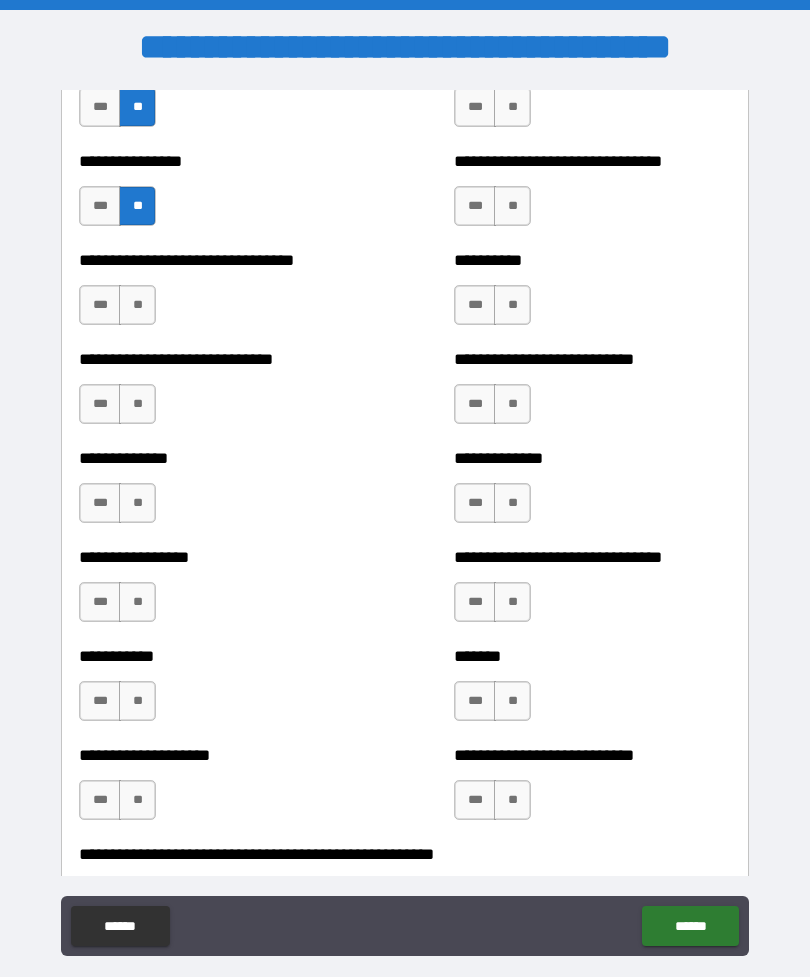 scroll, scrollTop: 7571, scrollLeft: 0, axis: vertical 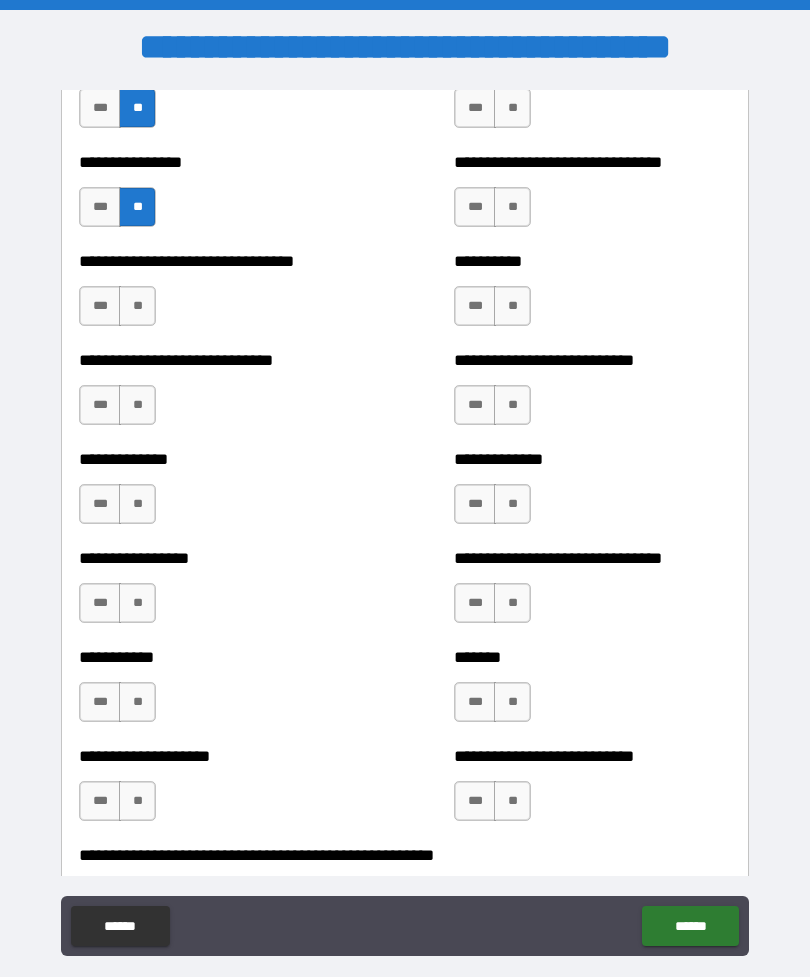 click on "***" at bounding box center [100, 306] 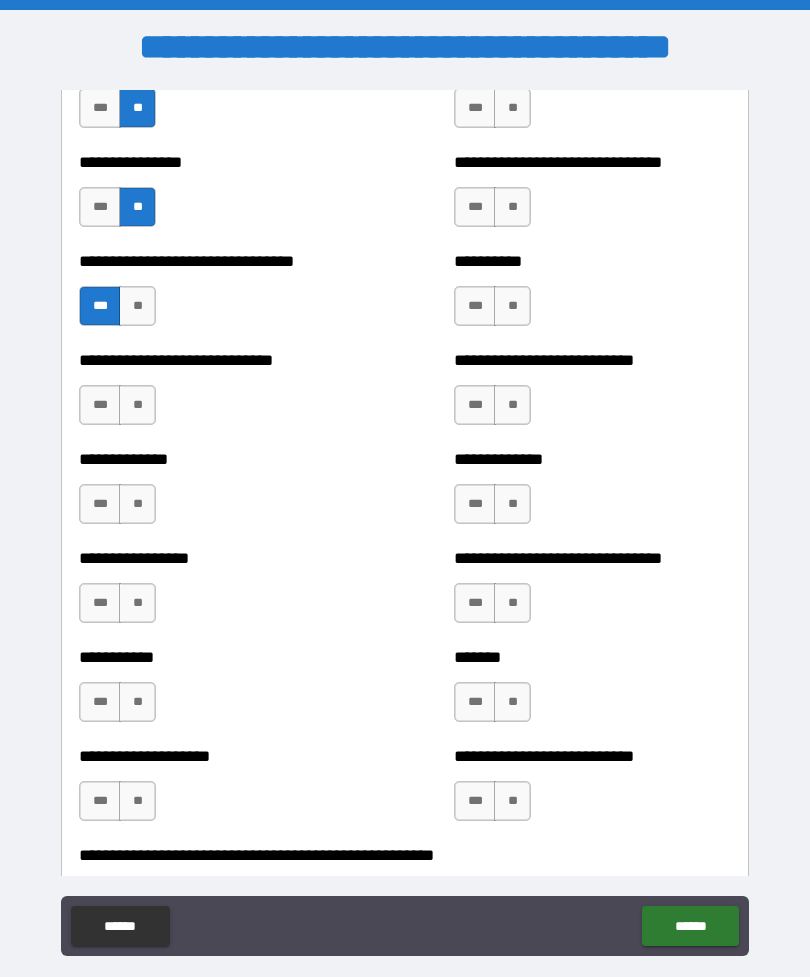 click on "**********" at bounding box center [405, 523] 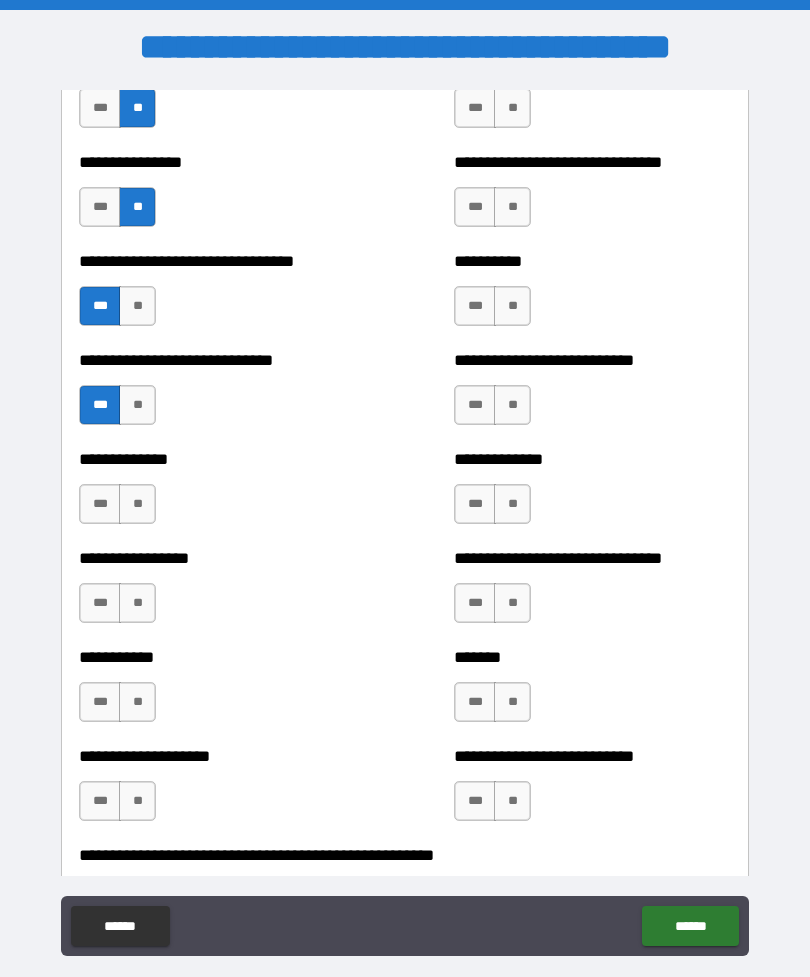 click on "**" at bounding box center [137, 504] 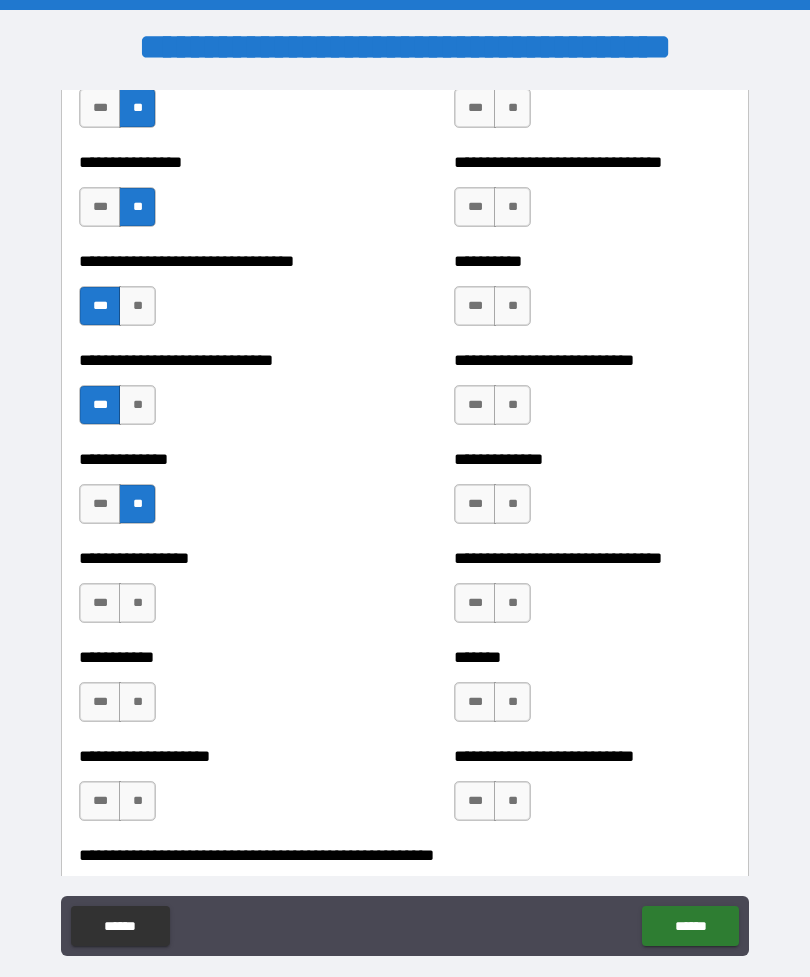 click on "**" at bounding box center [137, 603] 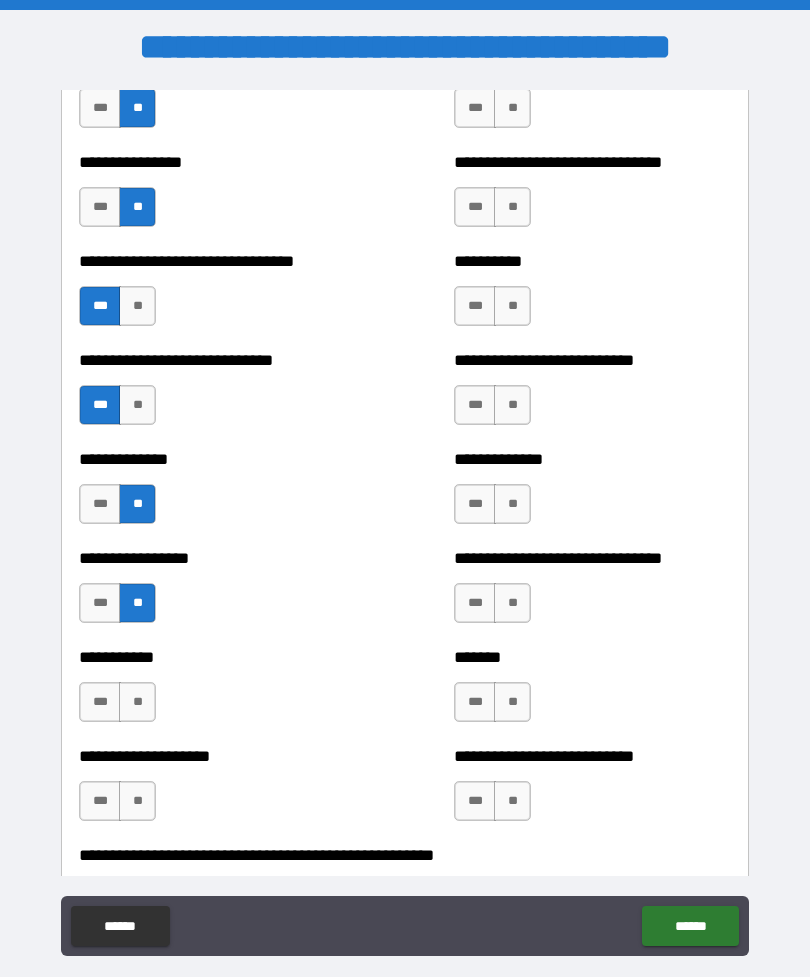 click on "**" at bounding box center (137, 702) 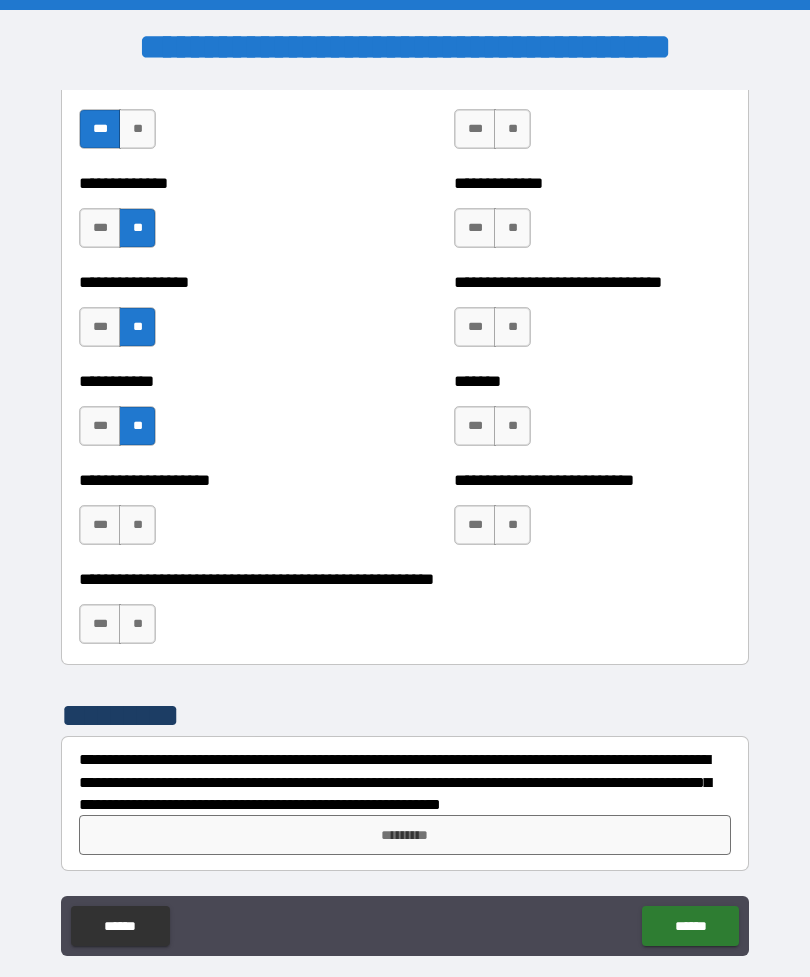 scroll, scrollTop: 7847, scrollLeft: 0, axis: vertical 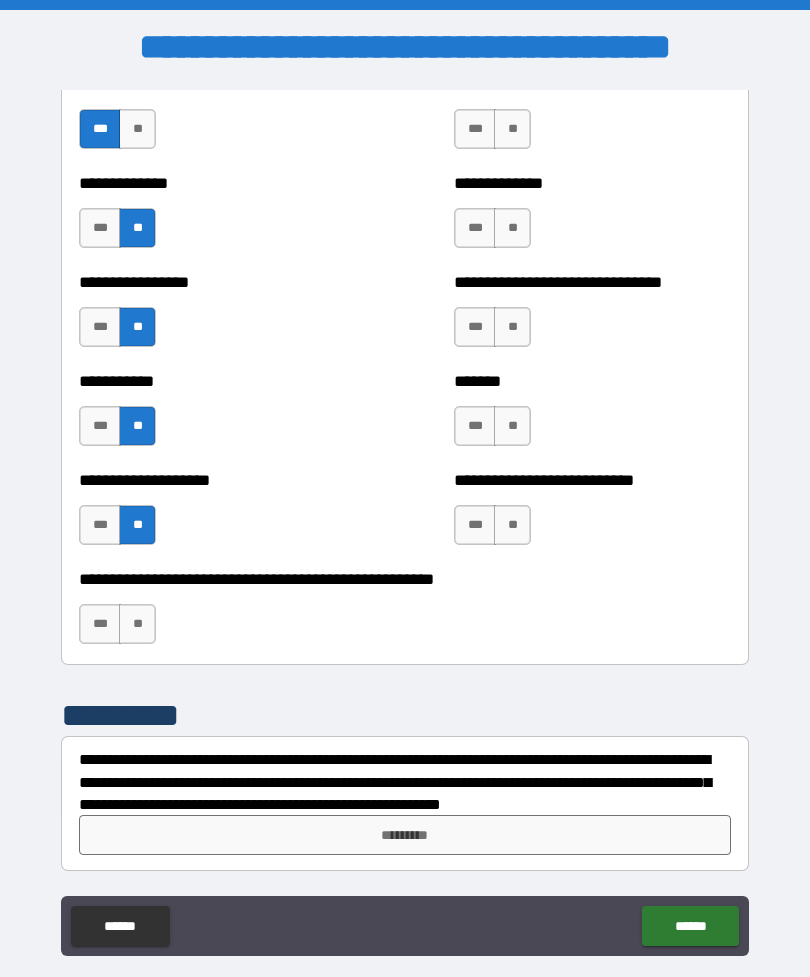 click on "**" at bounding box center [137, 624] 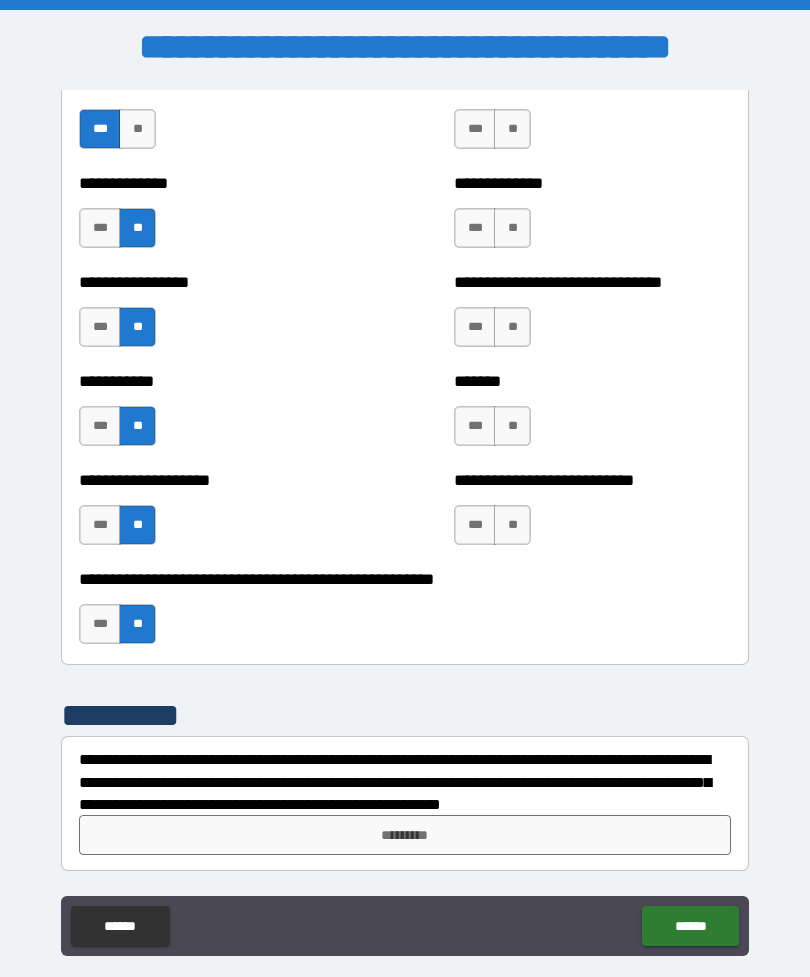 click on "**" at bounding box center [512, 525] 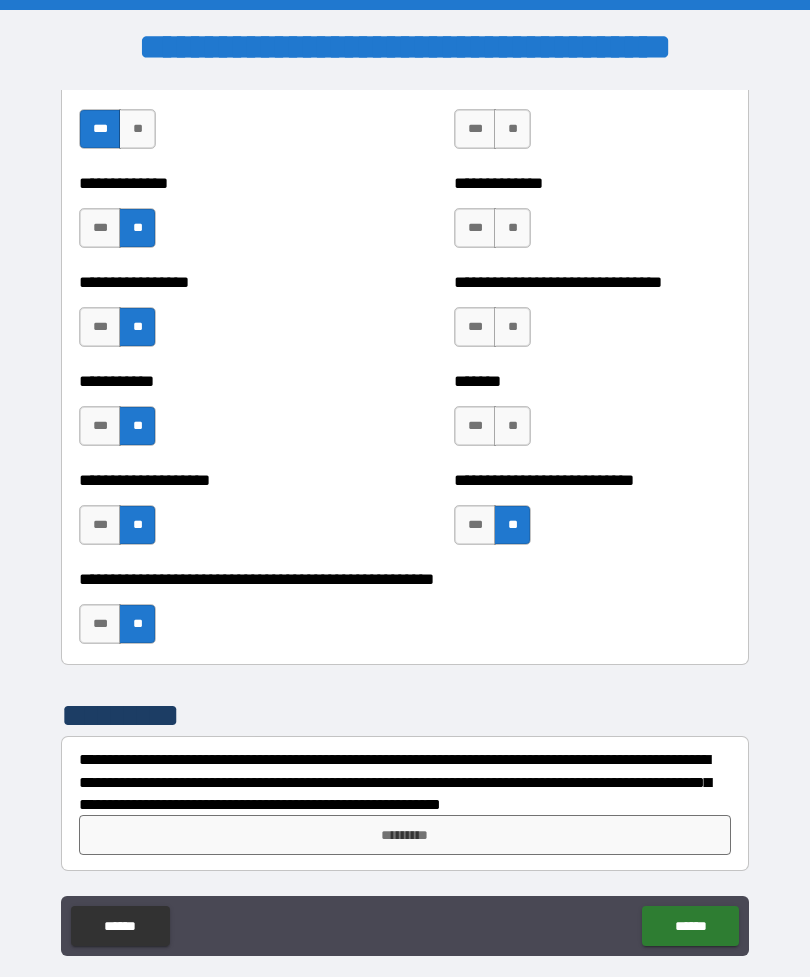 click on "**" at bounding box center (512, 426) 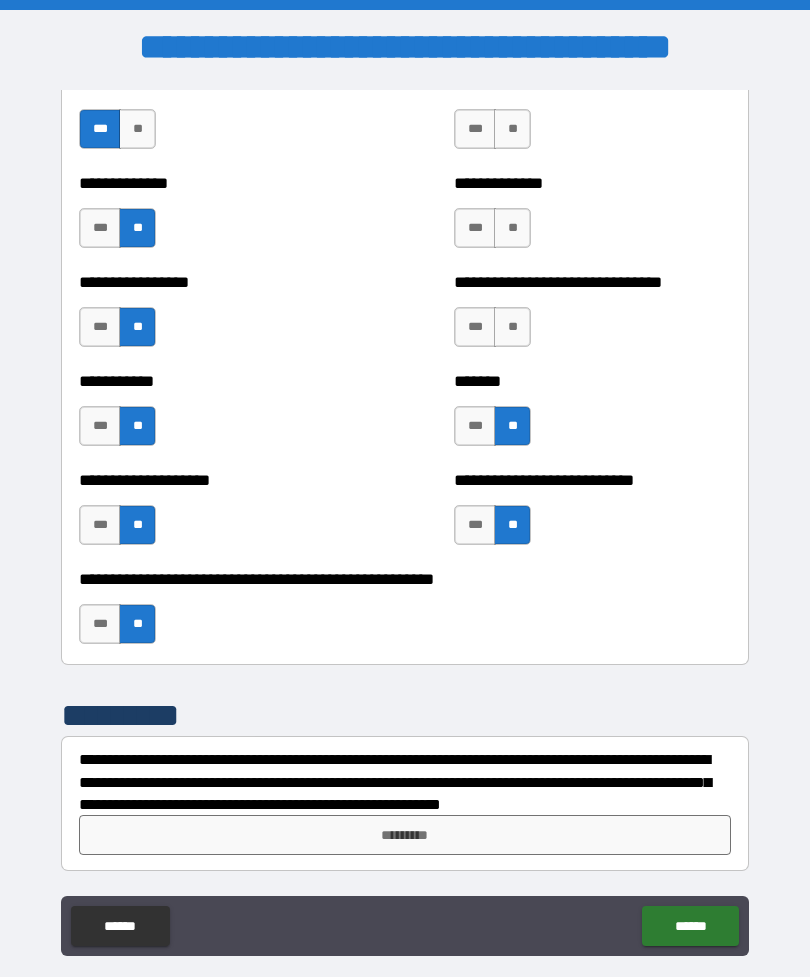 click on "**" at bounding box center [512, 327] 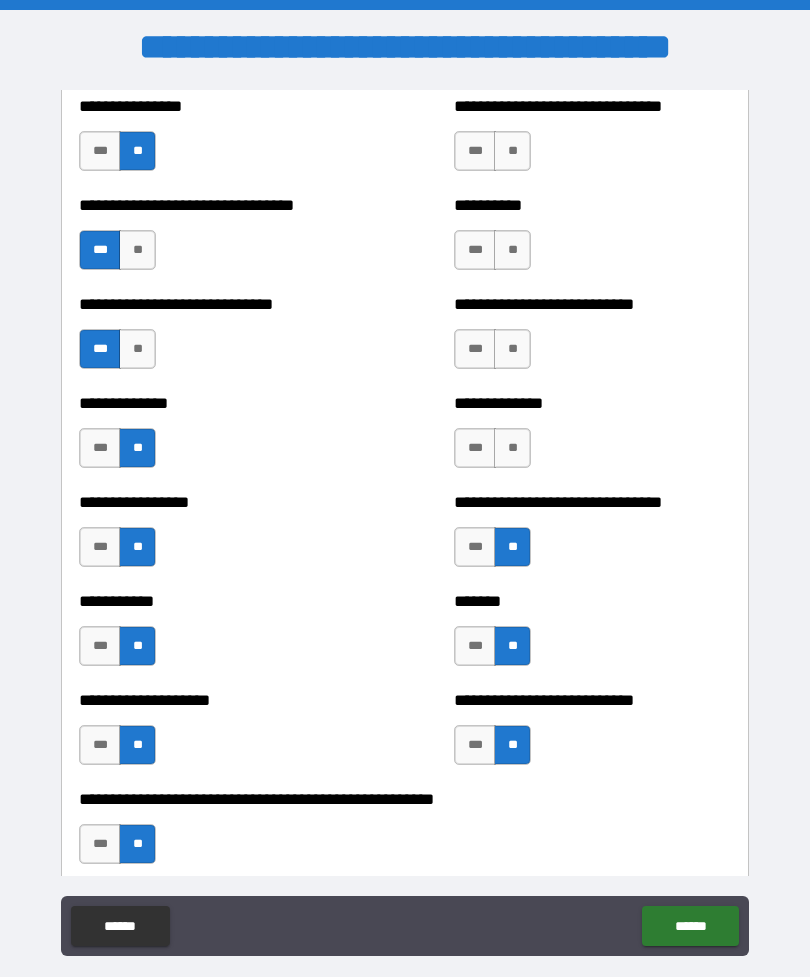 scroll, scrollTop: 7618, scrollLeft: 0, axis: vertical 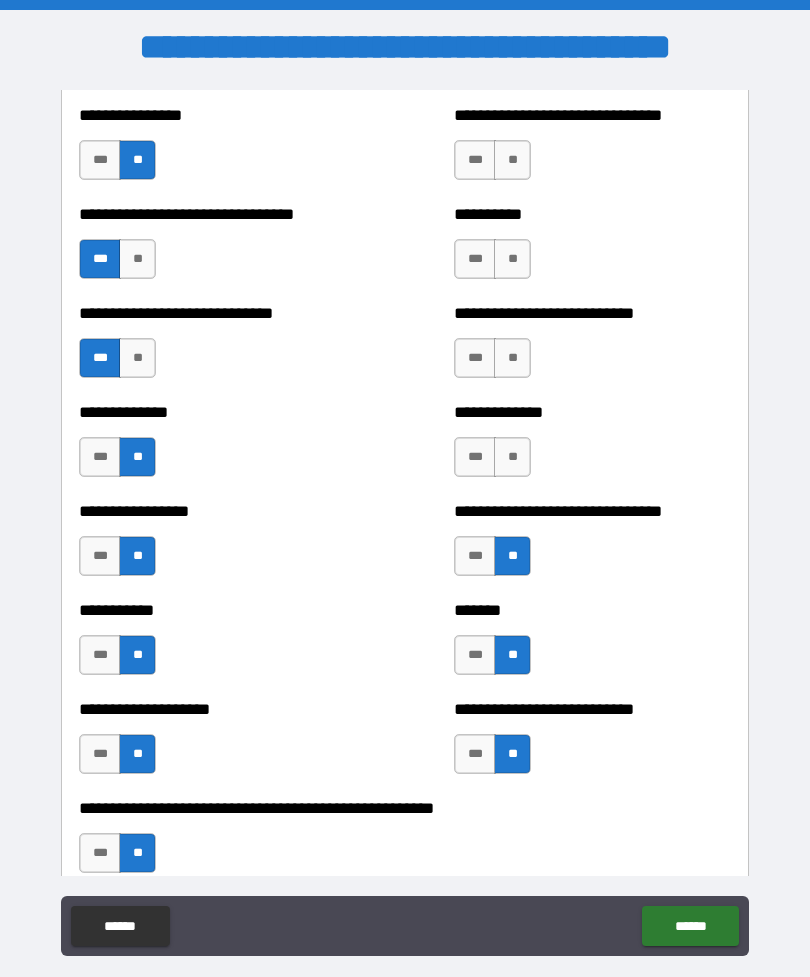 click on "**" at bounding box center [512, 457] 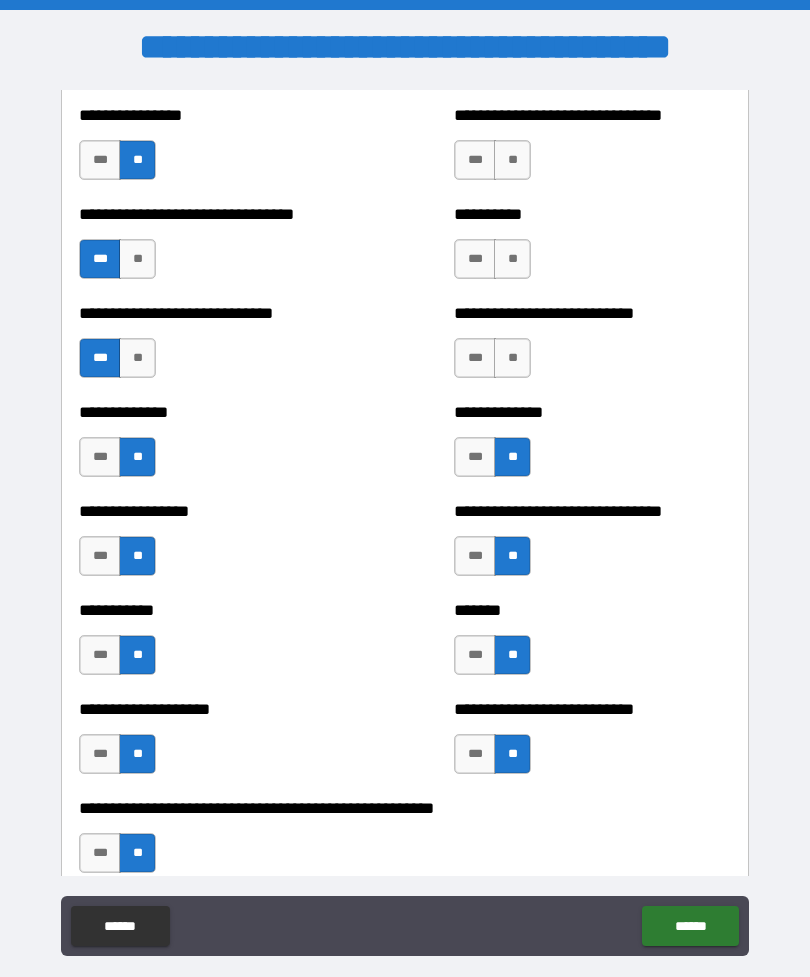click on "**" at bounding box center (512, 358) 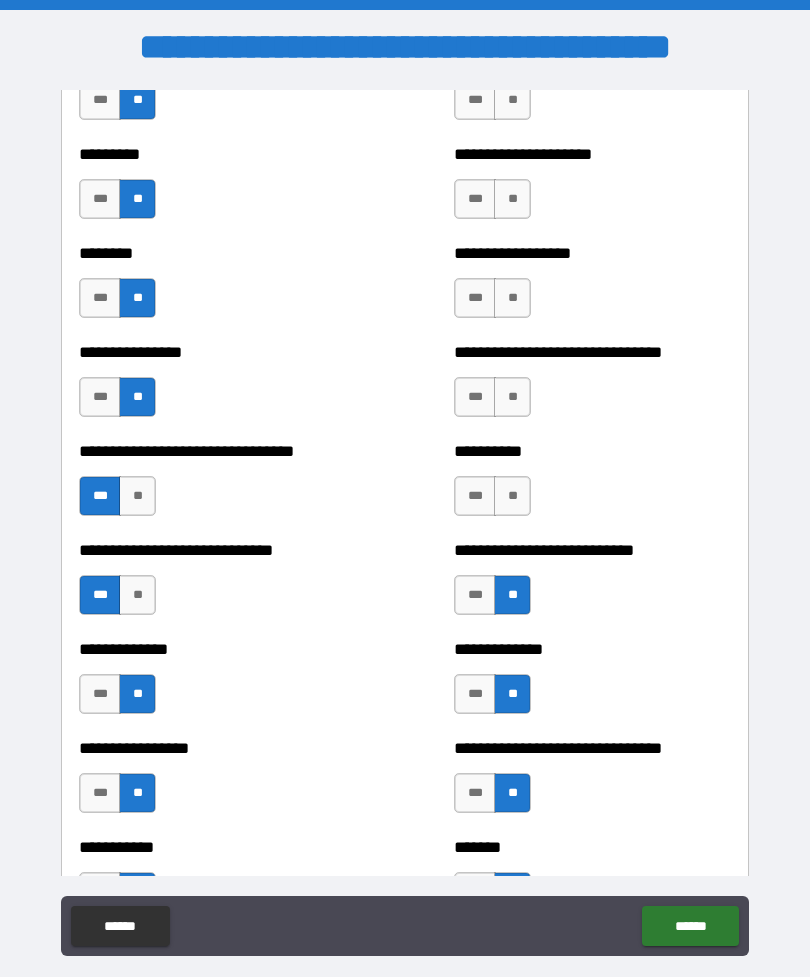 scroll, scrollTop: 7379, scrollLeft: 0, axis: vertical 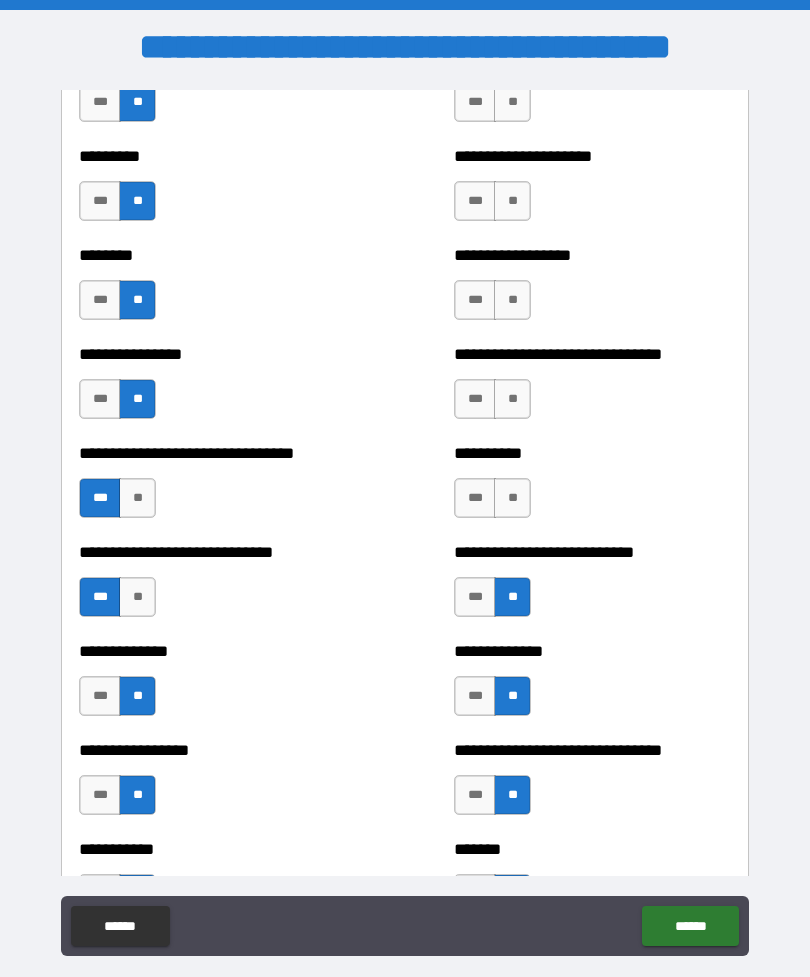 click on "**" at bounding box center [512, 498] 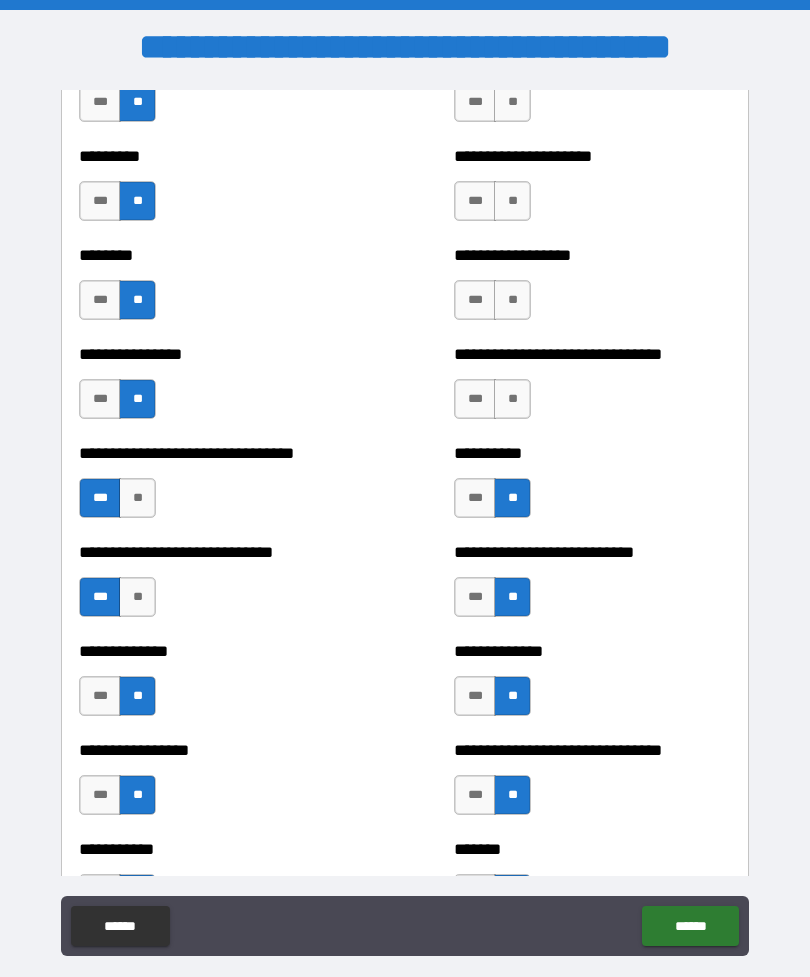 click on "**" at bounding box center [512, 399] 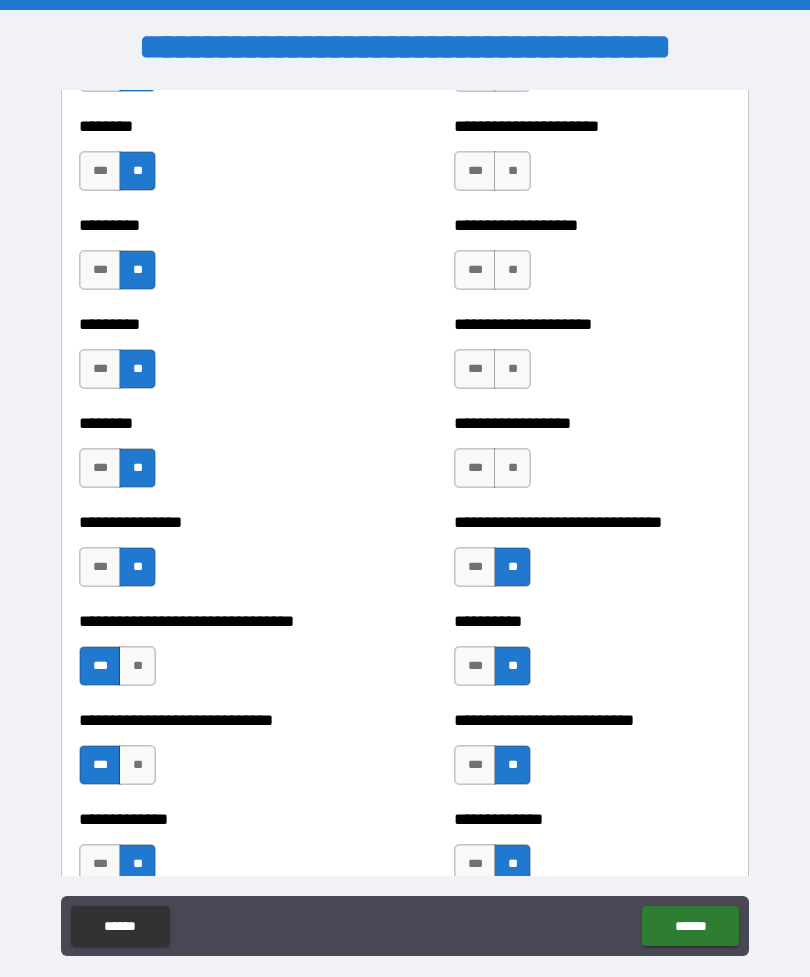 scroll, scrollTop: 7201, scrollLeft: 0, axis: vertical 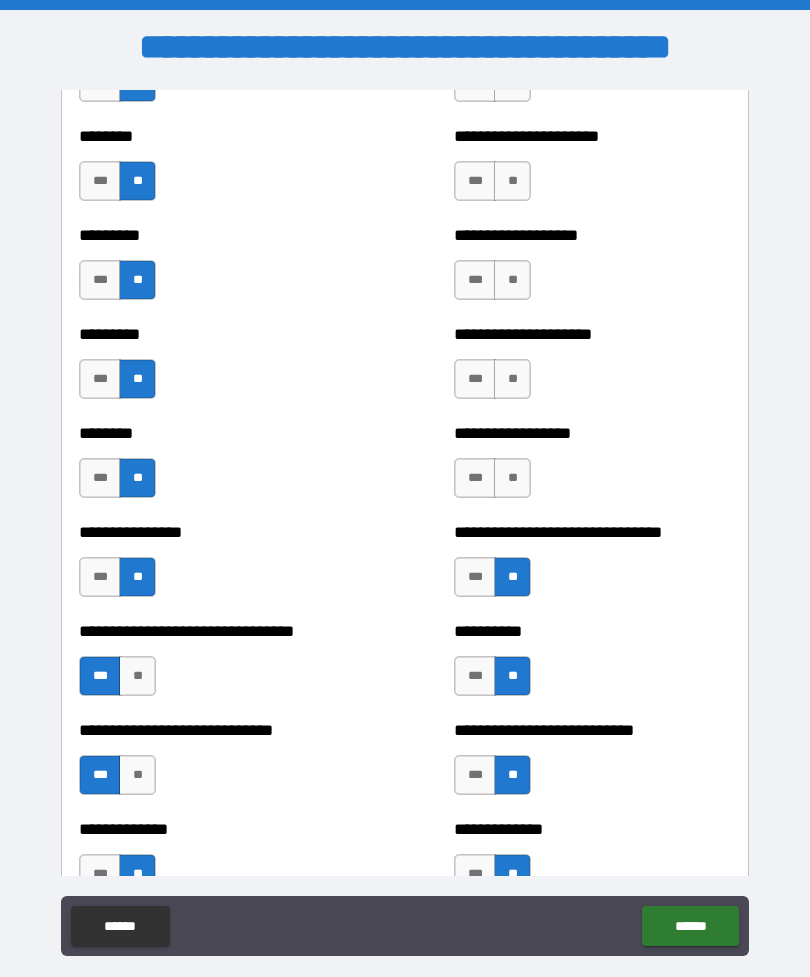 click on "**" at bounding box center (512, 478) 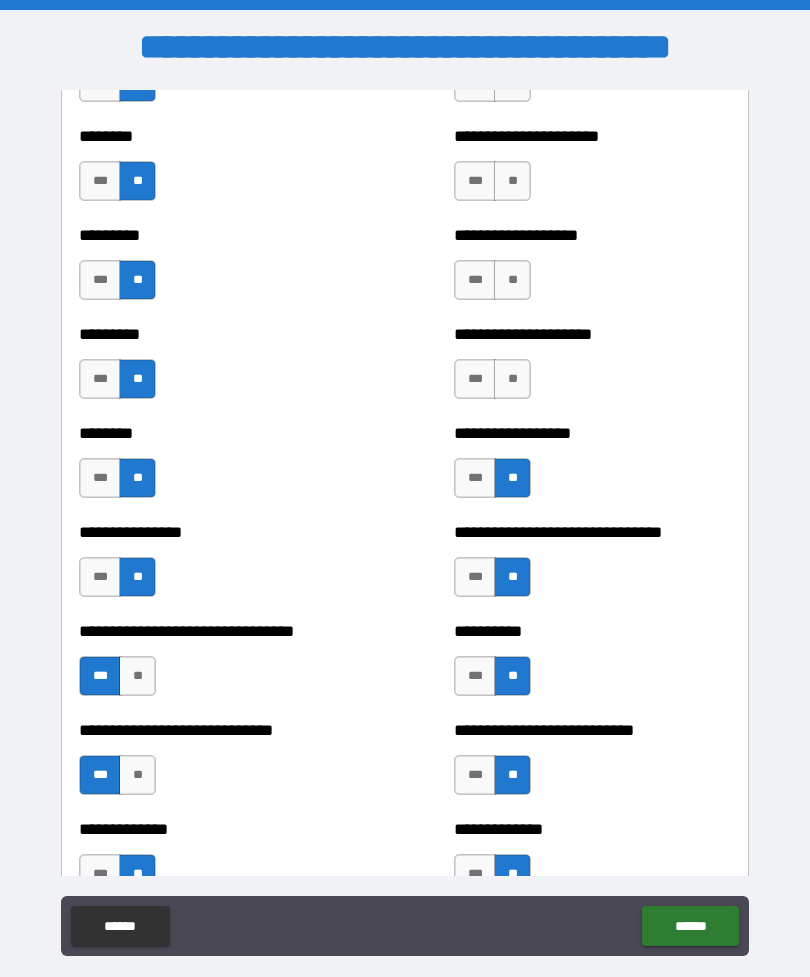 click on "**" at bounding box center (512, 379) 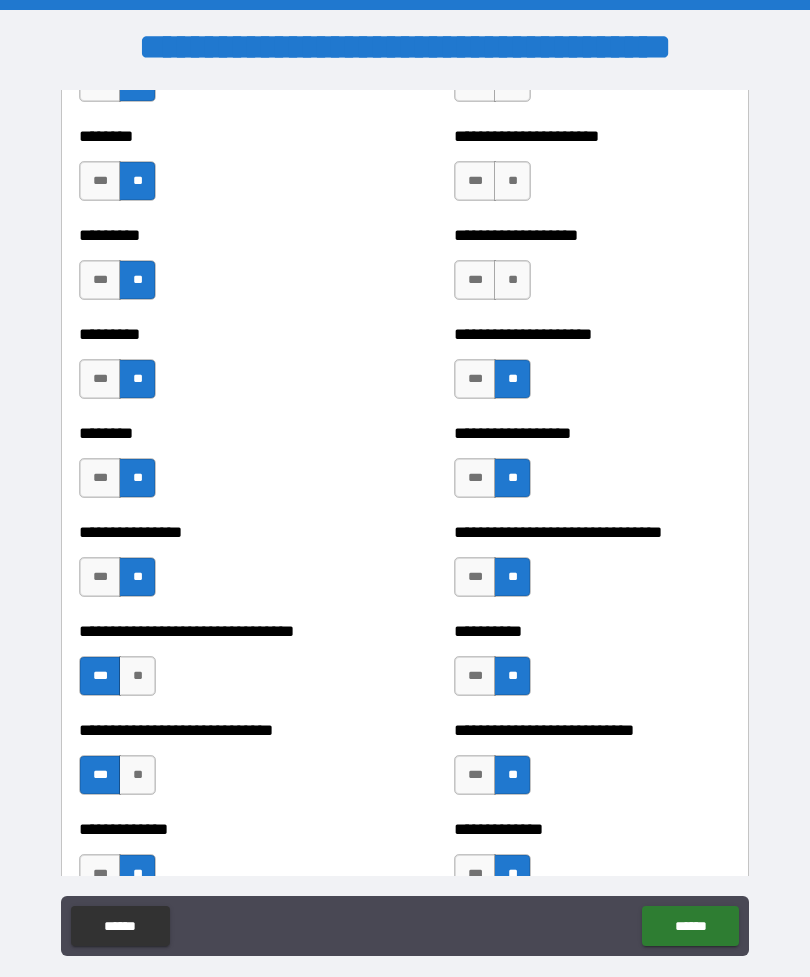 click on "**" at bounding box center (512, 280) 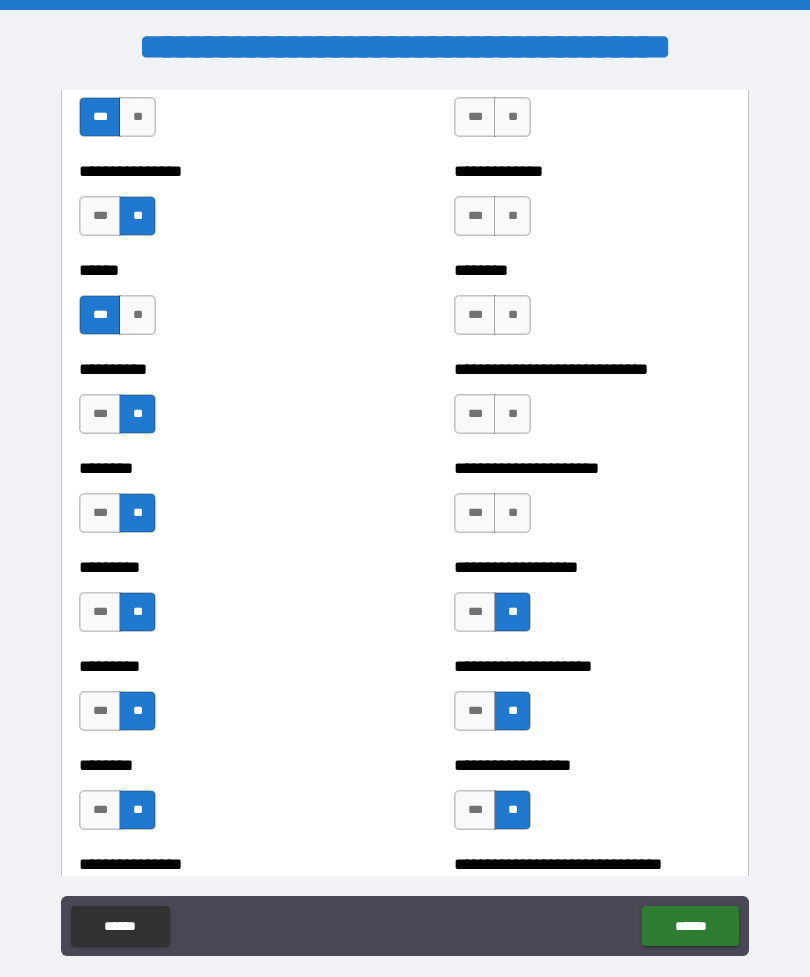 scroll, scrollTop: 6854, scrollLeft: 0, axis: vertical 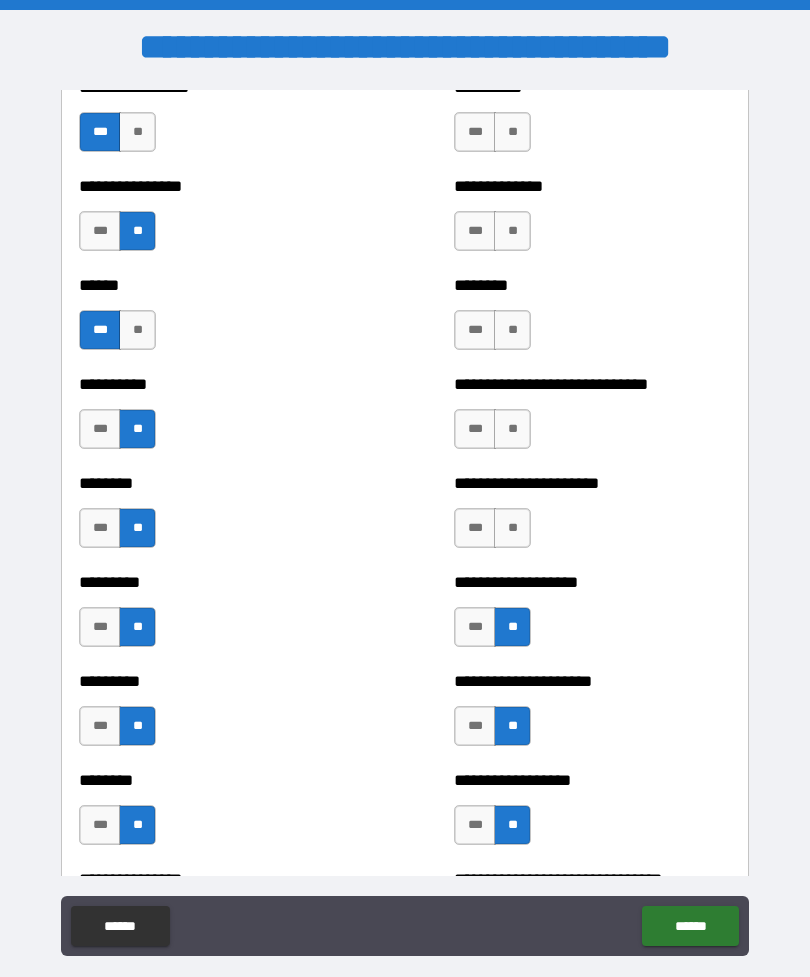 click on "**" at bounding box center [512, 528] 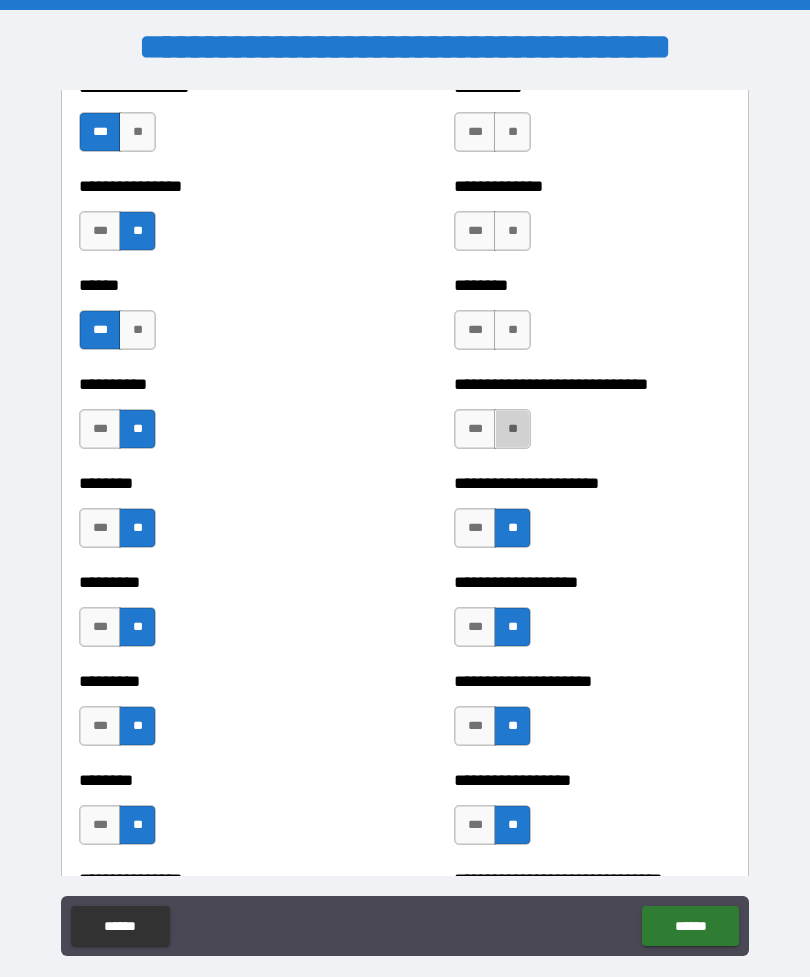 click on "**" at bounding box center [512, 429] 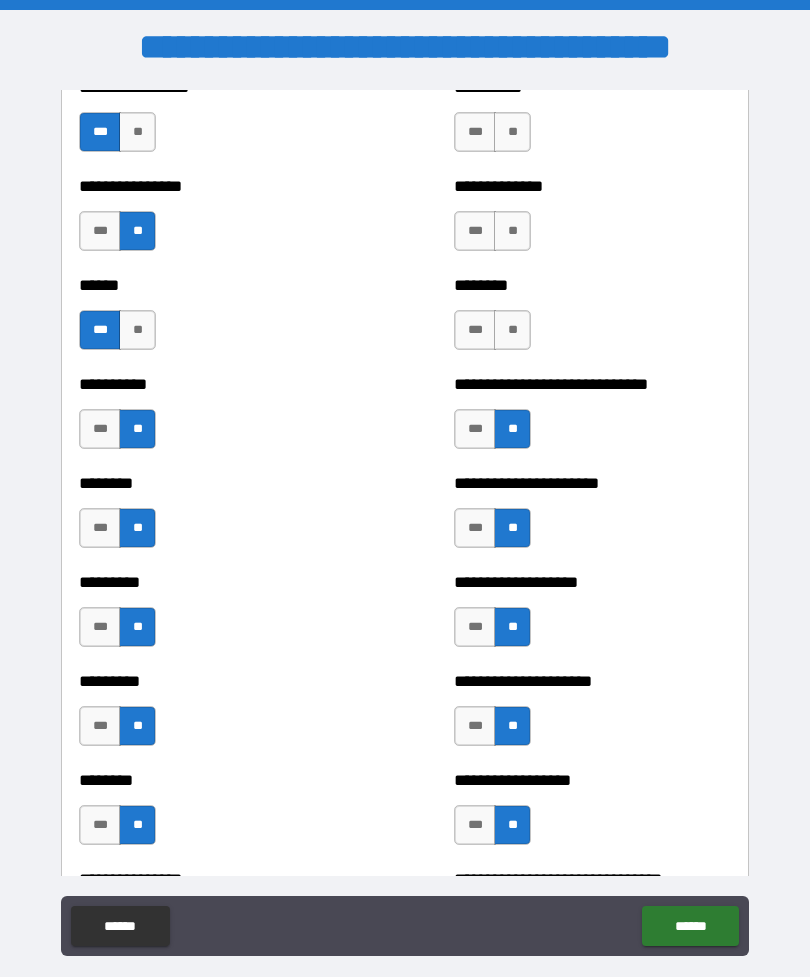 click on "**" at bounding box center (512, 330) 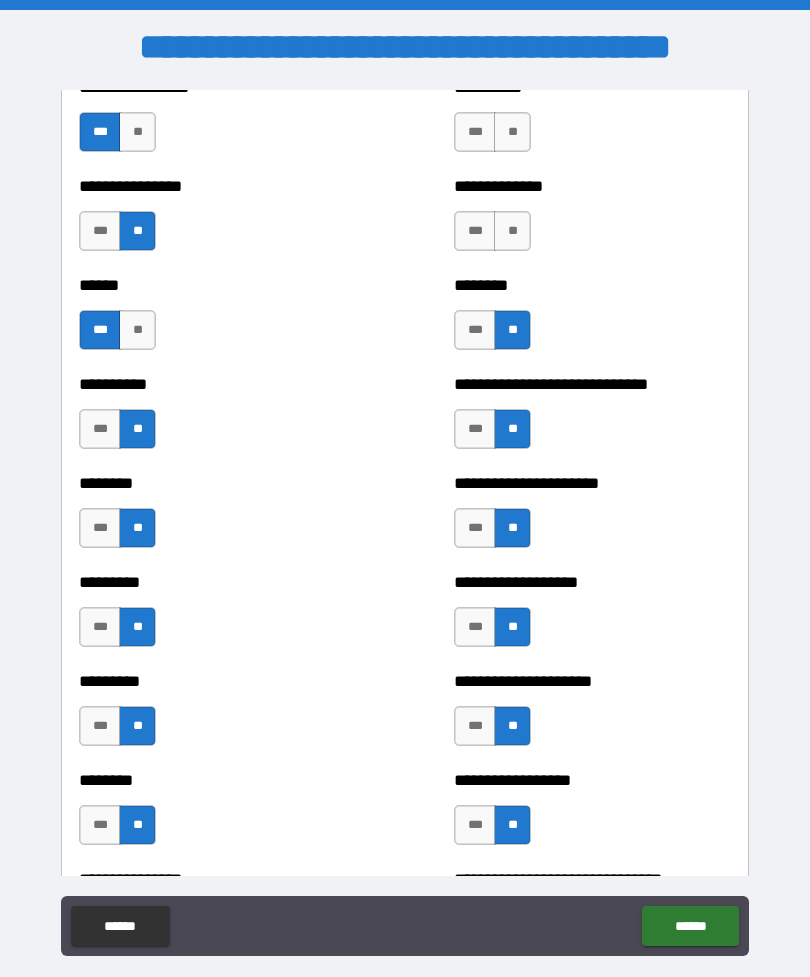 click on "**" at bounding box center (512, 231) 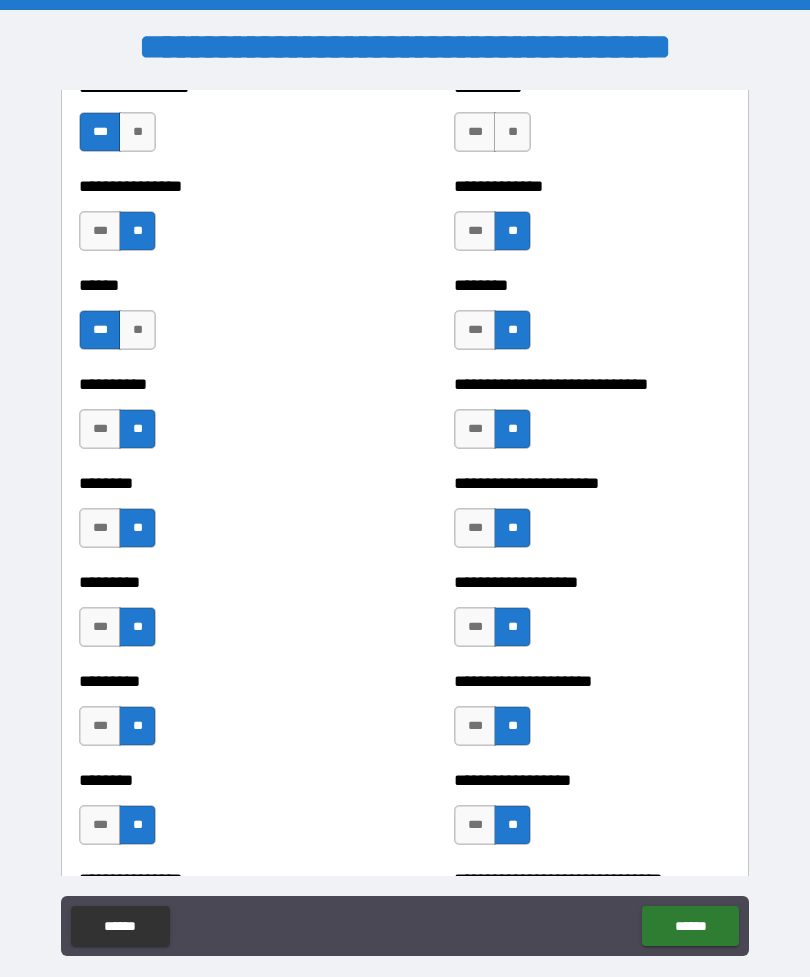 click on "***" at bounding box center (475, 231) 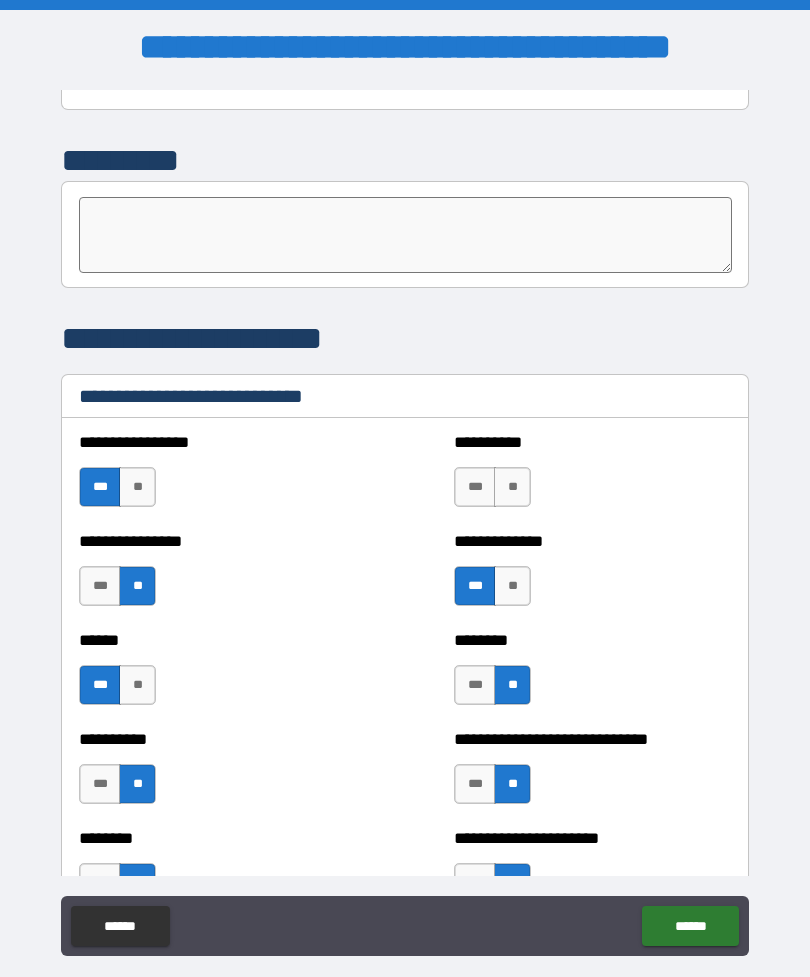 scroll, scrollTop: 6496, scrollLeft: 0, axis: vertical 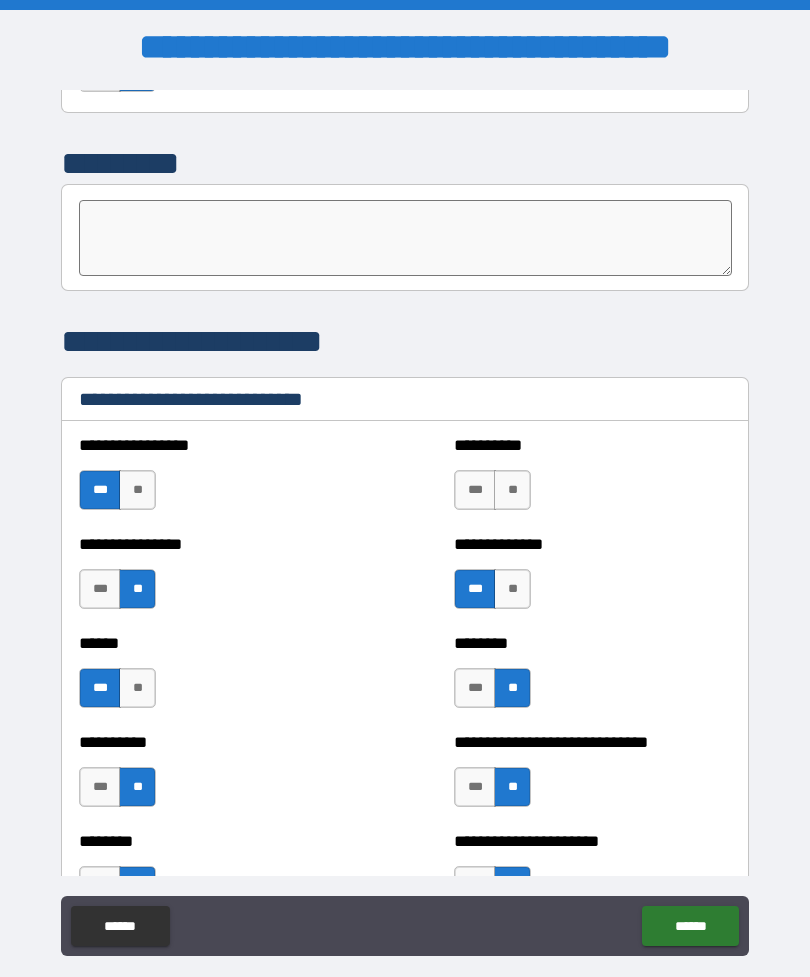 click on "**" at bounding box center (512, 490) 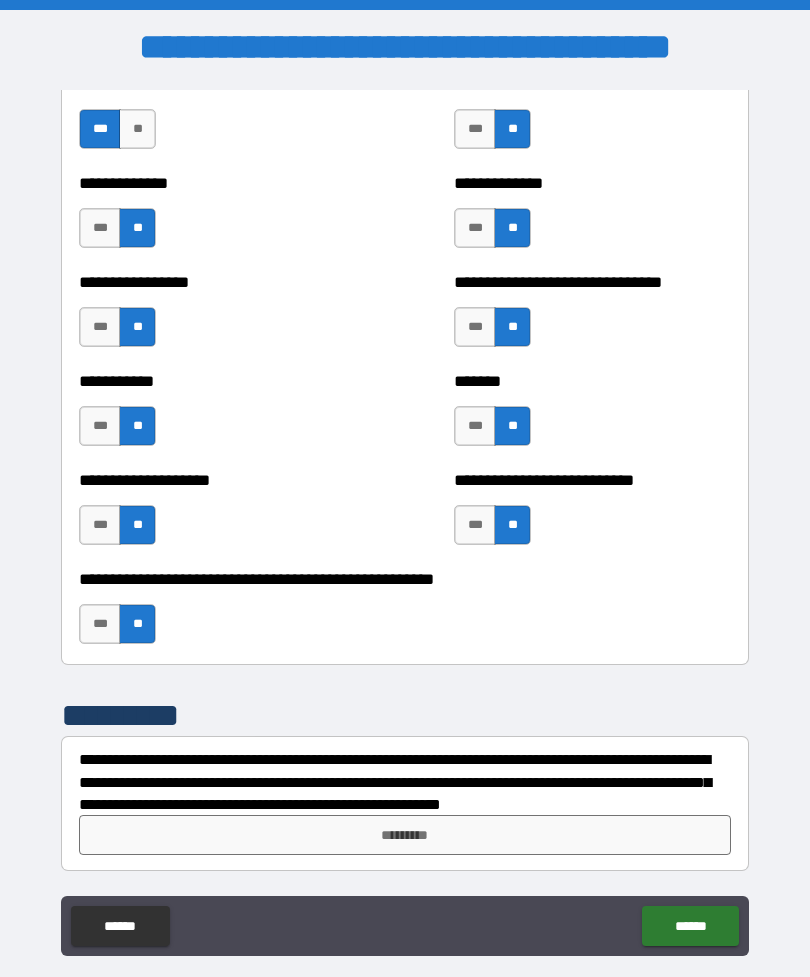 scroll, scrollTop: 7847, scrollLeft: 0, axis: vertical 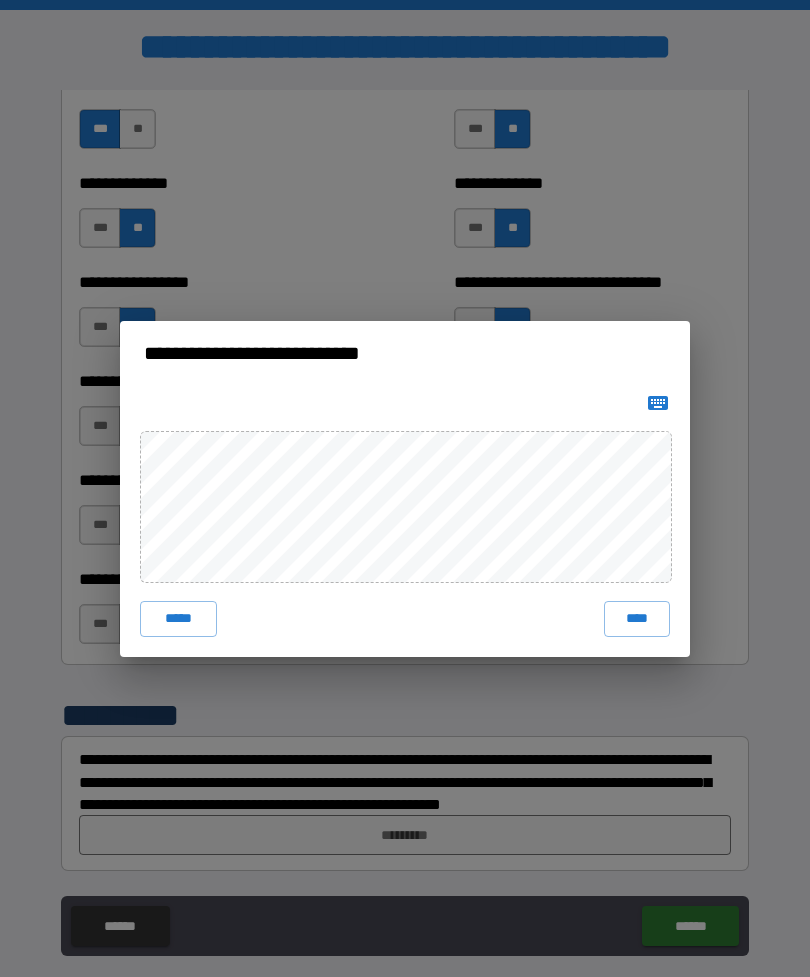 click on "****" at bounding box center (637, 619) 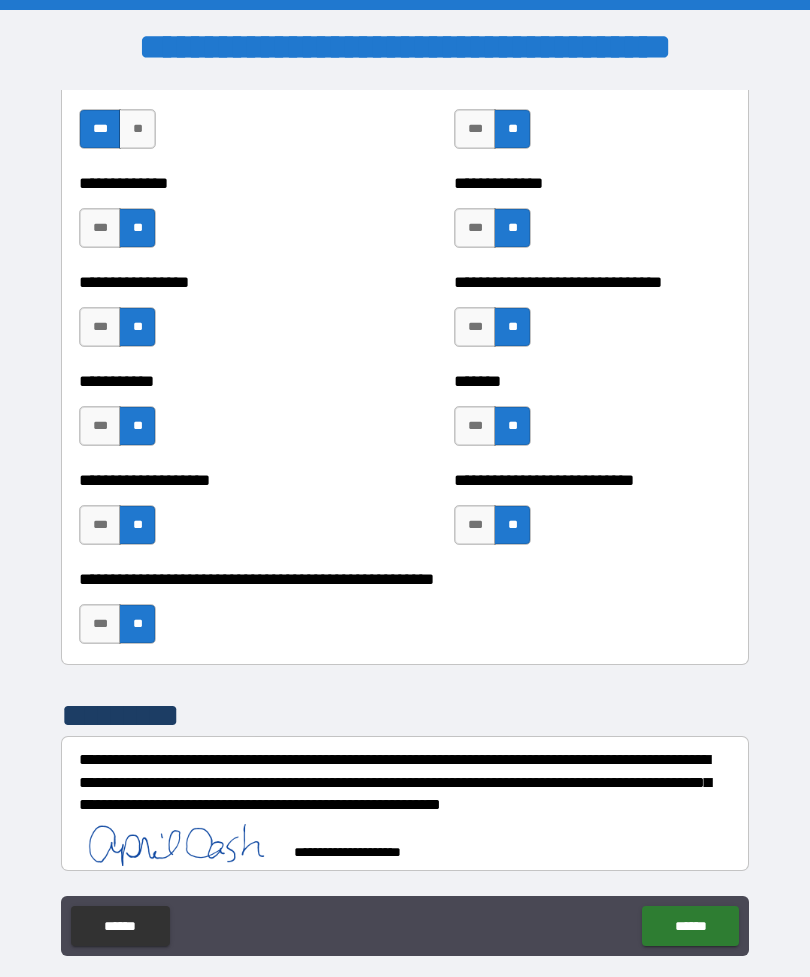 scroll, scrollTop: 7837, scrollLeft: 0, axis: vertical 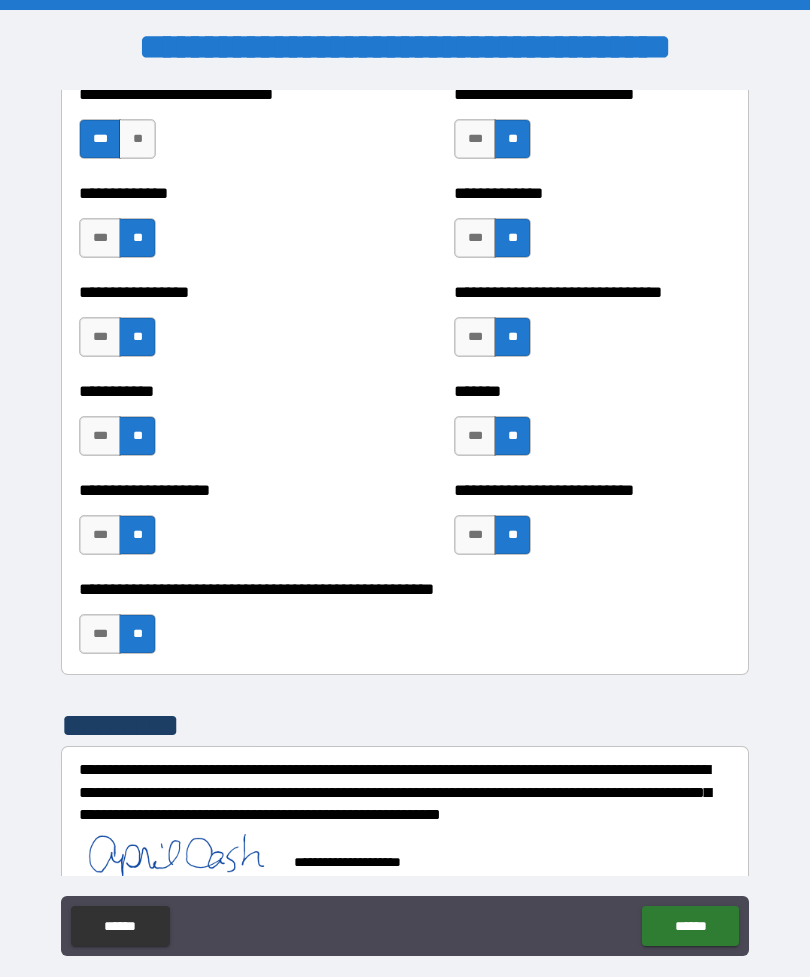 click on "******" at bounding box center [690, 926] 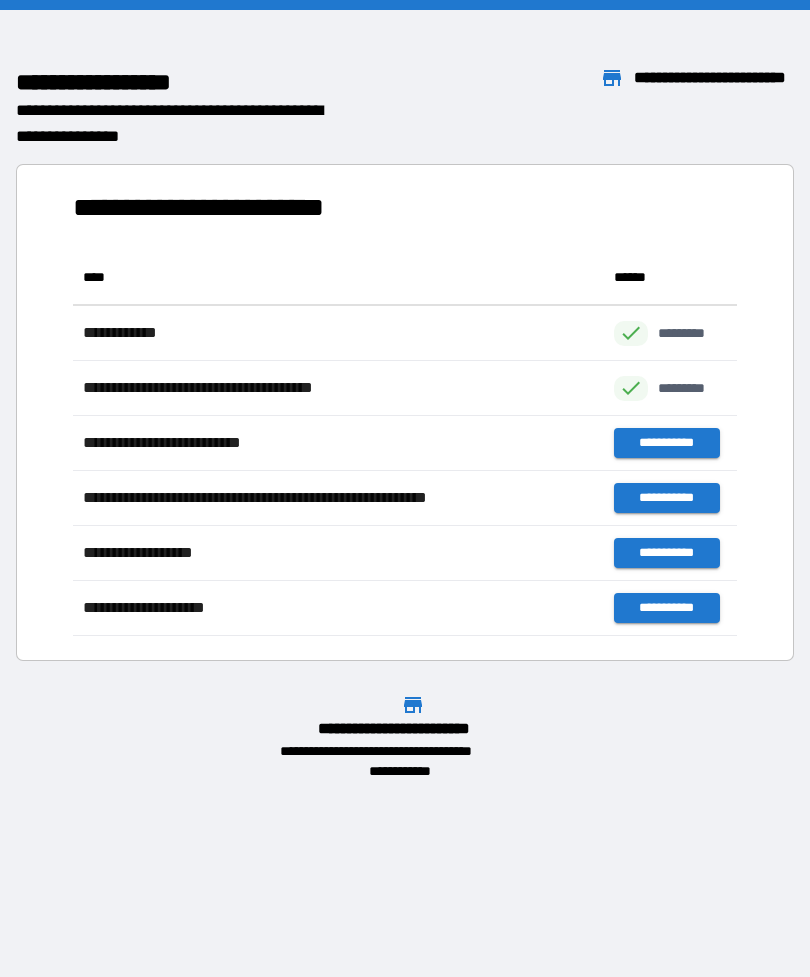 scroll, scrollTop: 1, scrollLeft: 1, axis: both 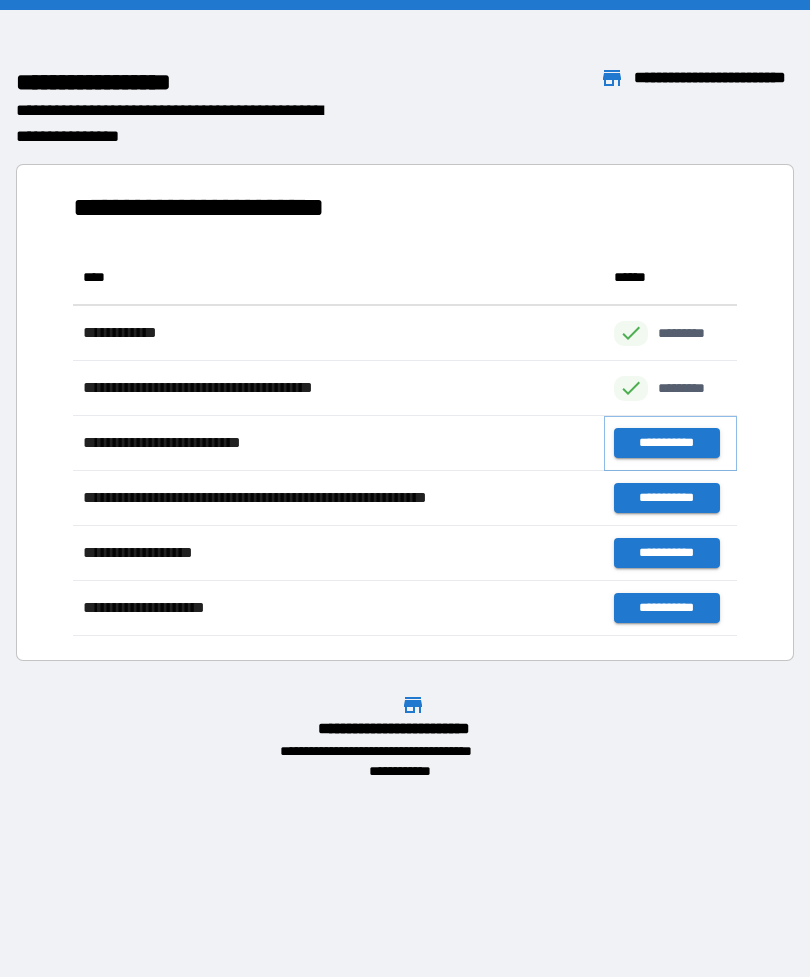 click on "**********" at bounding box center [666, 443] 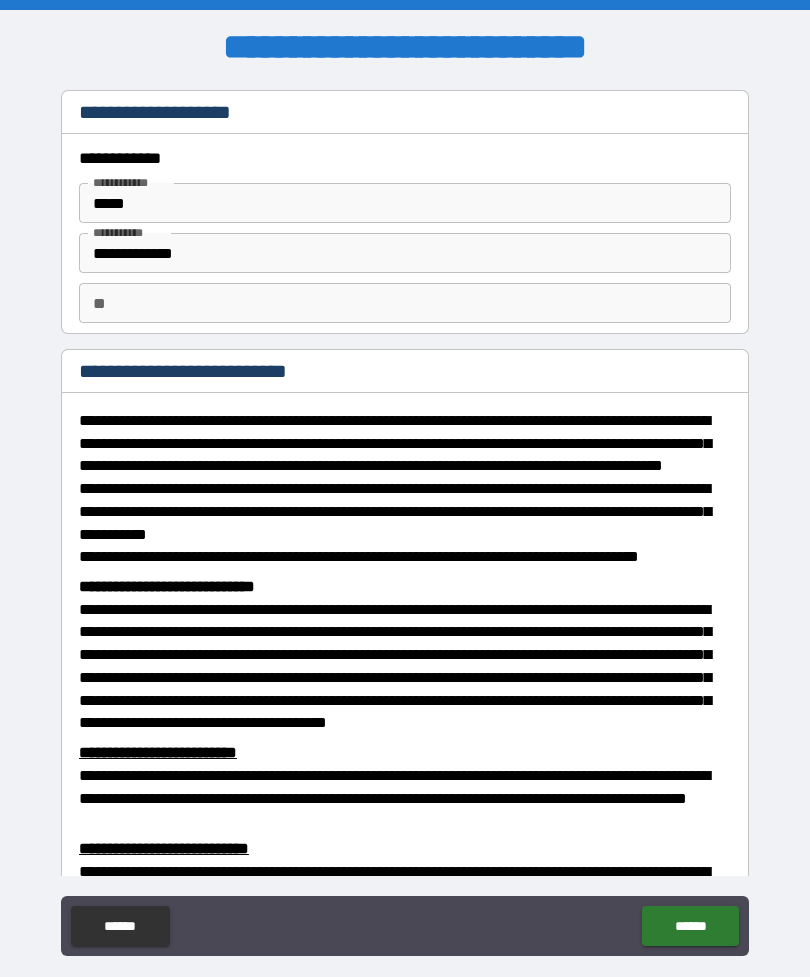 click on "**" at bounding box center [405, 303] 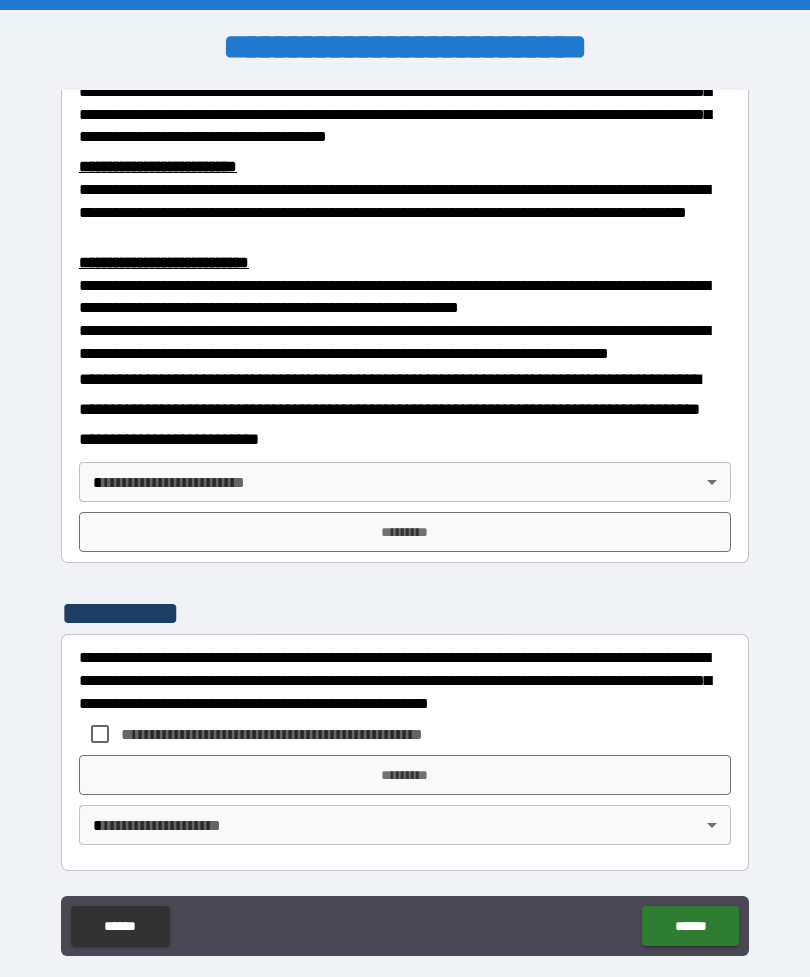 scroll, scrollTop: 660, scrollLeft: 0, axis: vertical 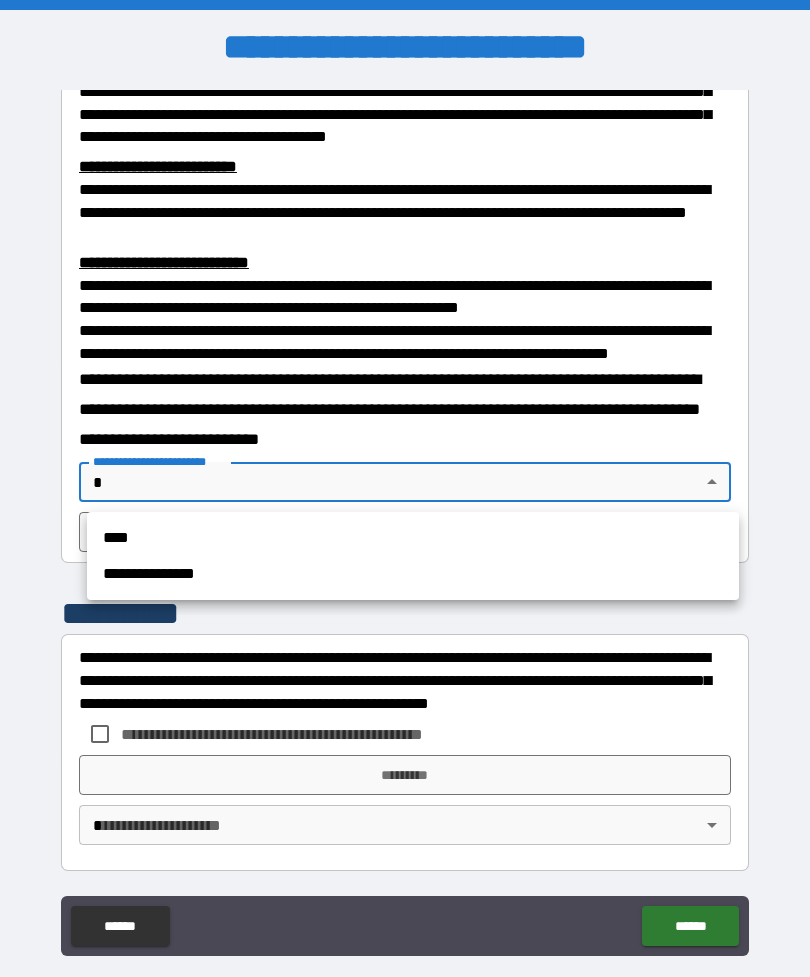 click on "****" at bounding box center [413, 538] 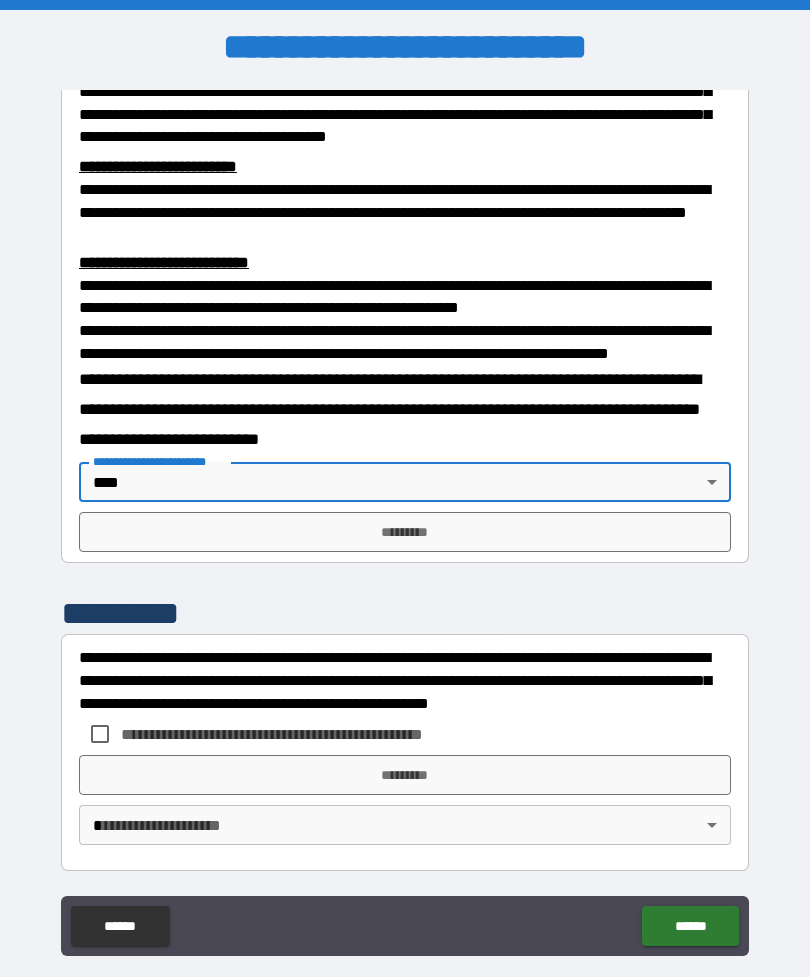 click on "*********" at bounding box center [405, 532] 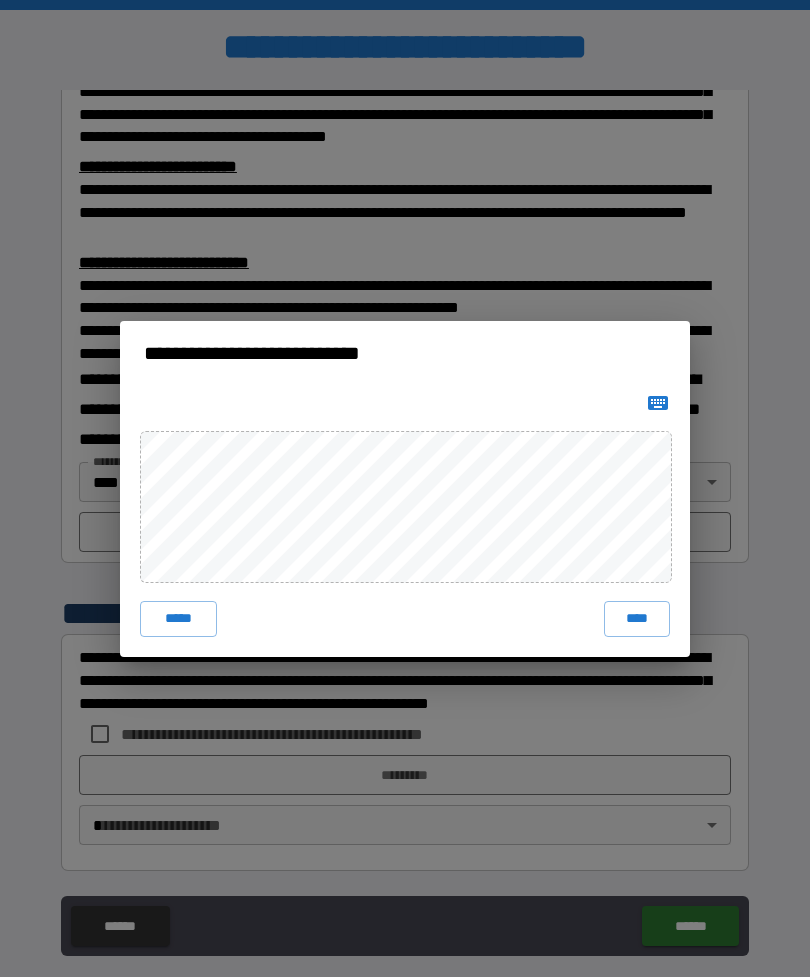 click on "****" at bounding box center (637, 619) 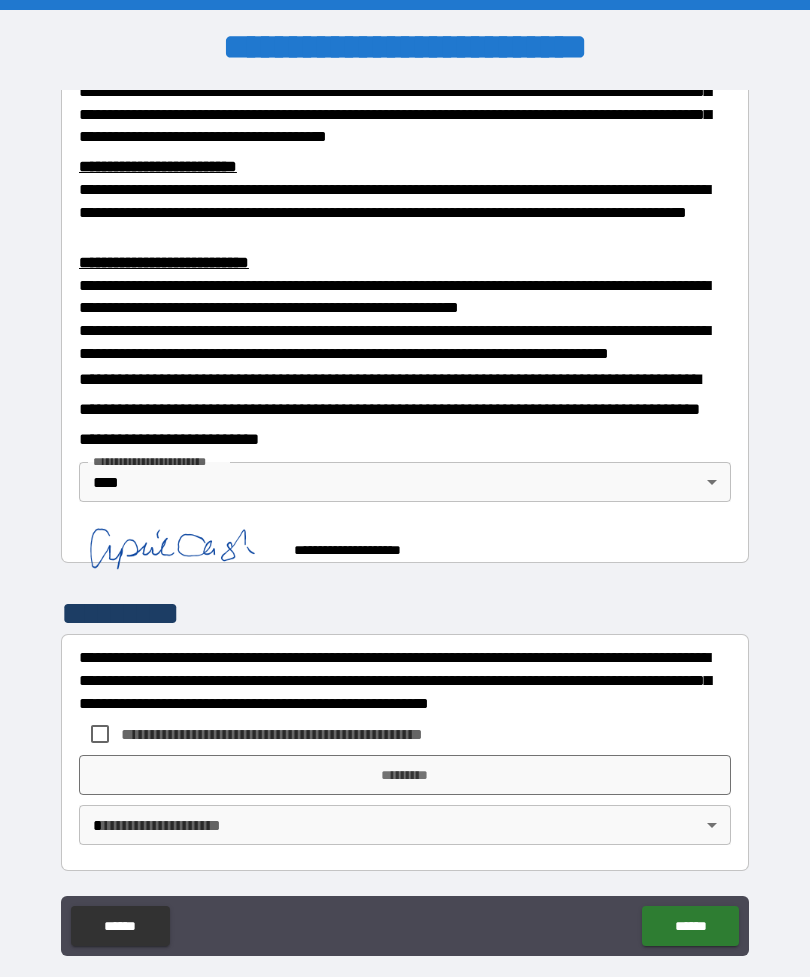 scroll, scrollTop: 650, scrollLeft: 0, axis: vertical 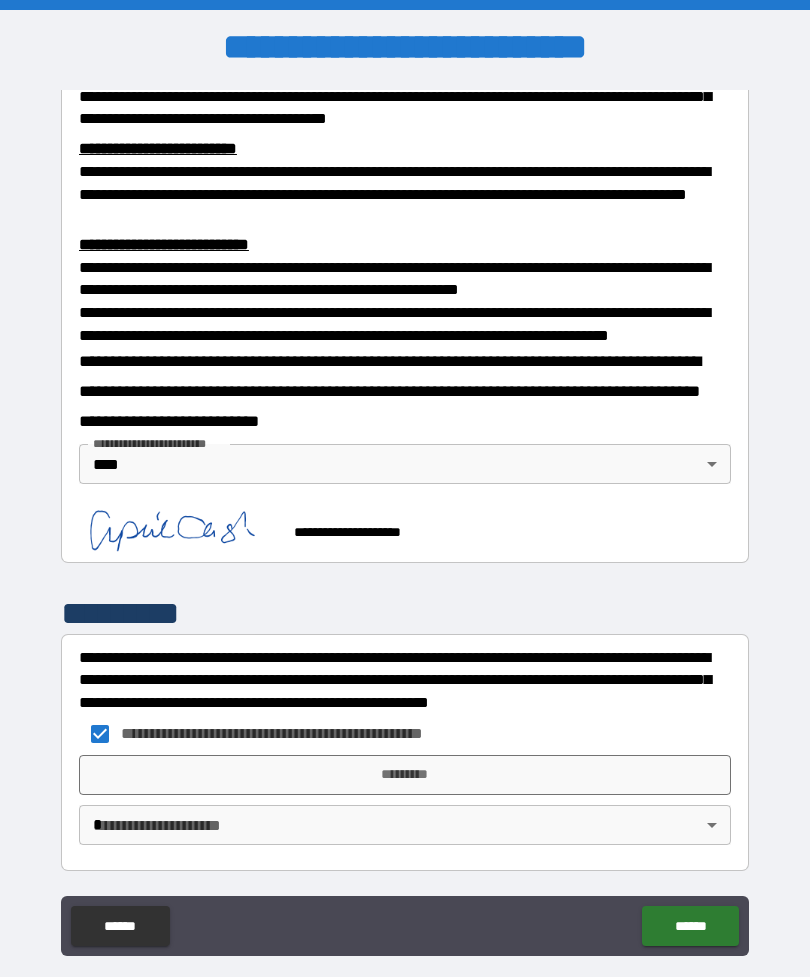 click on "*********" at bounding box center (405, 775) 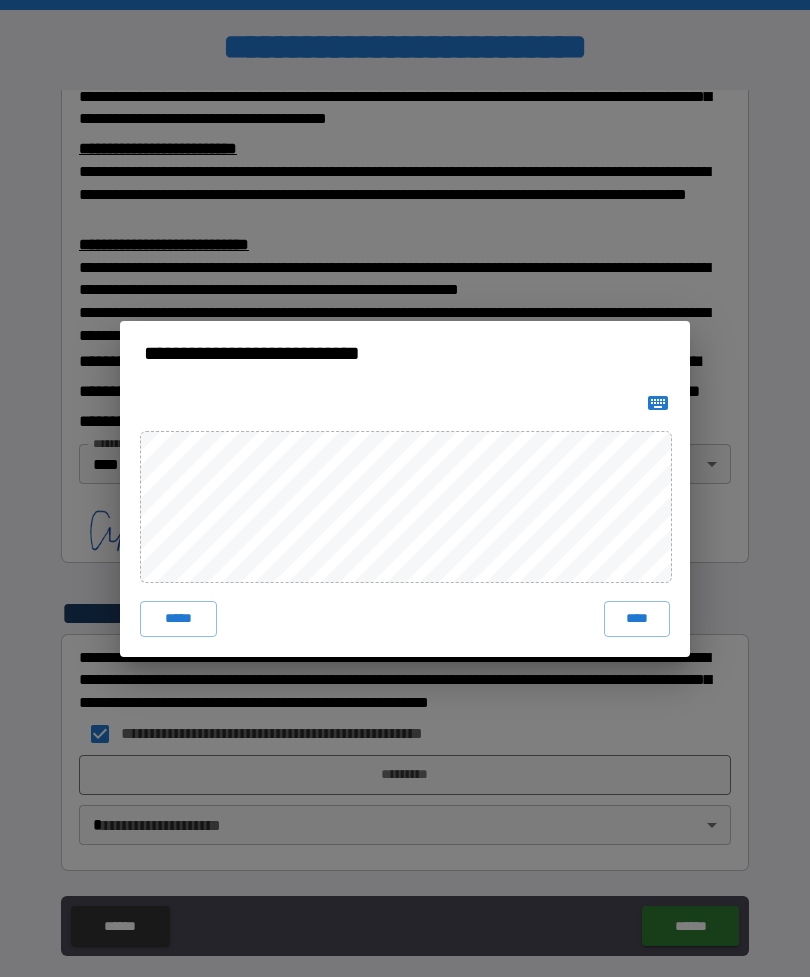 click on "****" at bounding box center (637, 619) 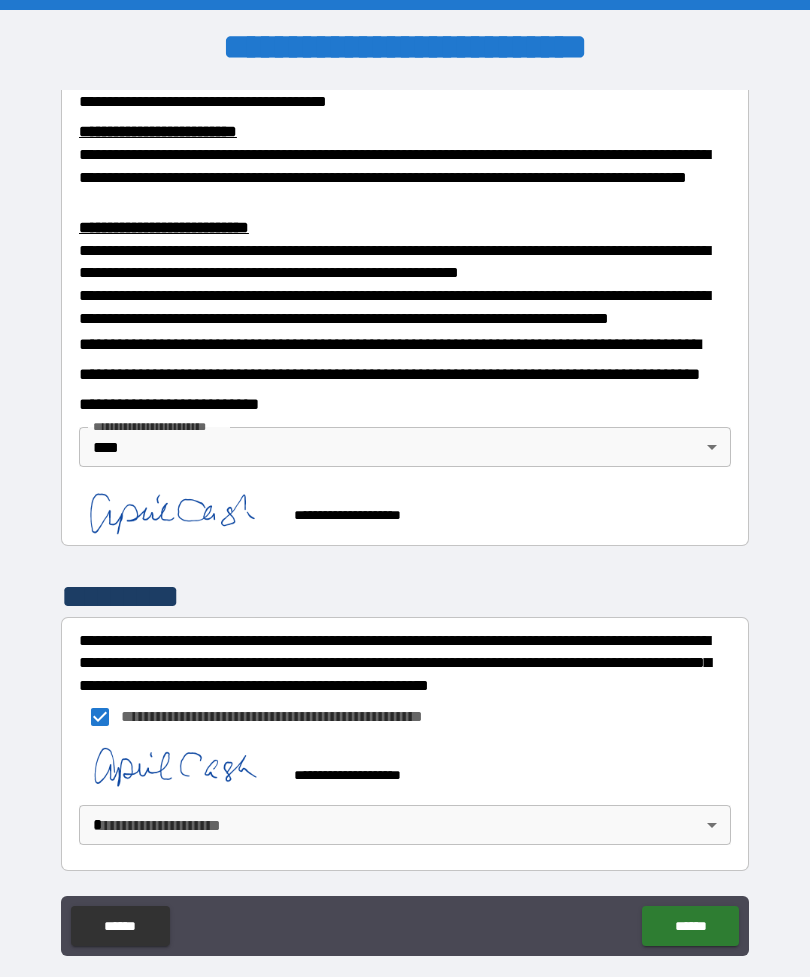 click on "**********" at bounding box center (405, 520) 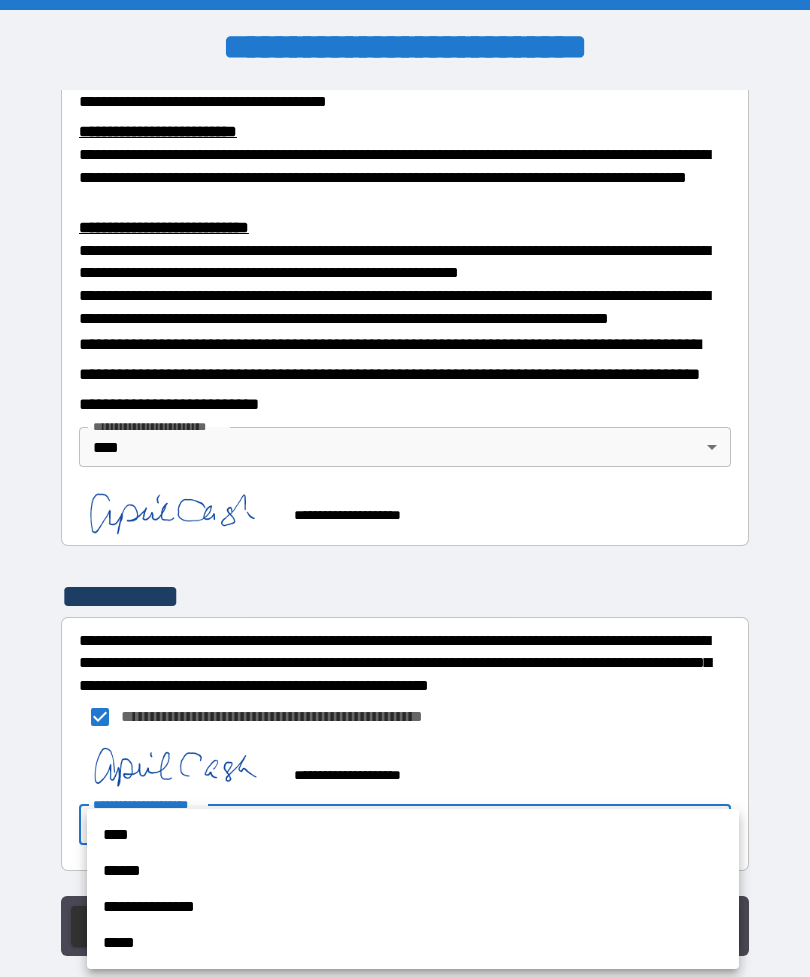 click on "****" at bounding box center (413, 835) 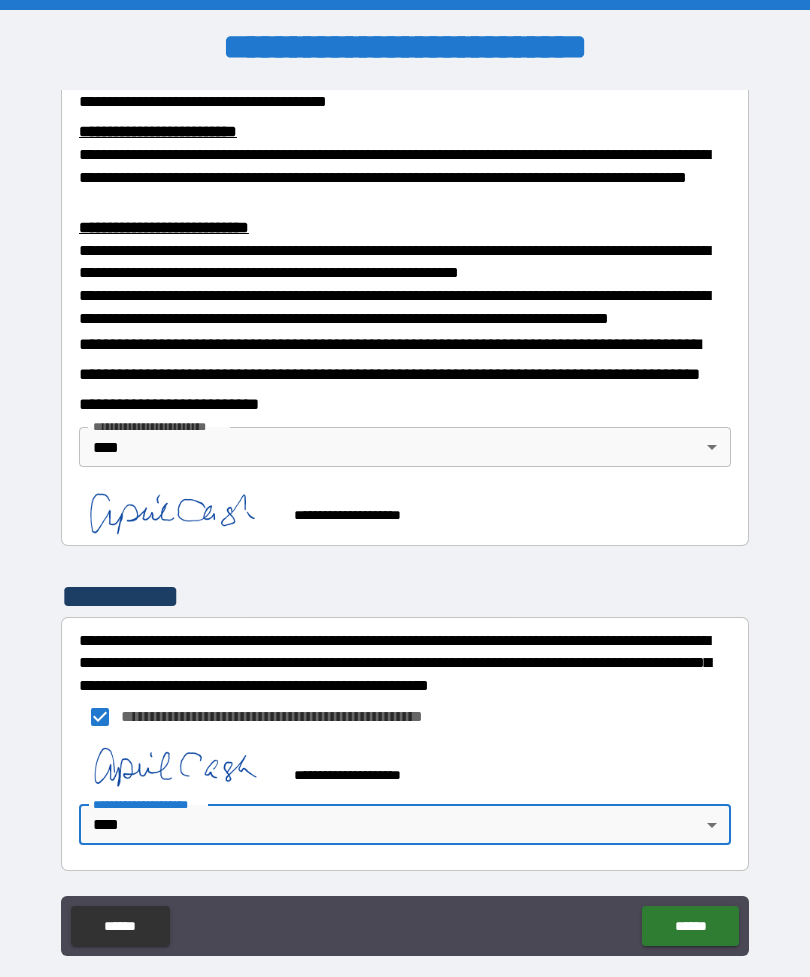 scroll, scrollTop: 663, scrollLeft: 0, axis: vertical 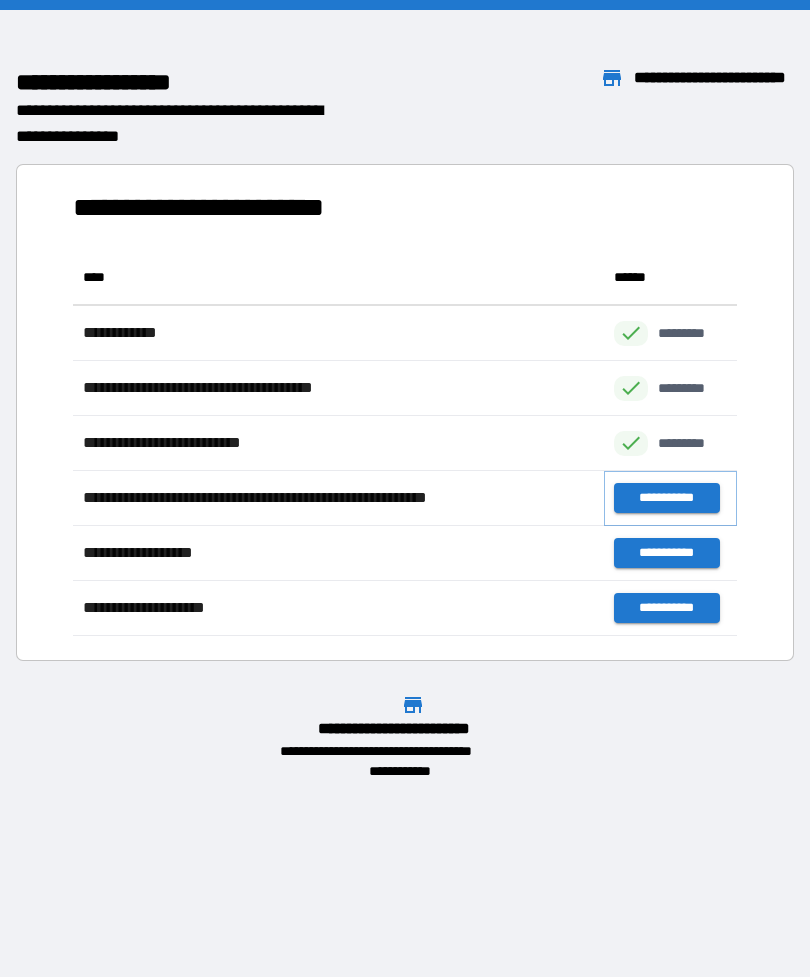 click on "**********" at bounding box center [666, 498] 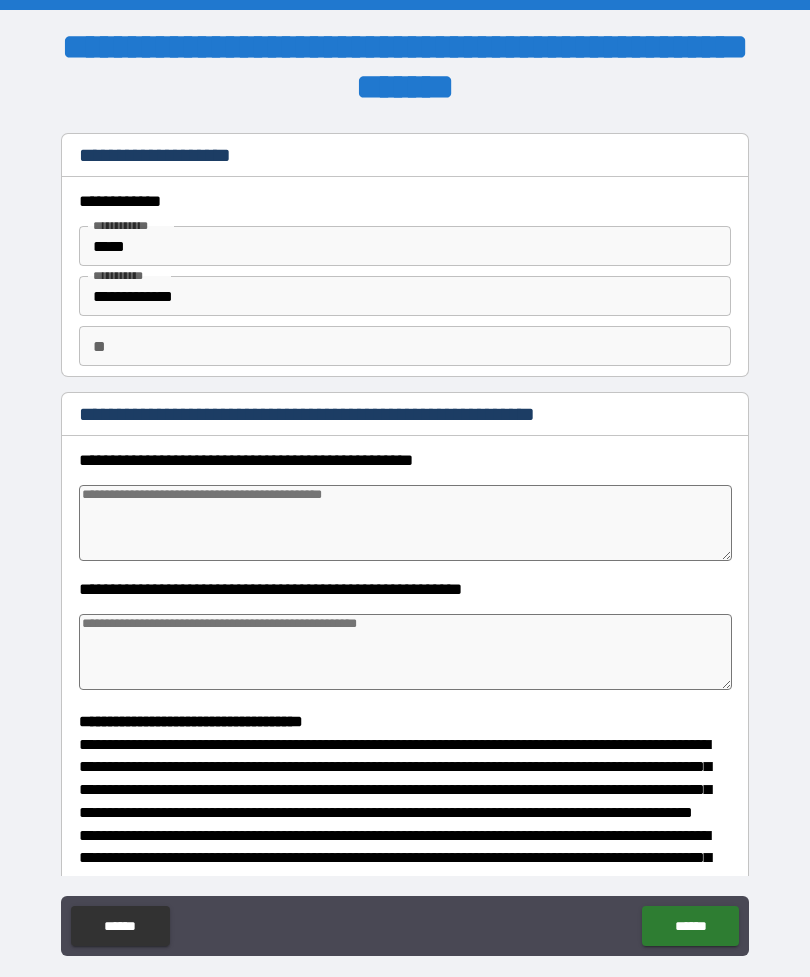 type on "*" 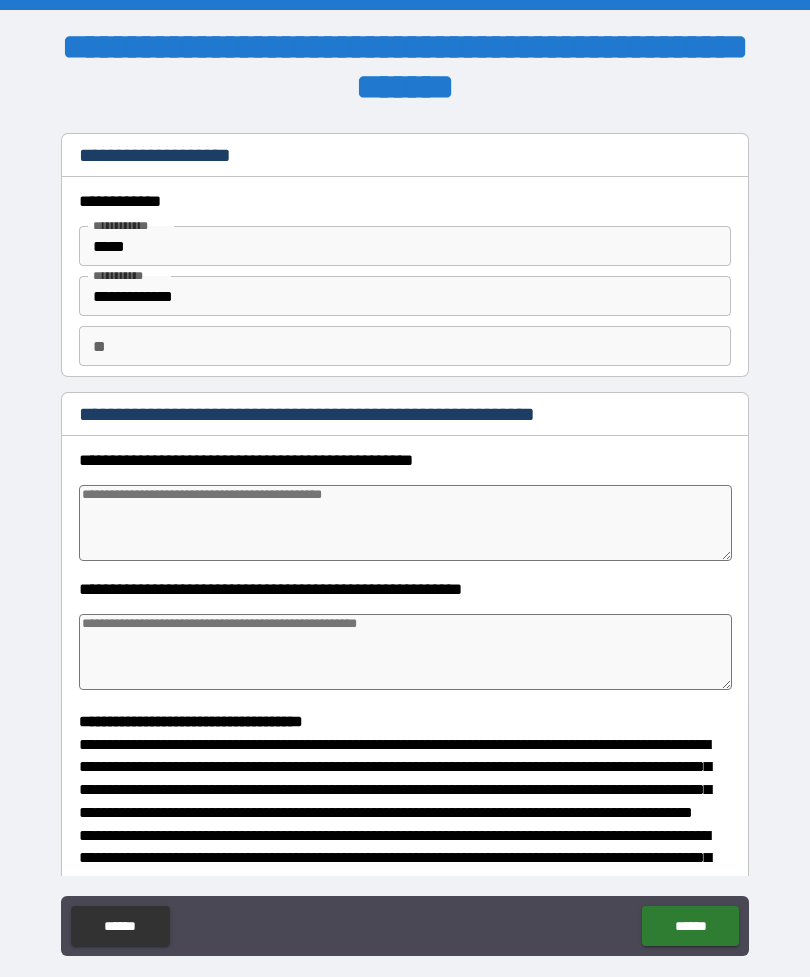 type on "*" 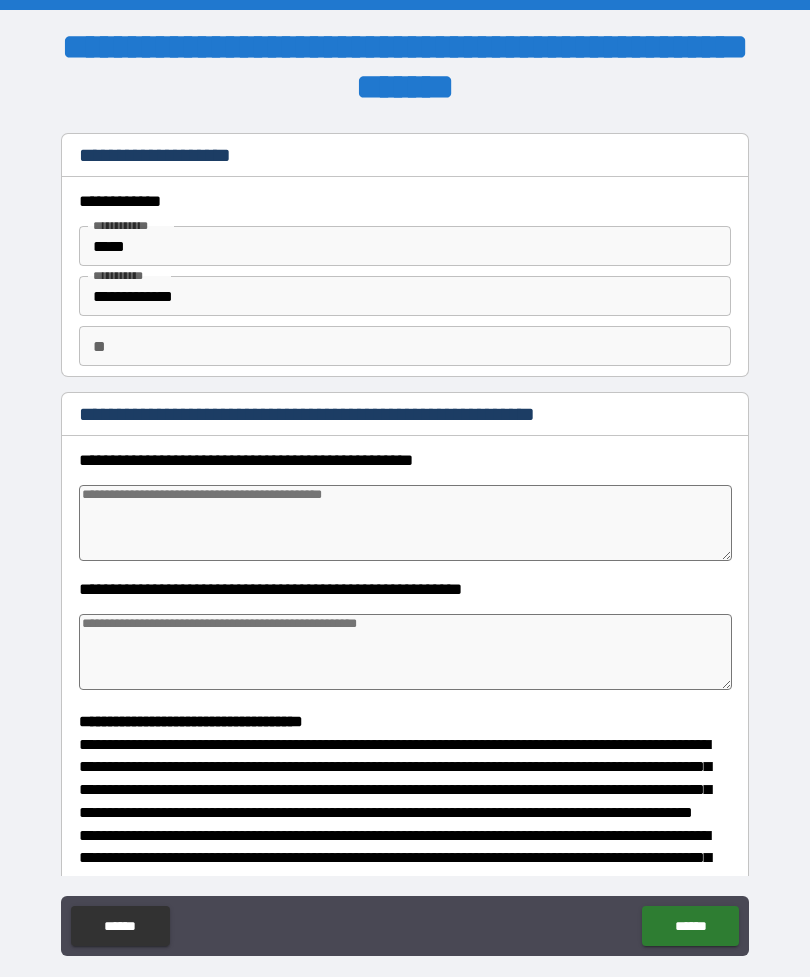 click on "**" at bounding box center [405, 346] 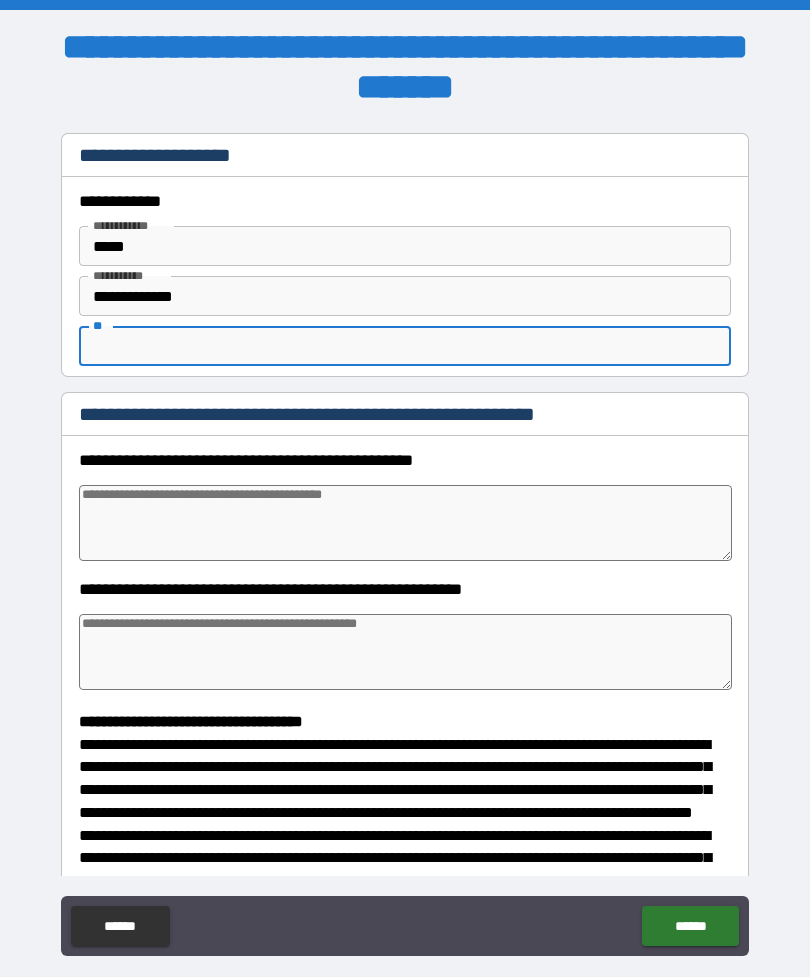 type on "*" 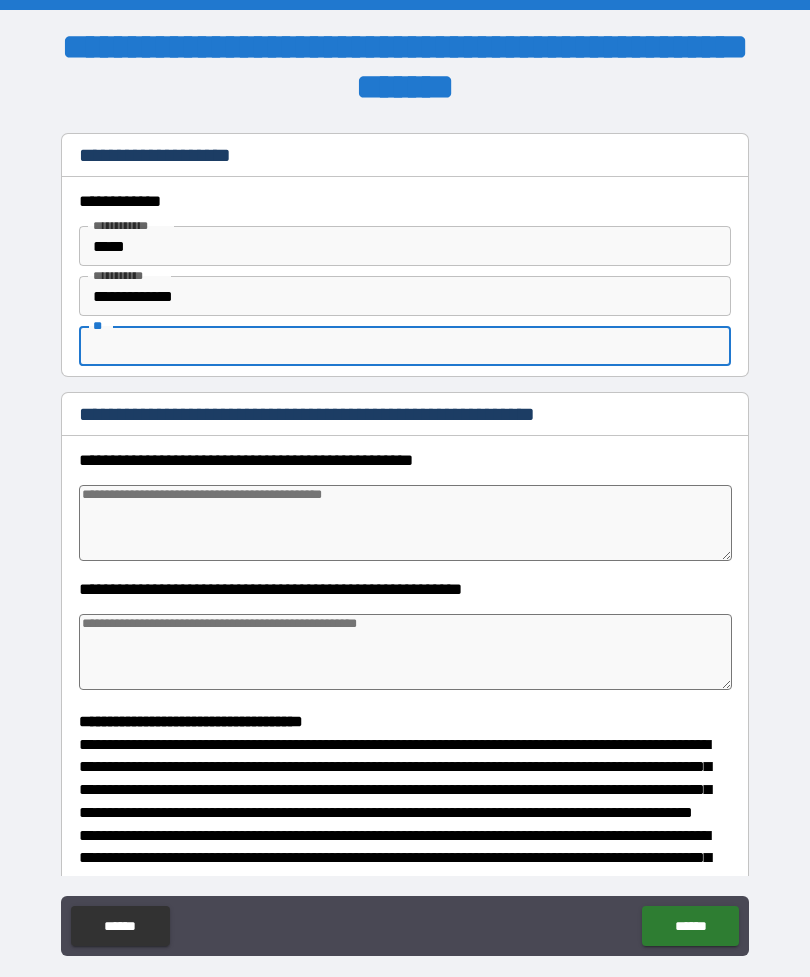 type on "*" 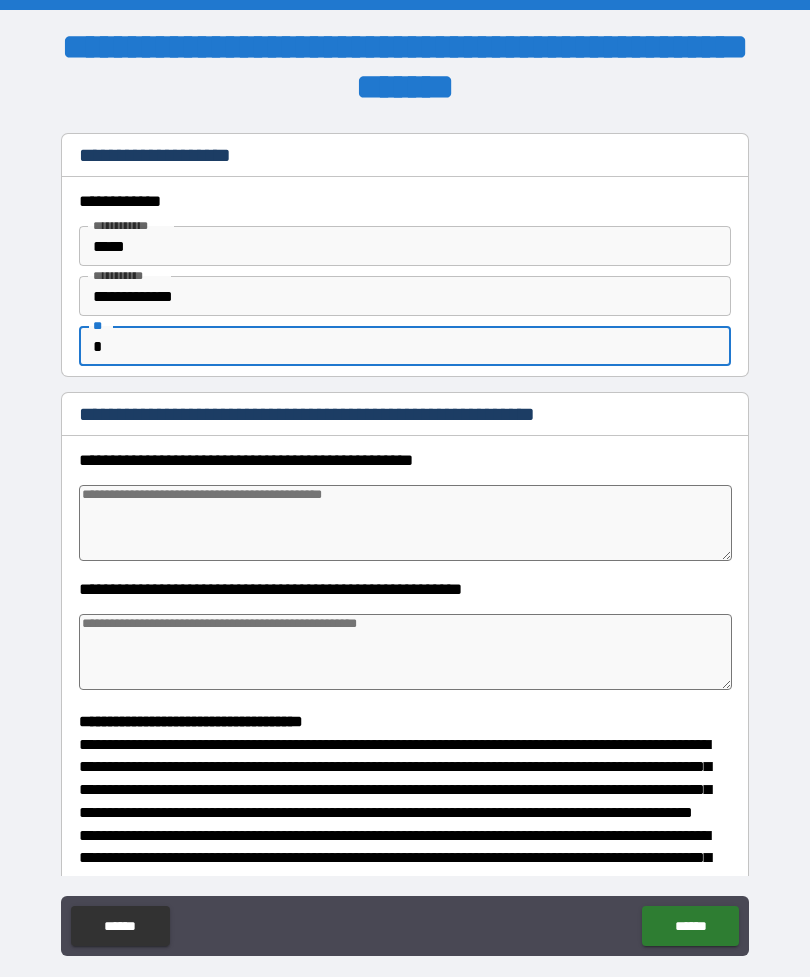 type on "*" 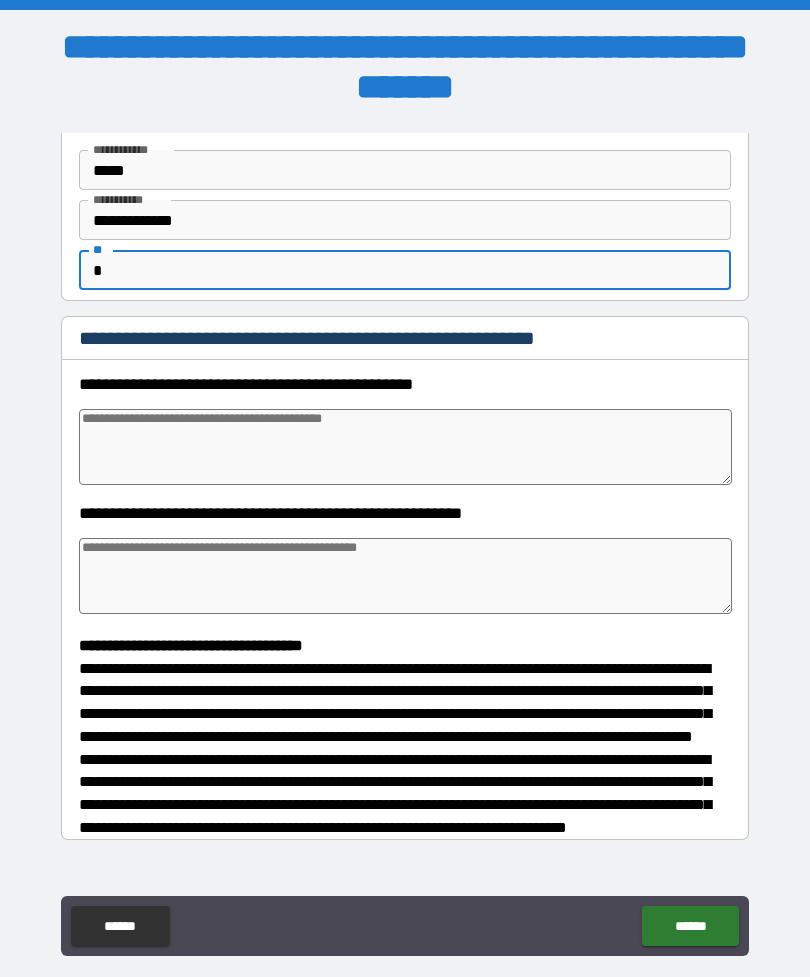 scroll, scrollTop: 75, scrollLeft: 0, axis: vertical 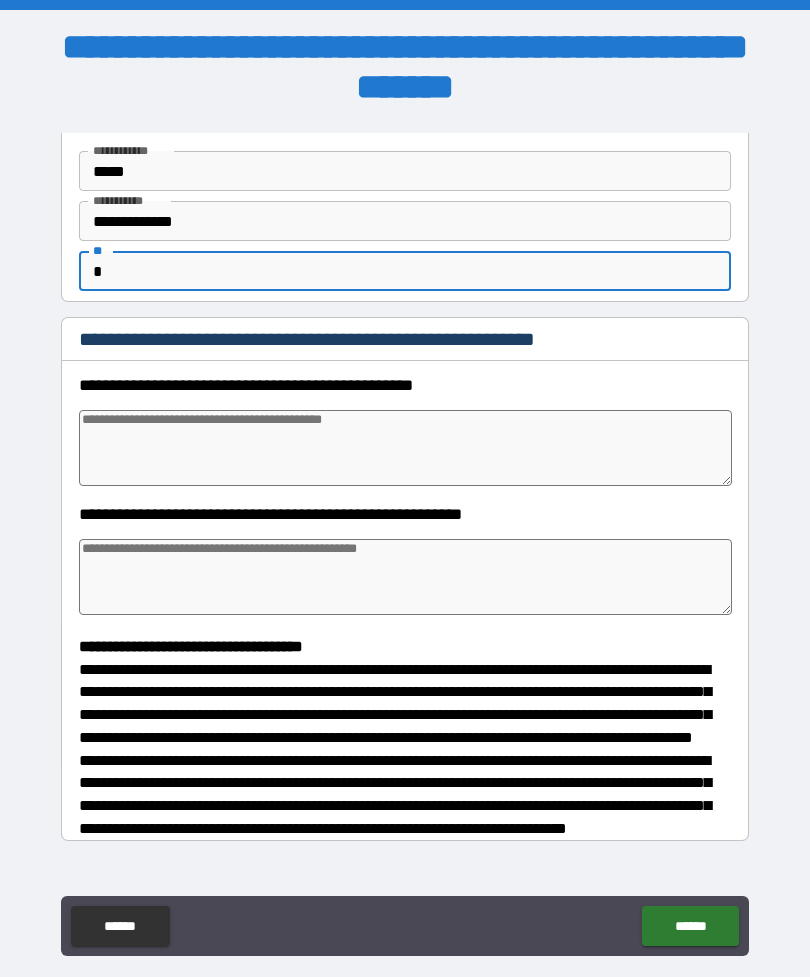 type on "*" 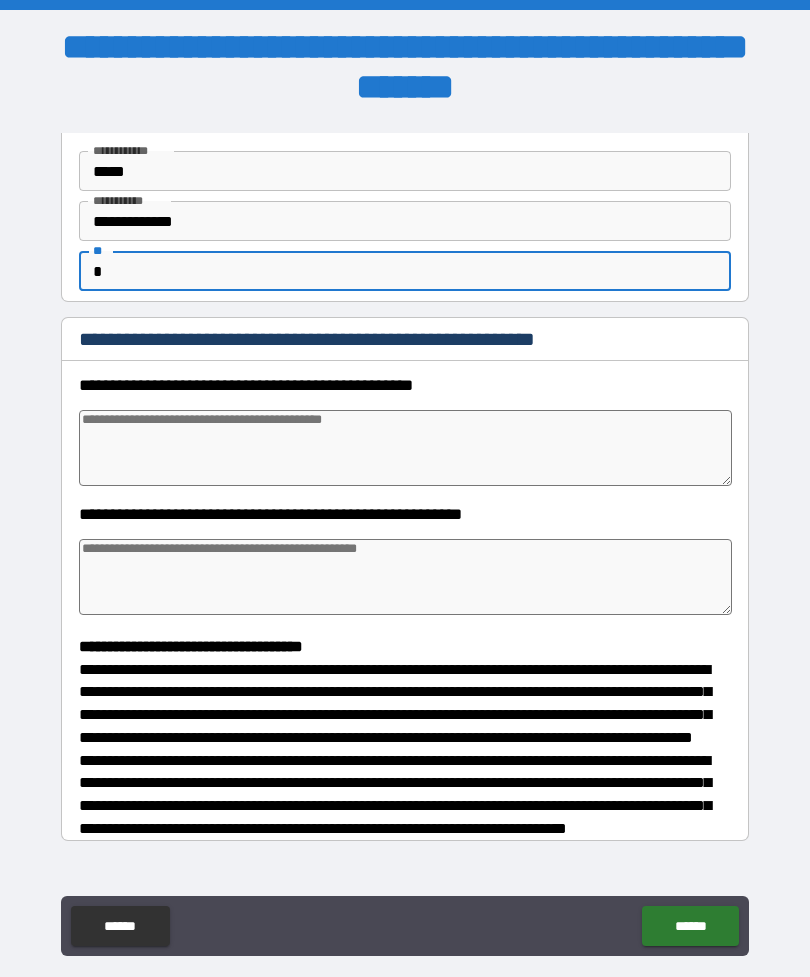 click at bounding box center (405, 448) 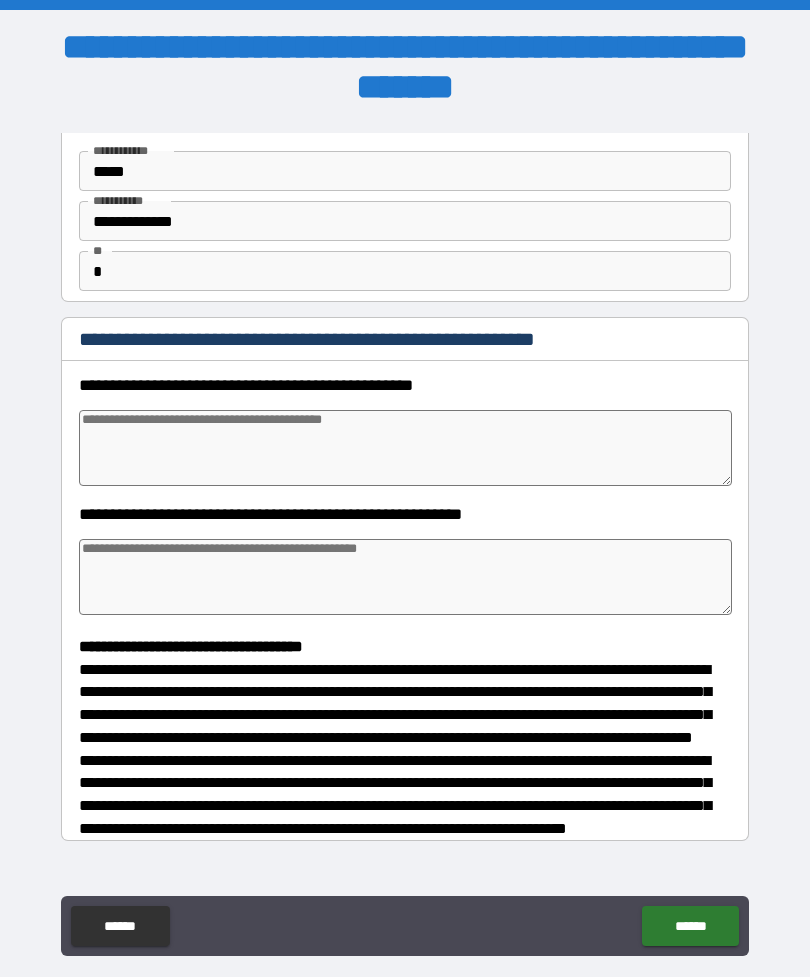 type on "*" 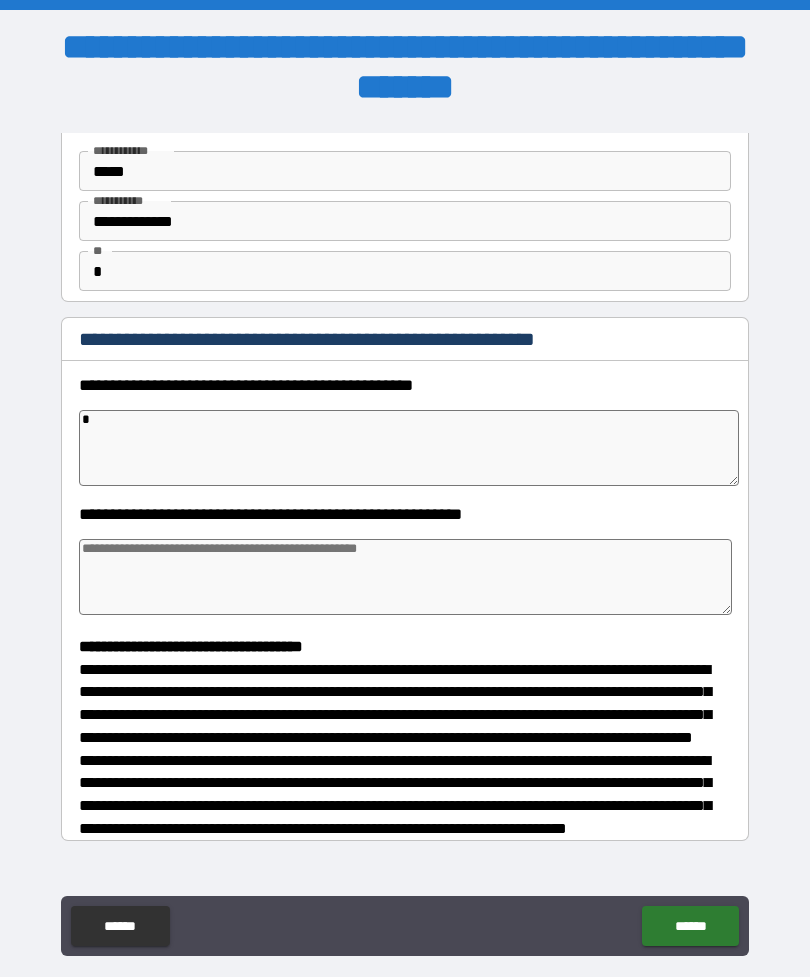 type on "*" 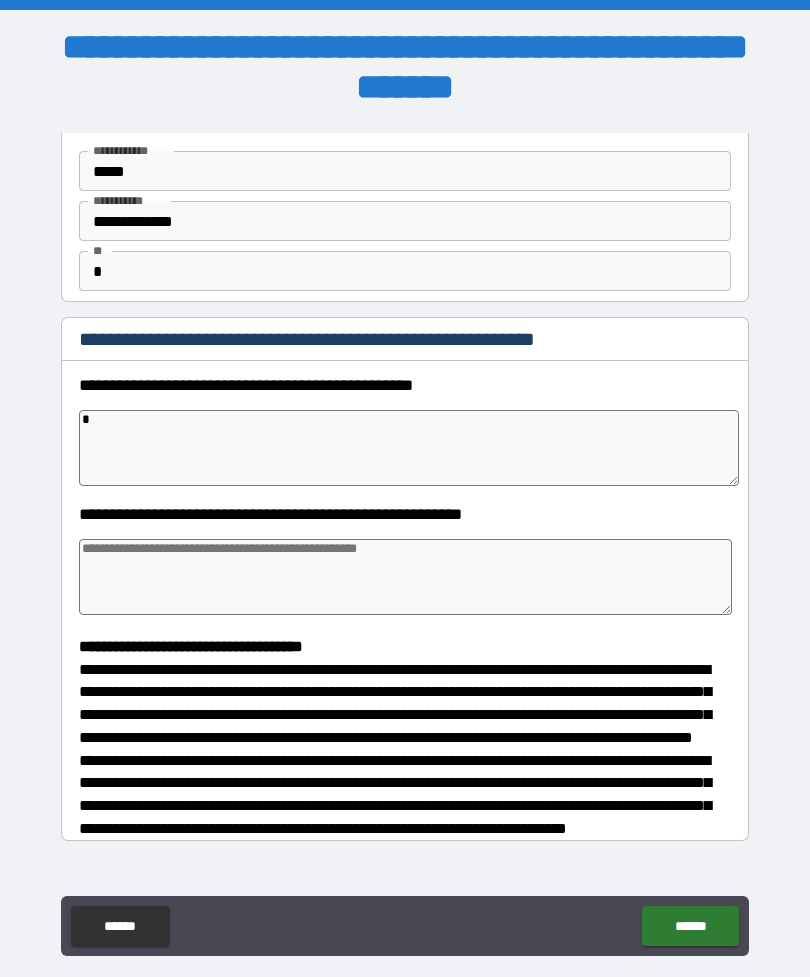 type on "*" 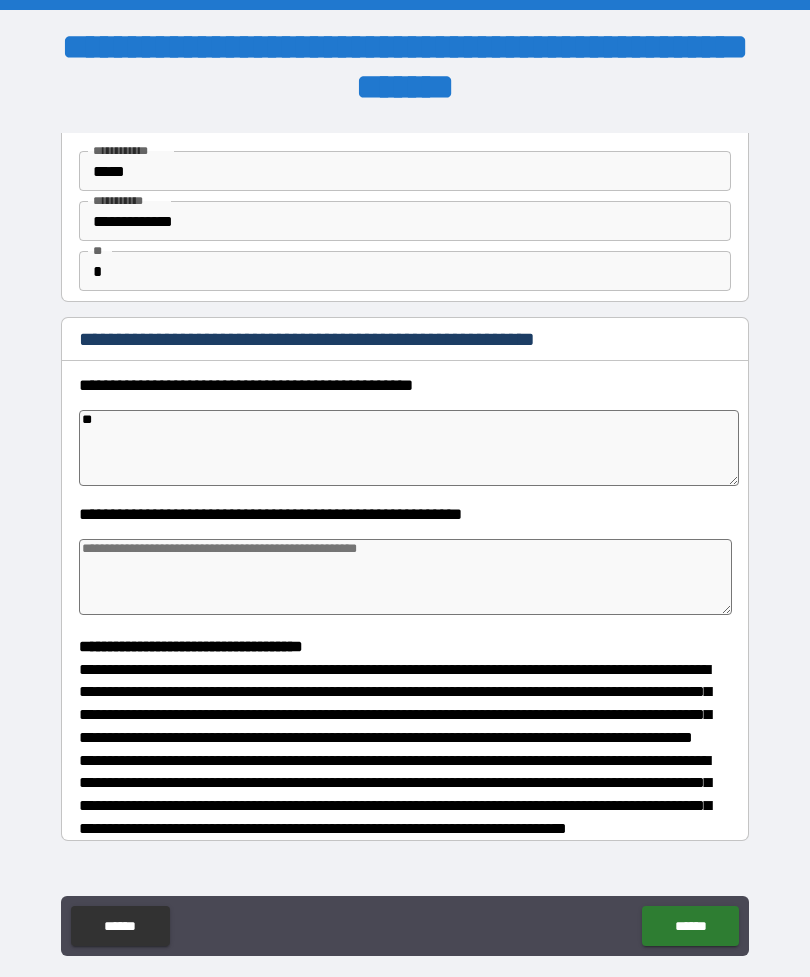 type on "*" 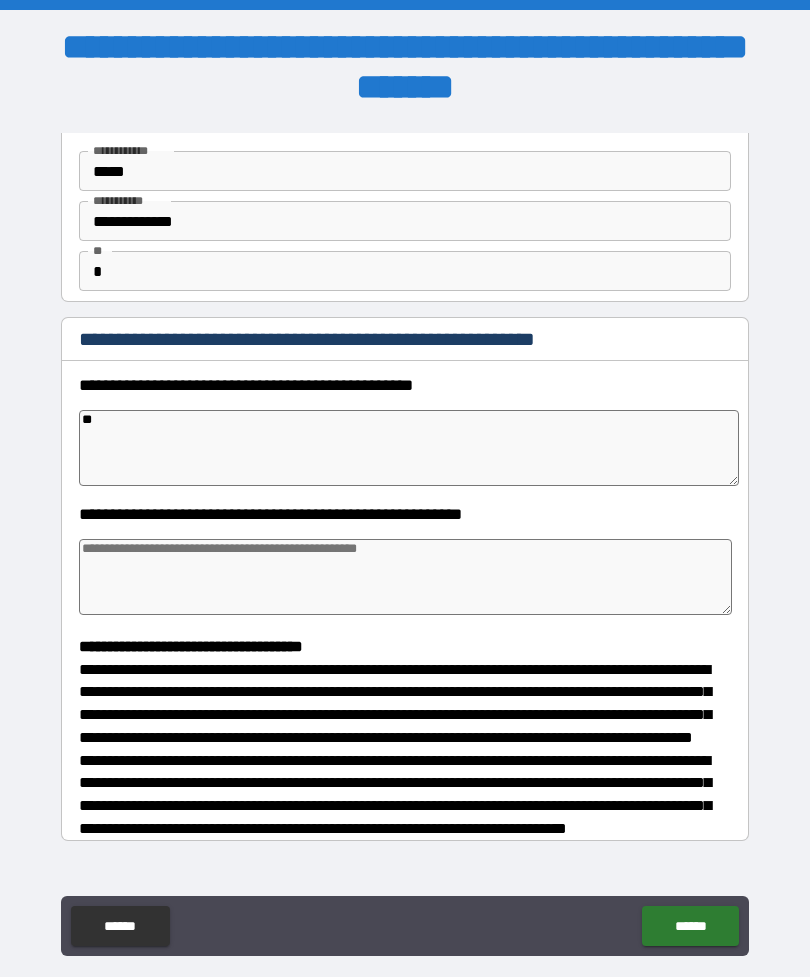 type on "*" 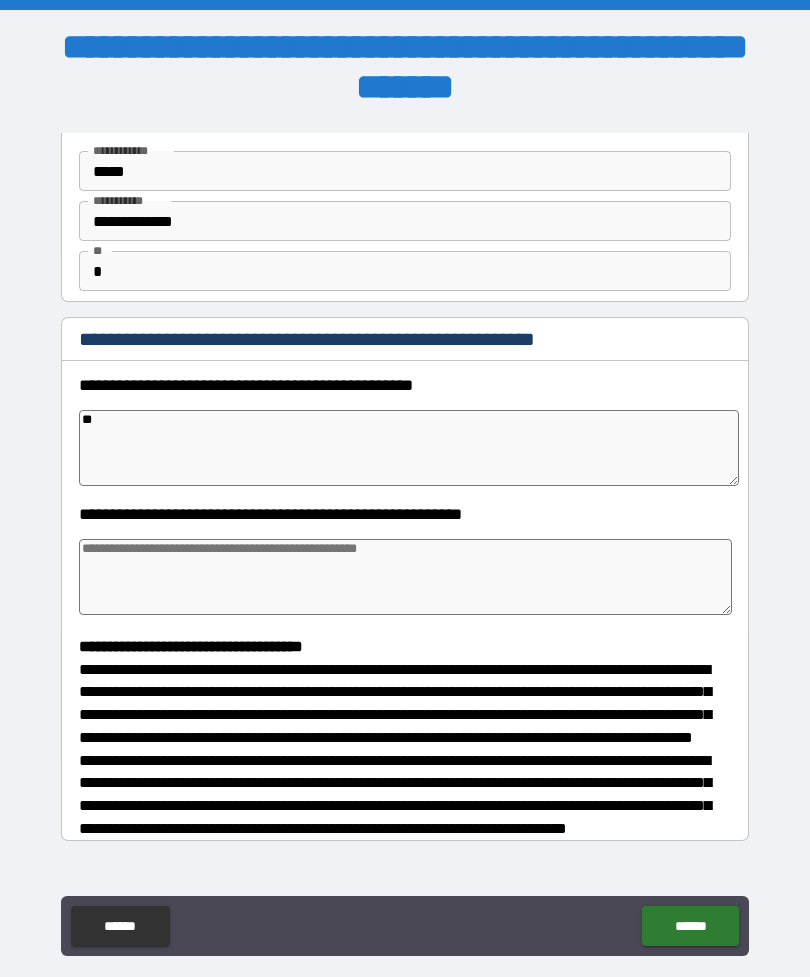 type on "*" 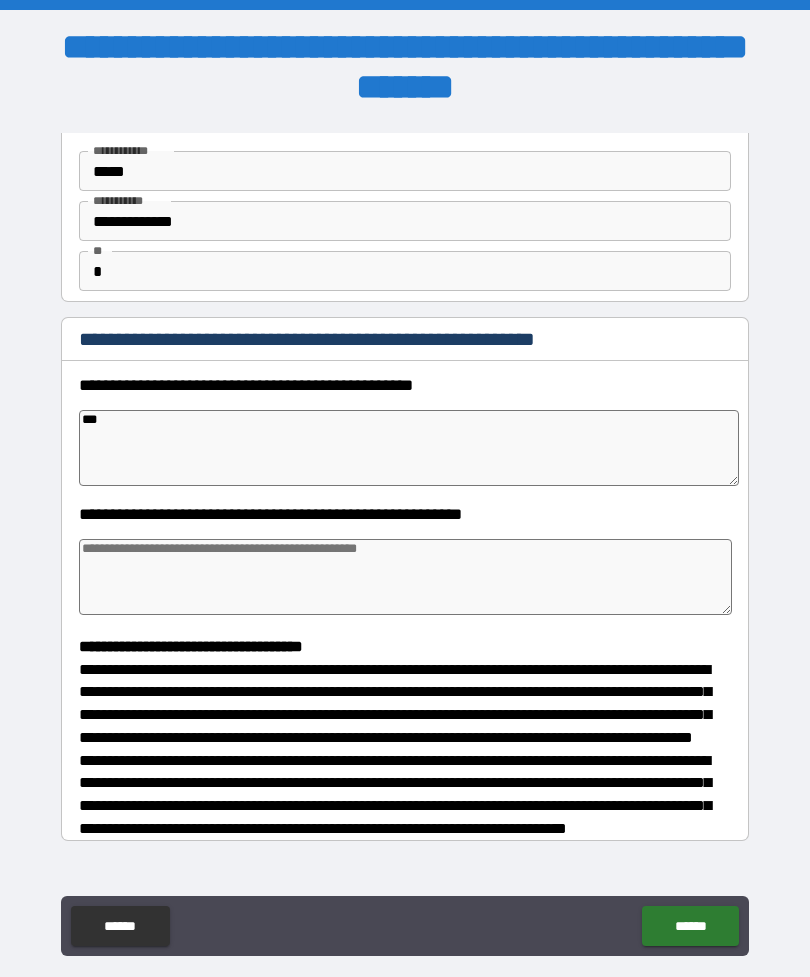 type on "*" 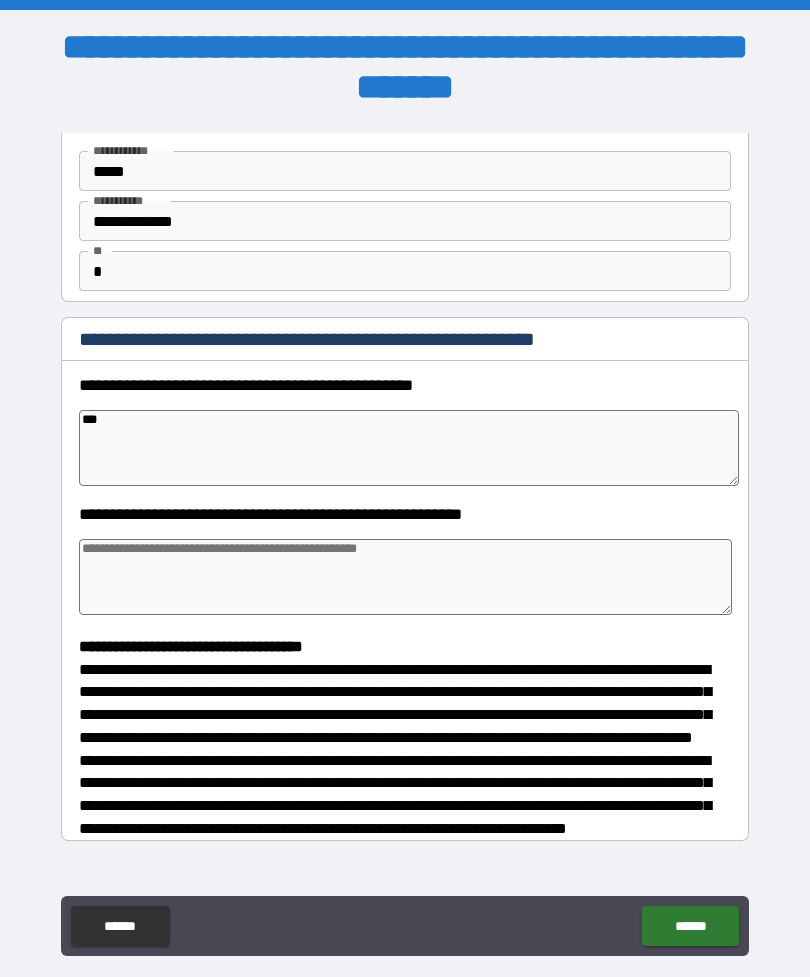 type on "*" 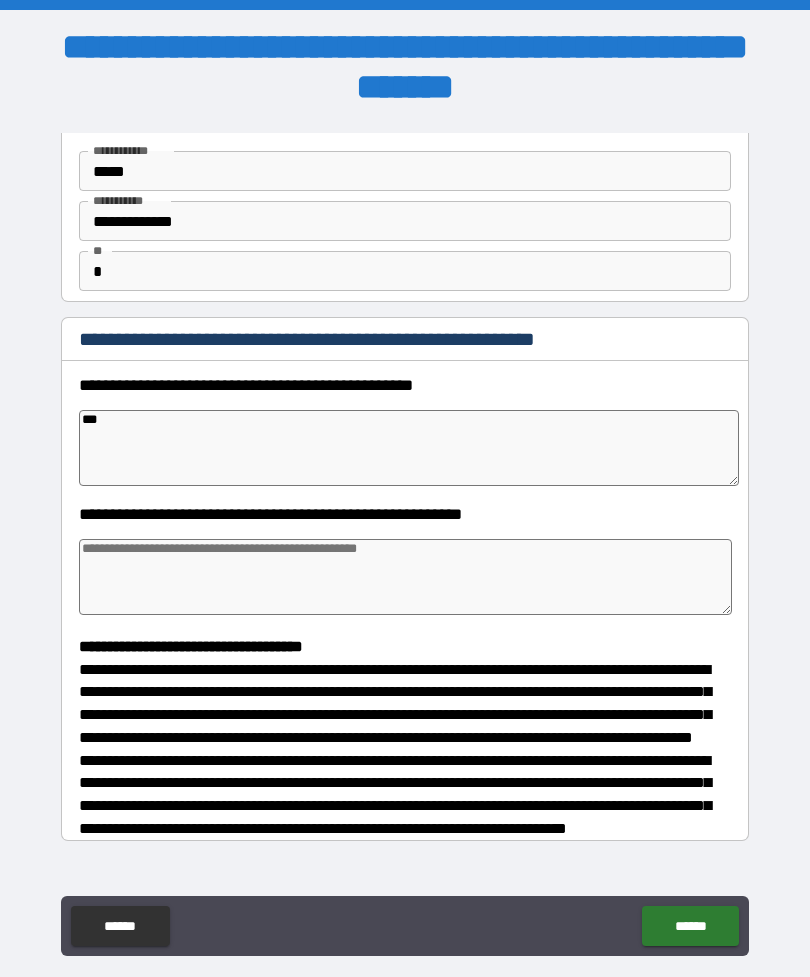 type on "*" 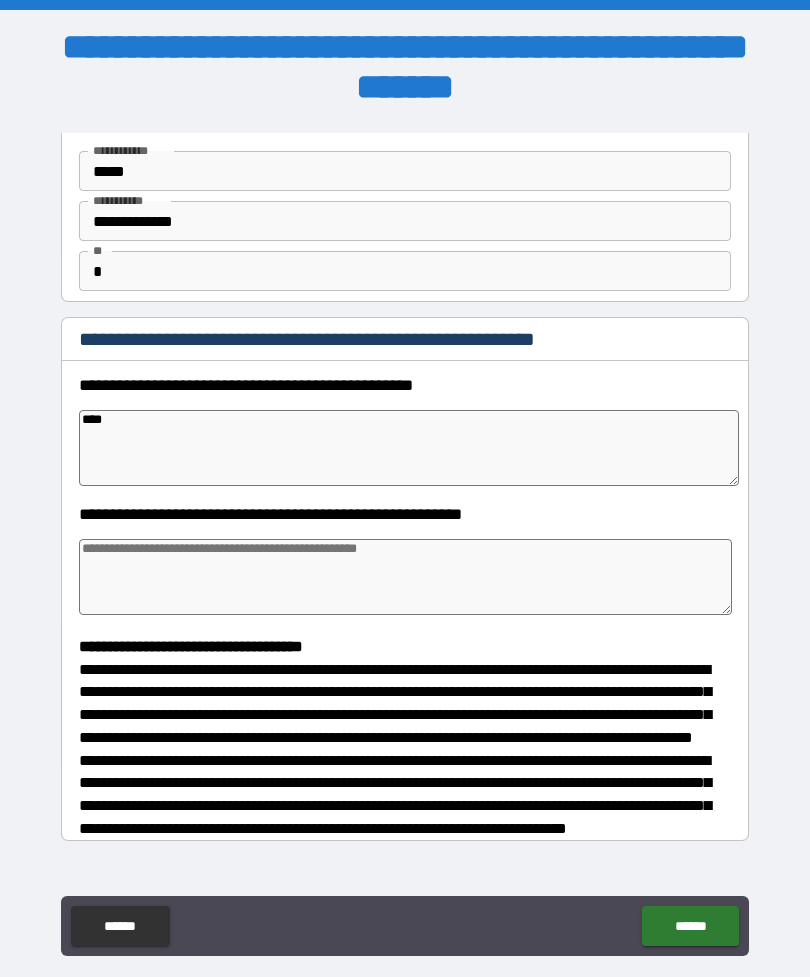 type on "*" 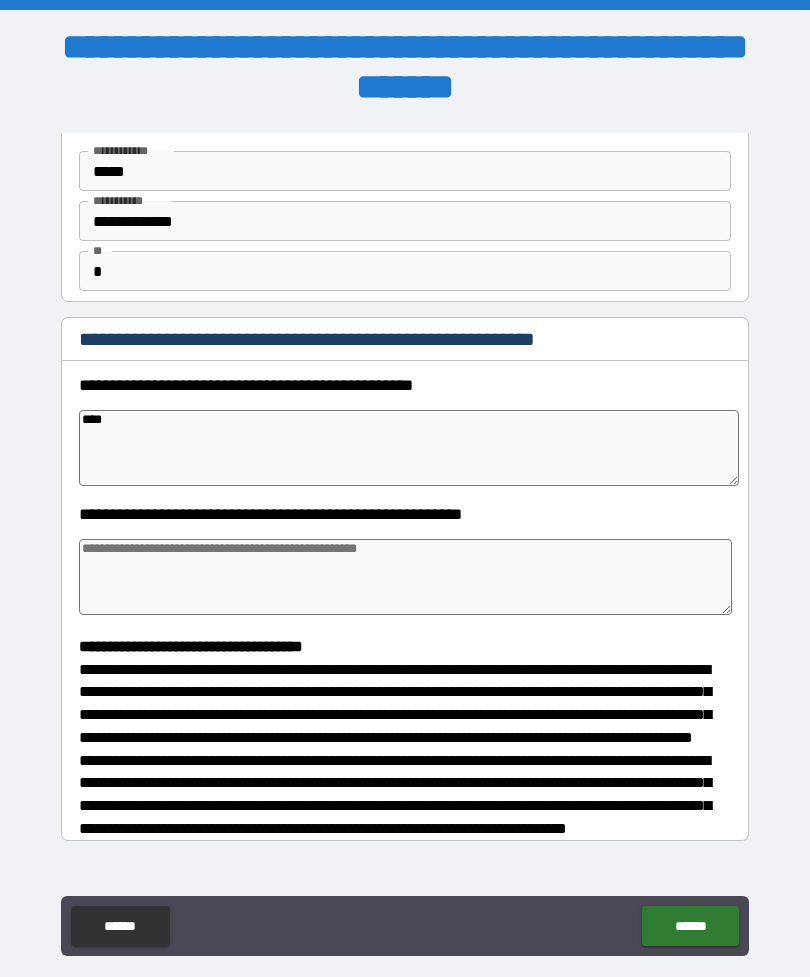 type on "*" 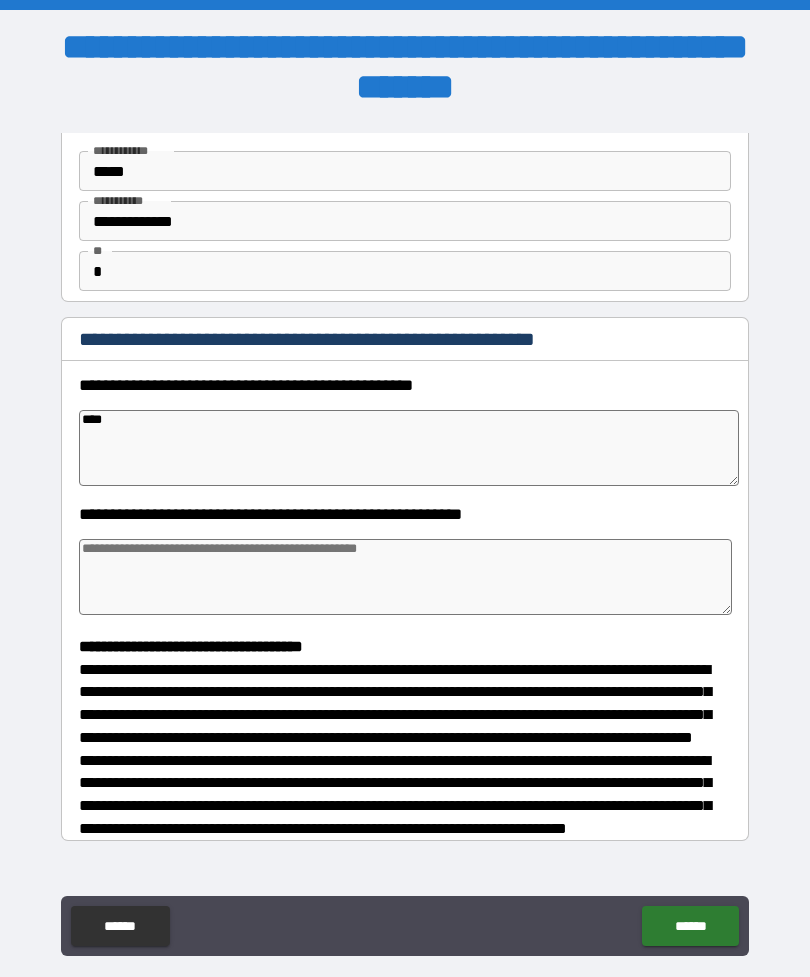 type on "*" 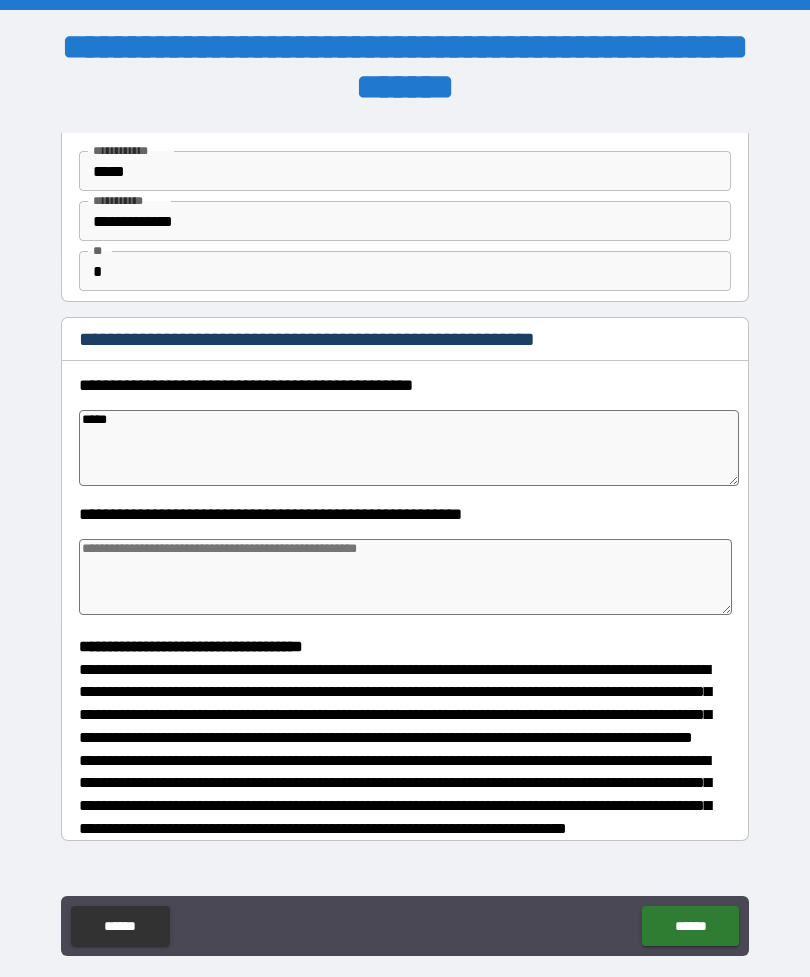 type on "*" 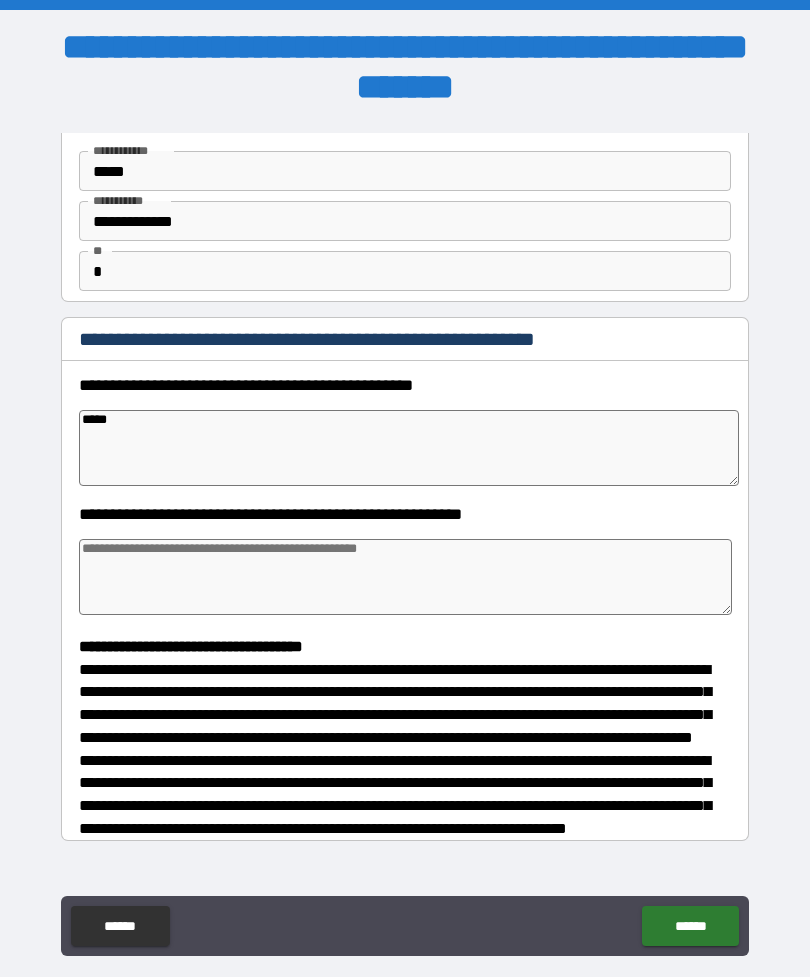 type on "*" 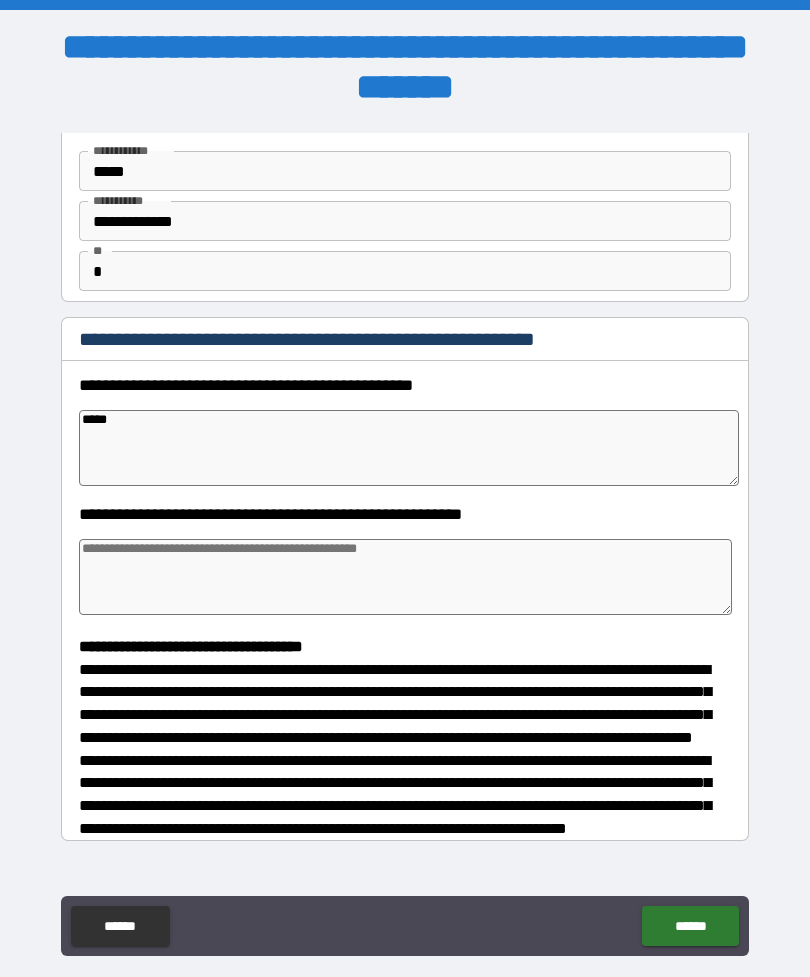 type on "*" 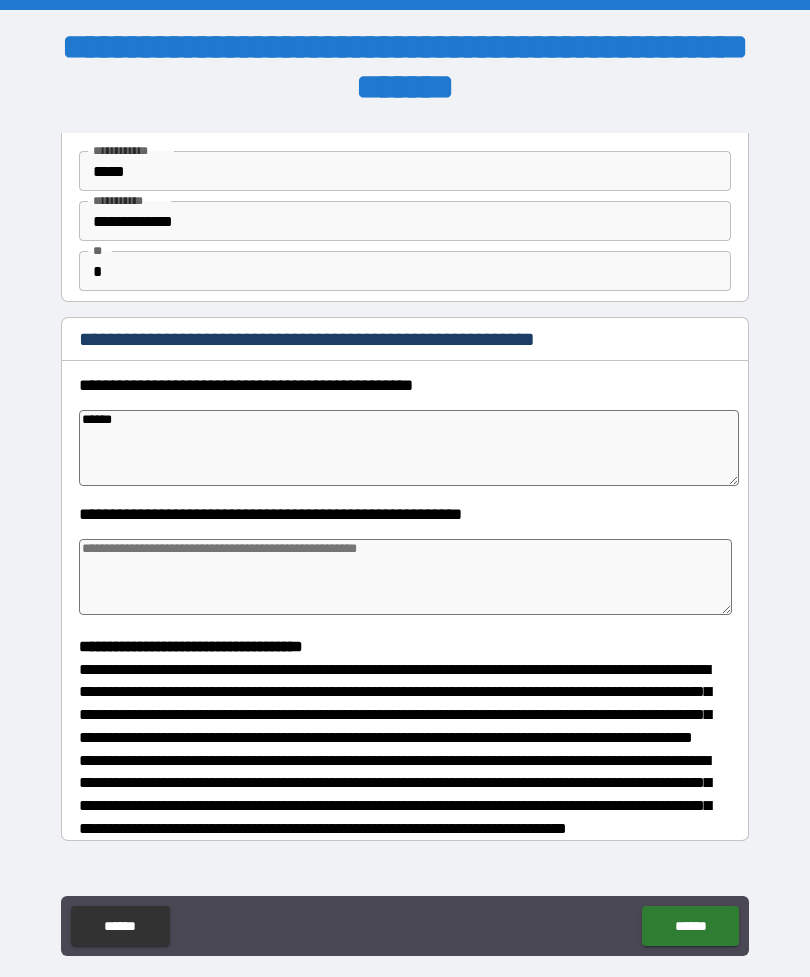 type on "*" 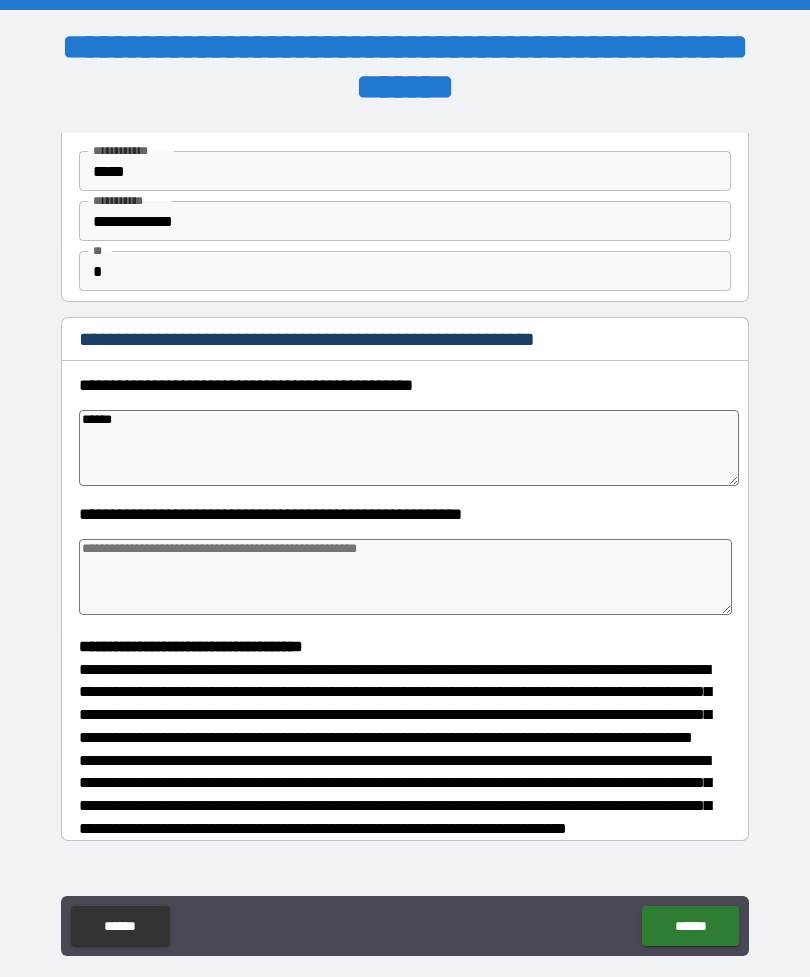 type on "*" 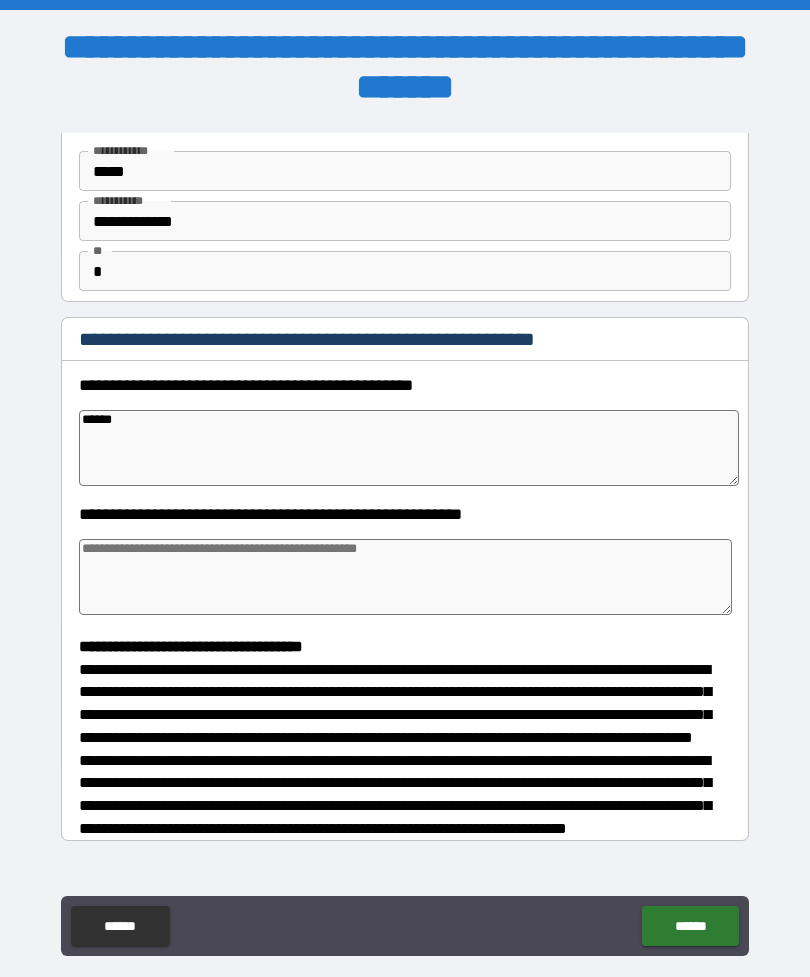 type on "*" 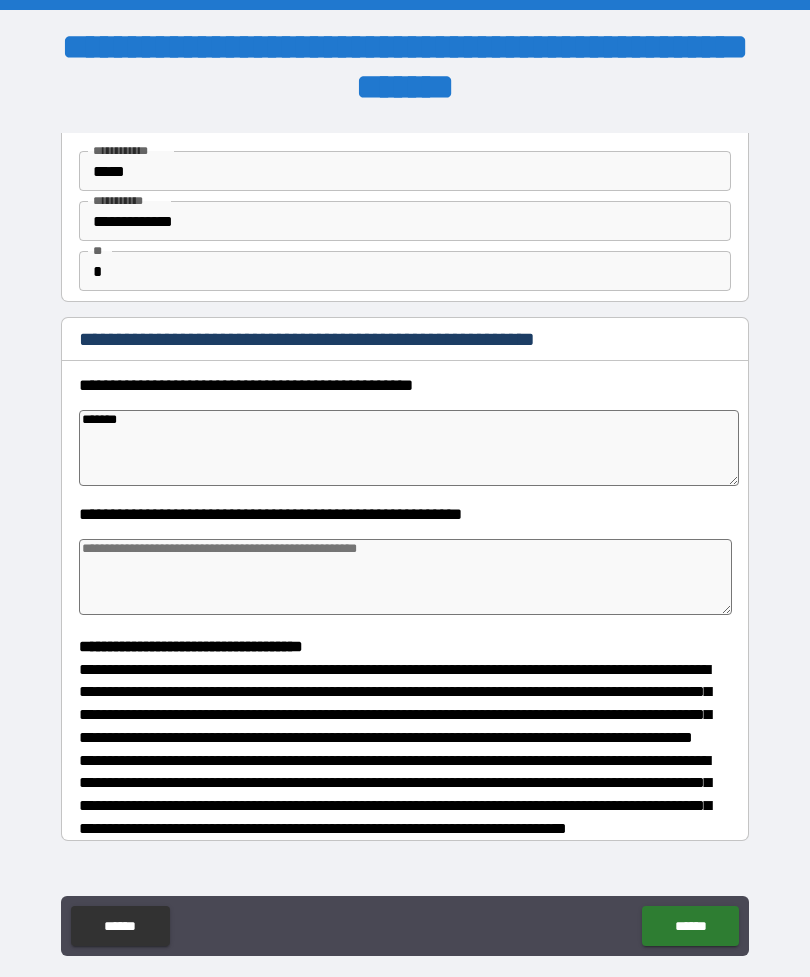 type on "*" 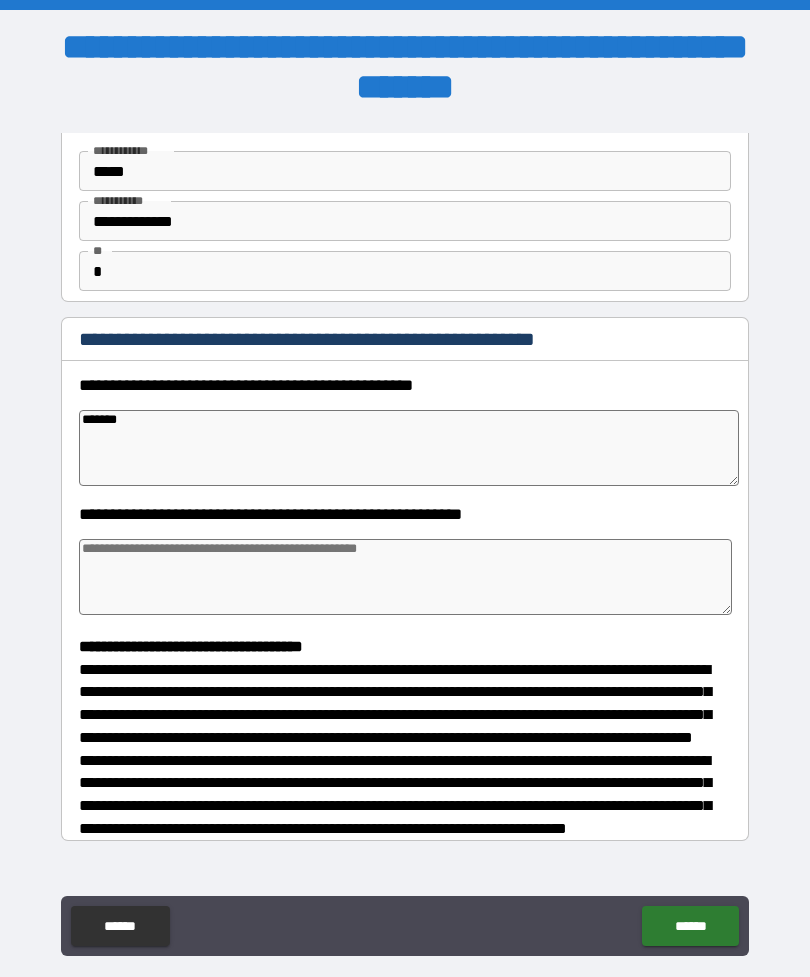 type on "*" 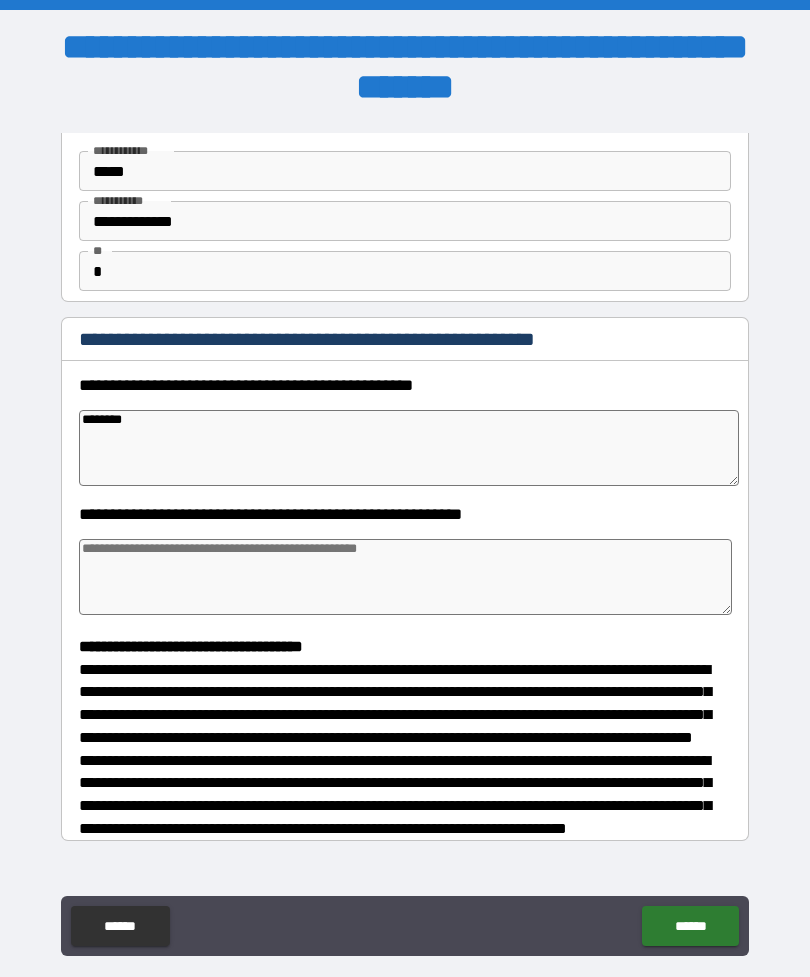 type on "*" 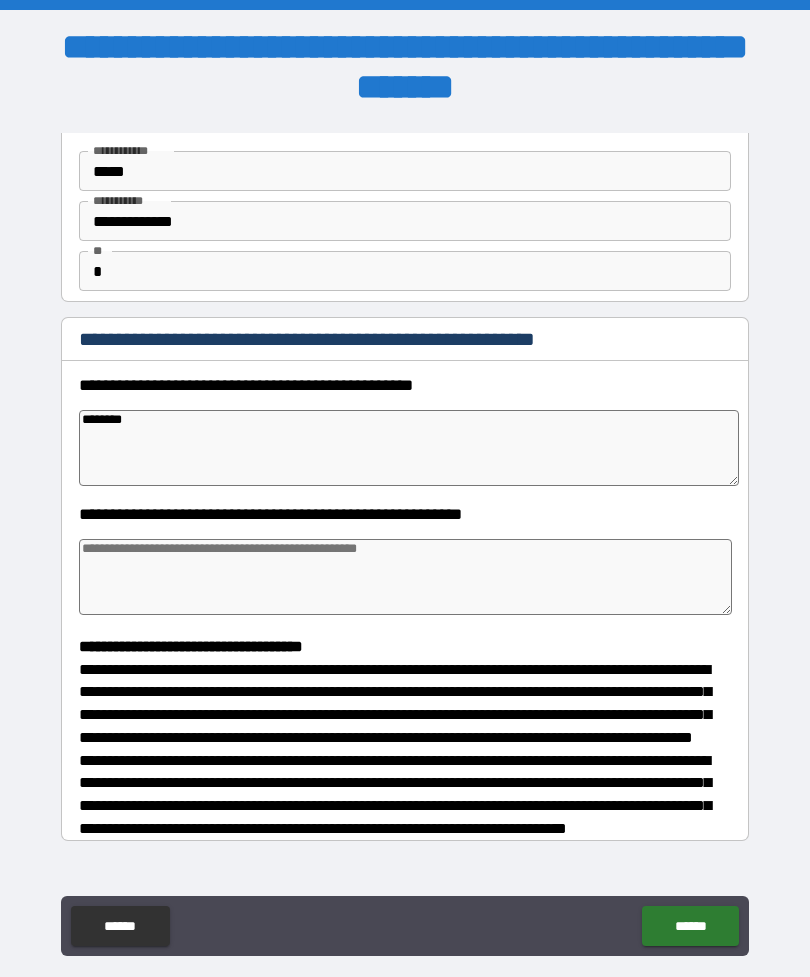 type on "*" 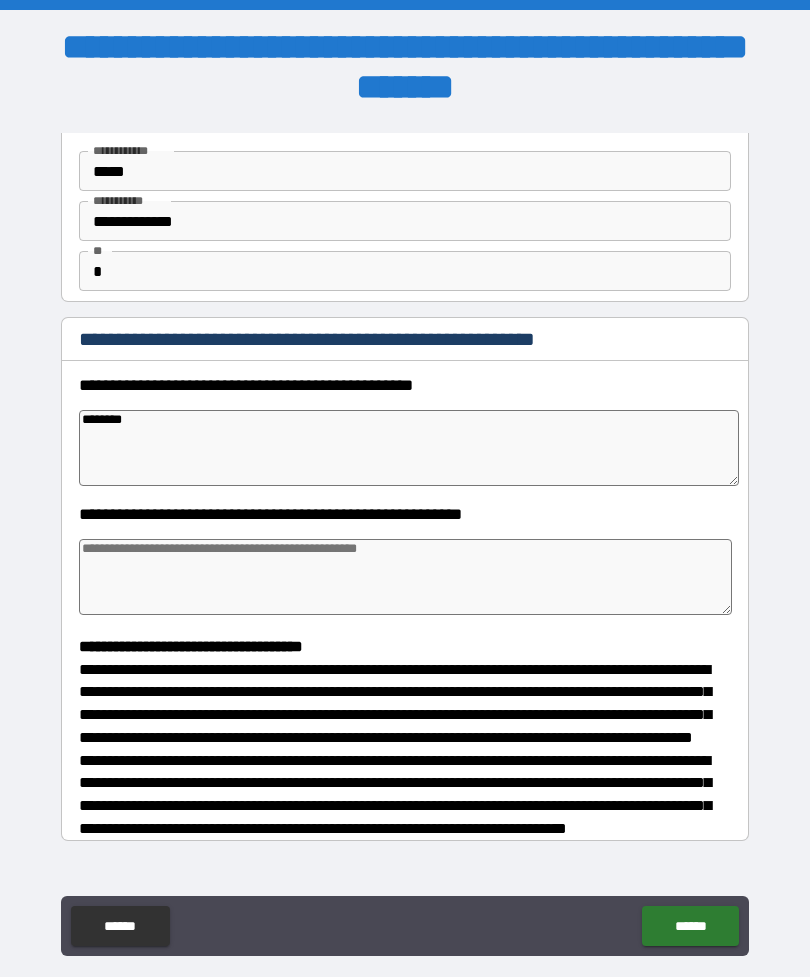 type on "*" 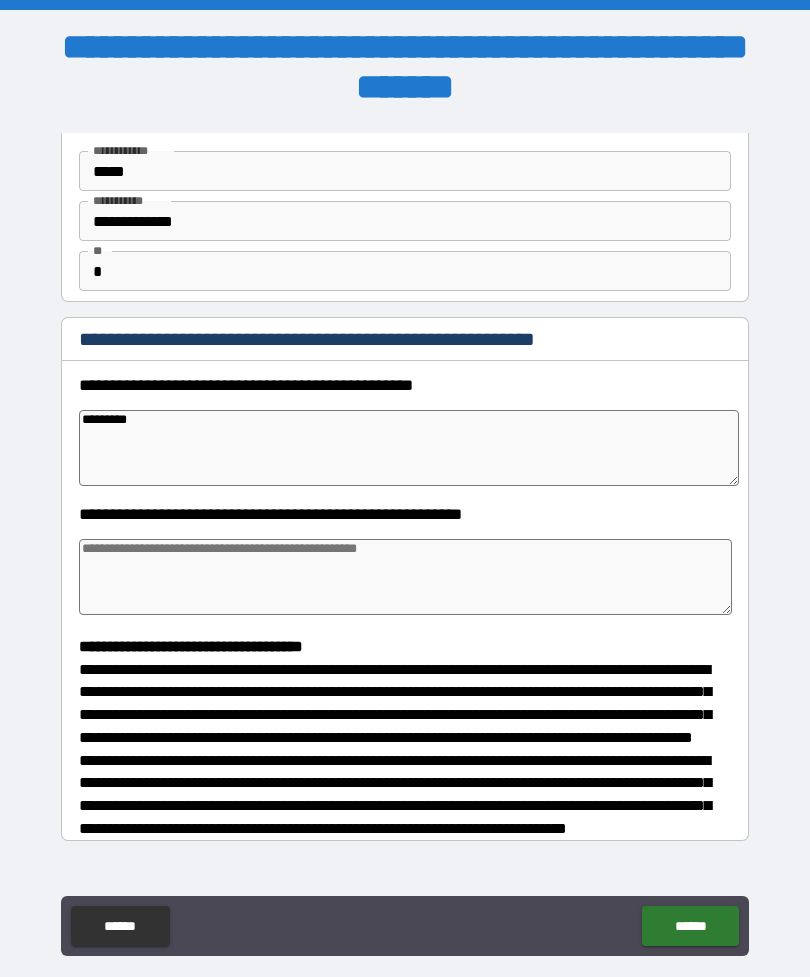 type on "*" 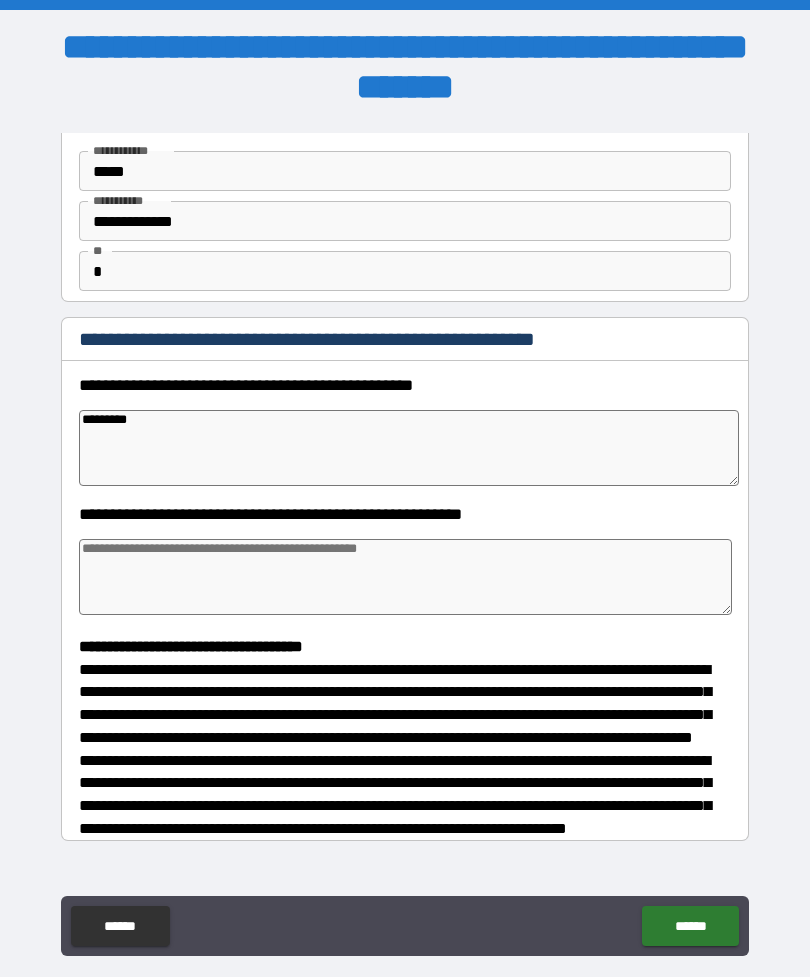 type on "*" 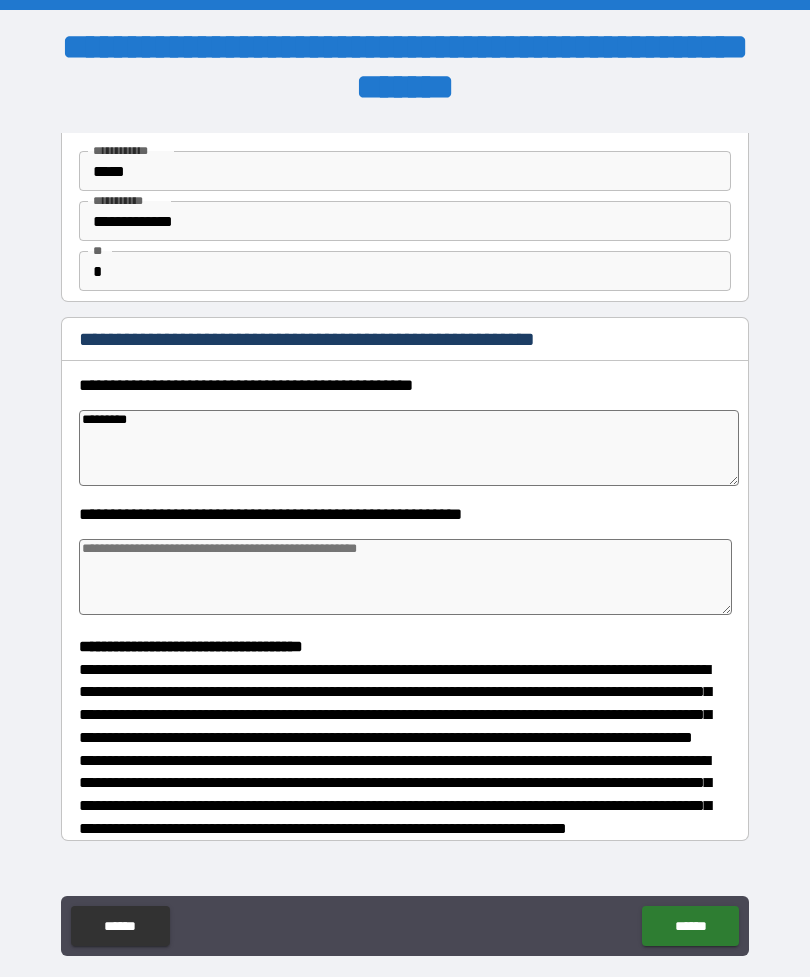 type on "*" 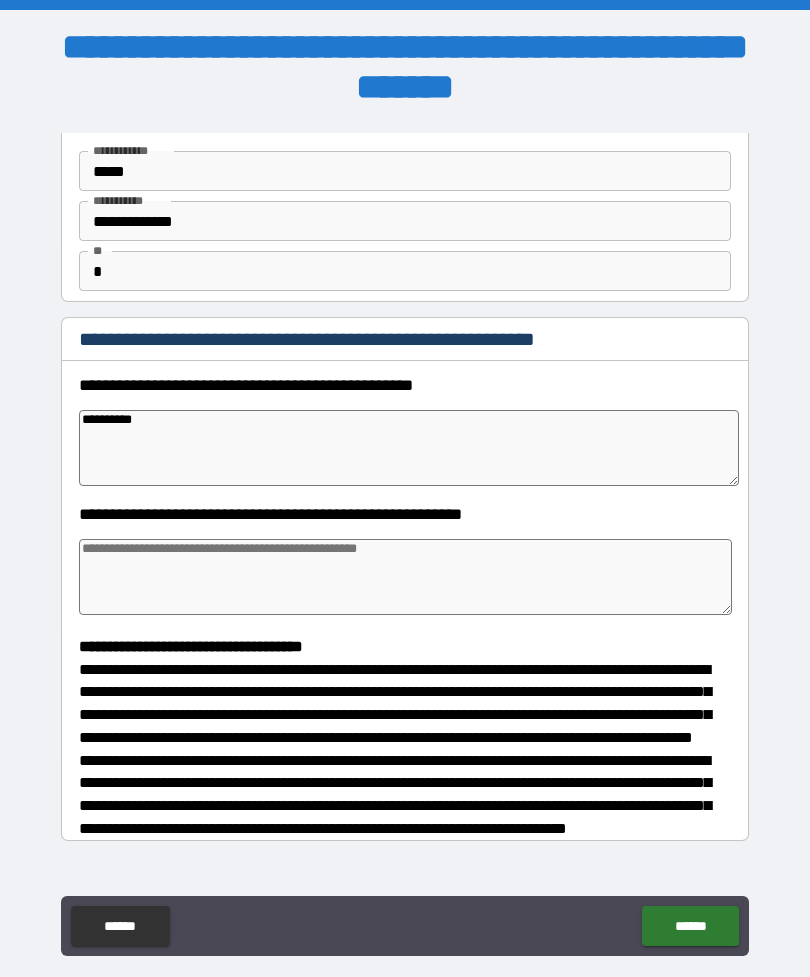 type on "*" 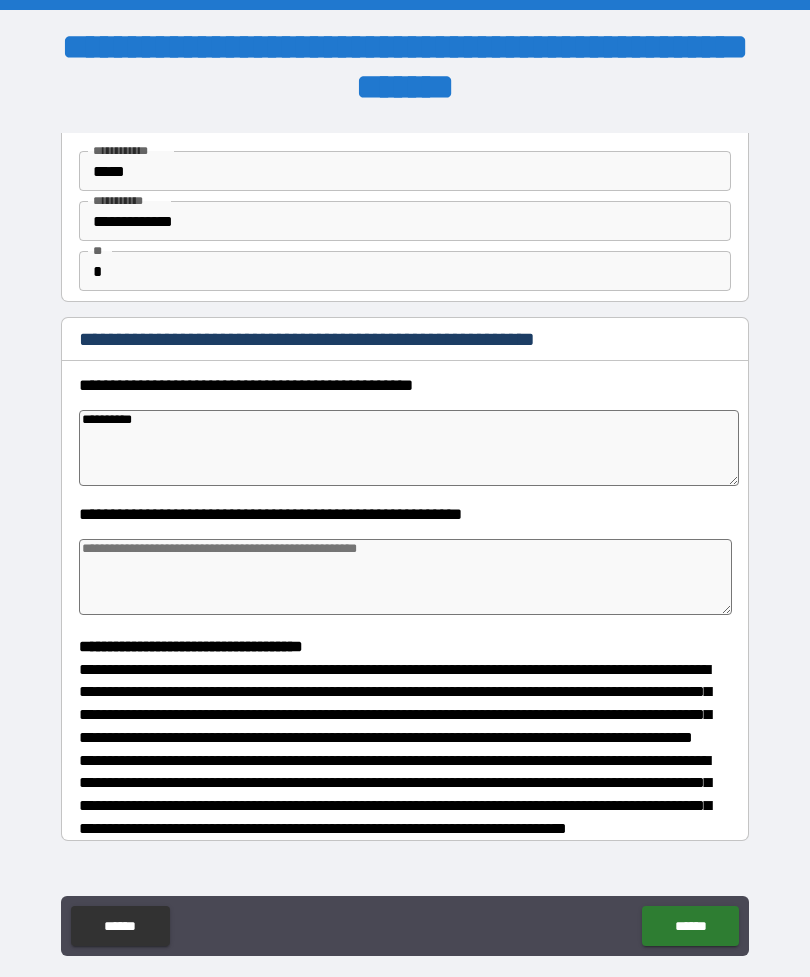 type on "*" 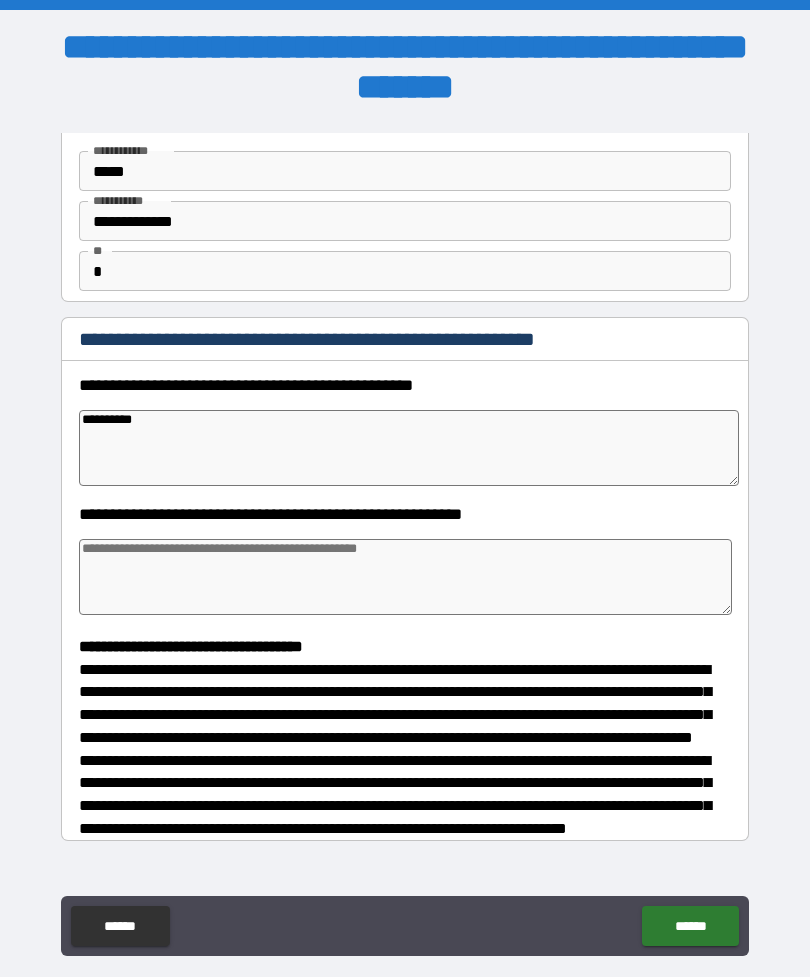 type on "*" 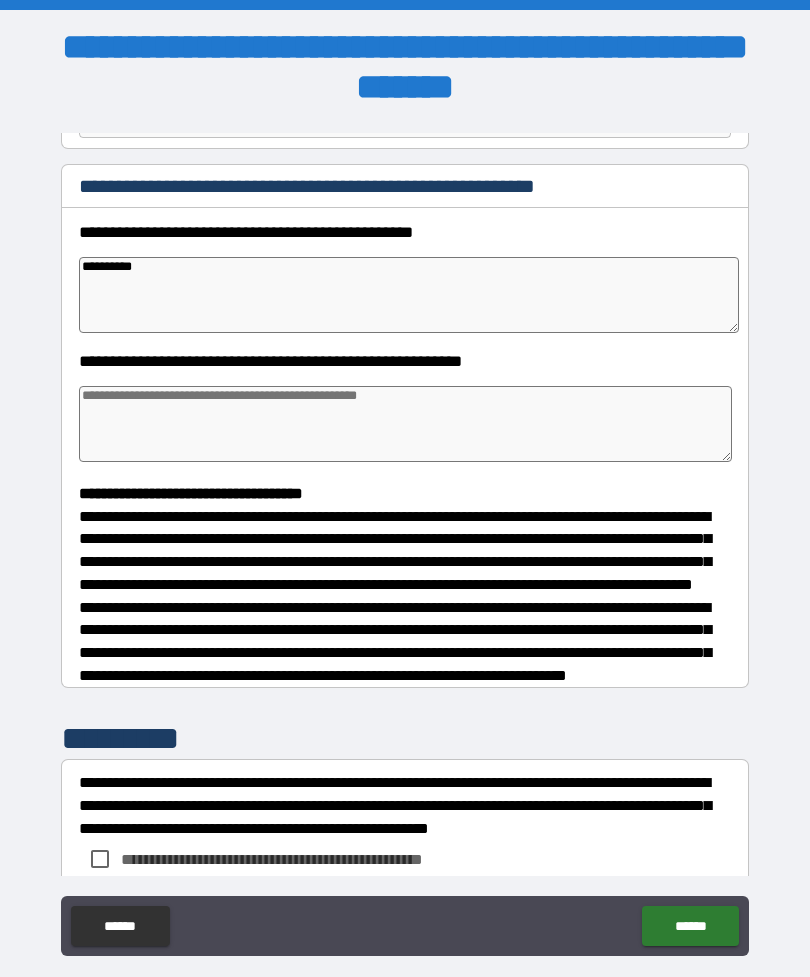 scroll, scrollTop: 225, scrollLeft: 0, axis: vertical 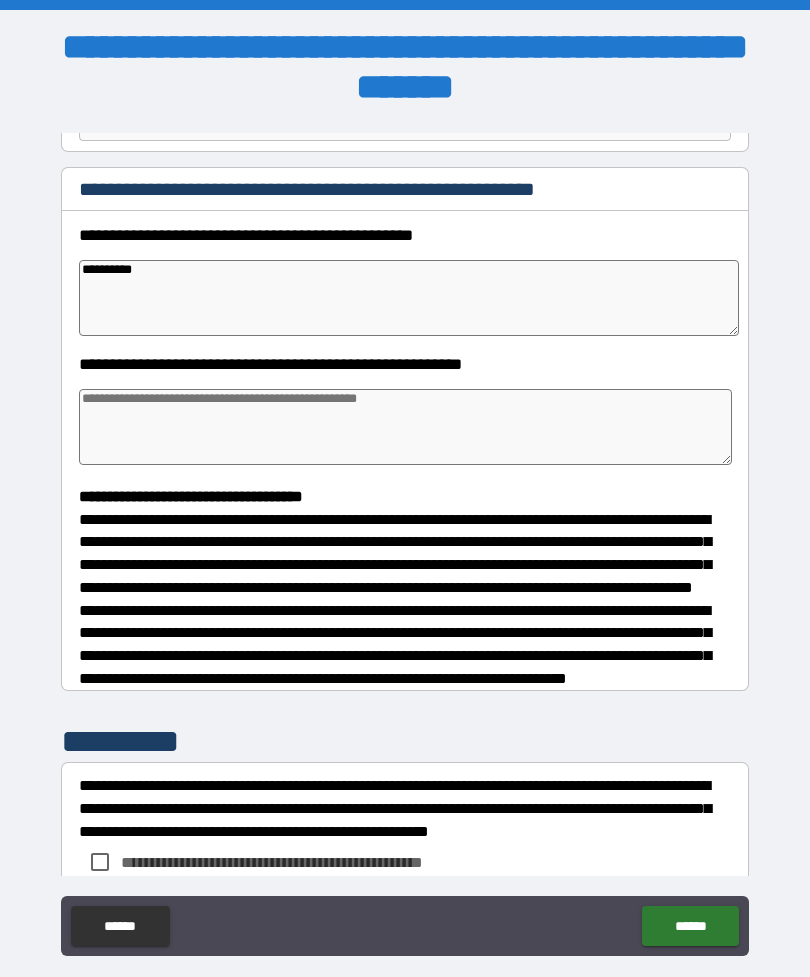 click on "**********" at bounding box center [409, 298] 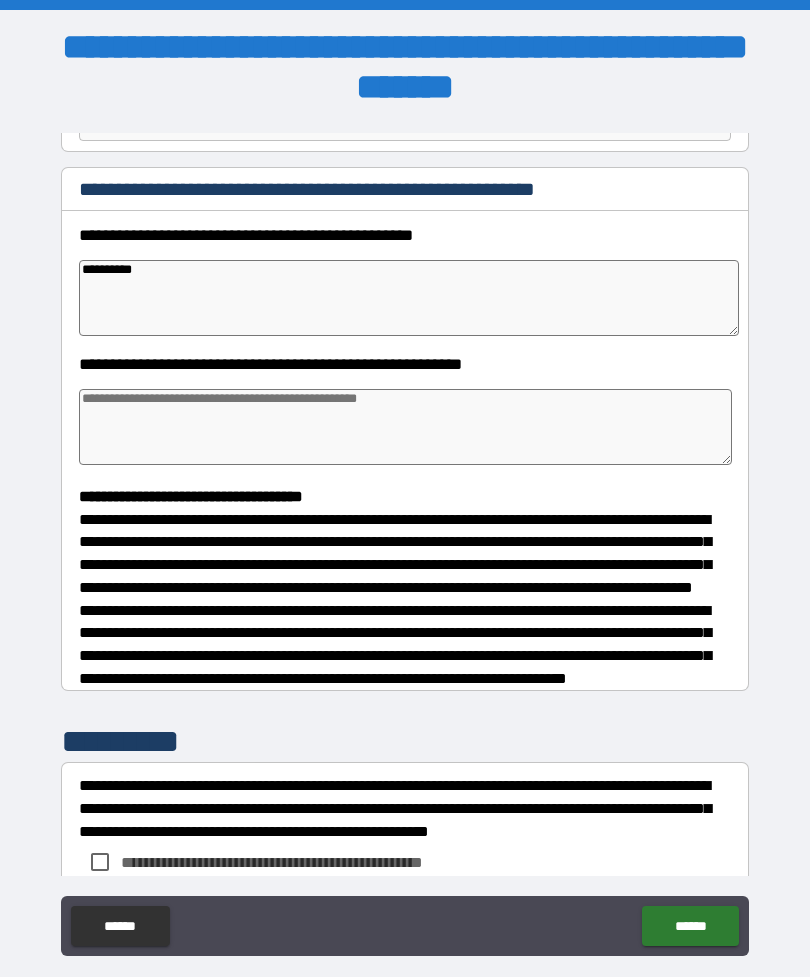 type on "*" 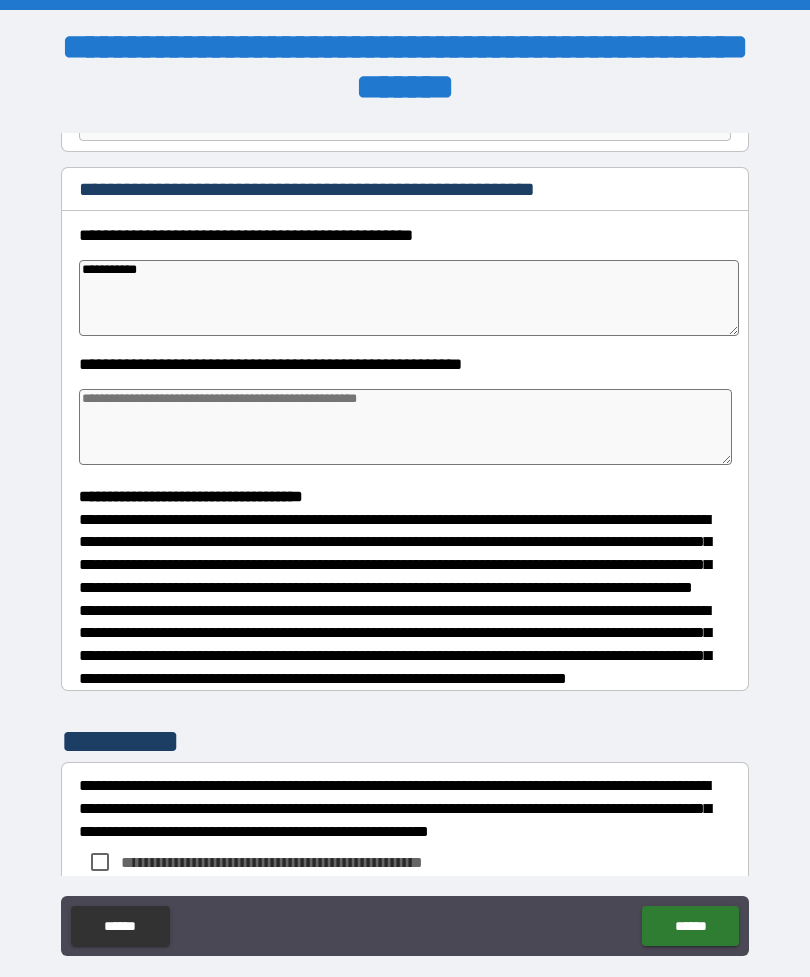 type on "*" 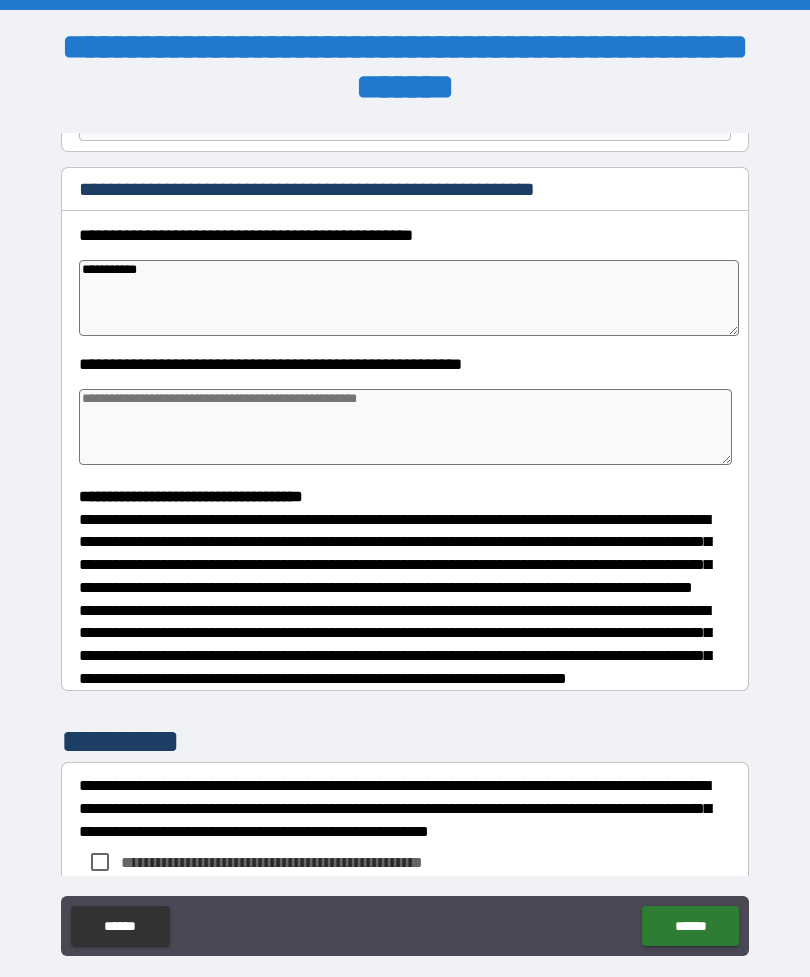 type on "**********" 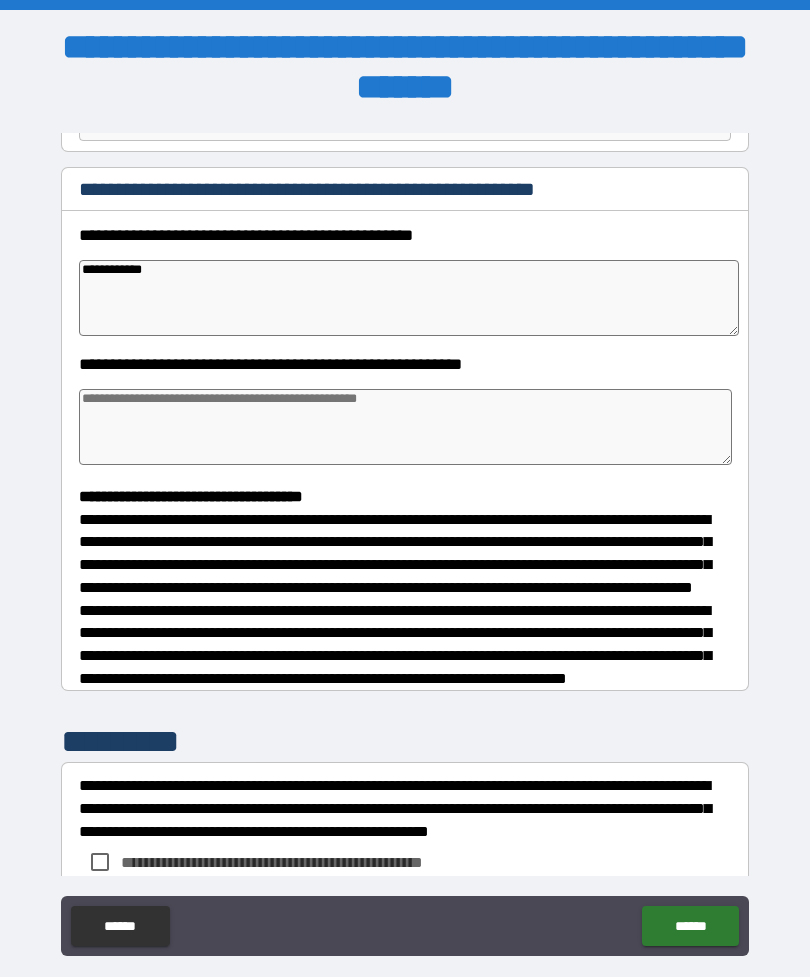 type on "*" 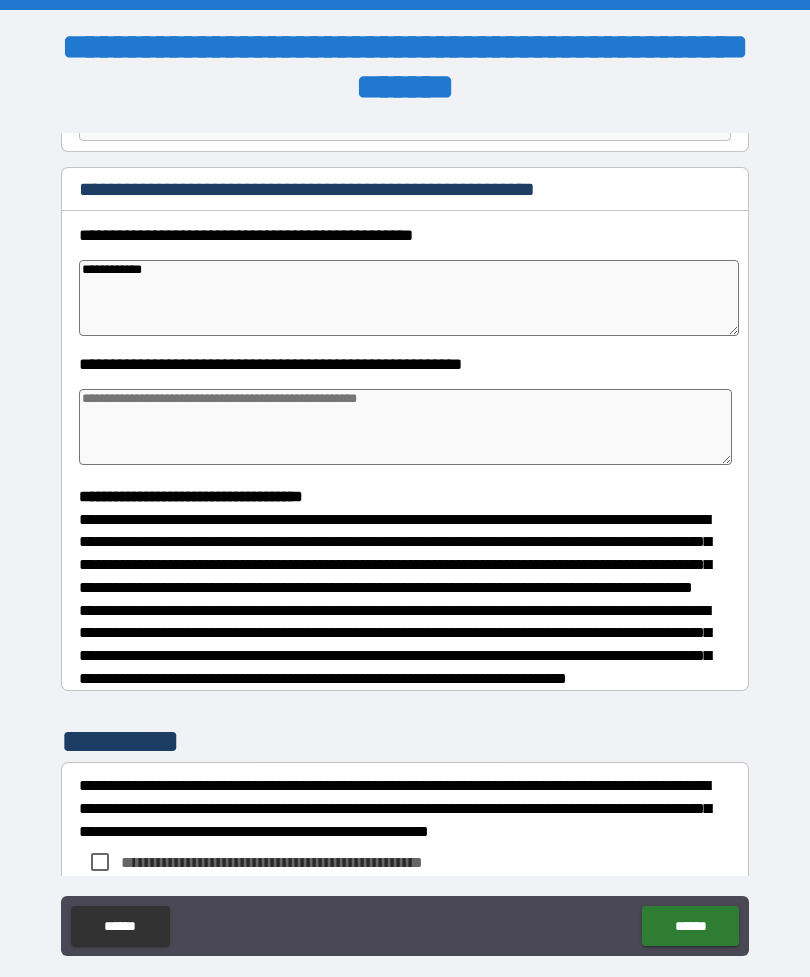 type on "*" 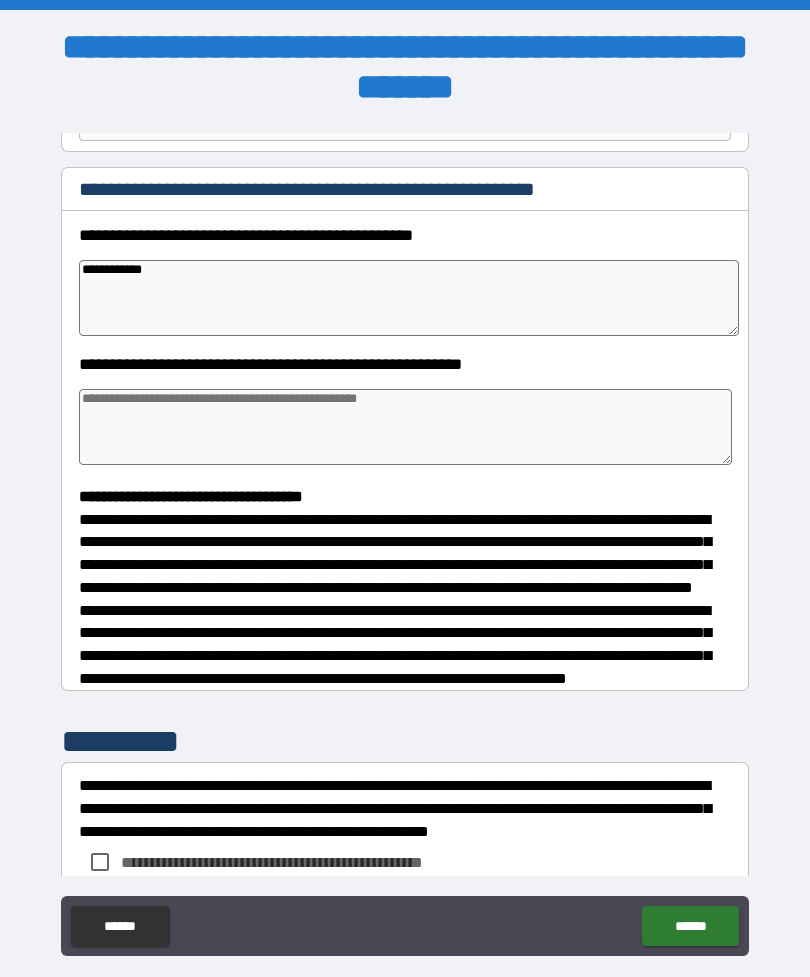 type on "*" 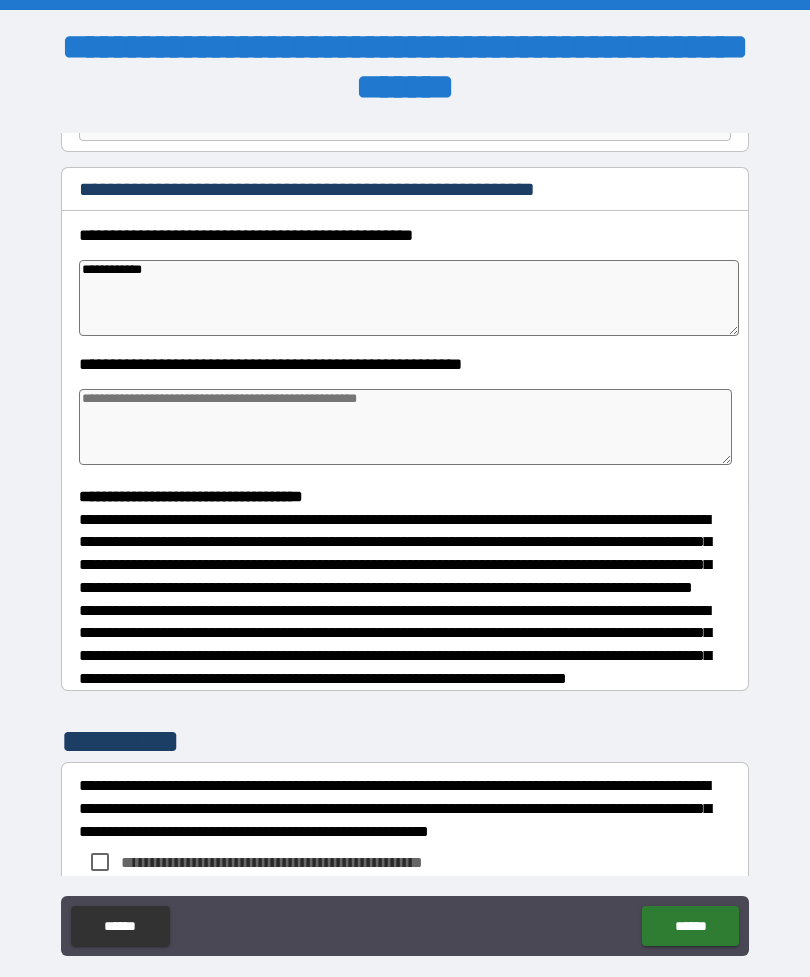 type on "**********" 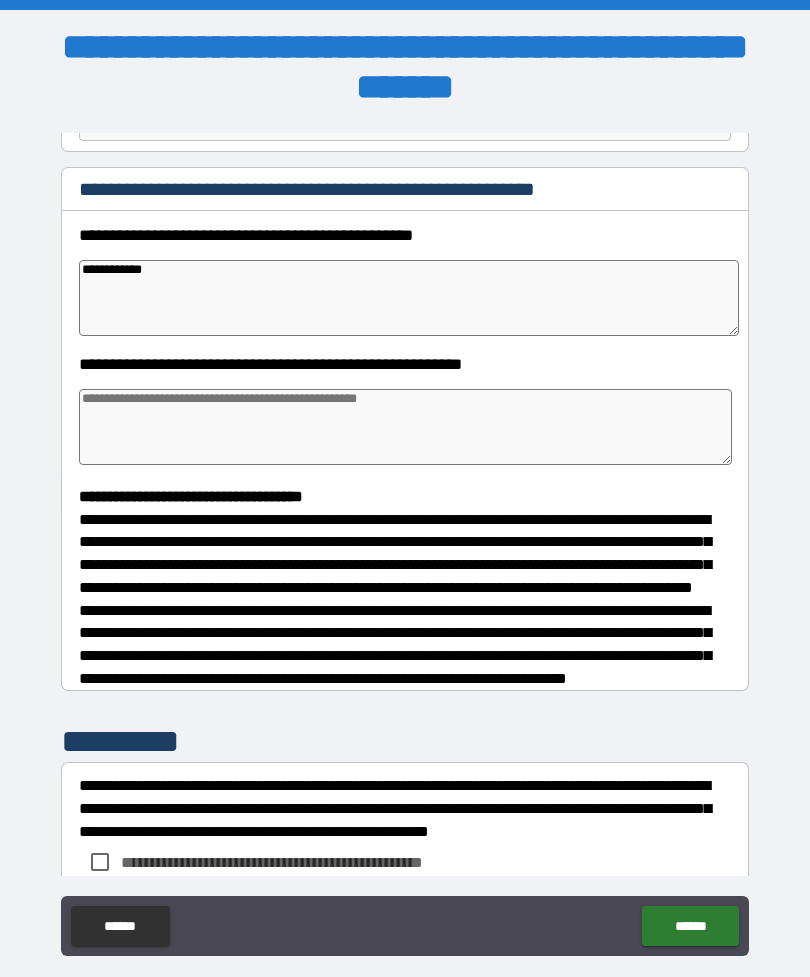 type on "*" 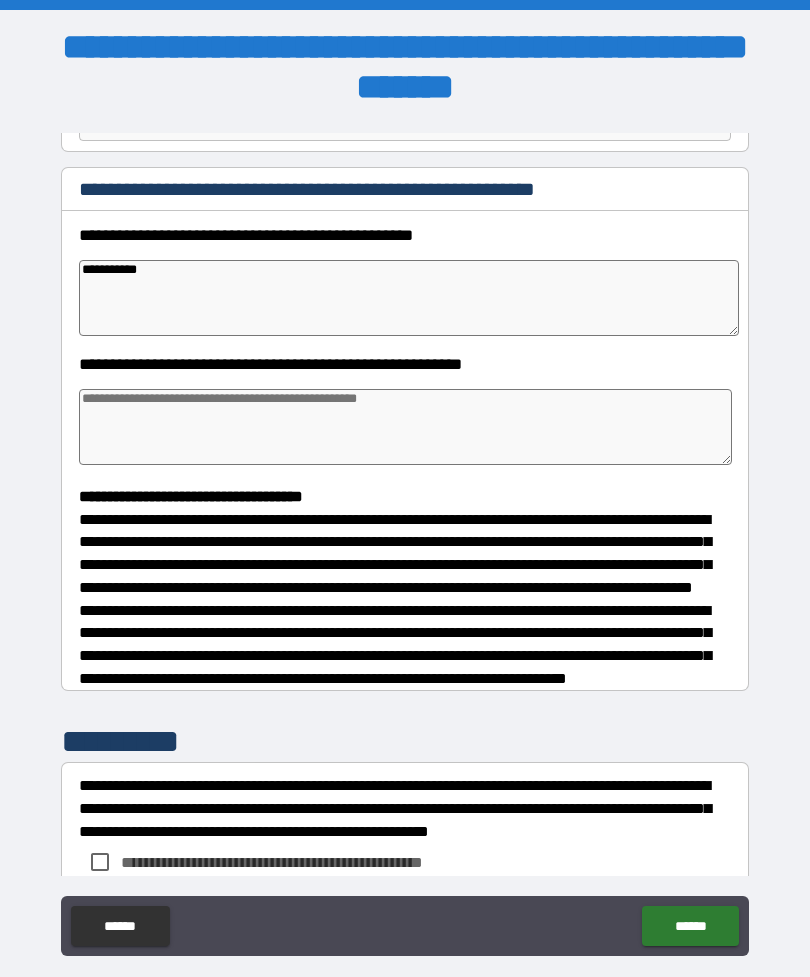 type on "*" 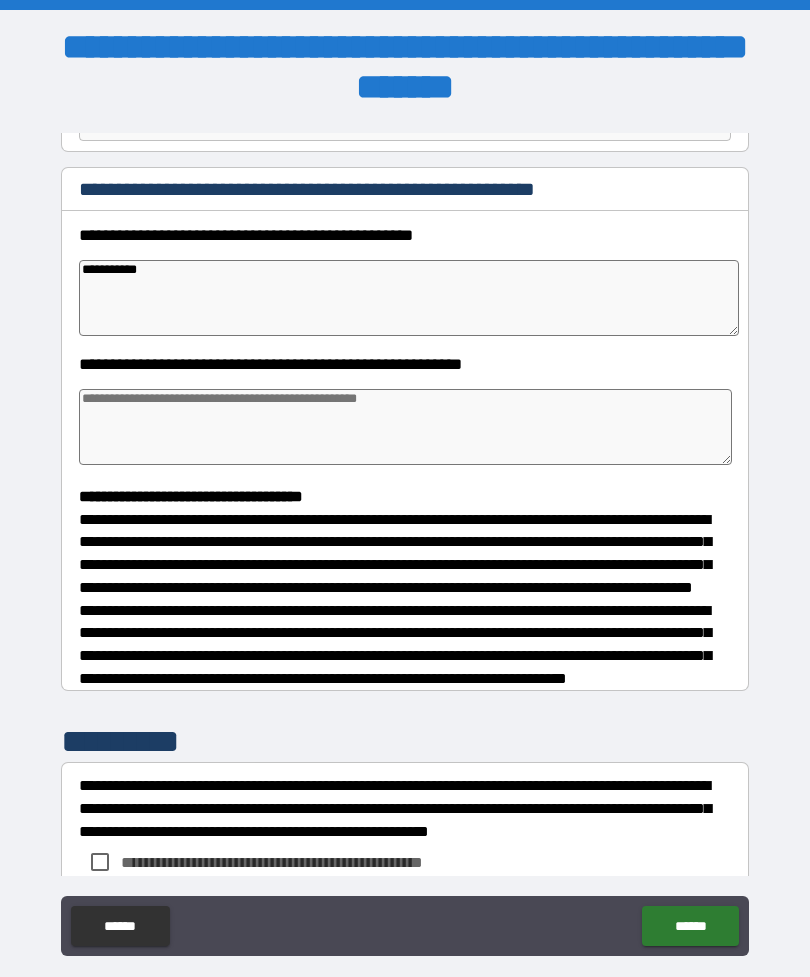 type on "*" 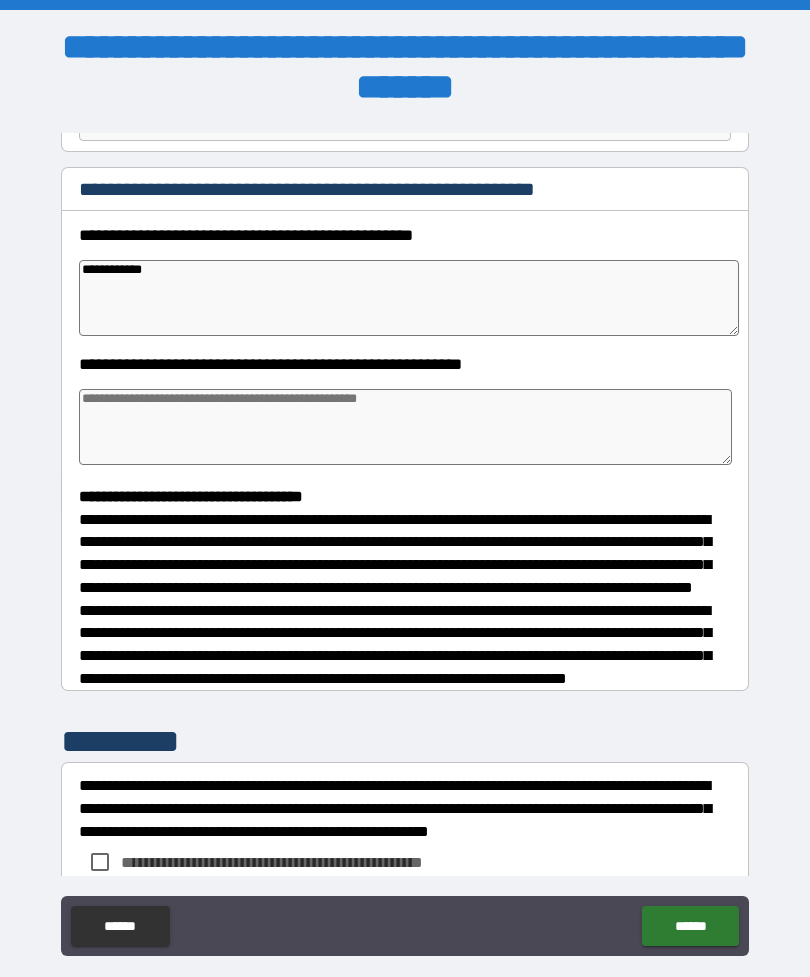 type on "*" 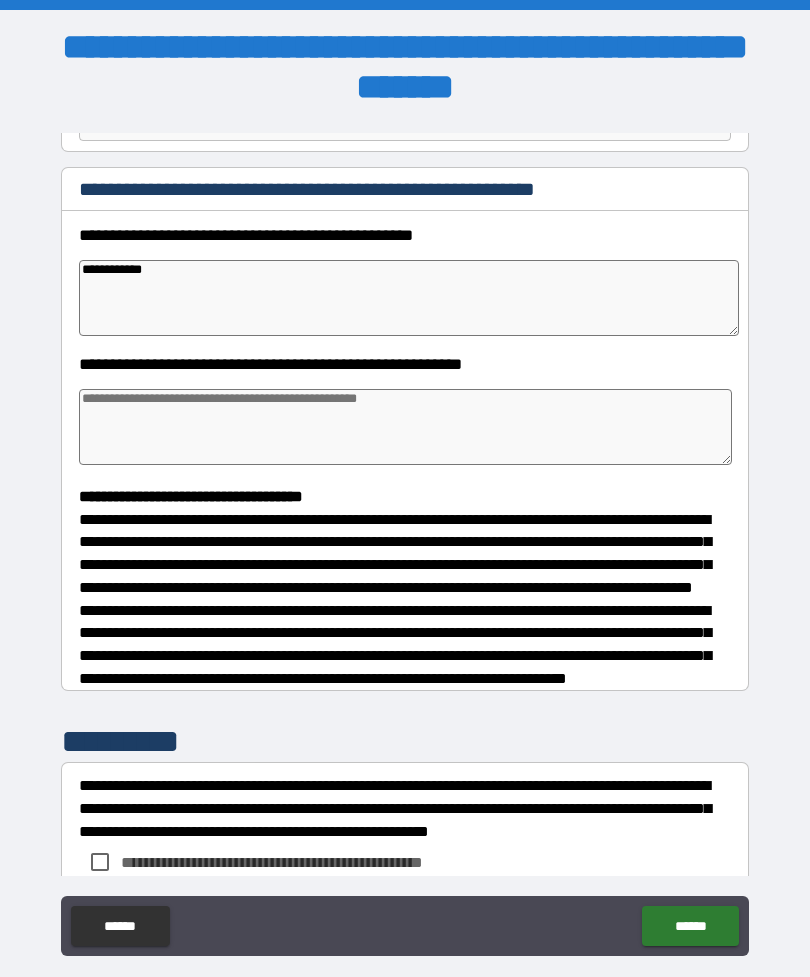 type on "*" 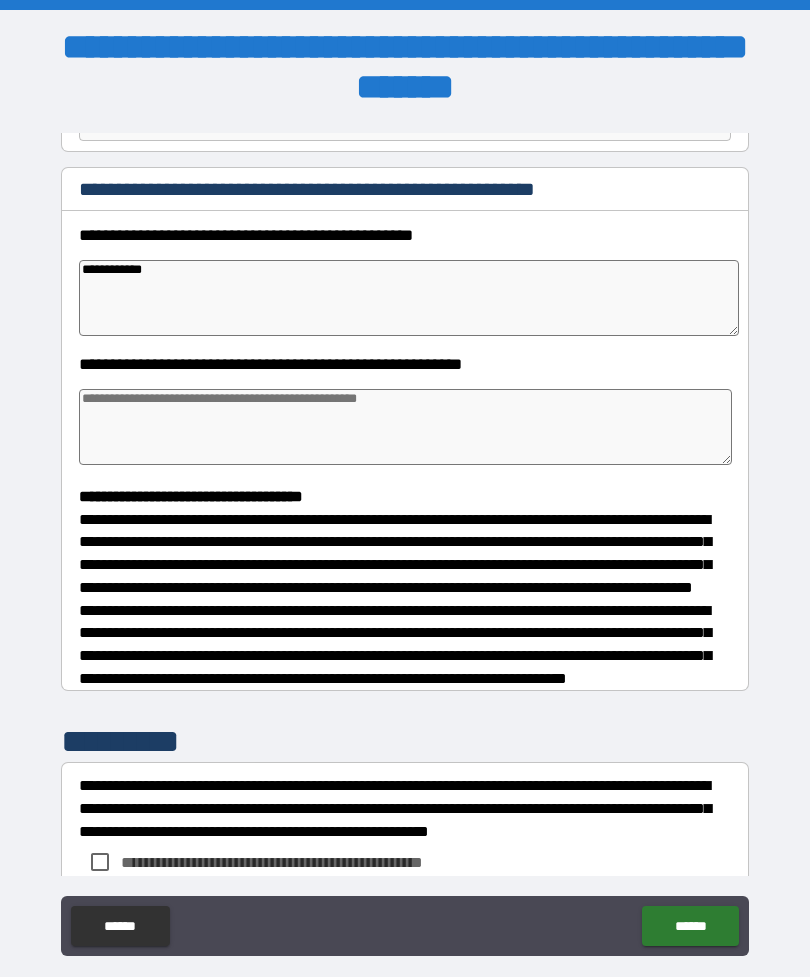 type on "*" 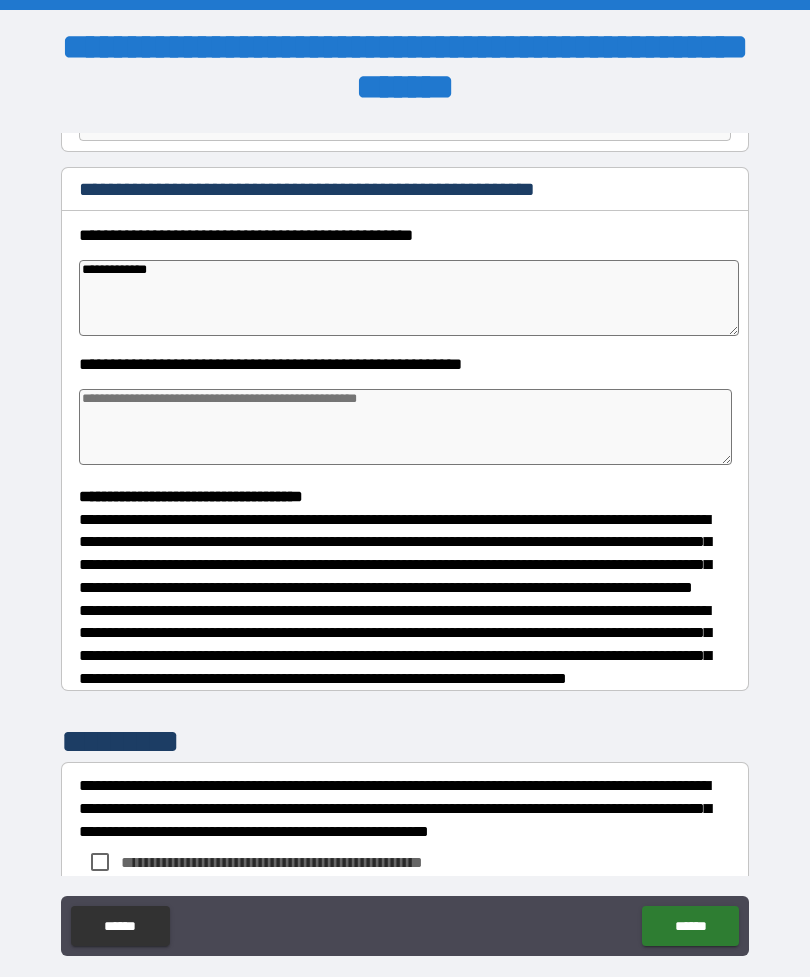 type on "*" 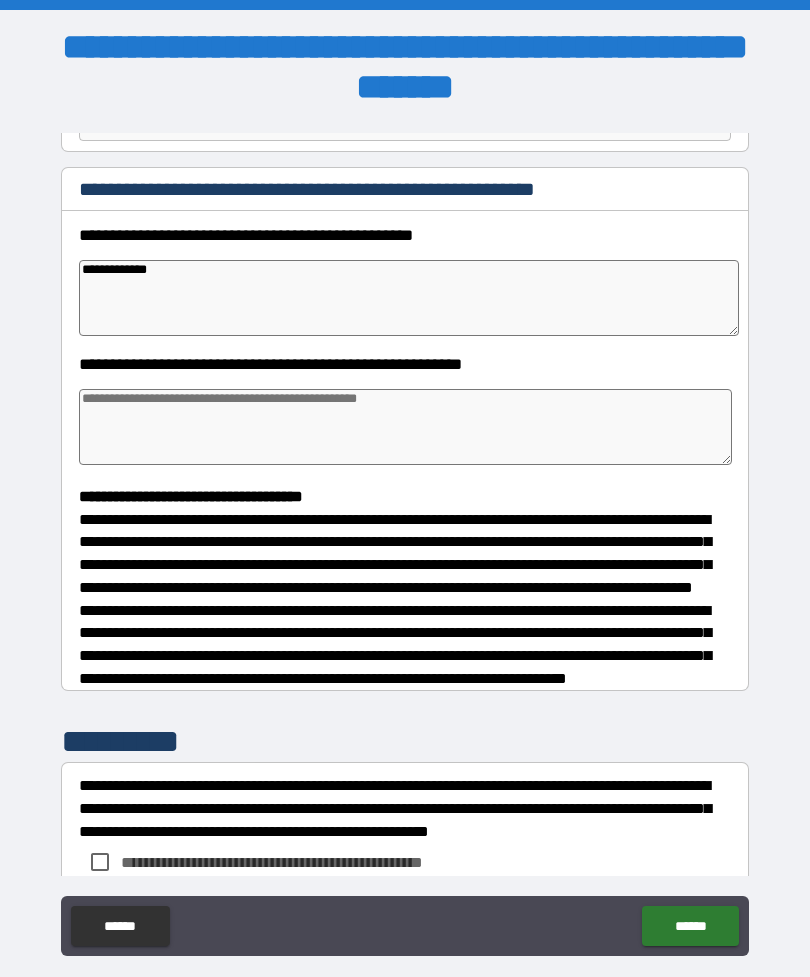 type on "*" 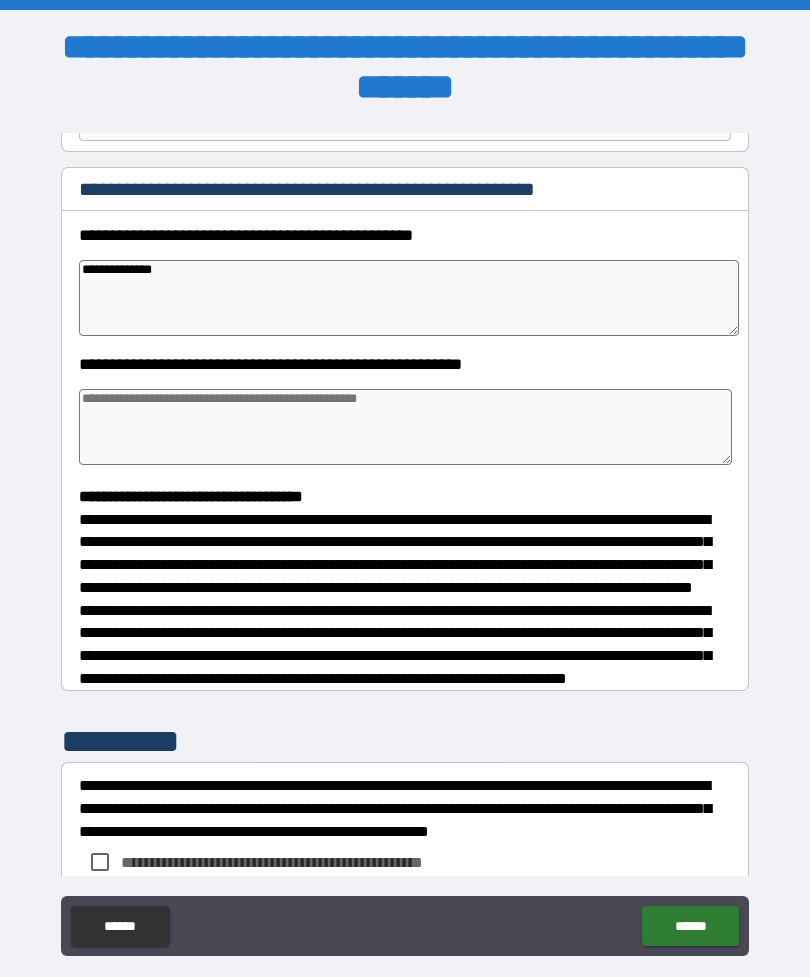 type on "*" 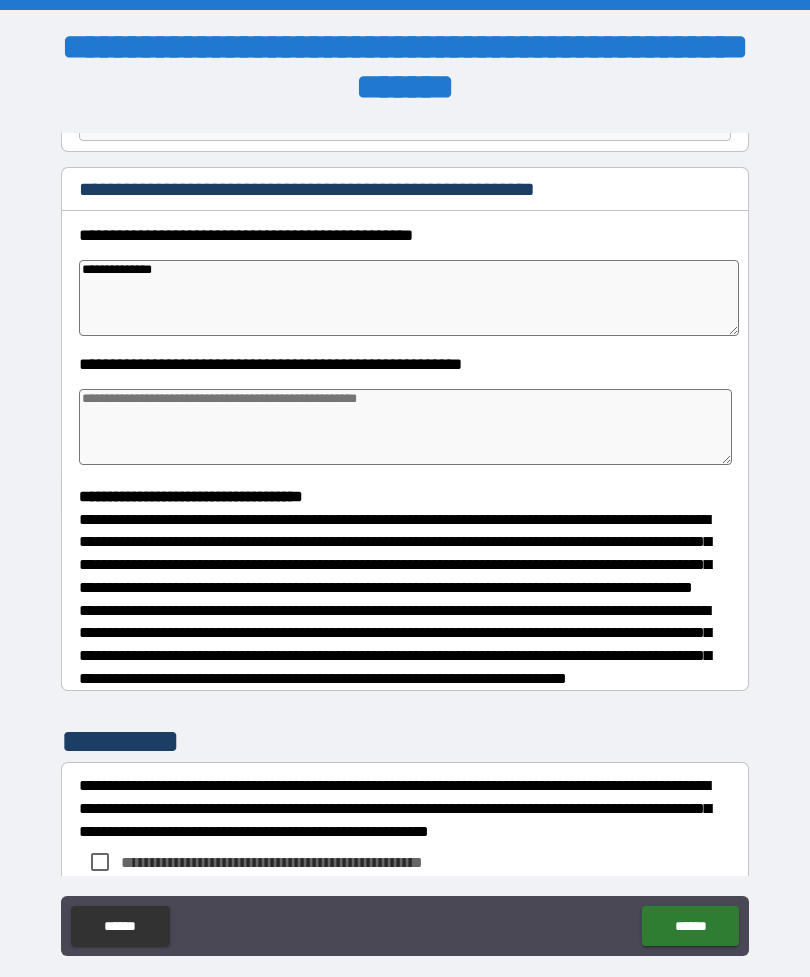 type on "*" 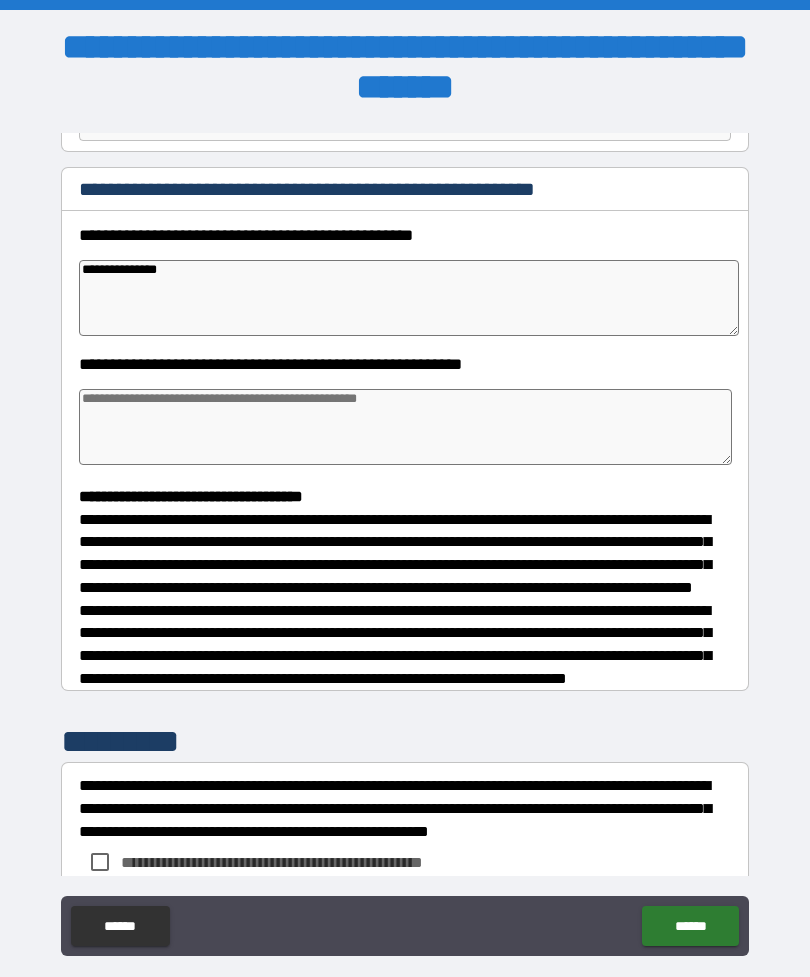 type on "*" 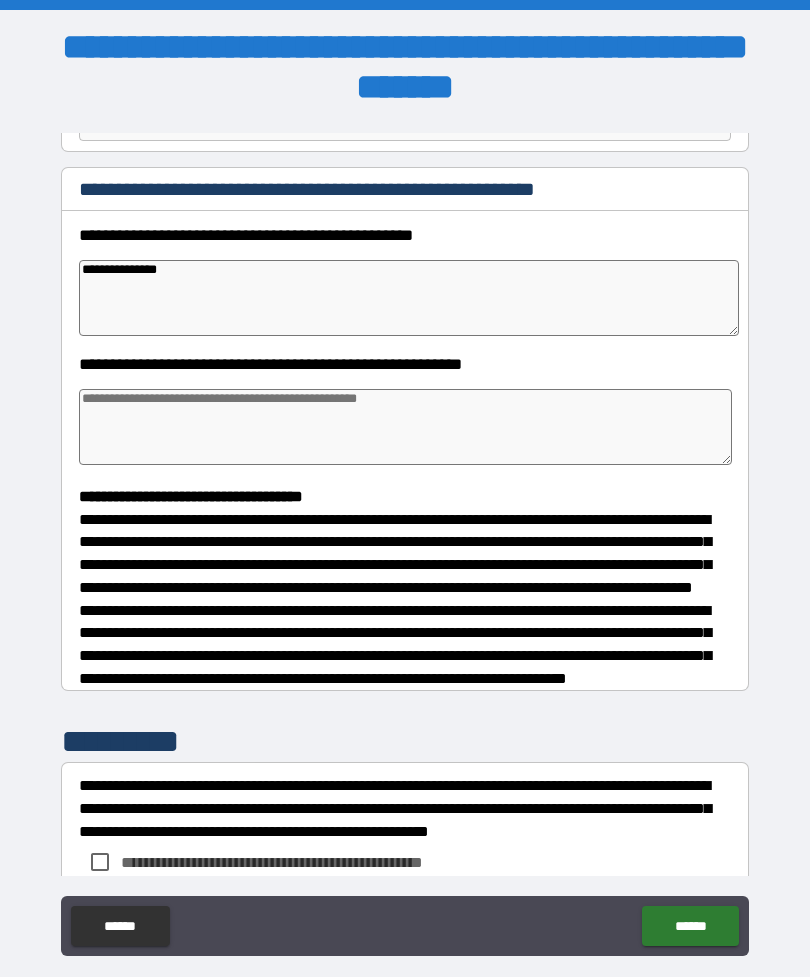 type on "*" 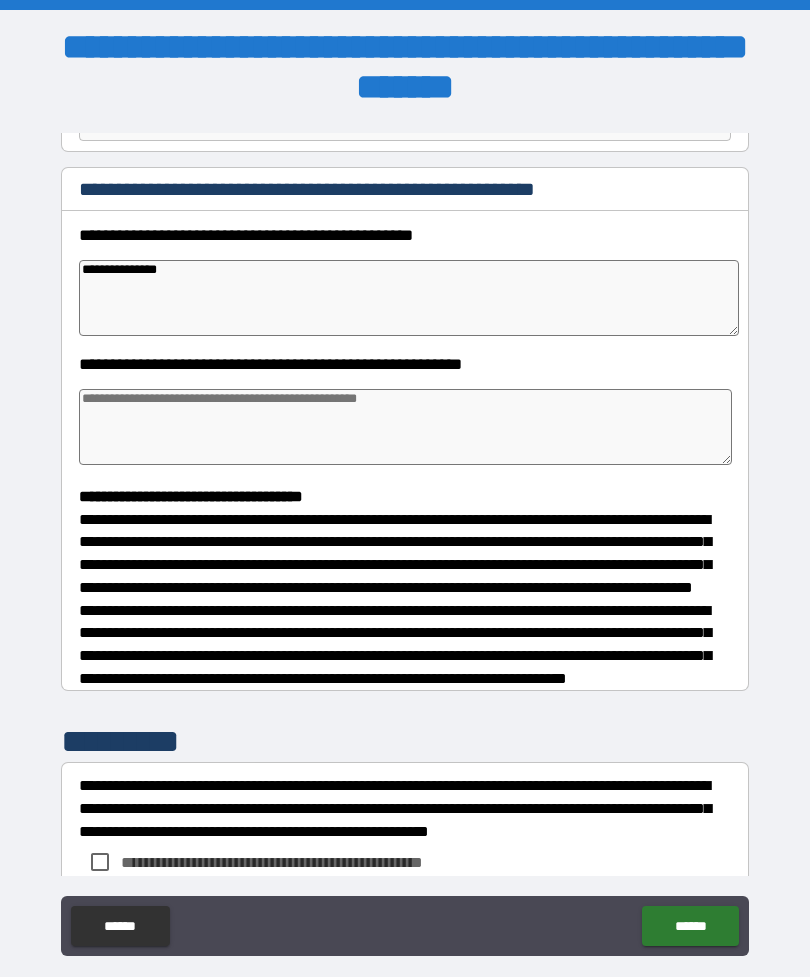 type on "*" 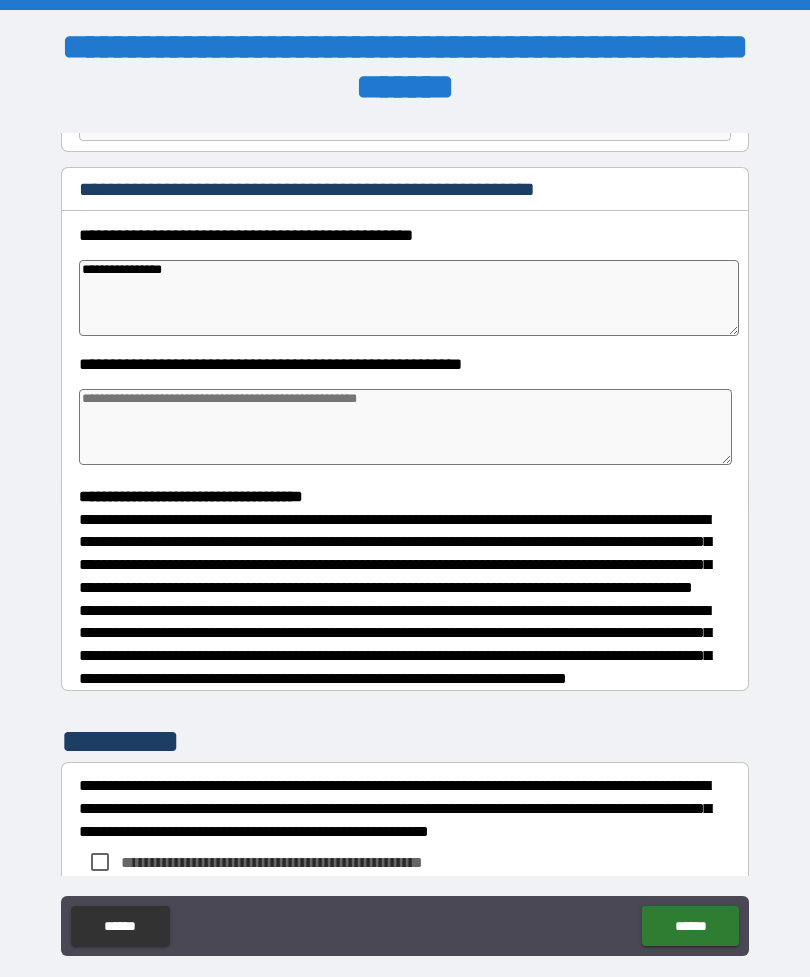 type on "*" 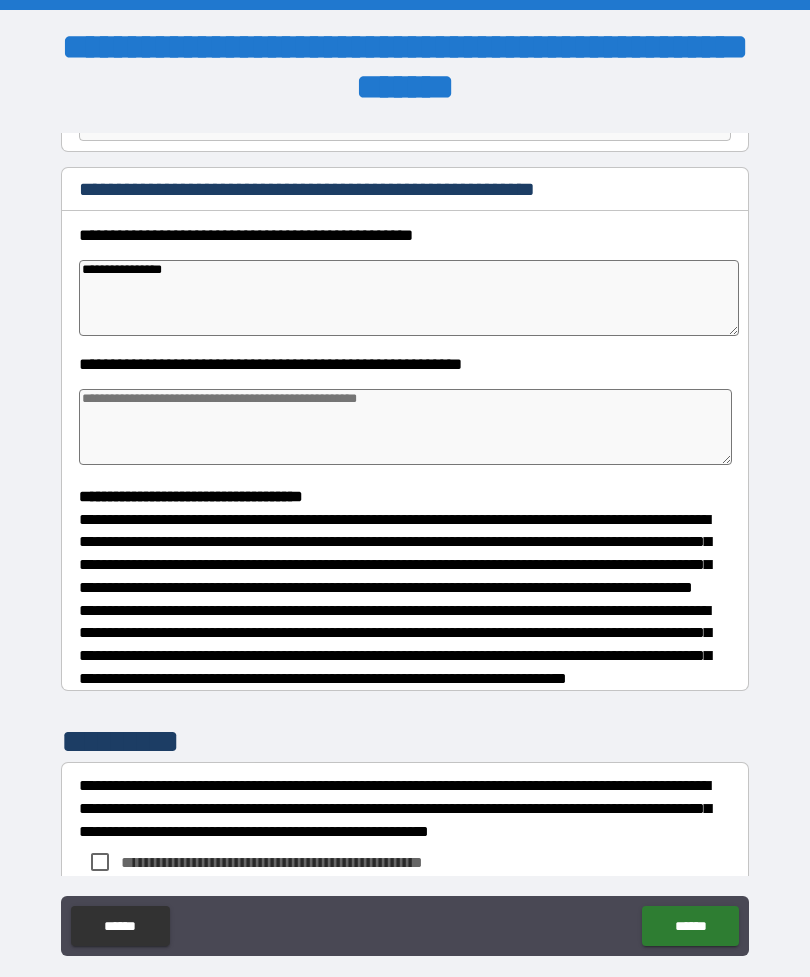 type on "**********" 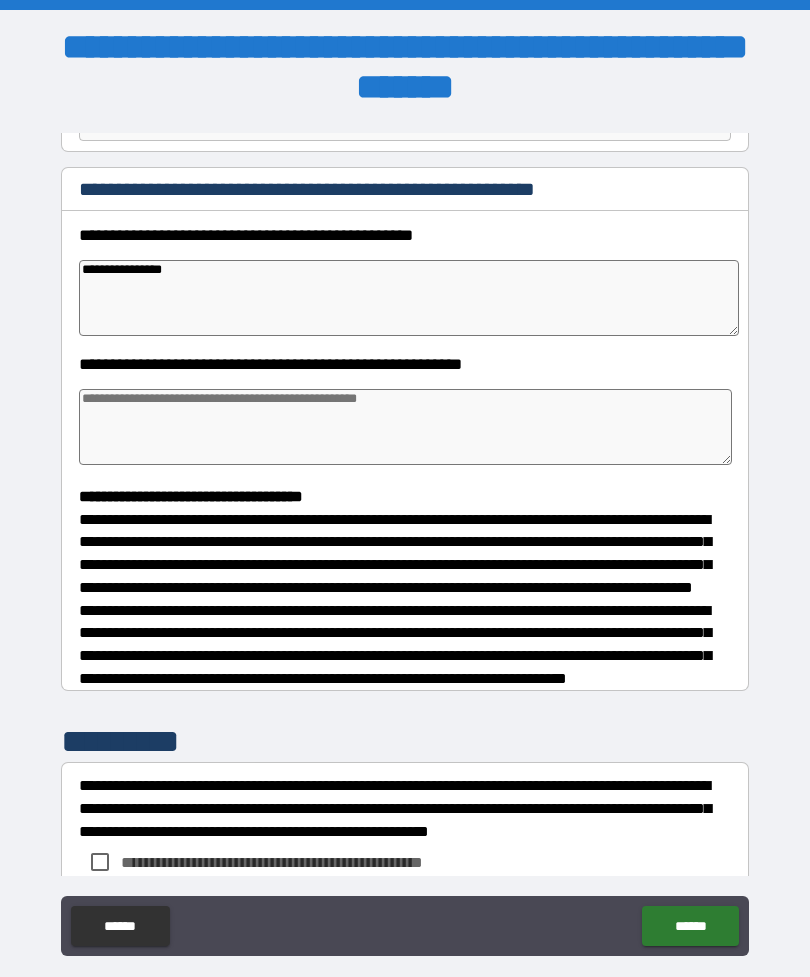 type on "*" 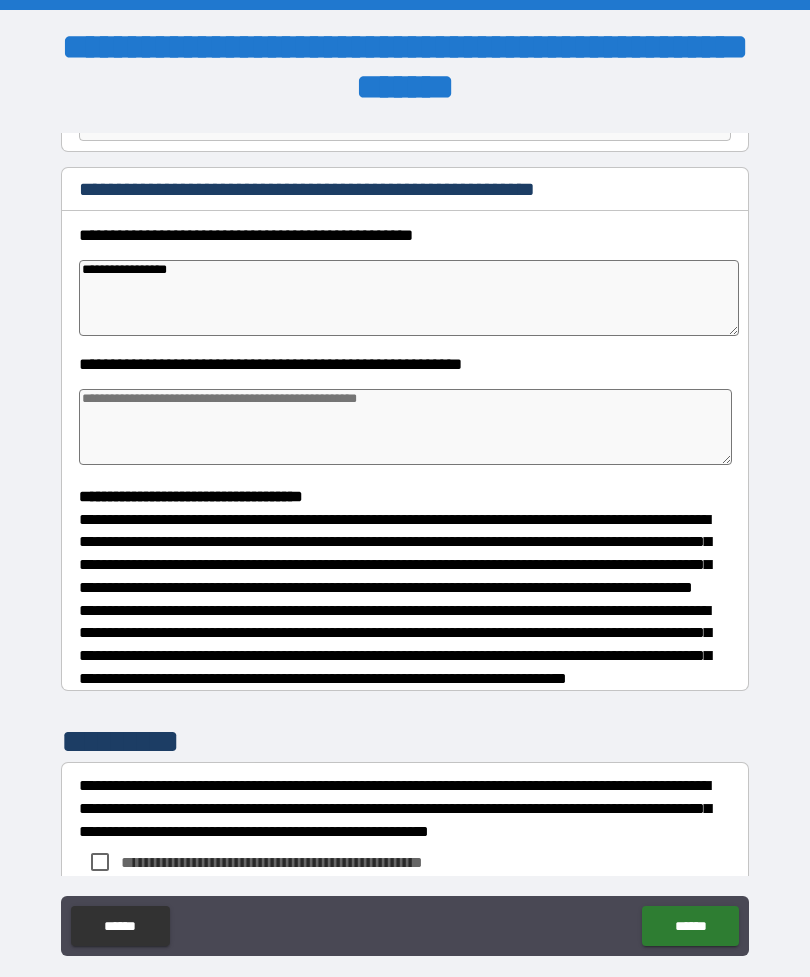 type on "*" 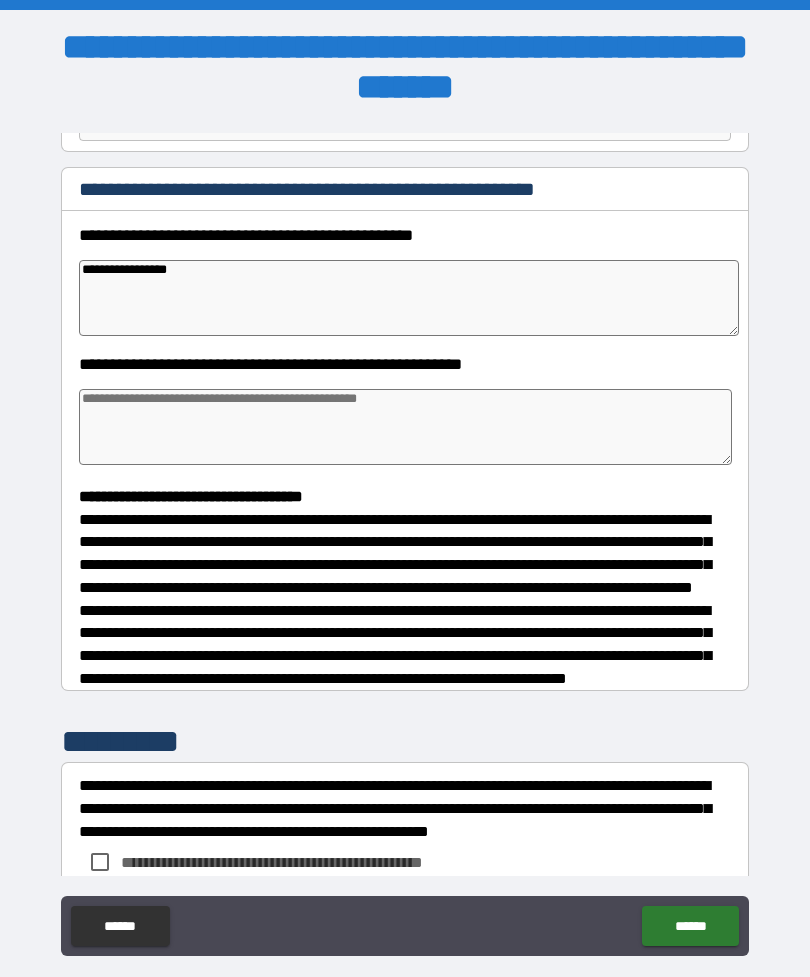 type on "*" 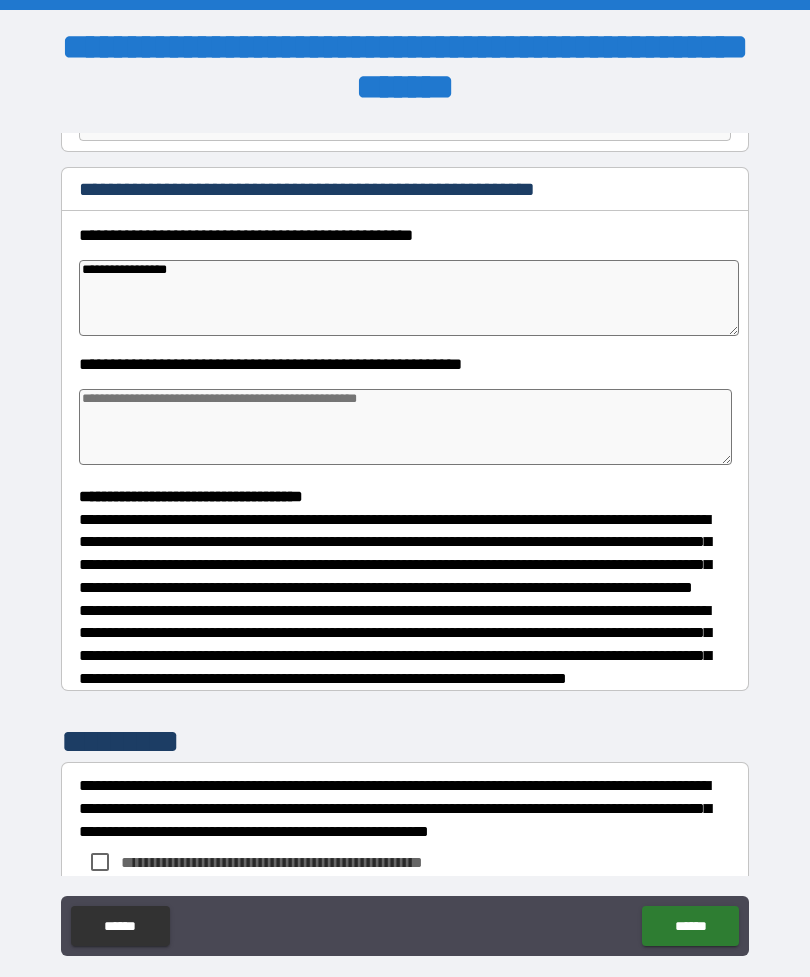 type on "*" 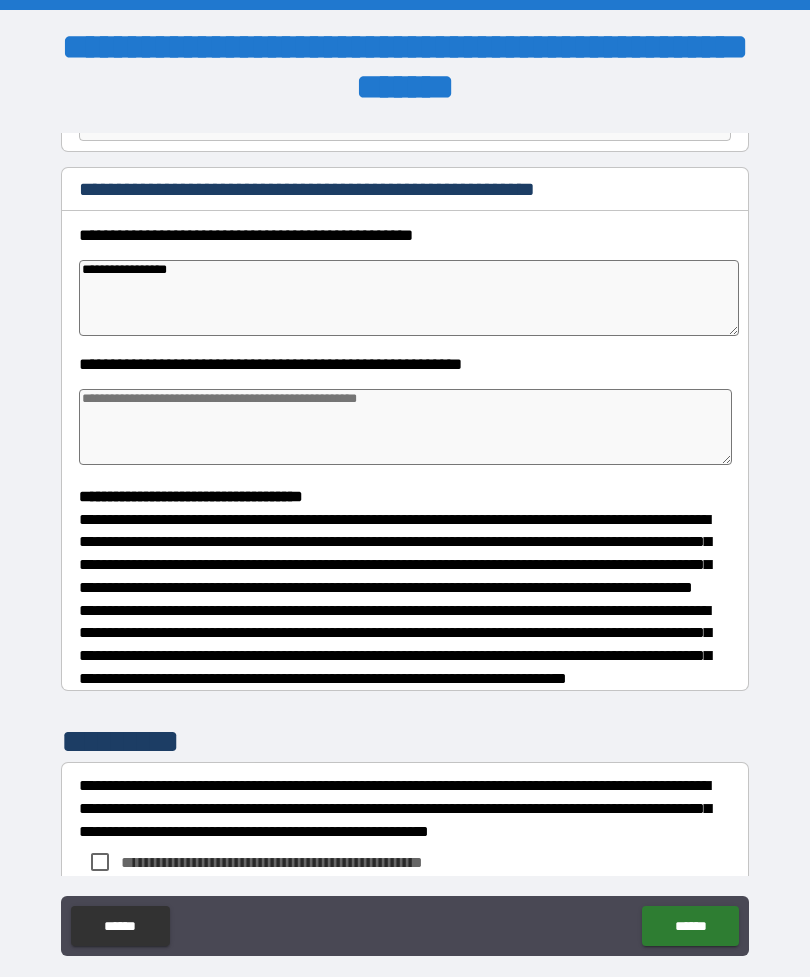 type on "*" 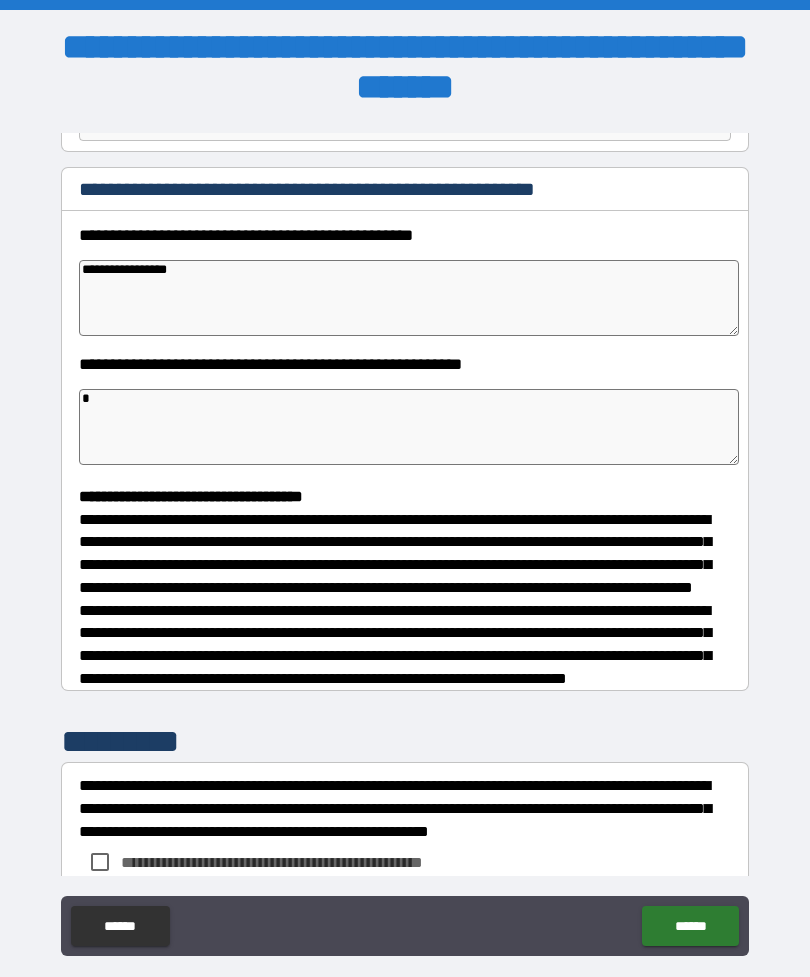 type on "*" 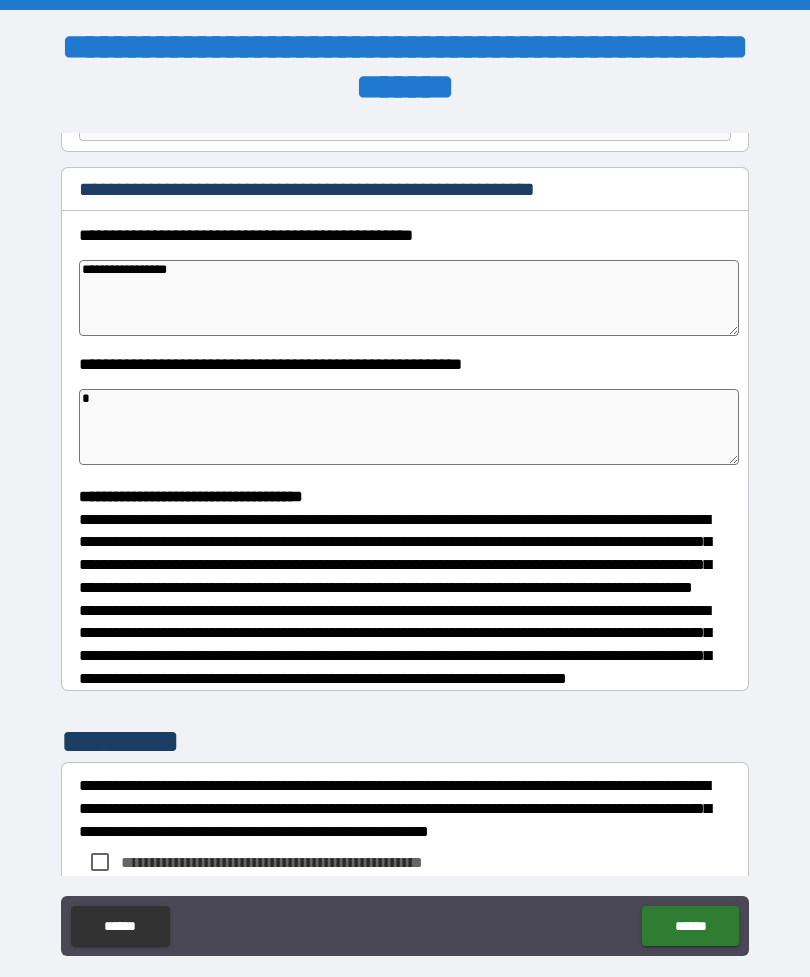 type on "*" 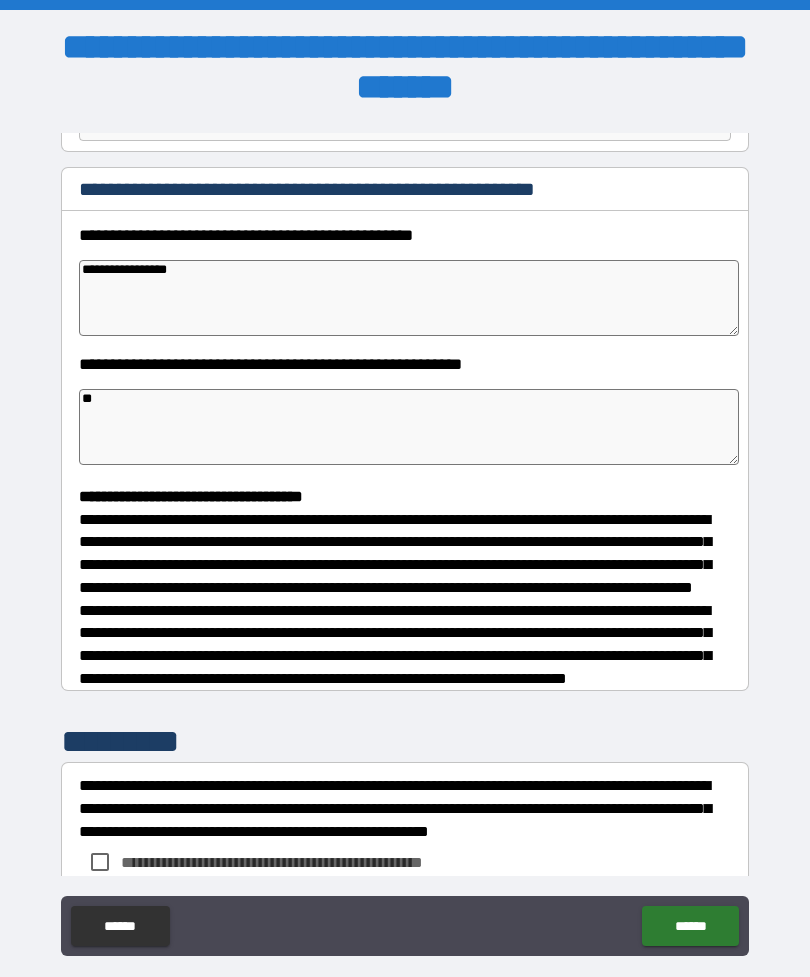 type on "*" 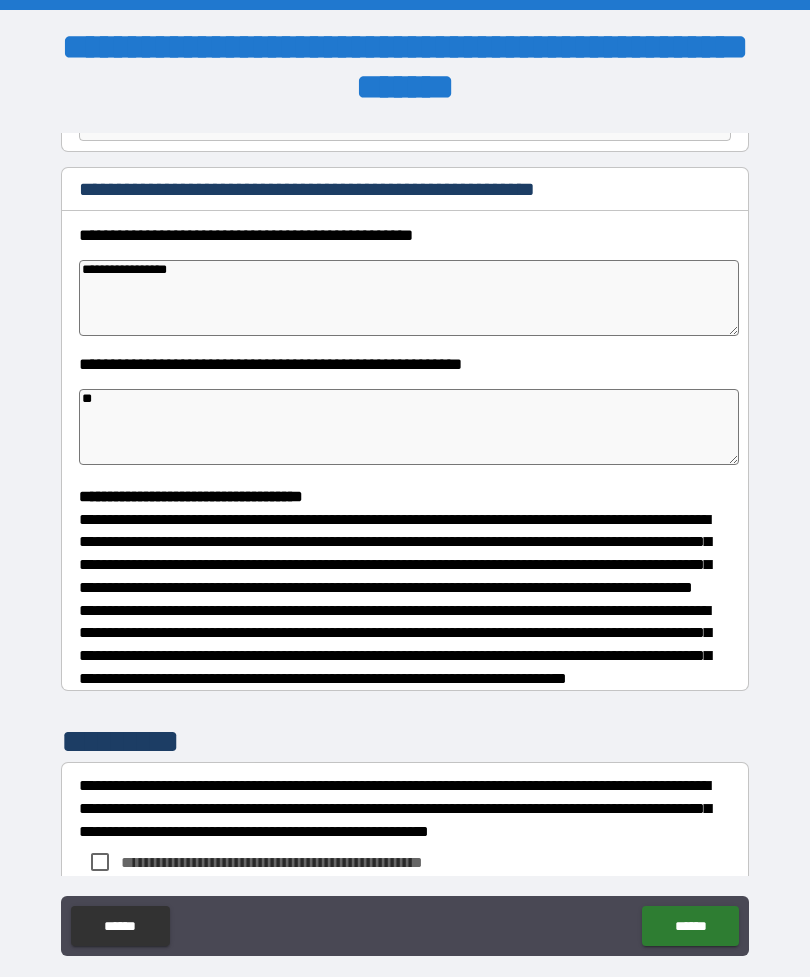 type on "*" 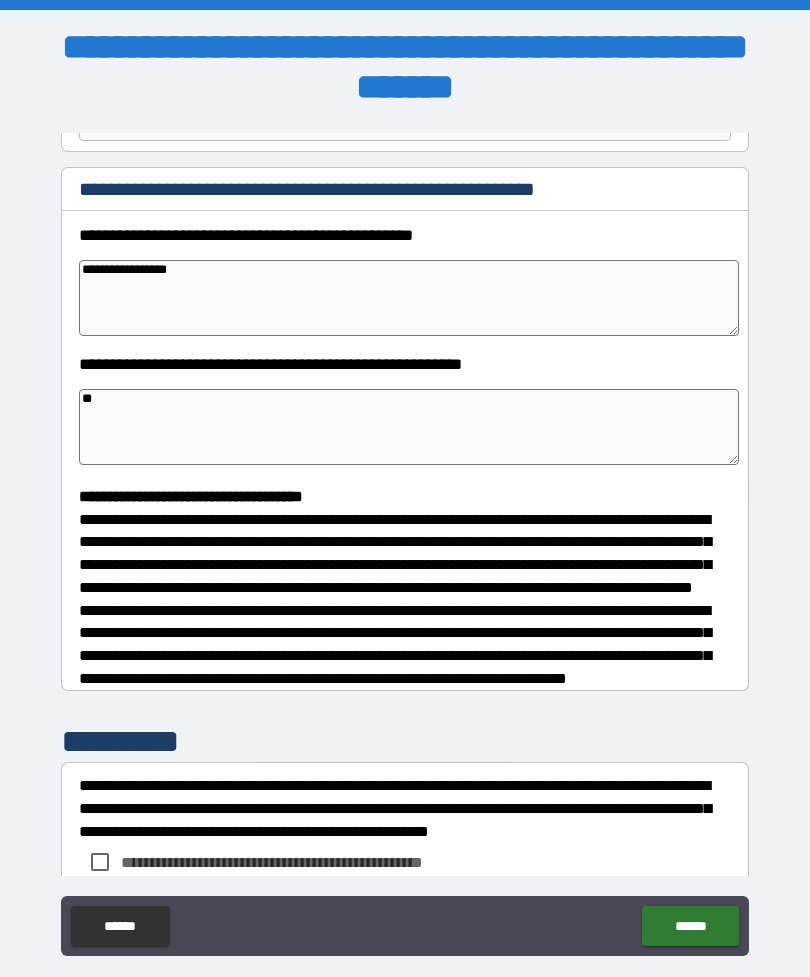 type on "*" 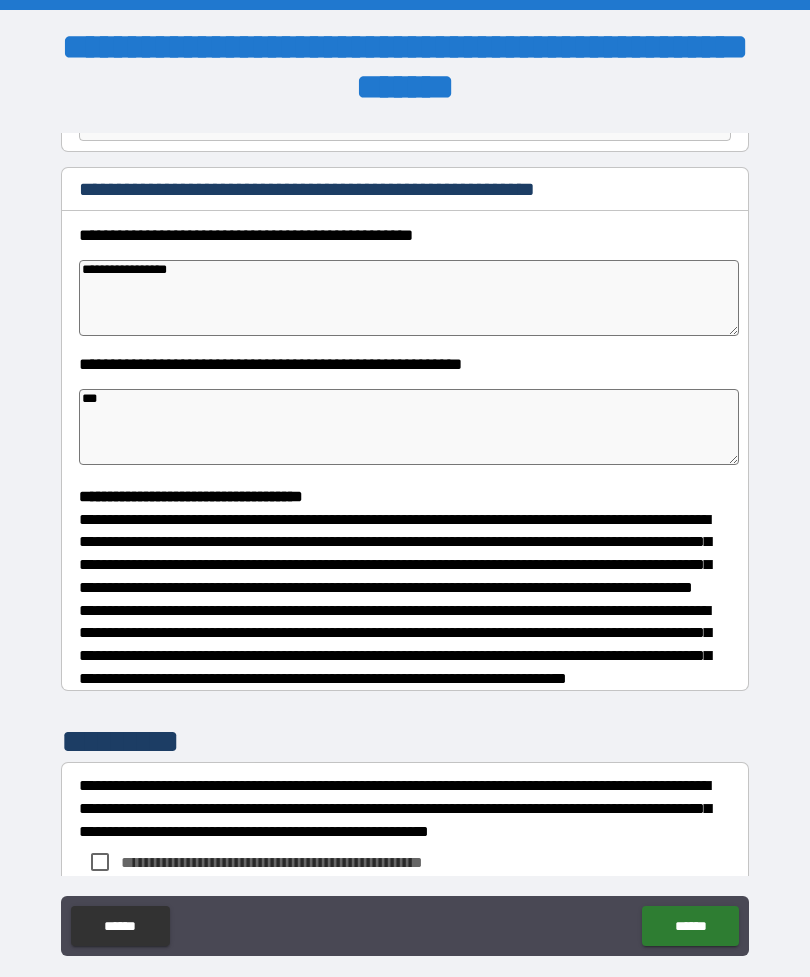 type on "*" 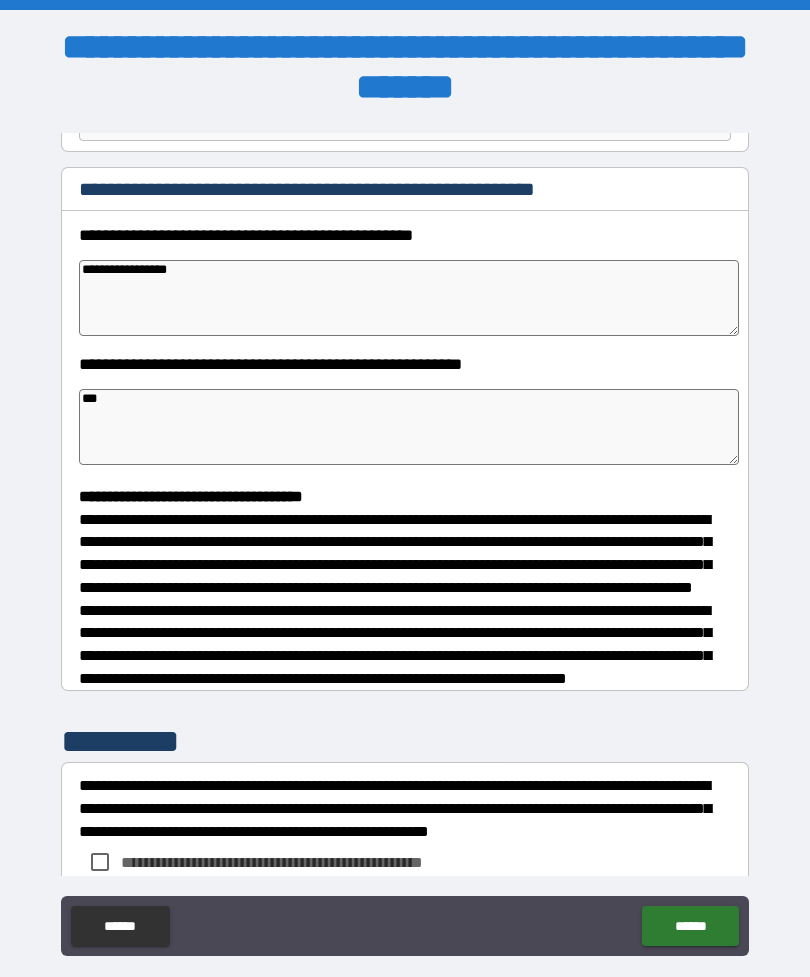 type on "*" 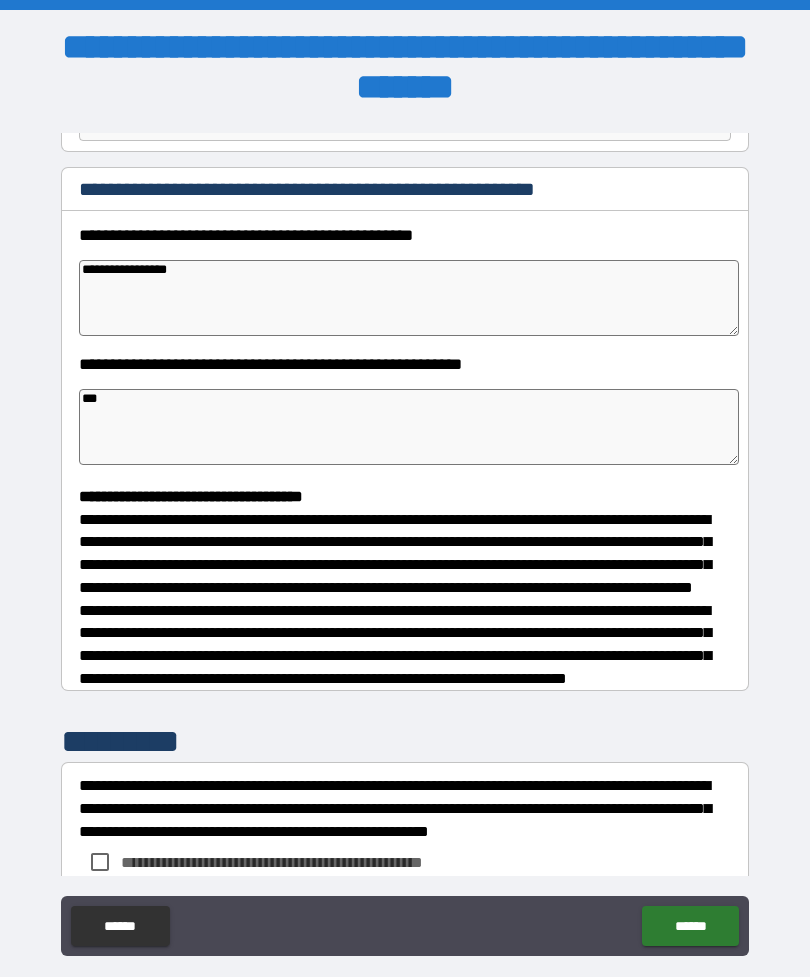 type on "*" 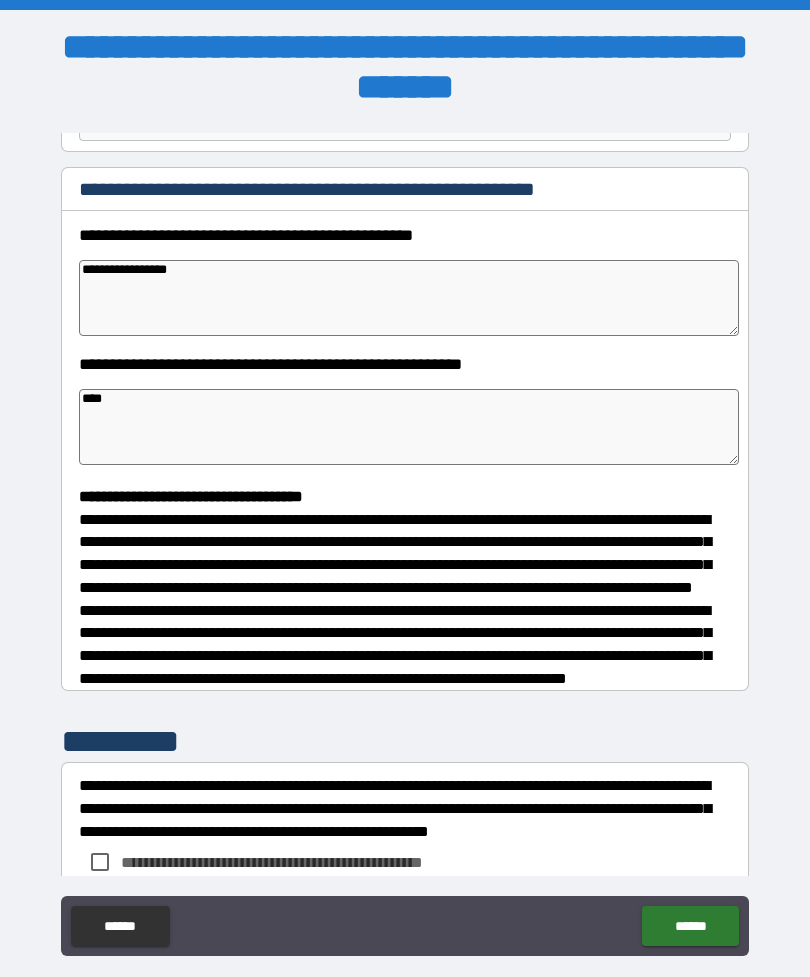 type on "*" 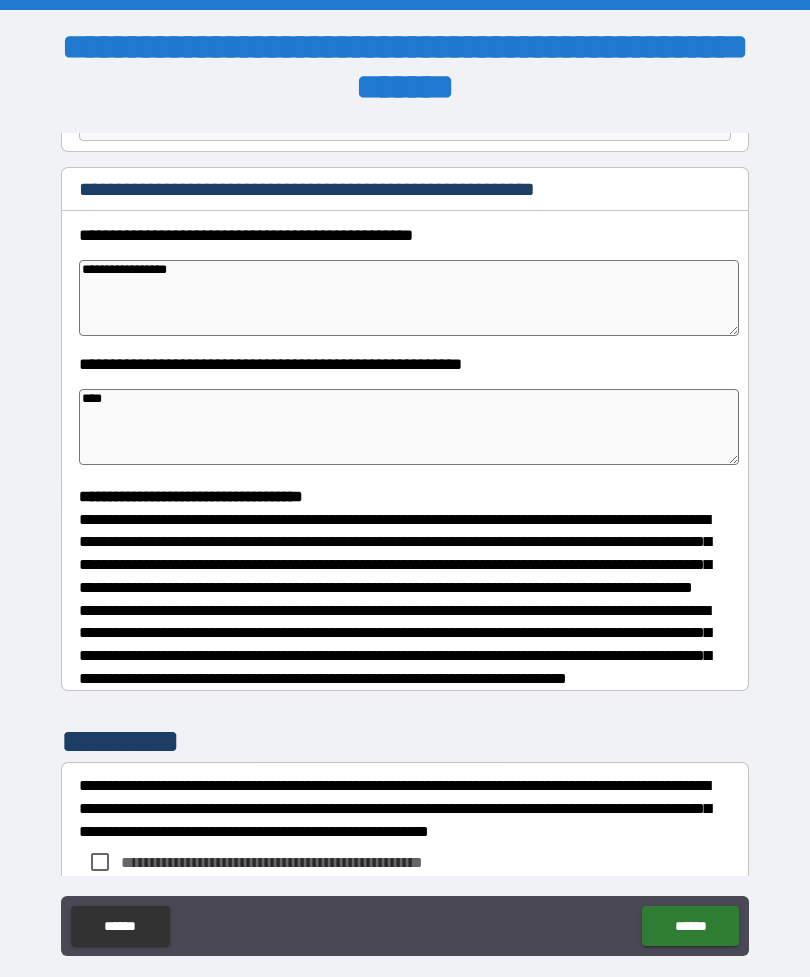 type on "*" 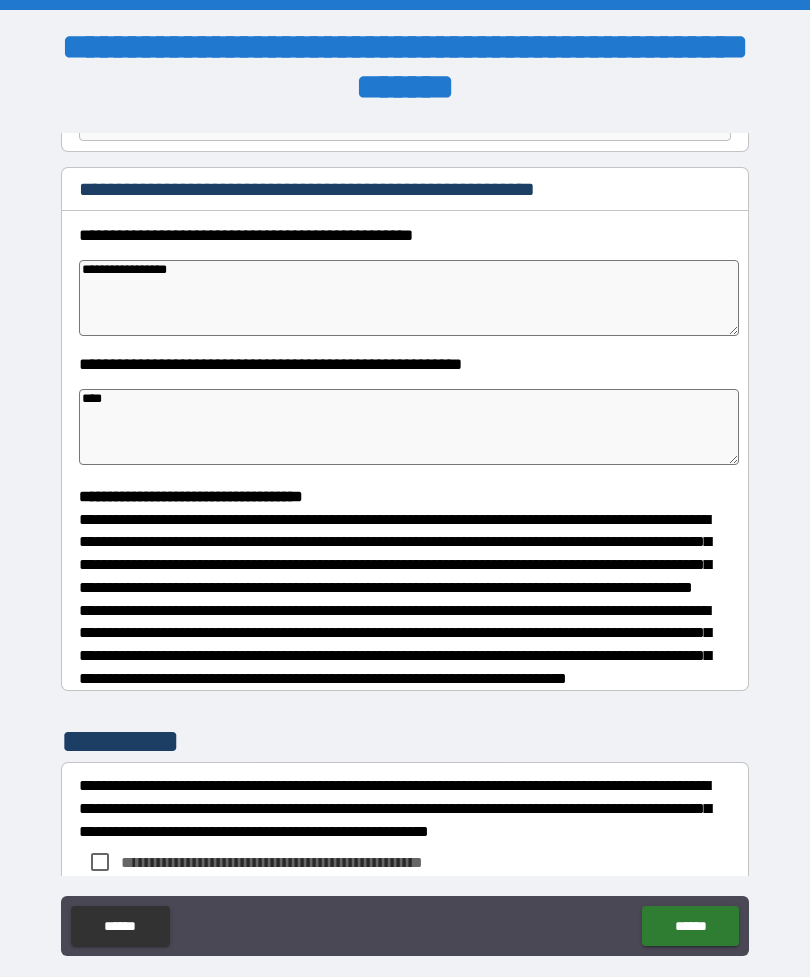 type on "*" 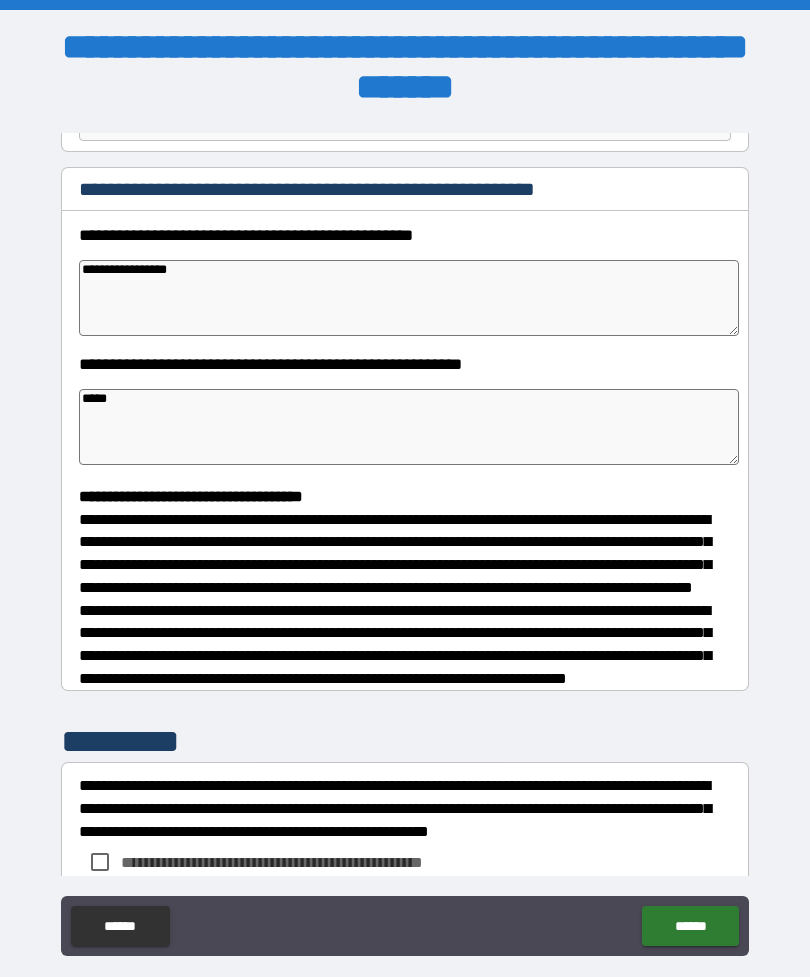 type on "*" 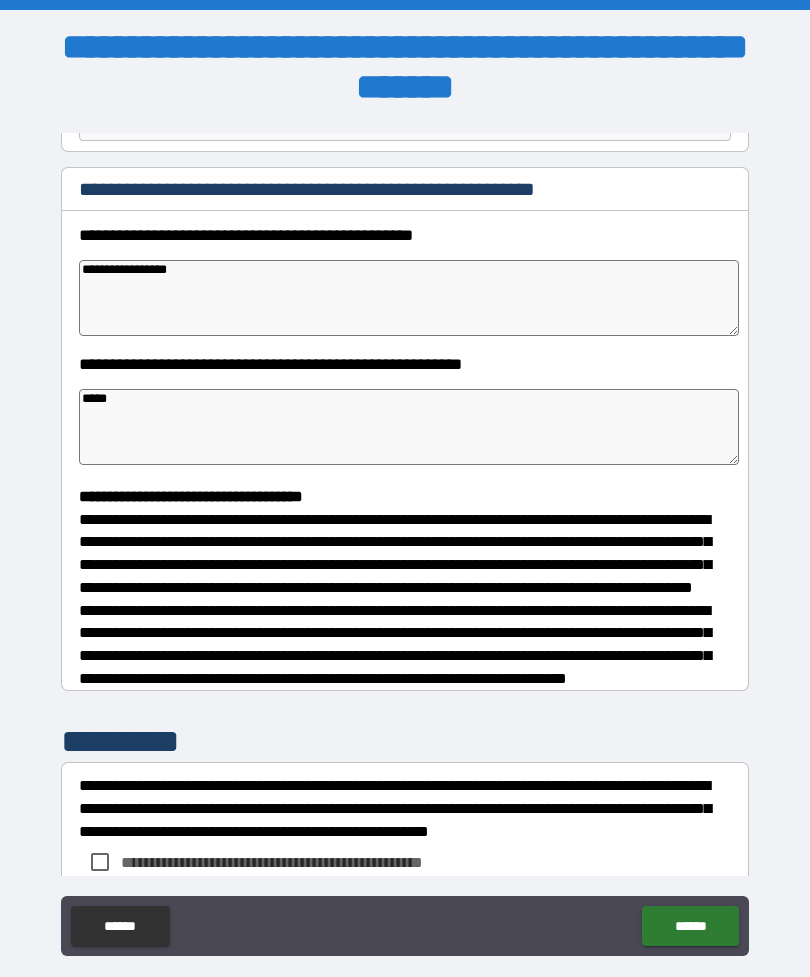 type on "*" 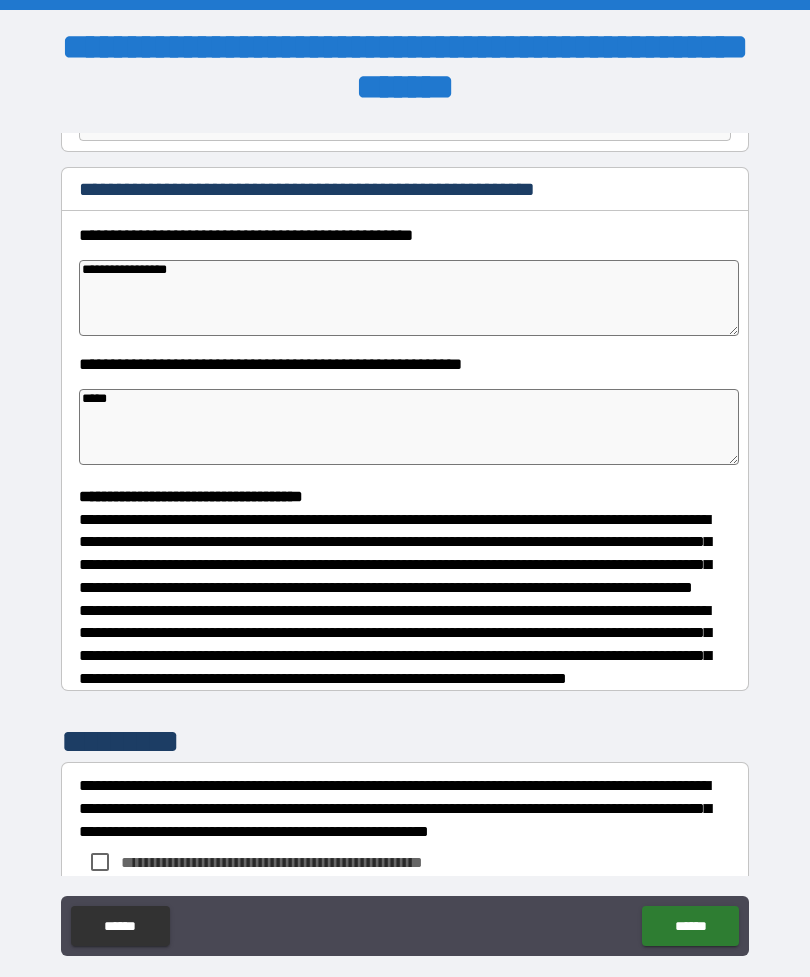 type on "*" 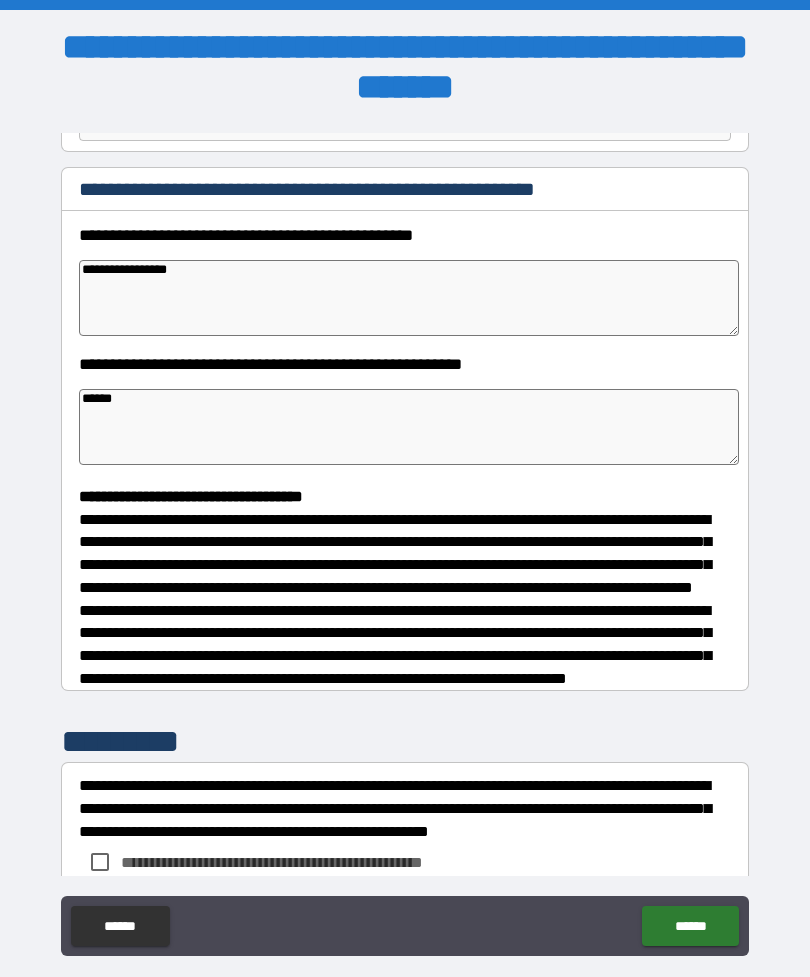type on "*" 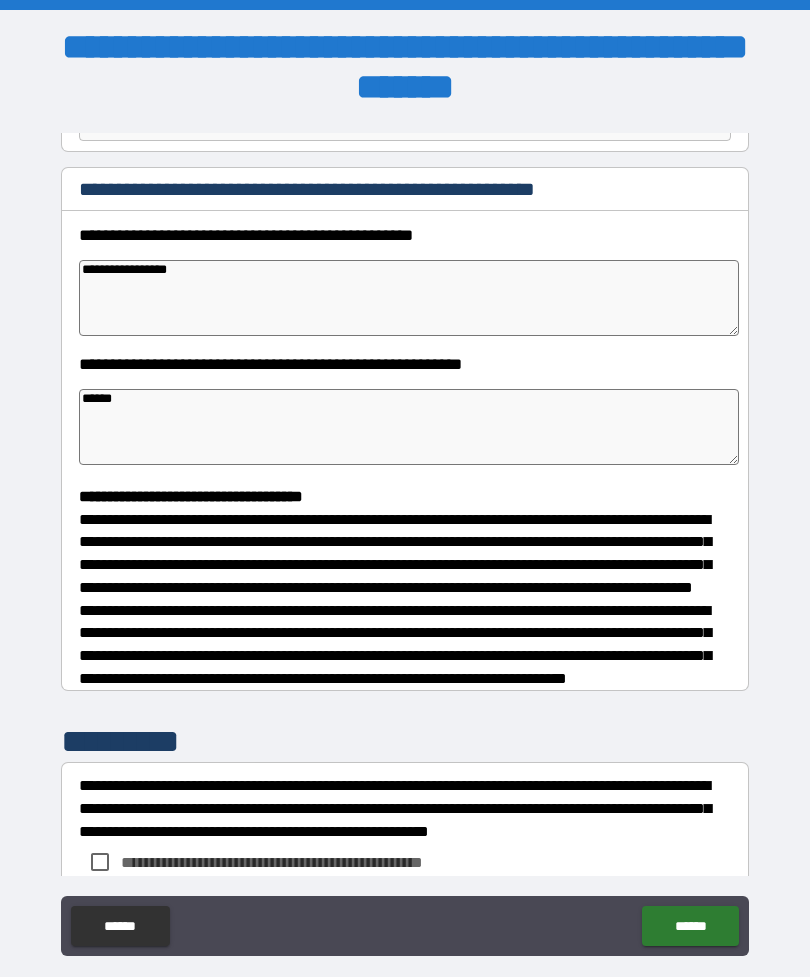 type on "*" 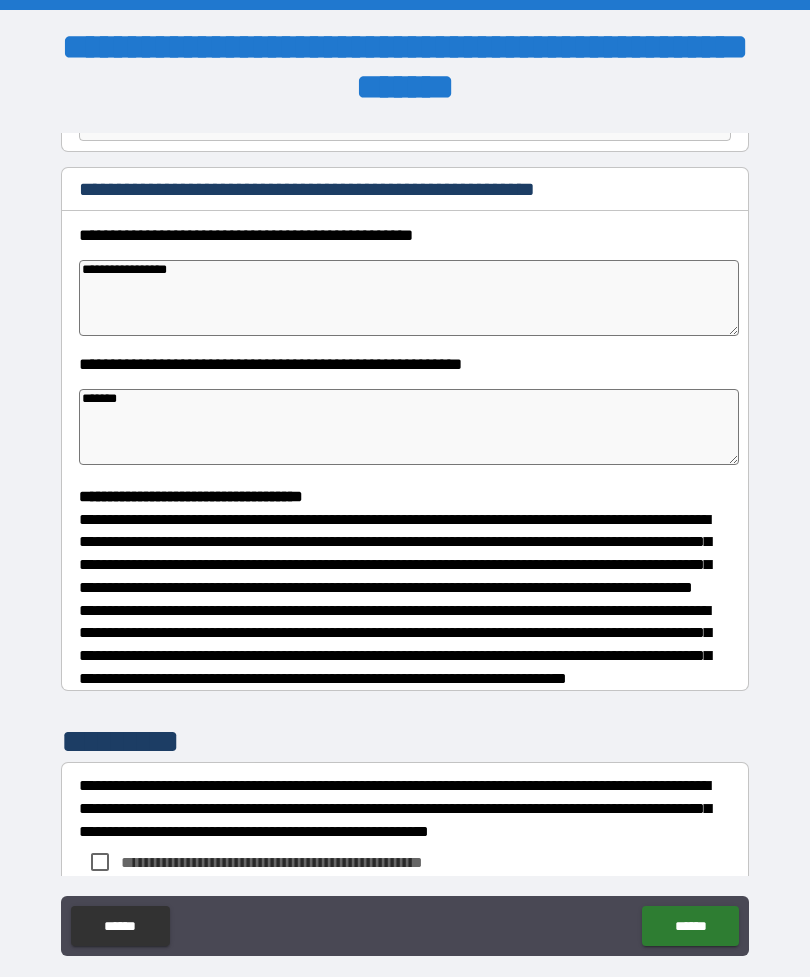 type on "*" 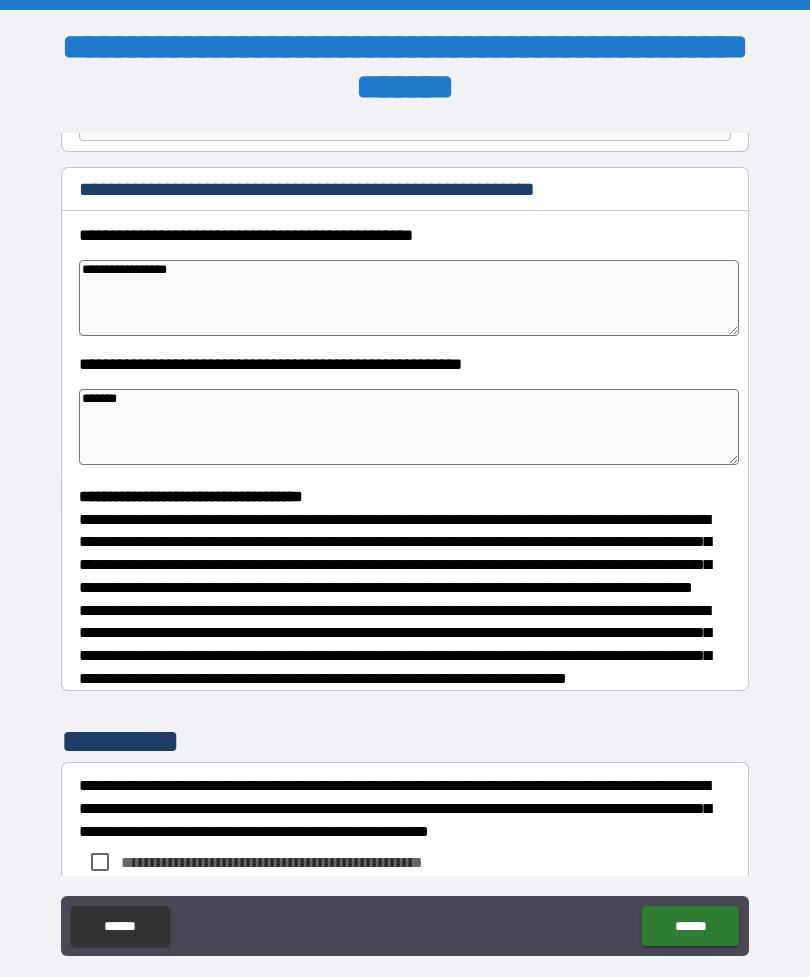 type on "*" 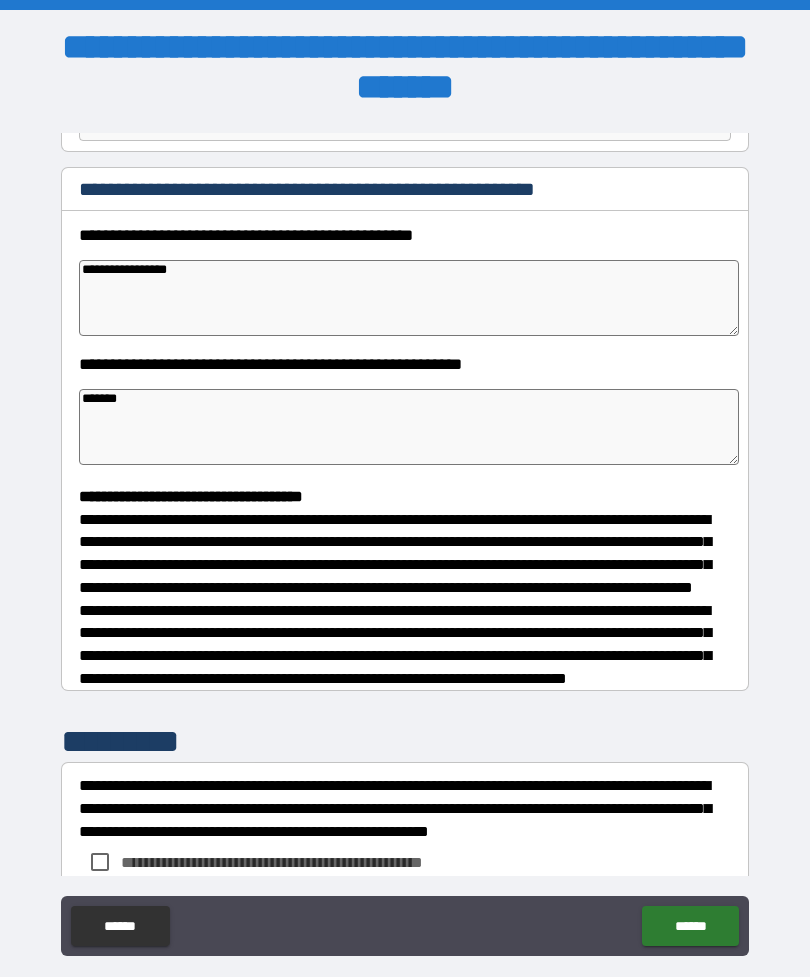 type on "*" 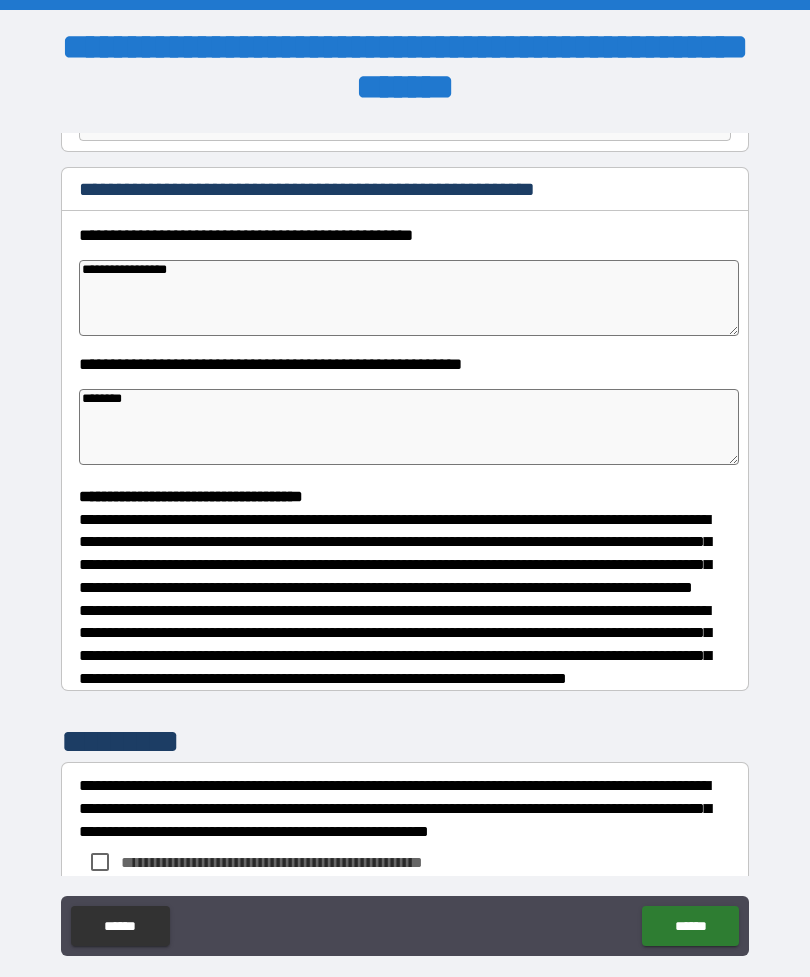 type on "*" 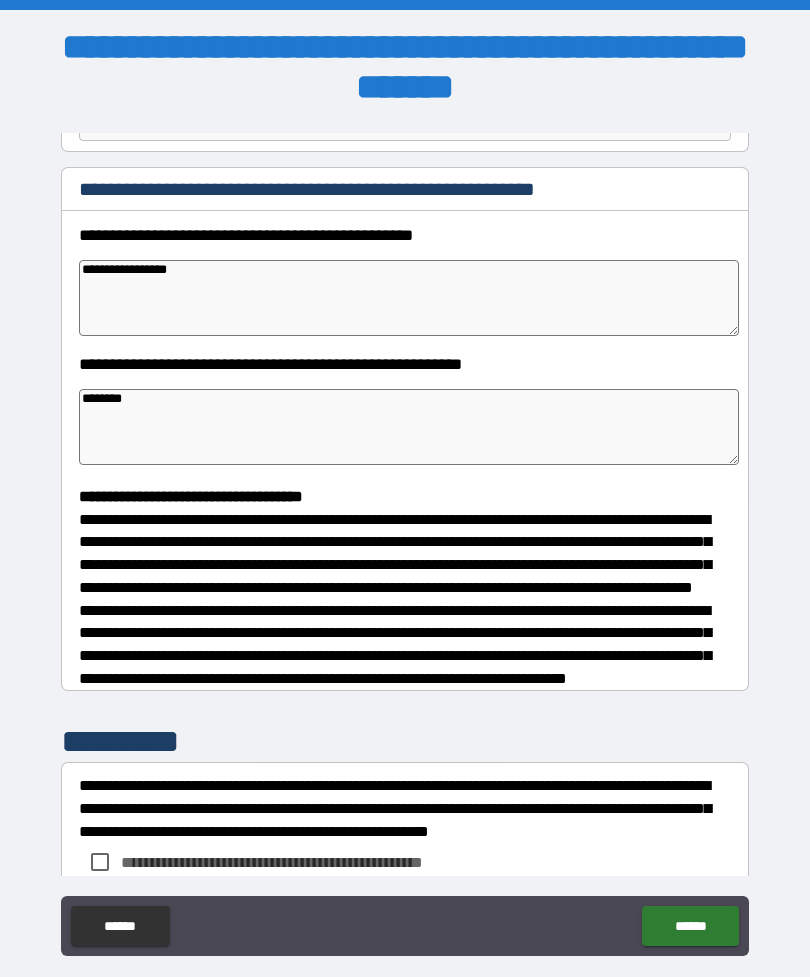 type on "*" 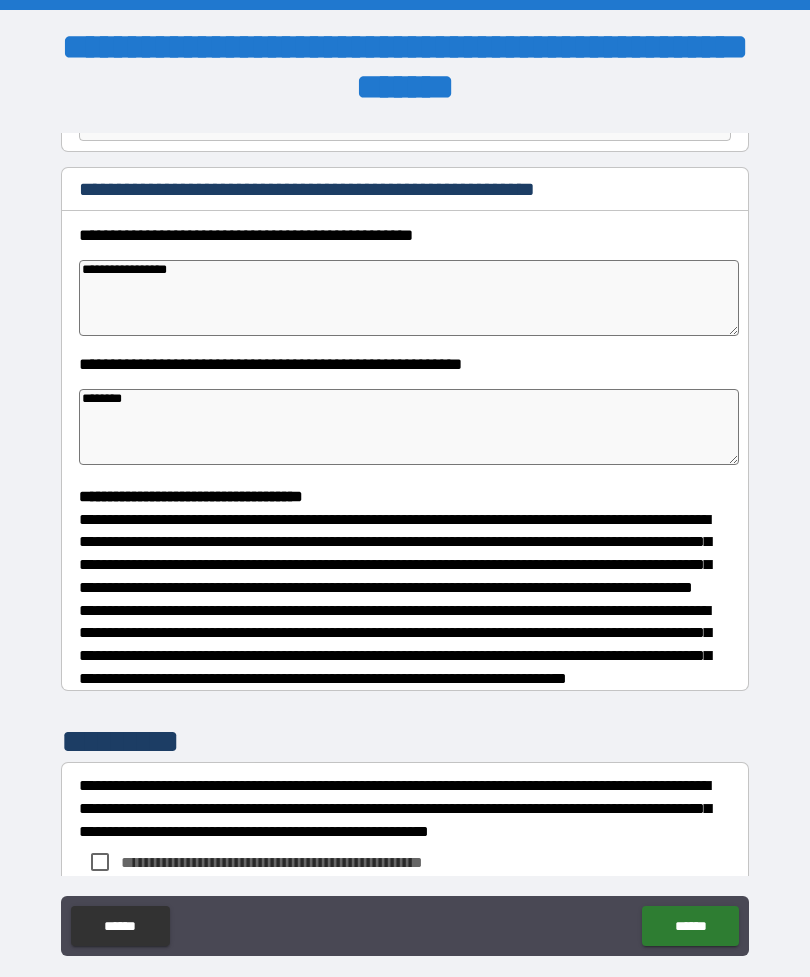 type on "*" 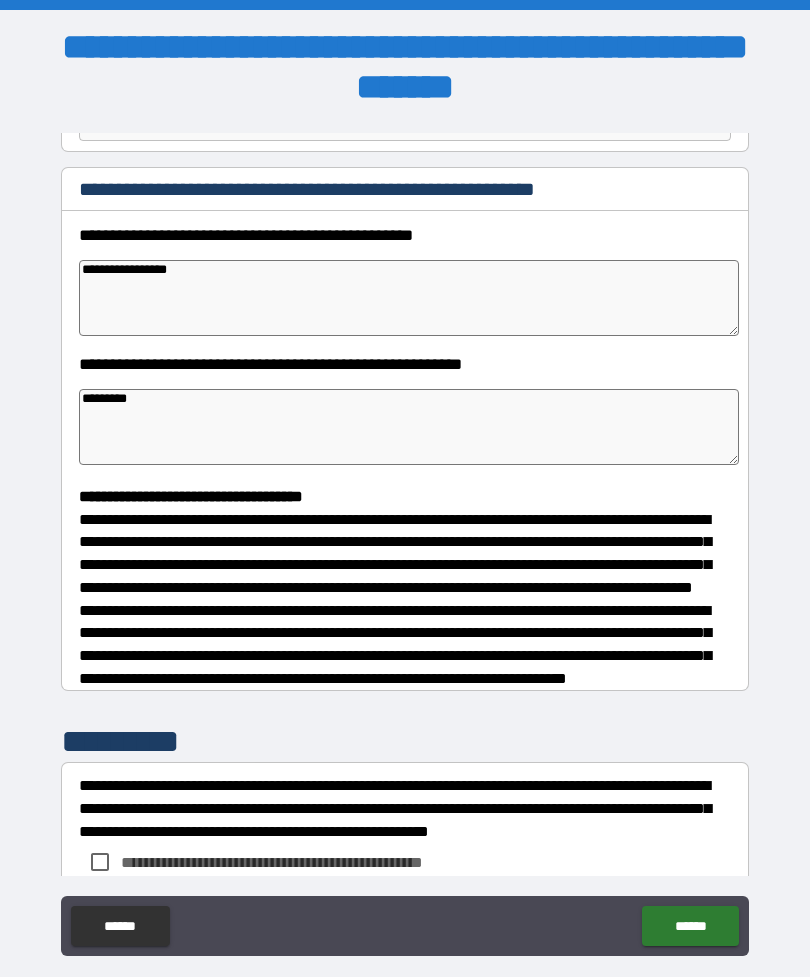 type on "*" 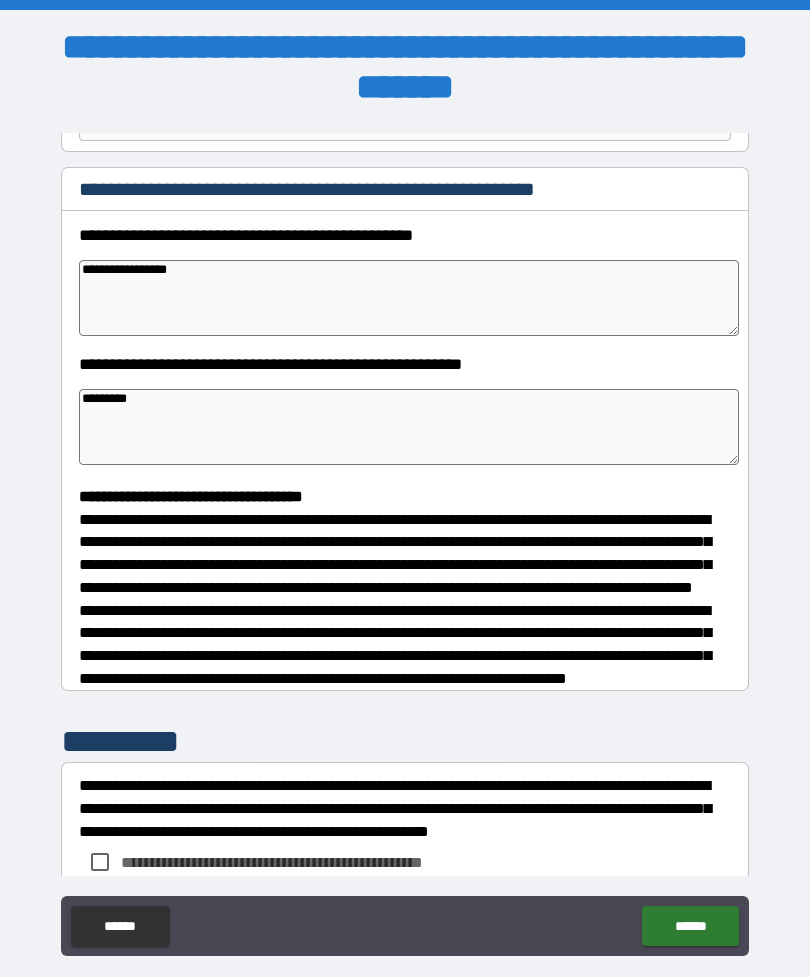 type on "*" 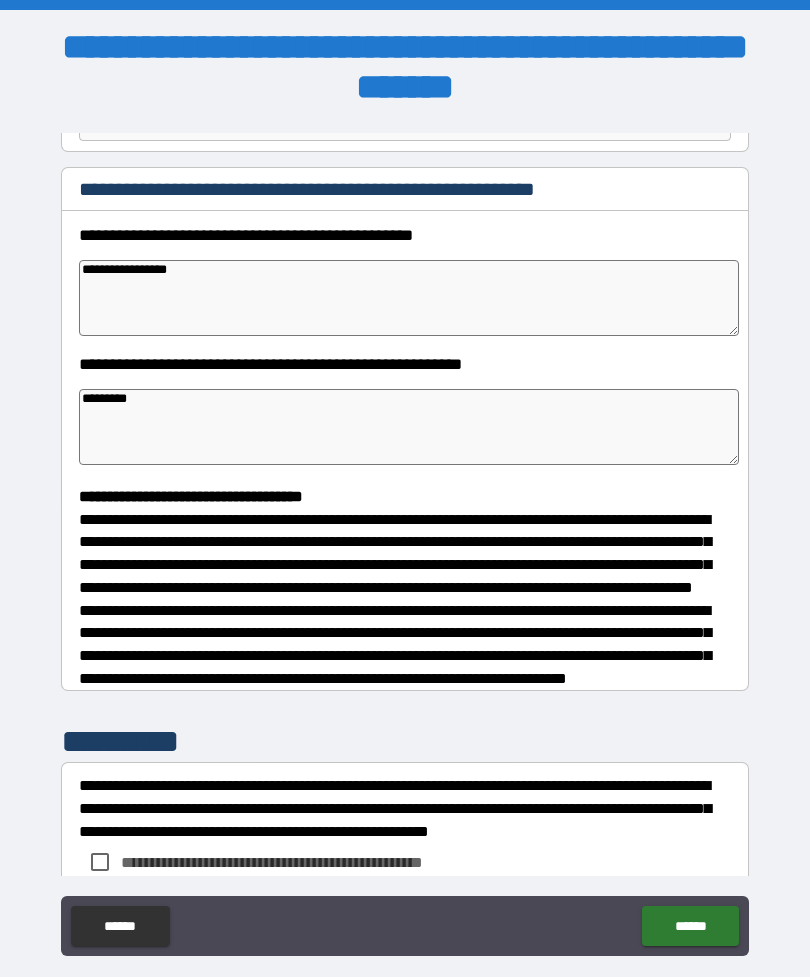 type on "*" 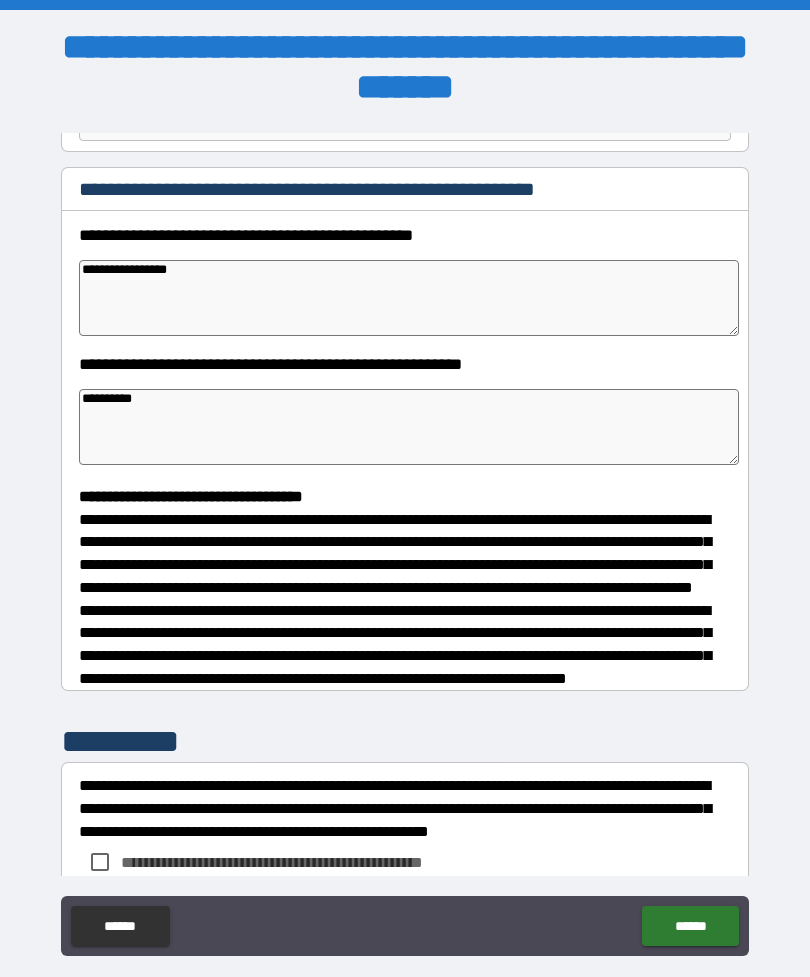 type on "*" 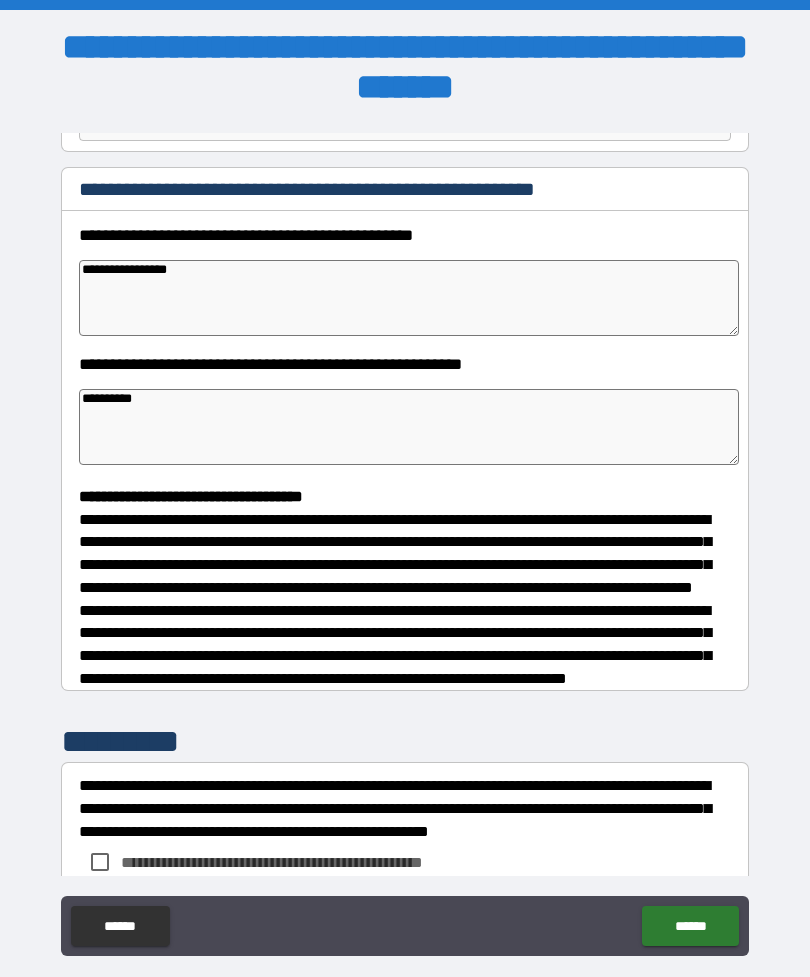 type on "*" 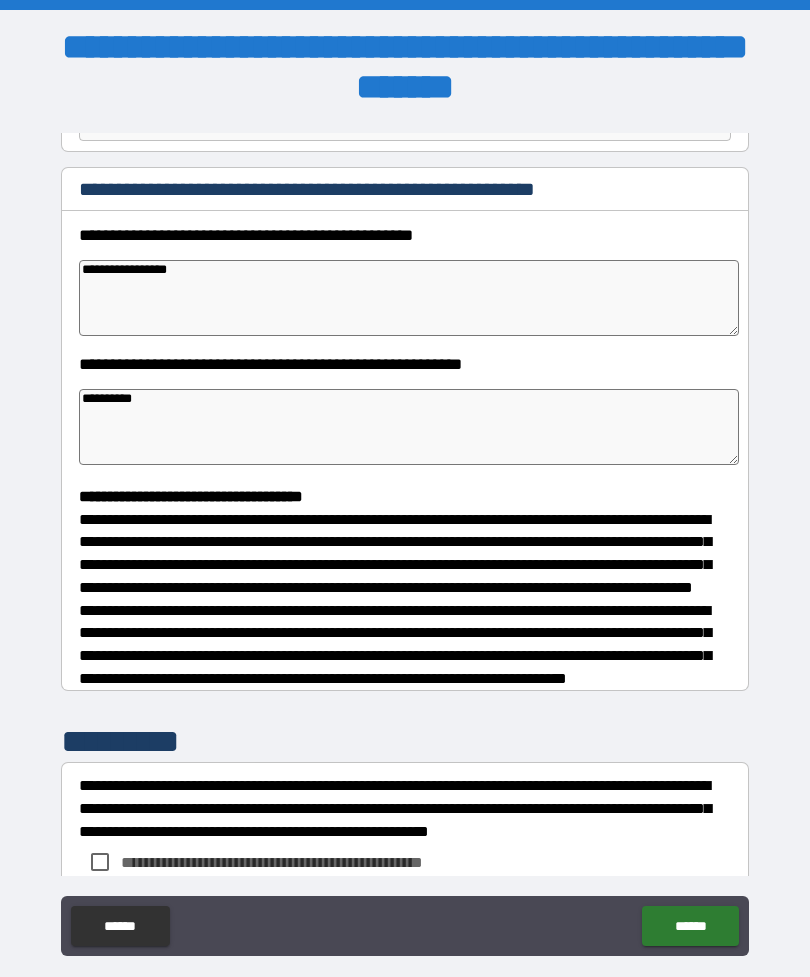 type on "*" 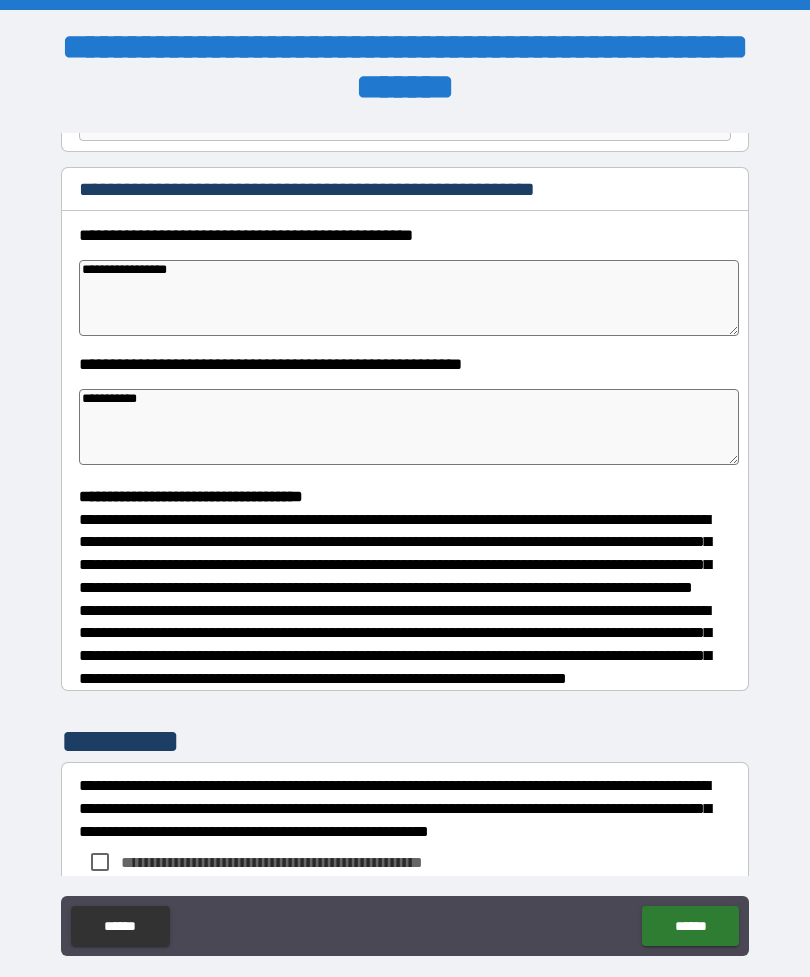type on "*" 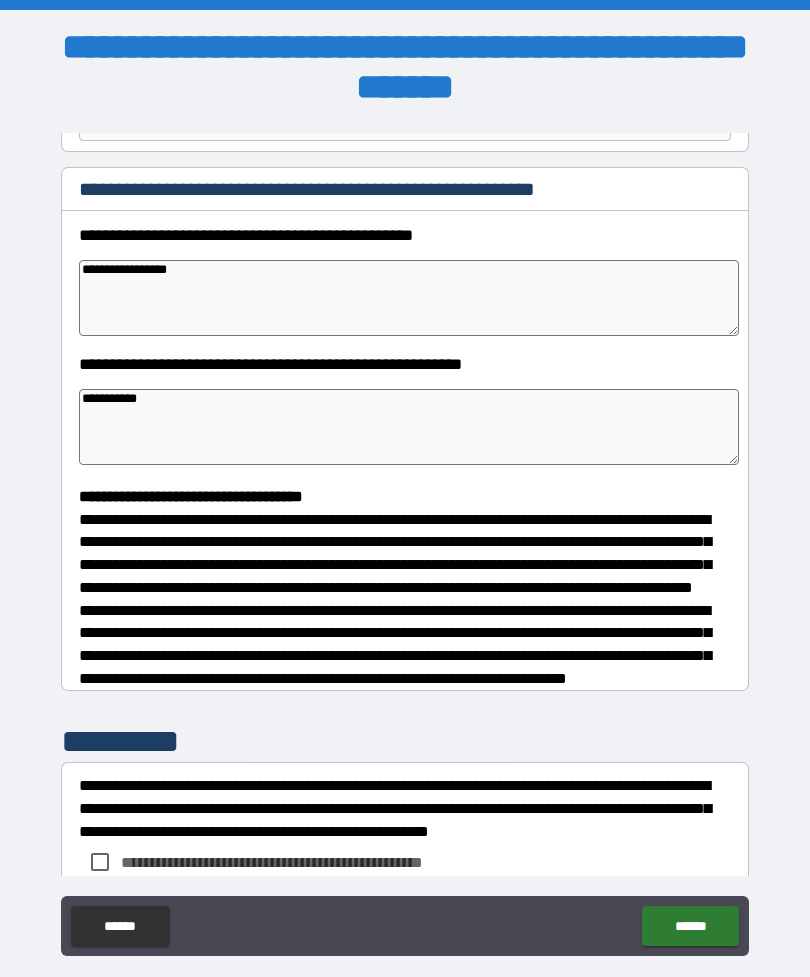type on "*" 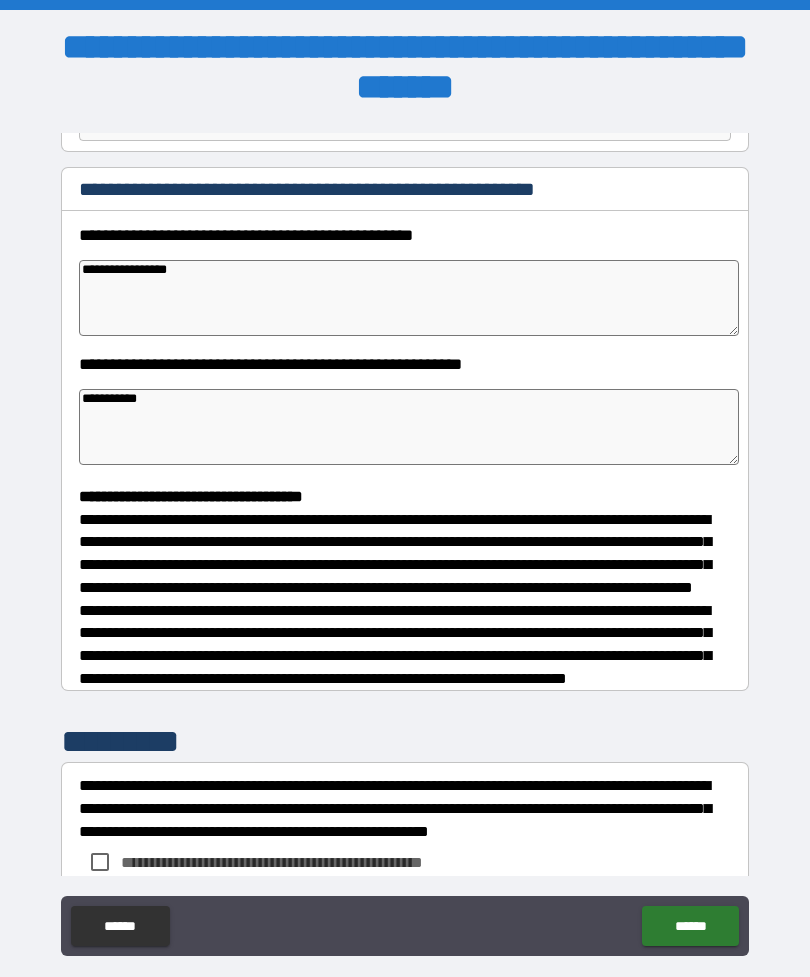 type on "*" 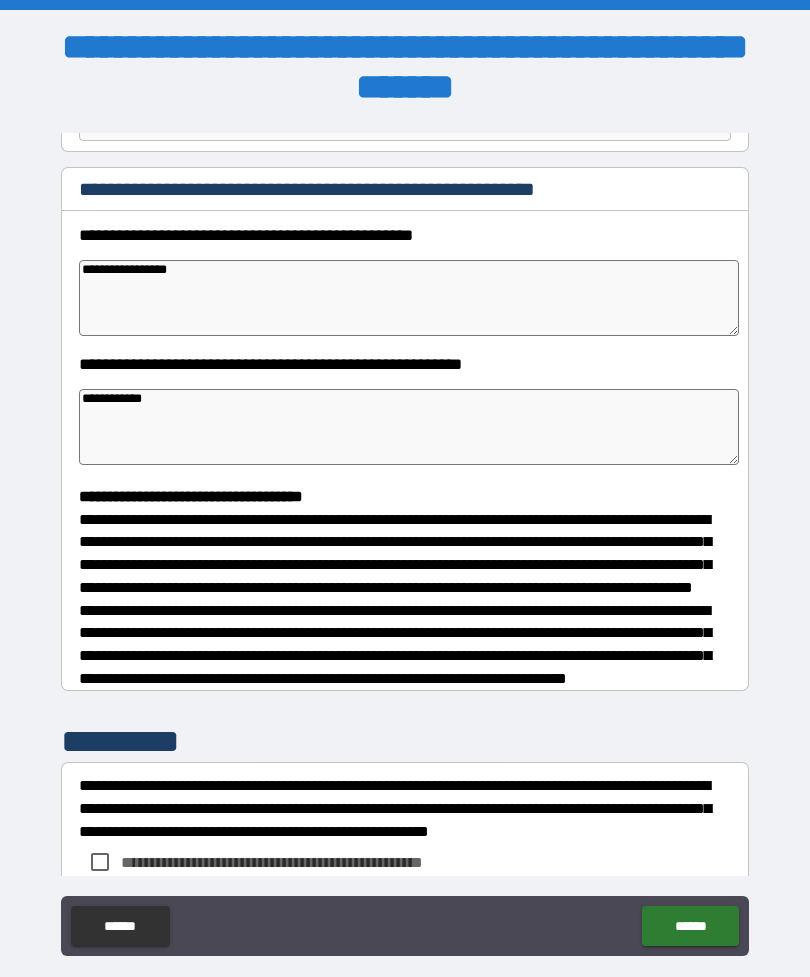 type on "*" 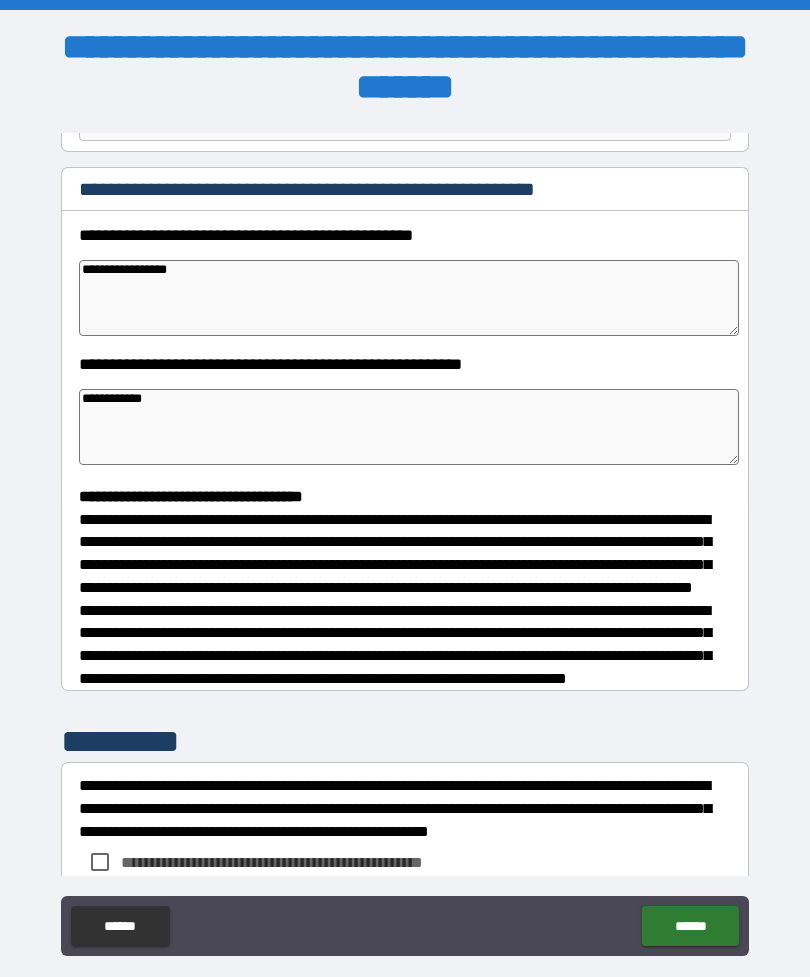 type on "**********" 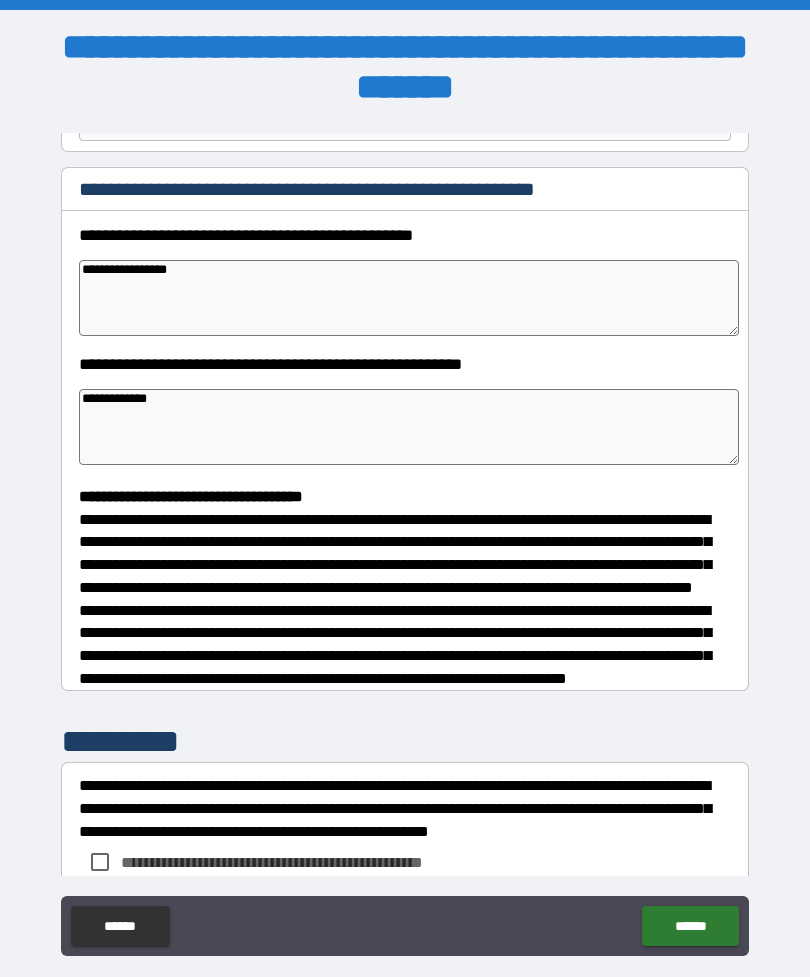 type on "*" 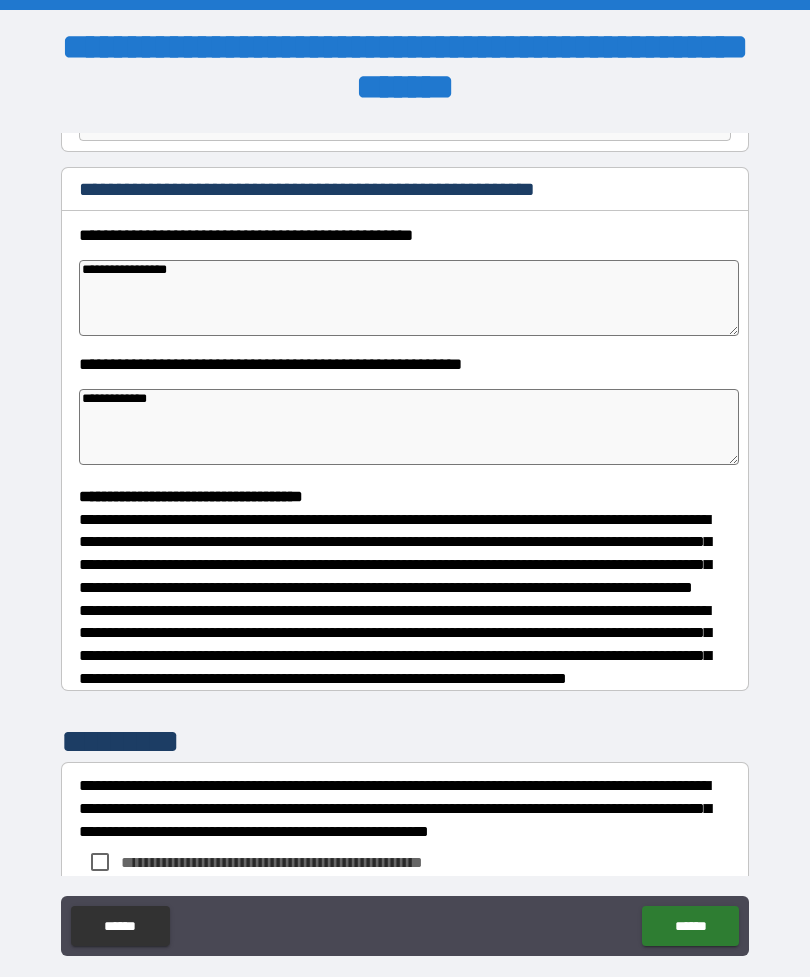 type on "*" 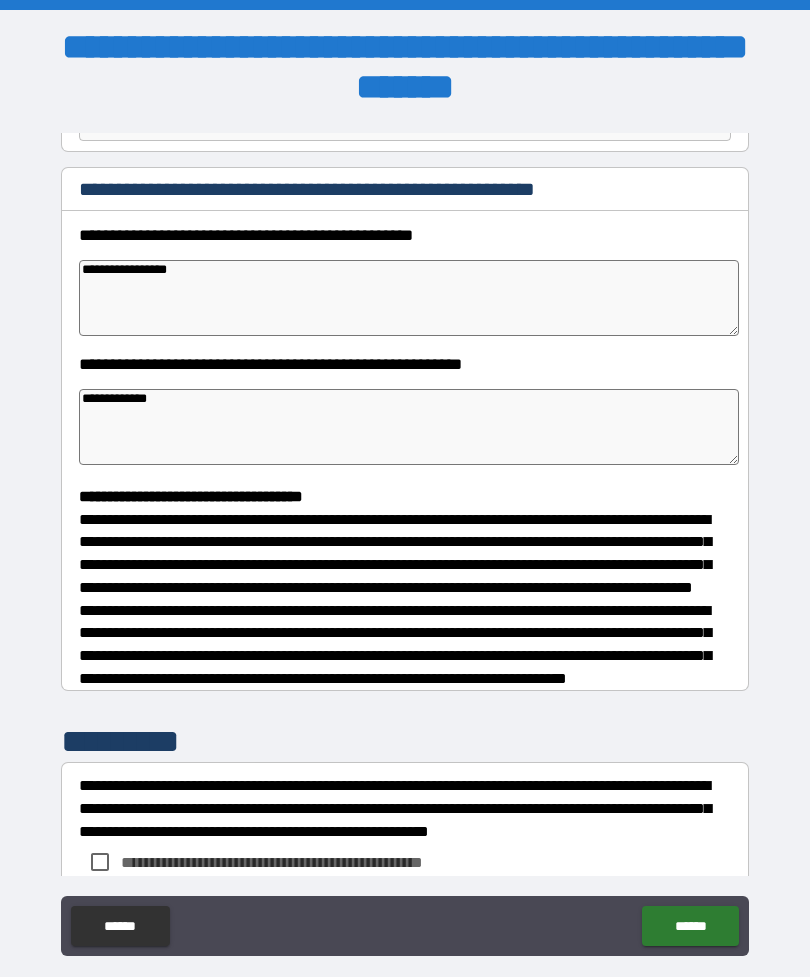 type on "*" 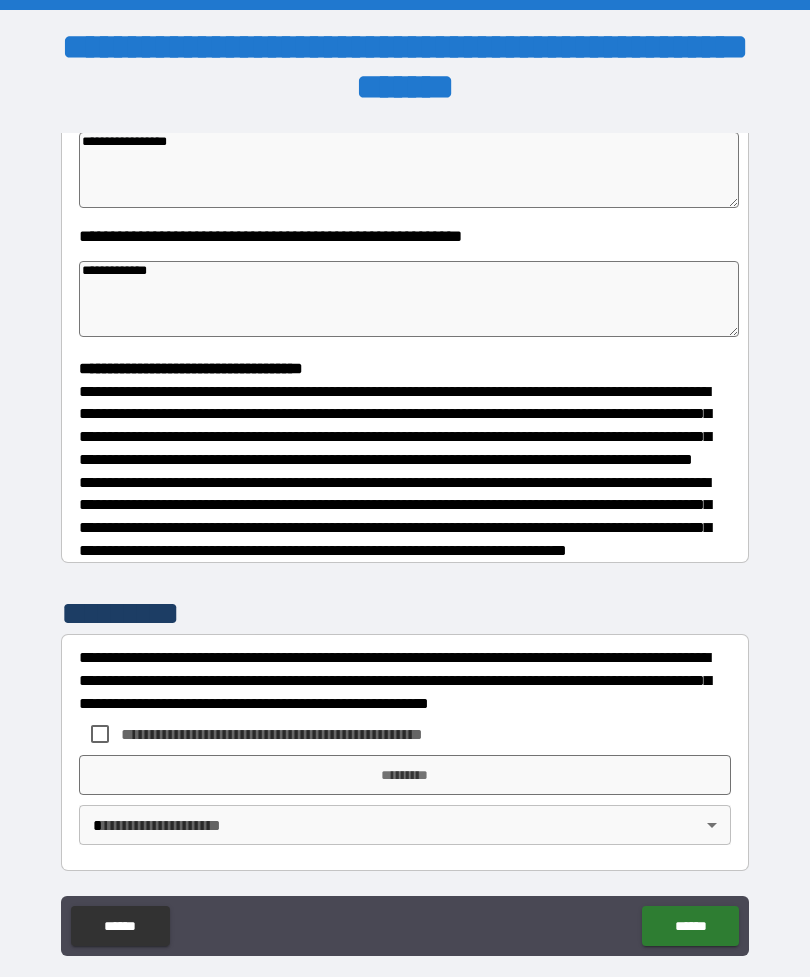 scroll, scrollTop: 391, scrollLeft: 0, axis: vertical 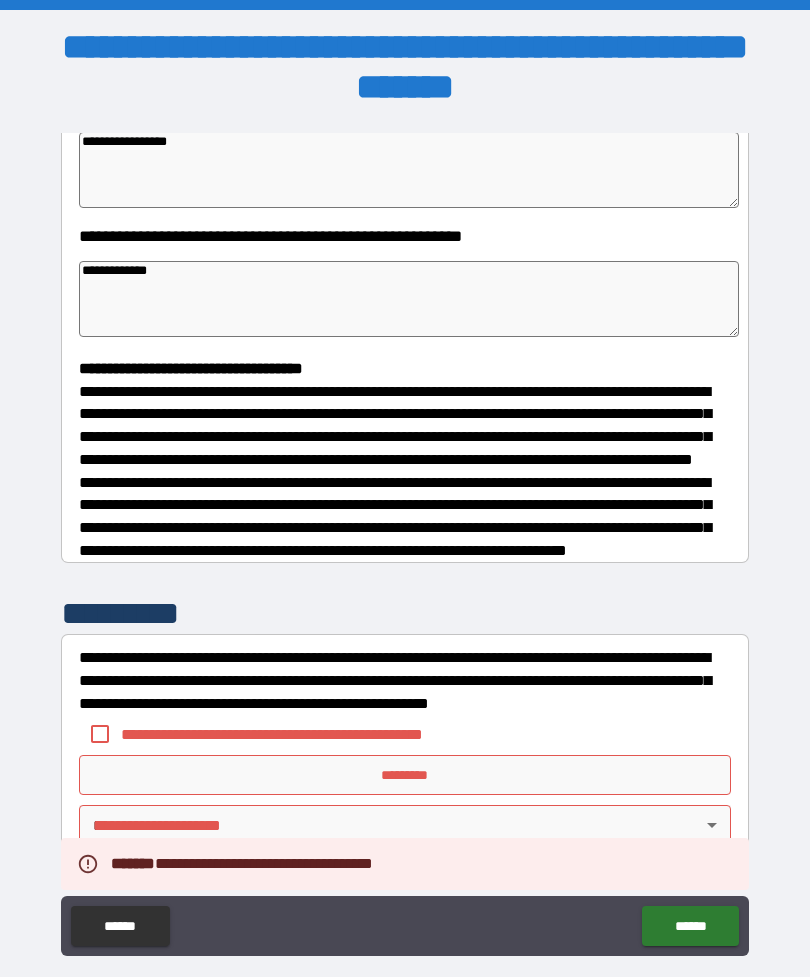 type on "*" 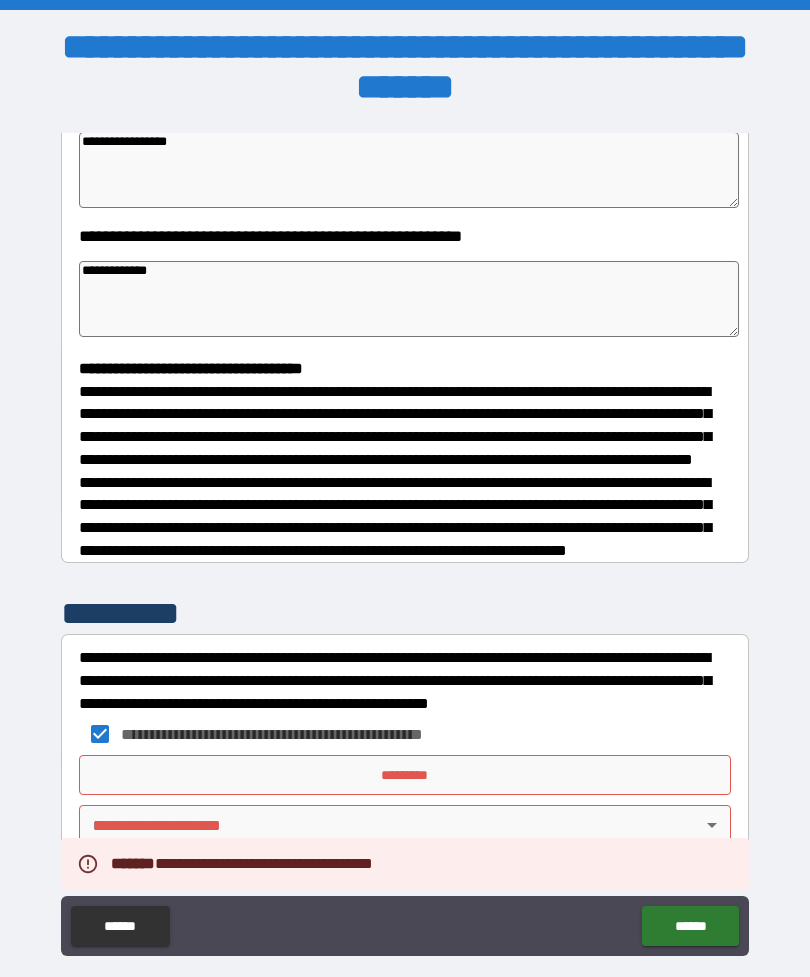 type on "*" 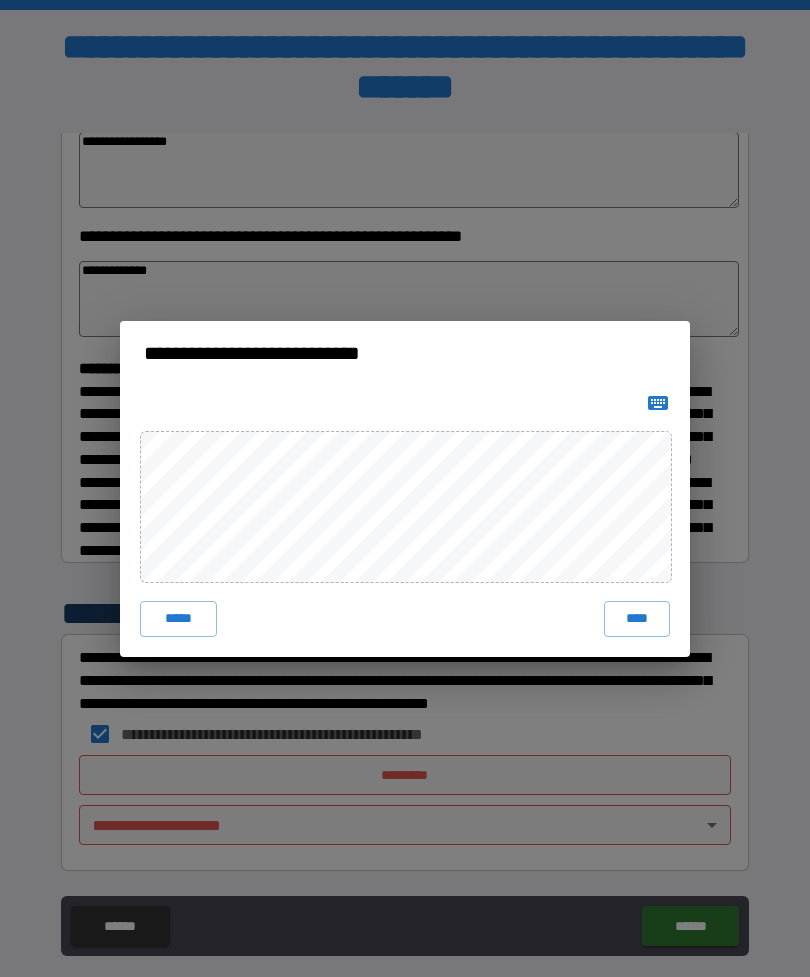 click on "****" at bounding box center [637, 619] 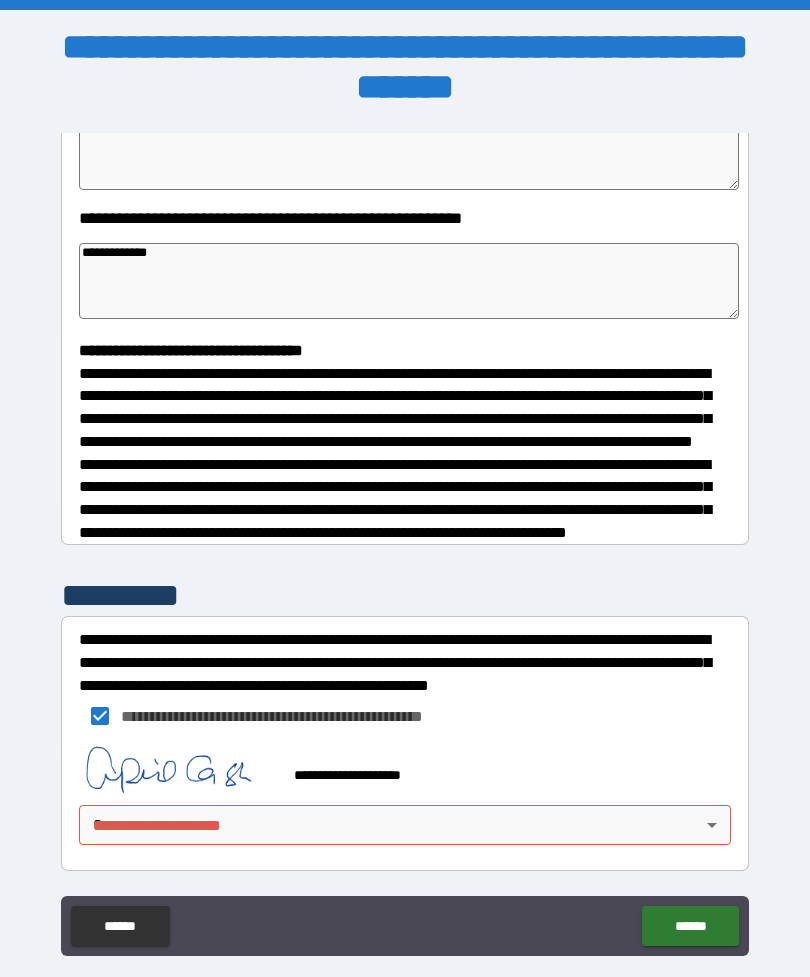 type on "*" 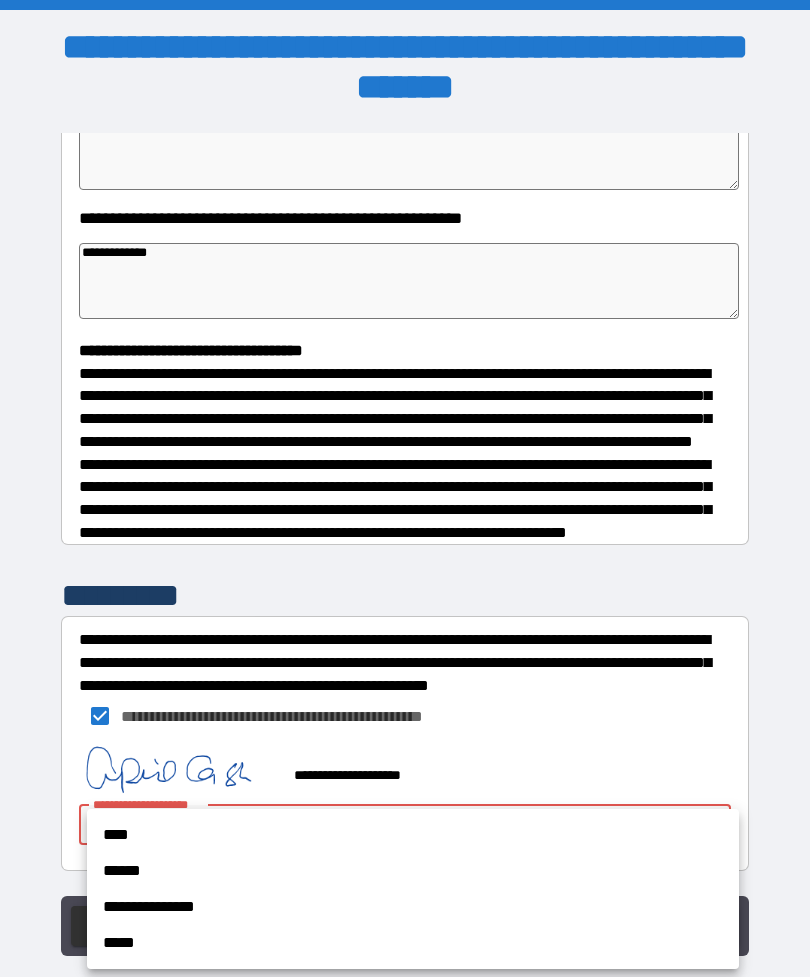 click on "****" at bounding box center [413, 835] 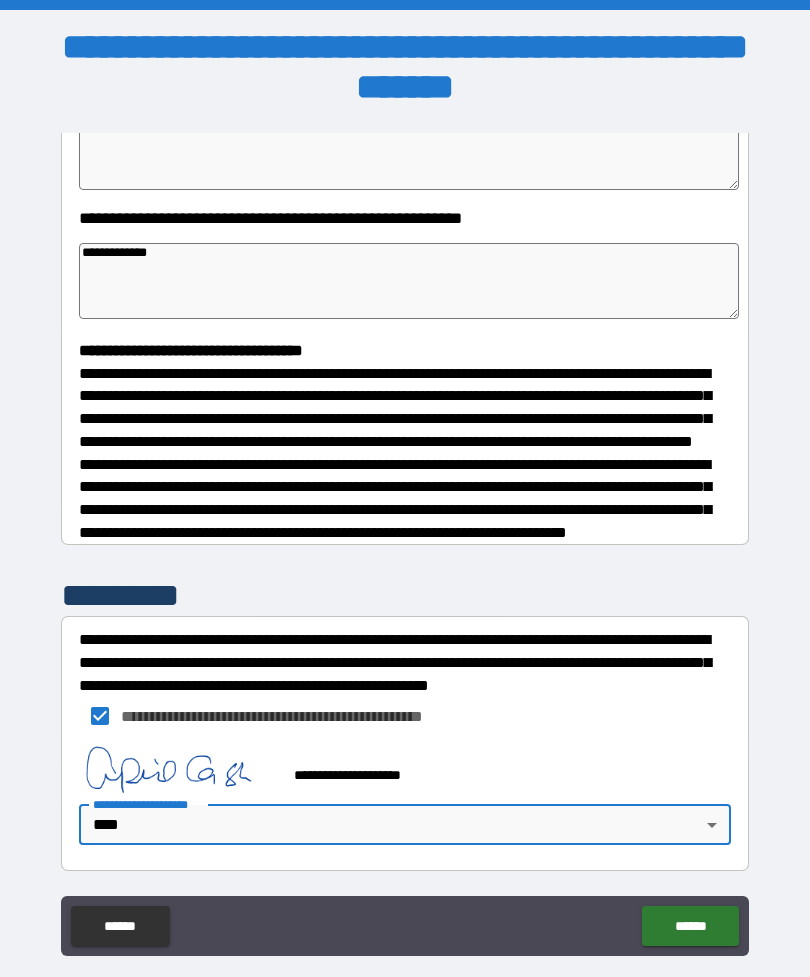 type on "*" 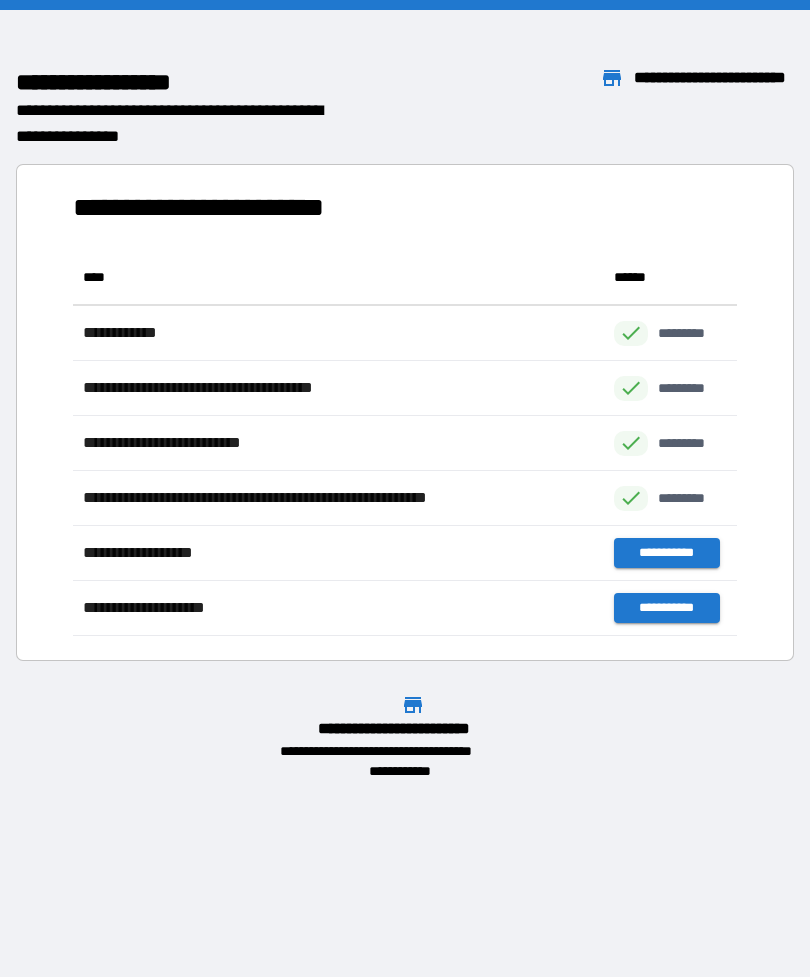 scroll, scrollTop: 1, scrollLeft: 1, axis: both 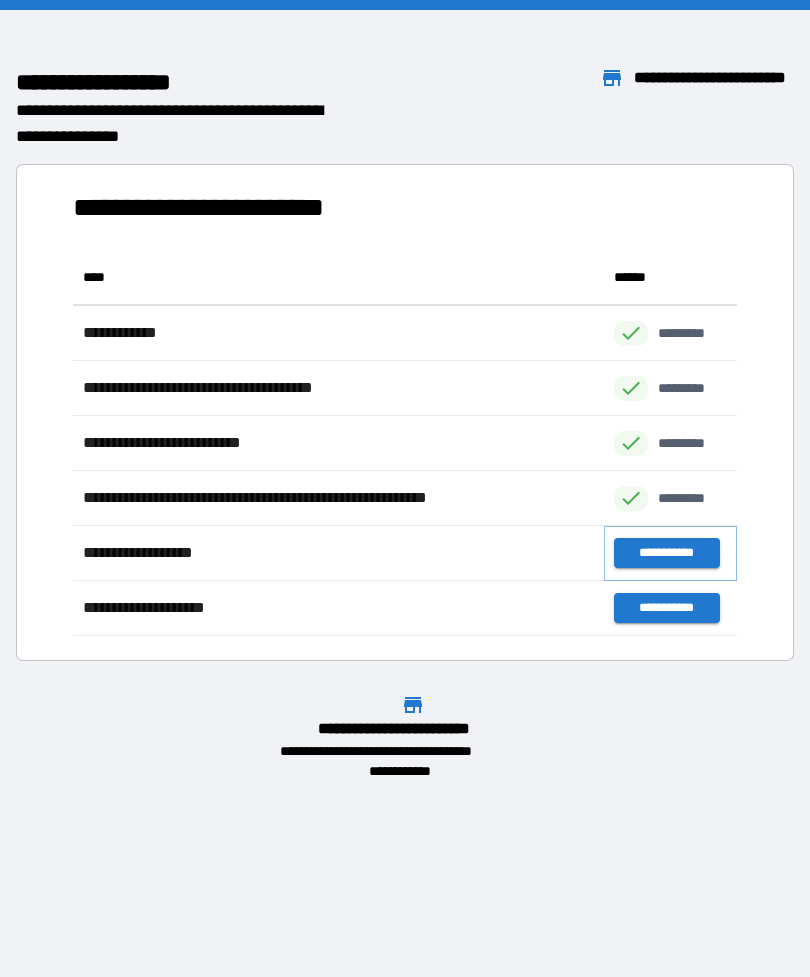 click on "**********" at bounding box center [666, 553] 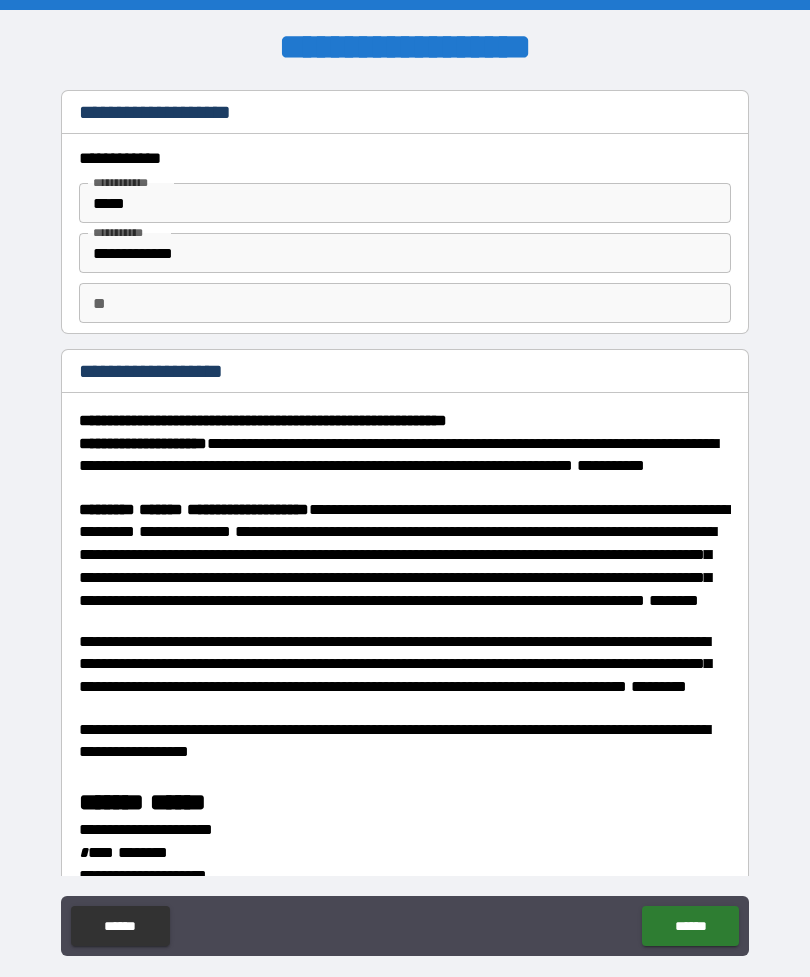 click on "** **" at bounding box center (405, 303) 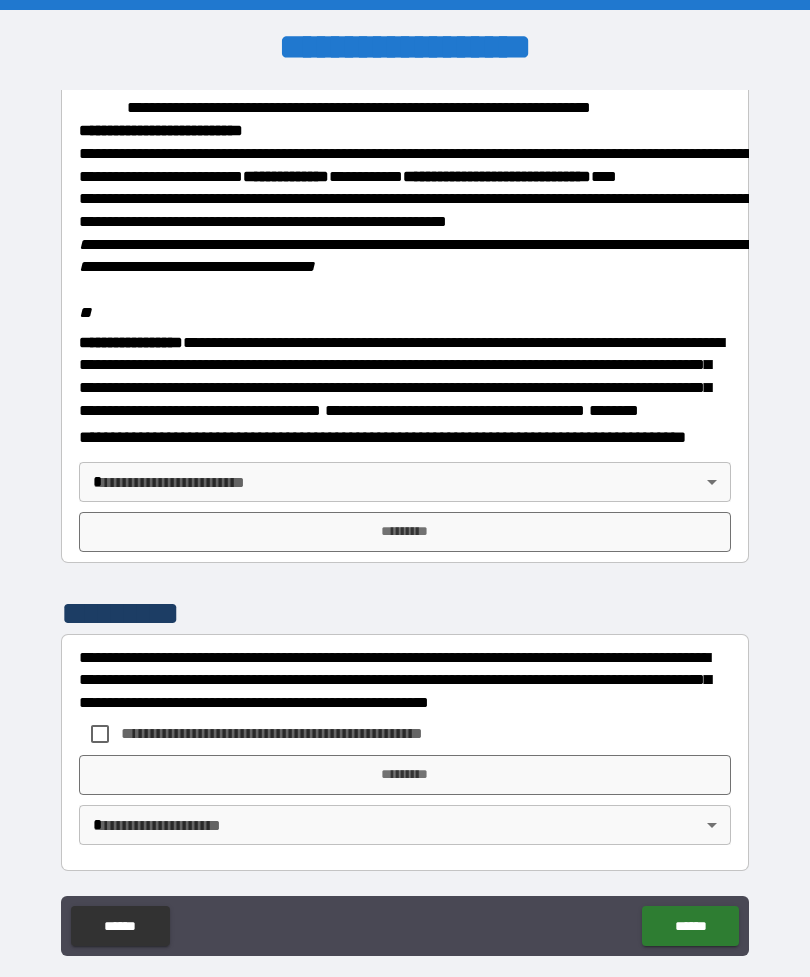 scroll, scrollTop: 2345, scrollLeft: 0, axis: vertical 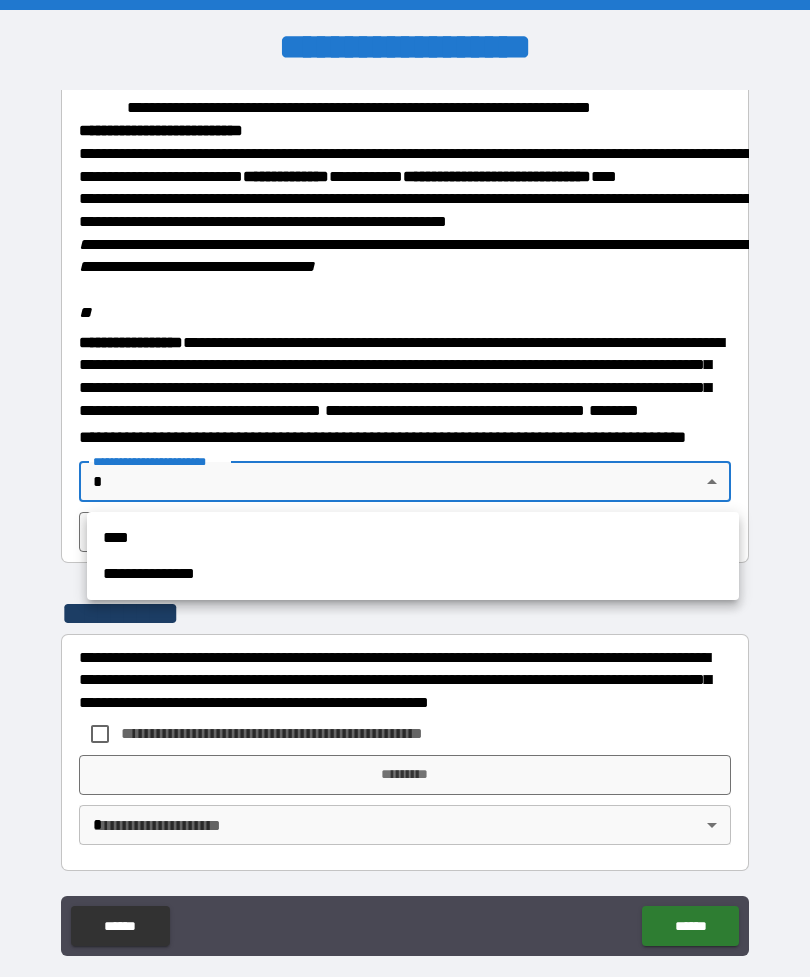 click on "****" at bounding box center [413, 538] 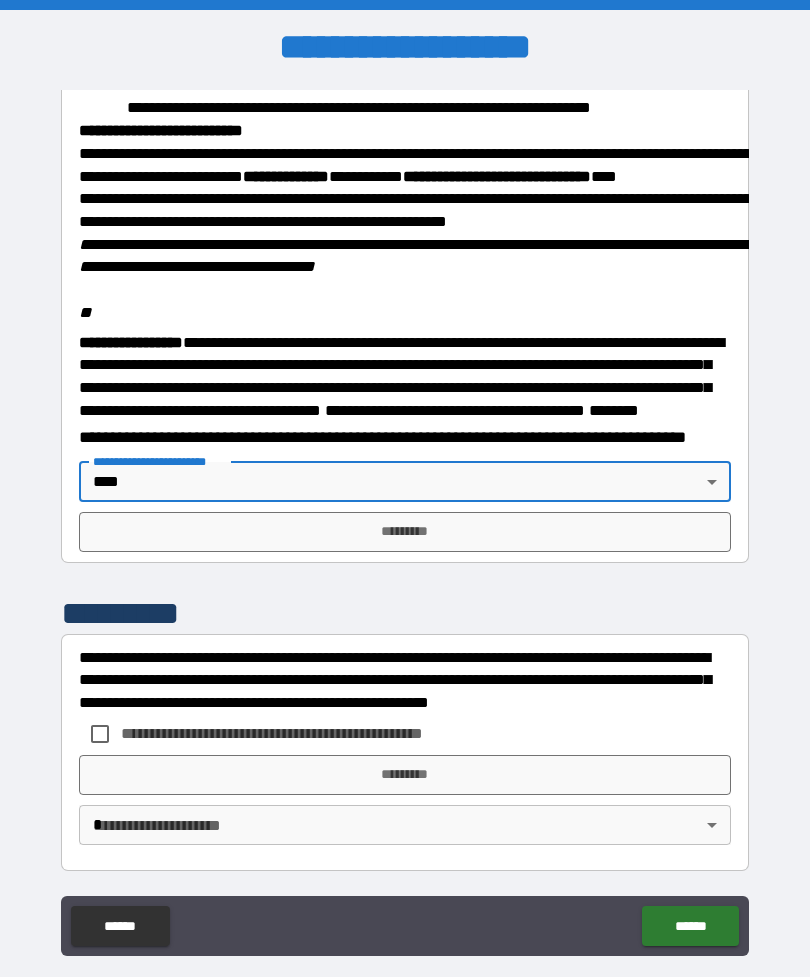 click on "*********" at bounding box center [405, 532] 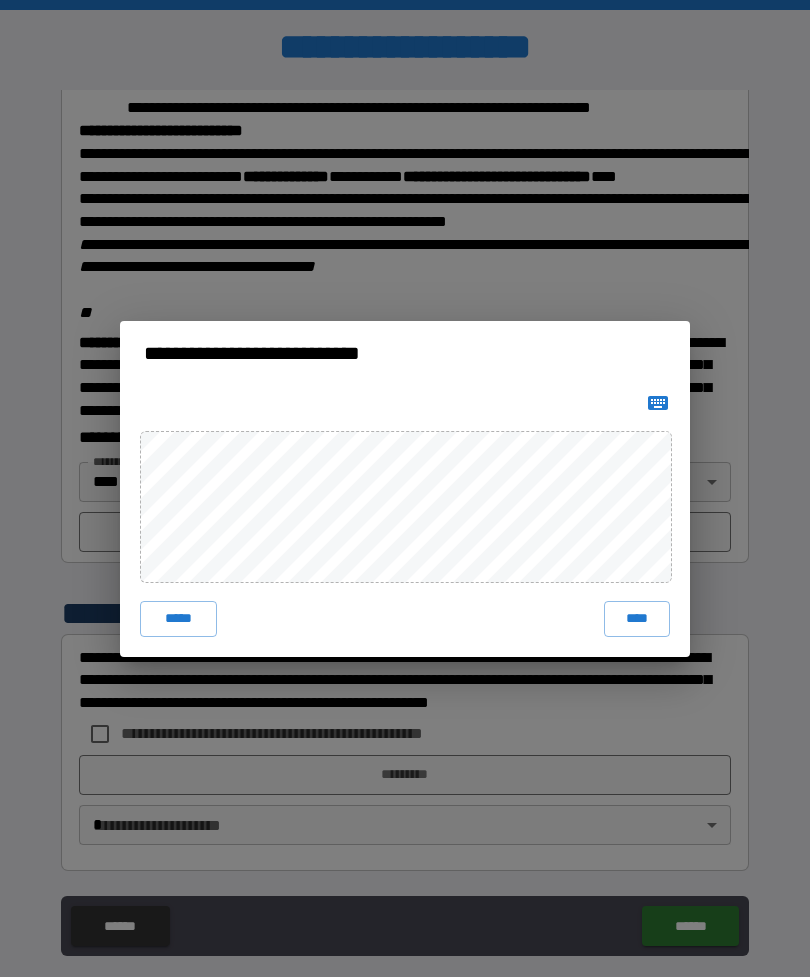 click on "****" at bounding box center [637, 619] 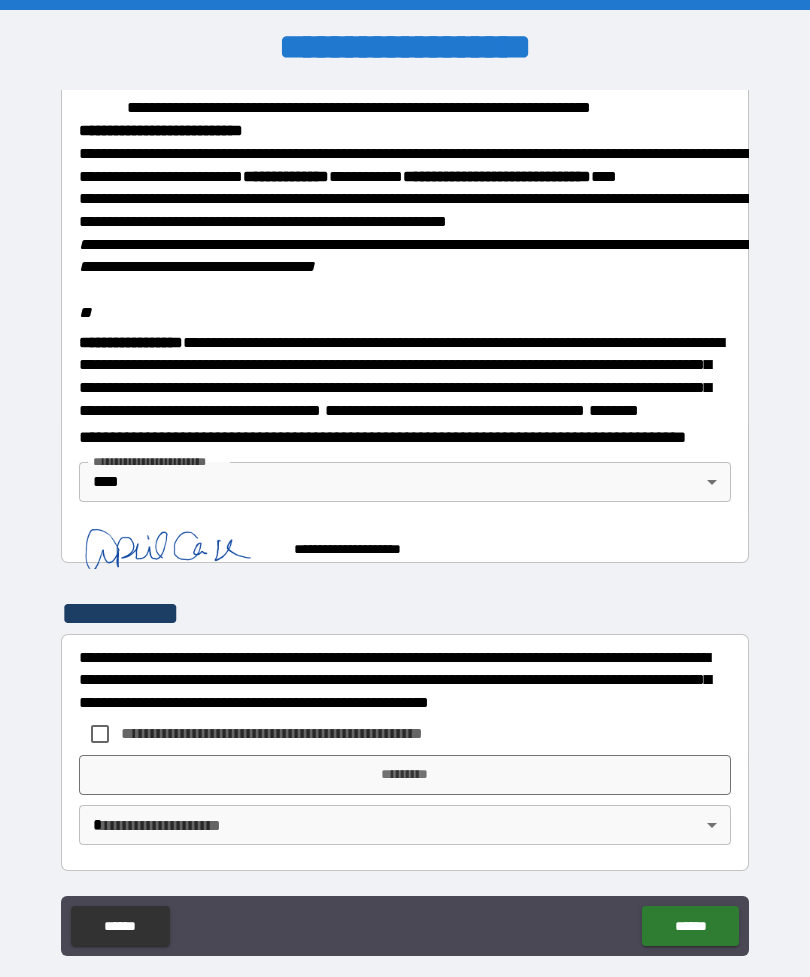 scroll, scrollTop: 2335, scrollLeft: 0, axis: vertical 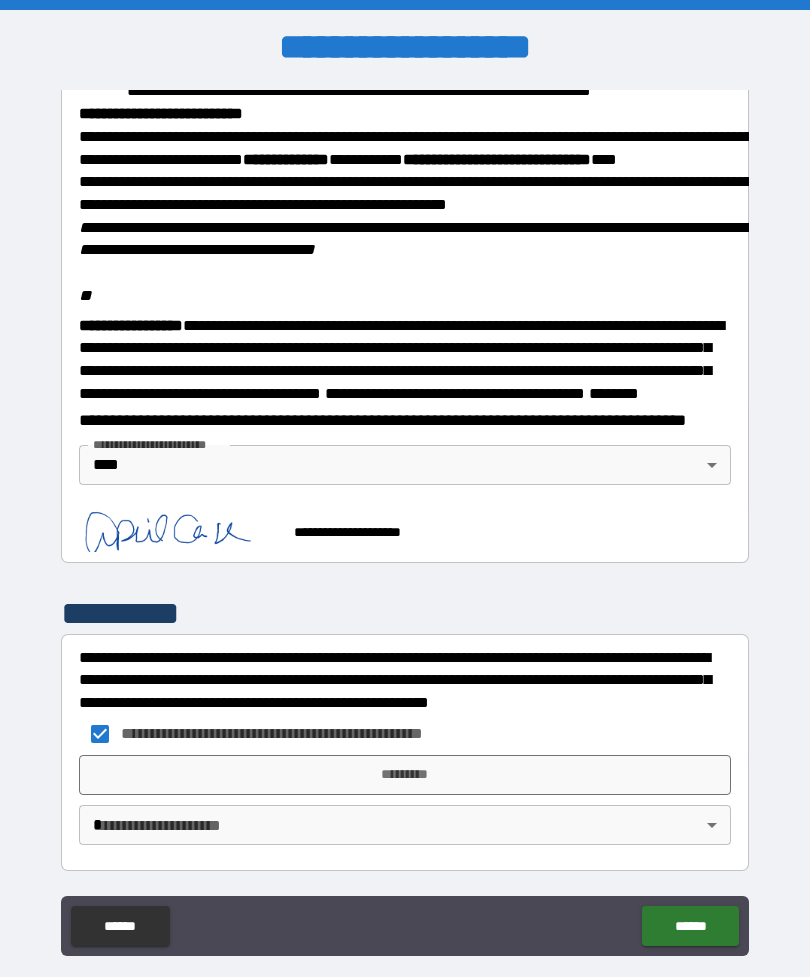 click on "*********" at bounding box center (405, 775) 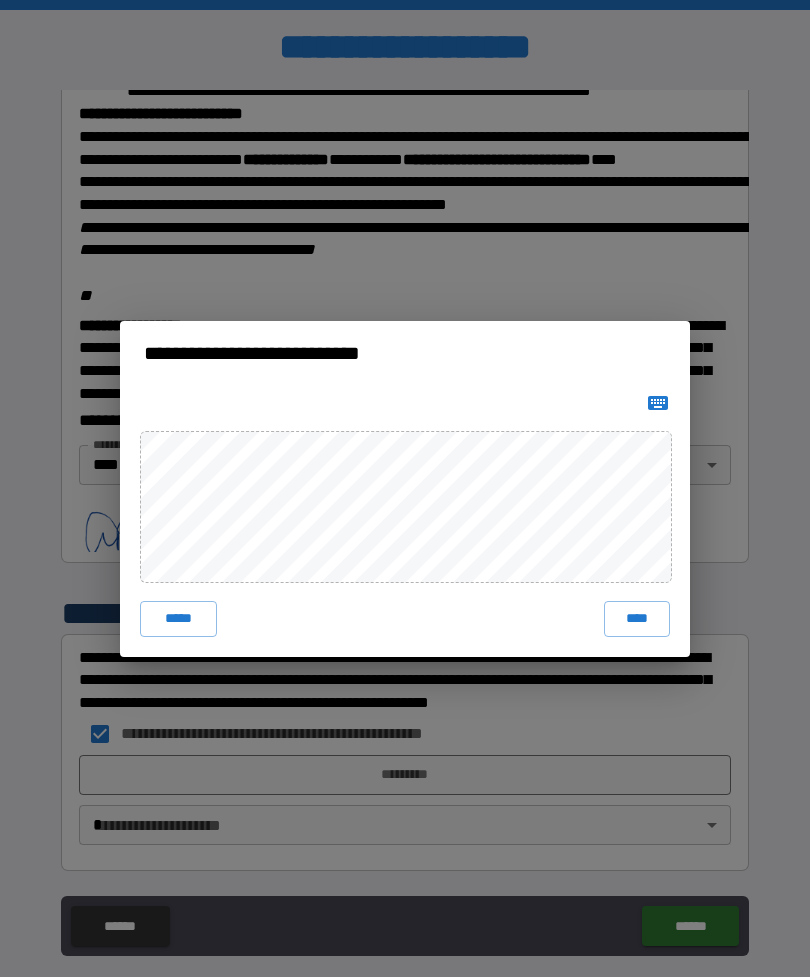 click on "****" at bounding box center (637, 619) 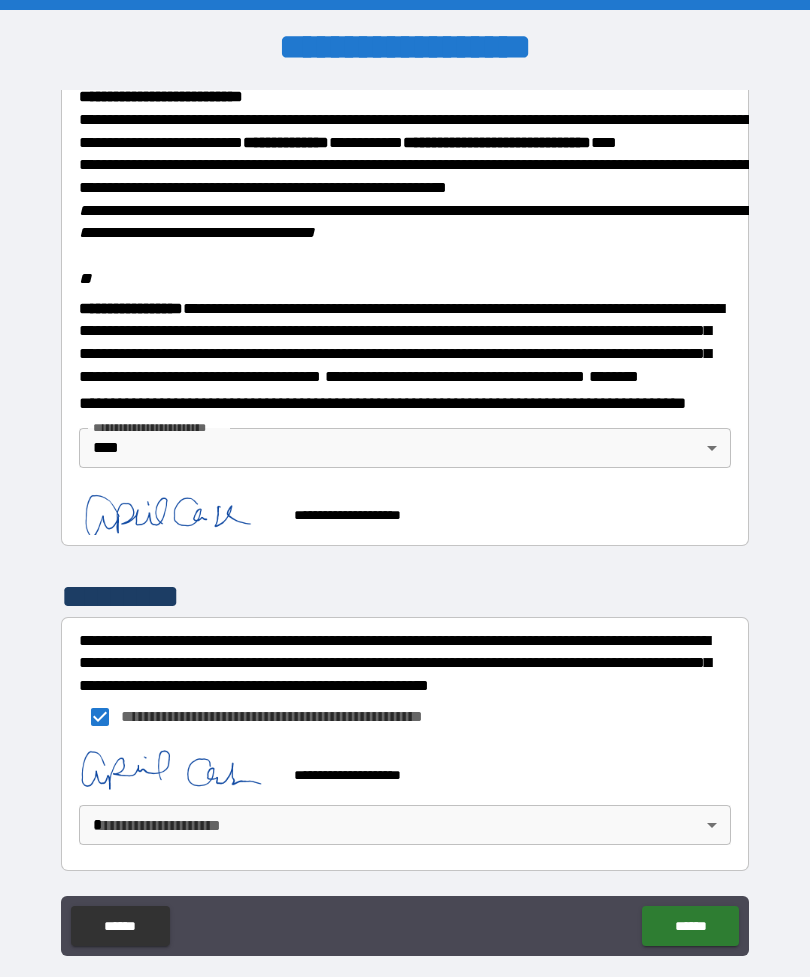 click on "**********" at bounding box center [405, 520] 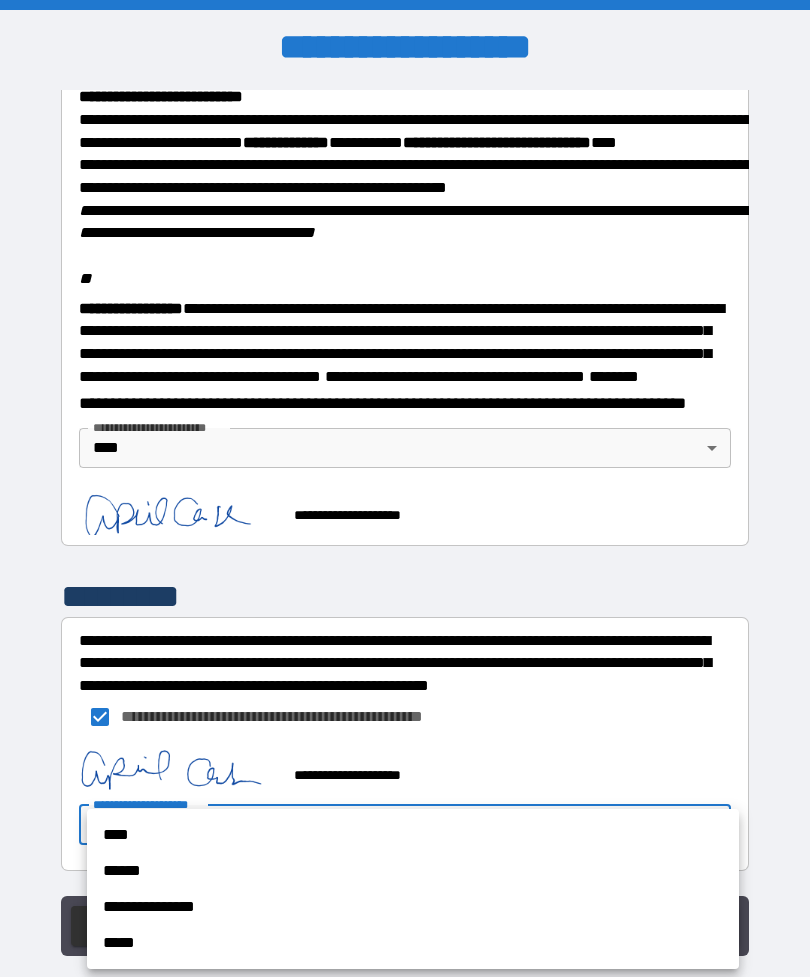 click on "****" at bounding box center (413, 835) 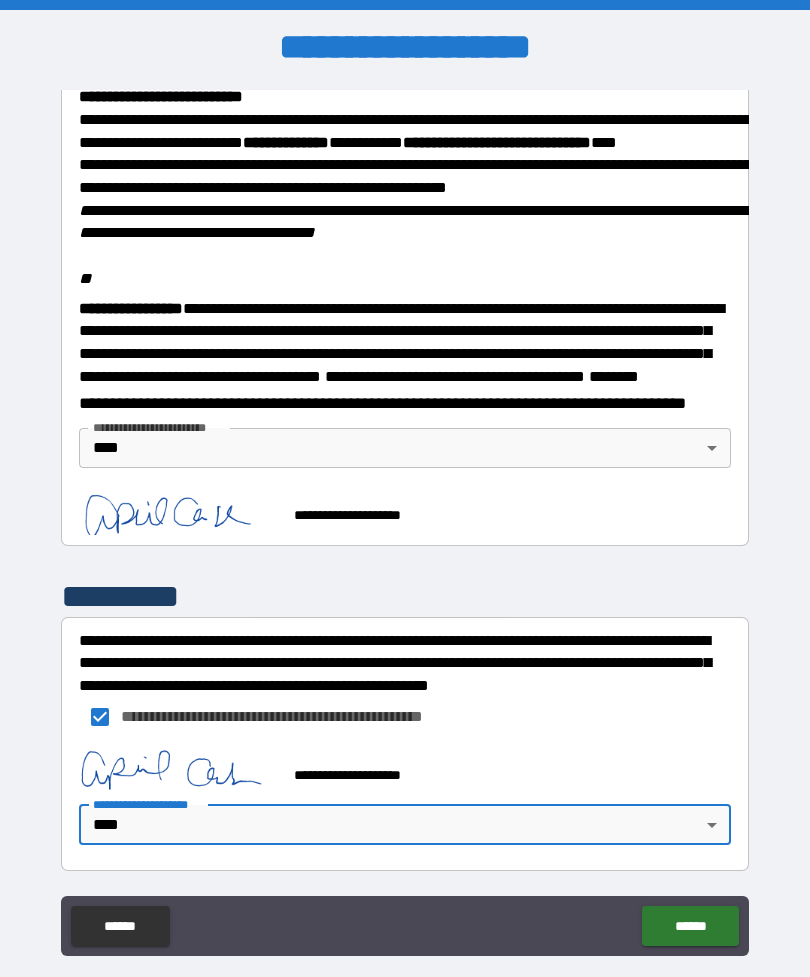 scroll, scrollTop: 0, scrollLeft: 0, axis: both 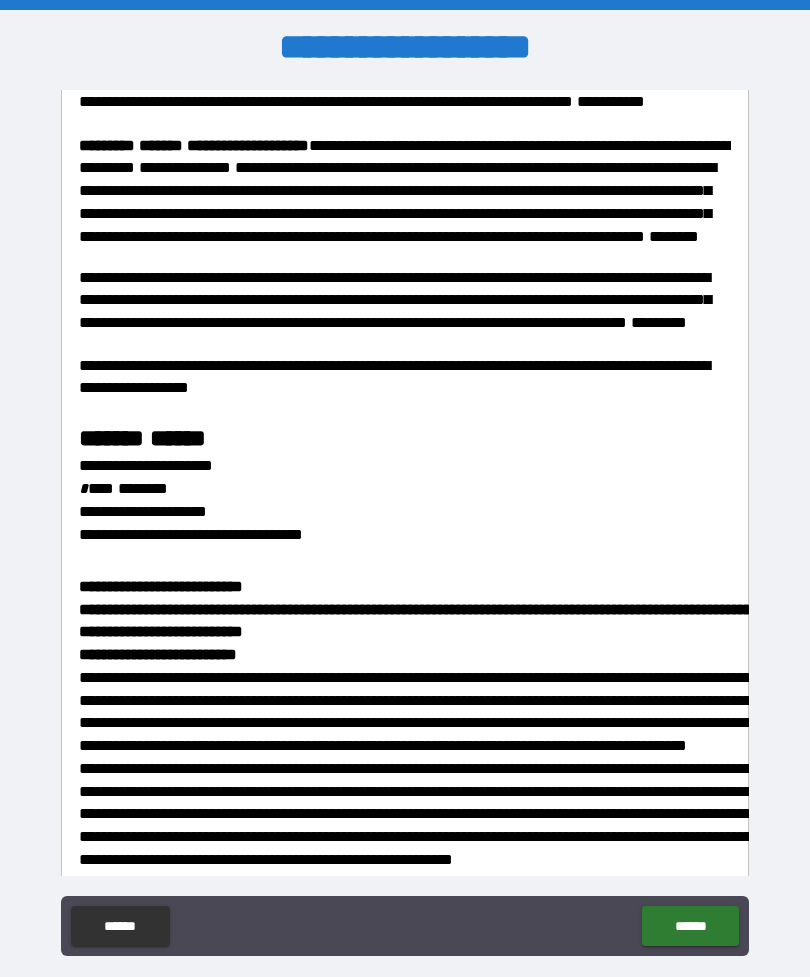 click on "******" at bounding box center [690, 926] 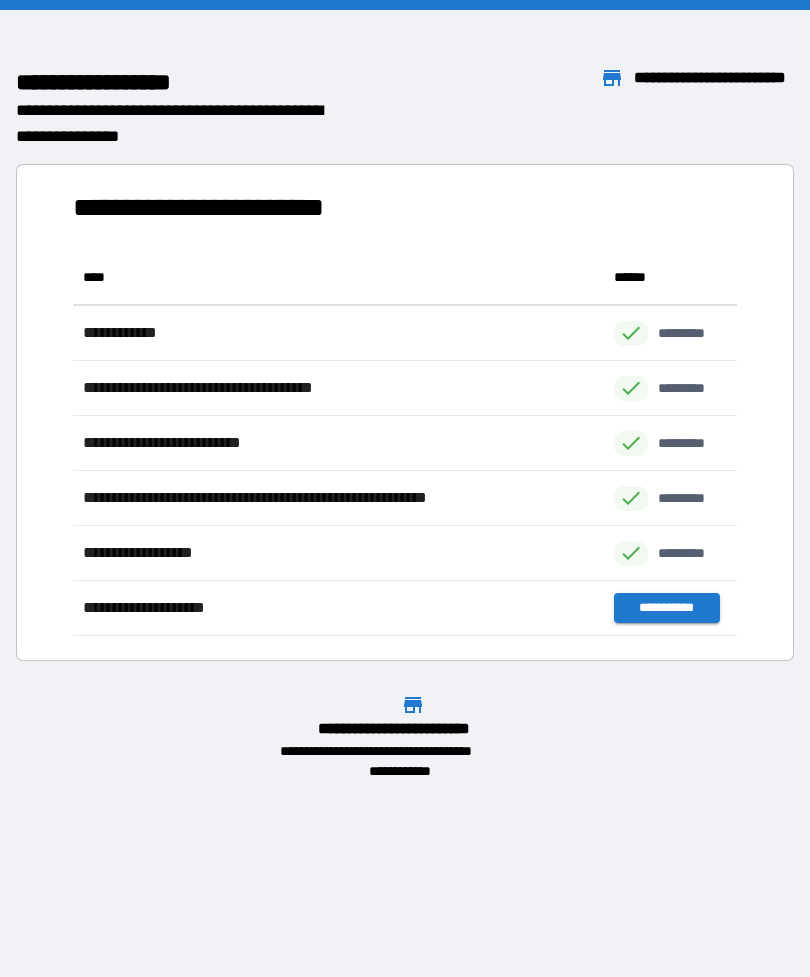 scroll, scrollTop: 1, scrollLeft: 1, axis: both 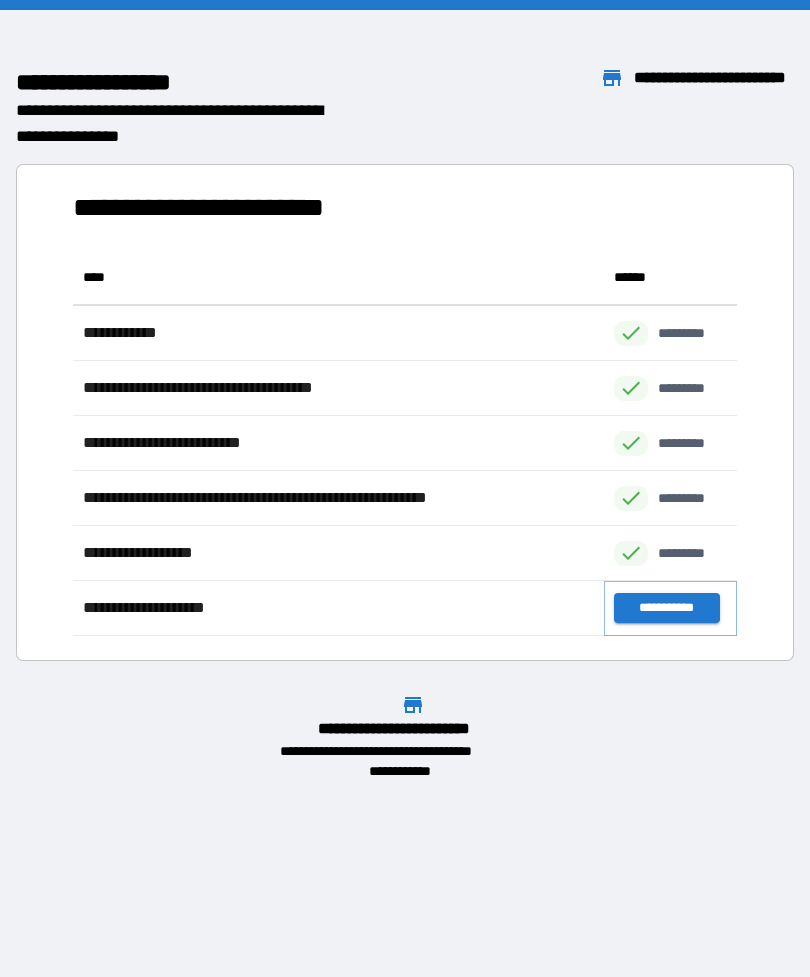 click on "**********" at bounding box center [666, 608] 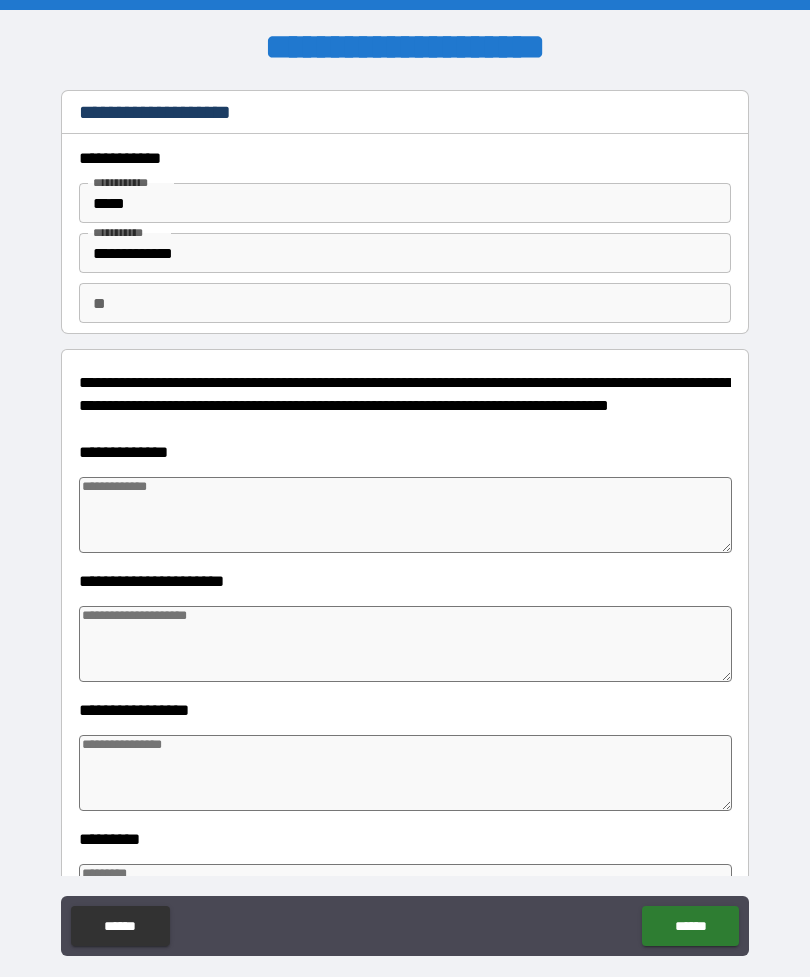 type on "*" 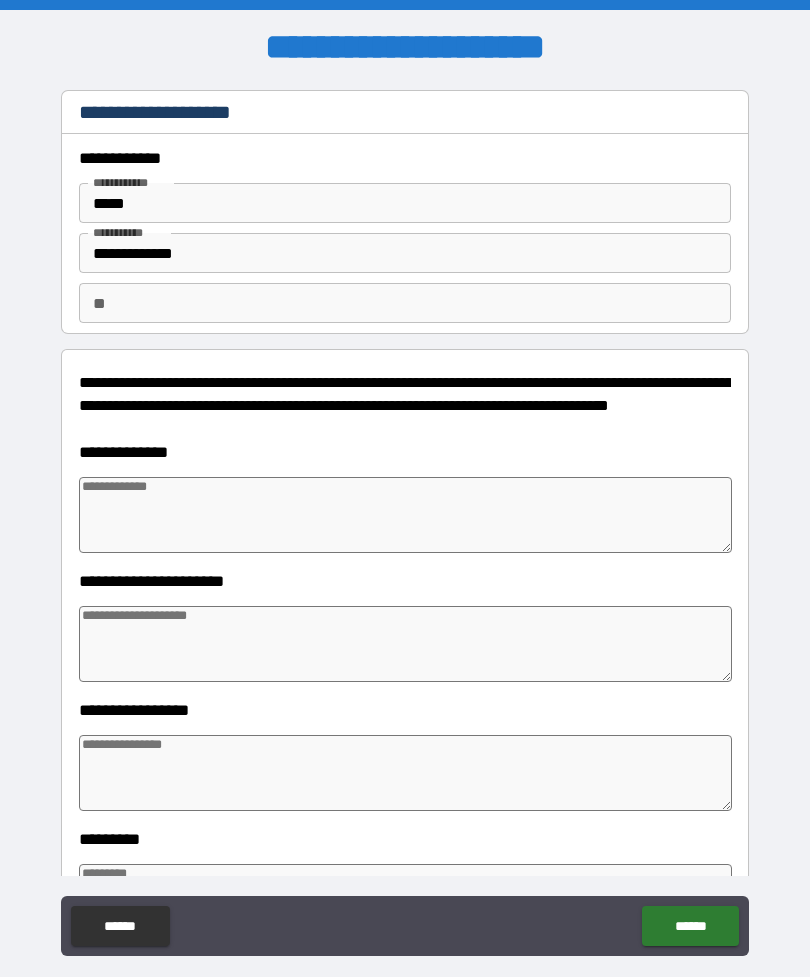type on "*" 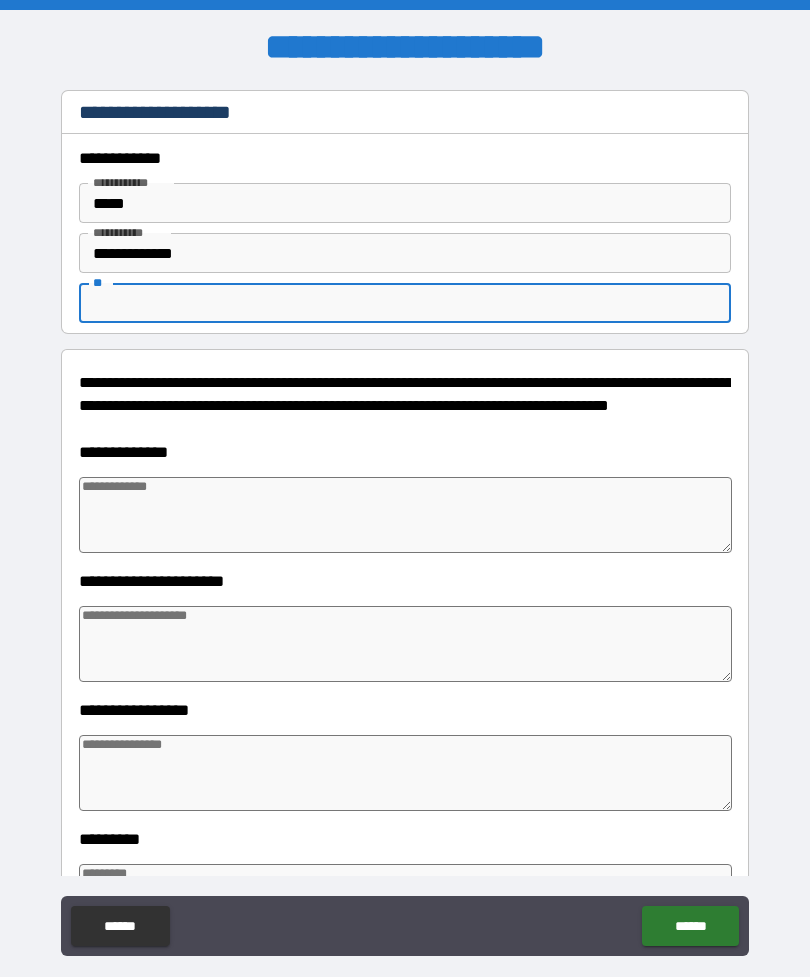 type on "*" 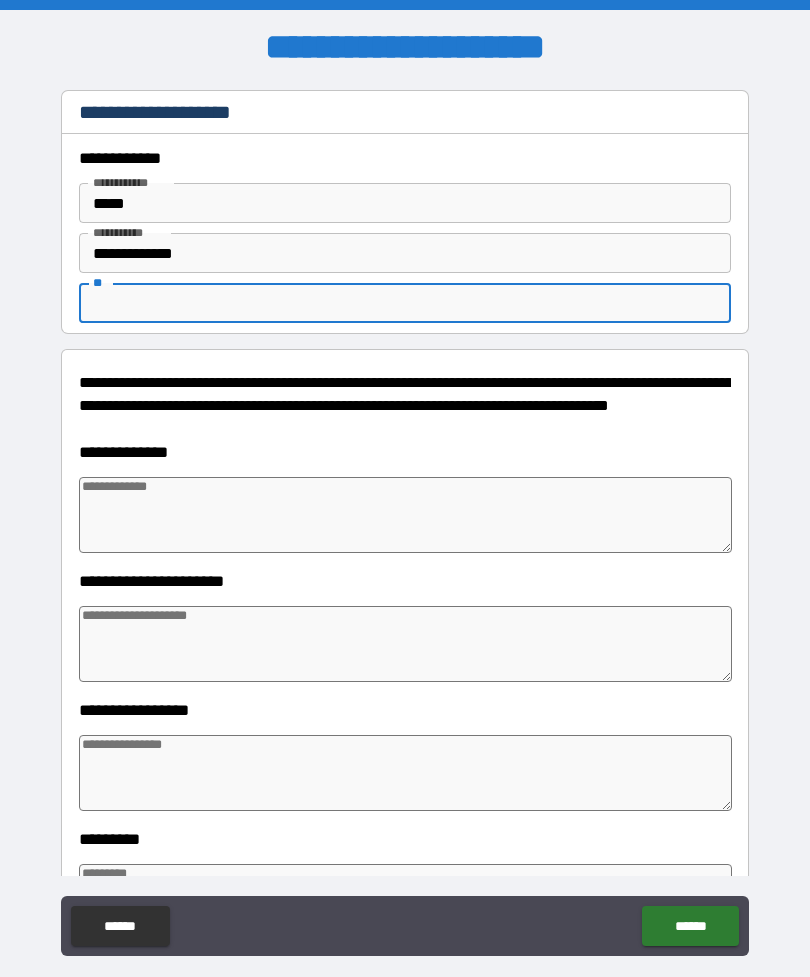 type on "*" 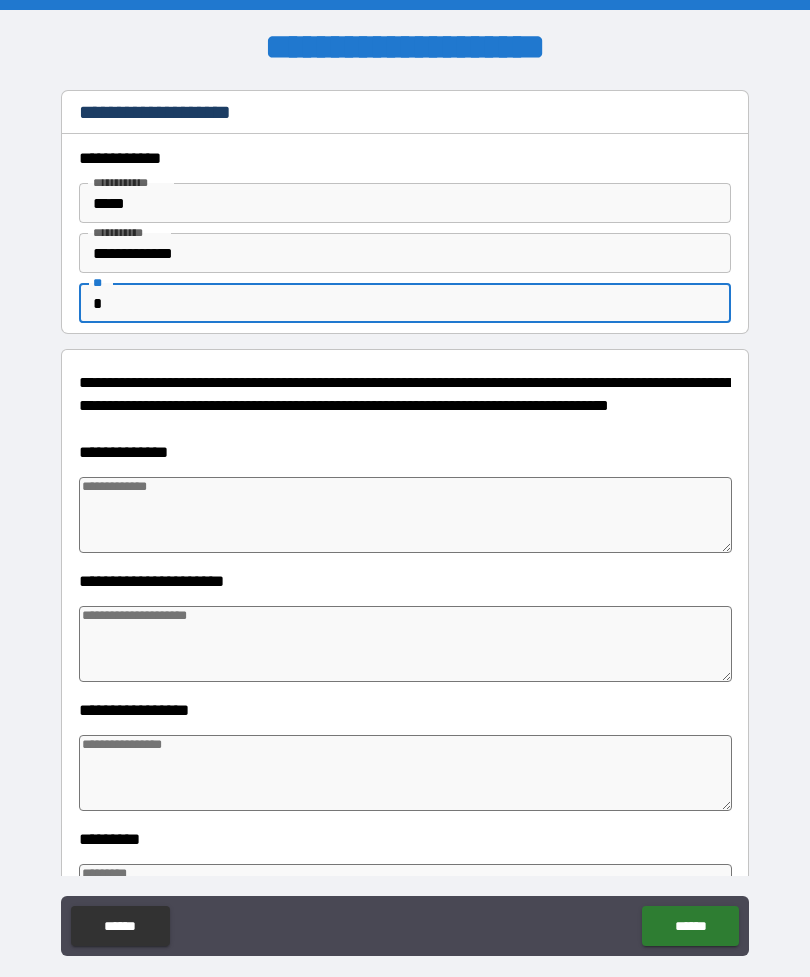 click at bounding box center (405, 515) 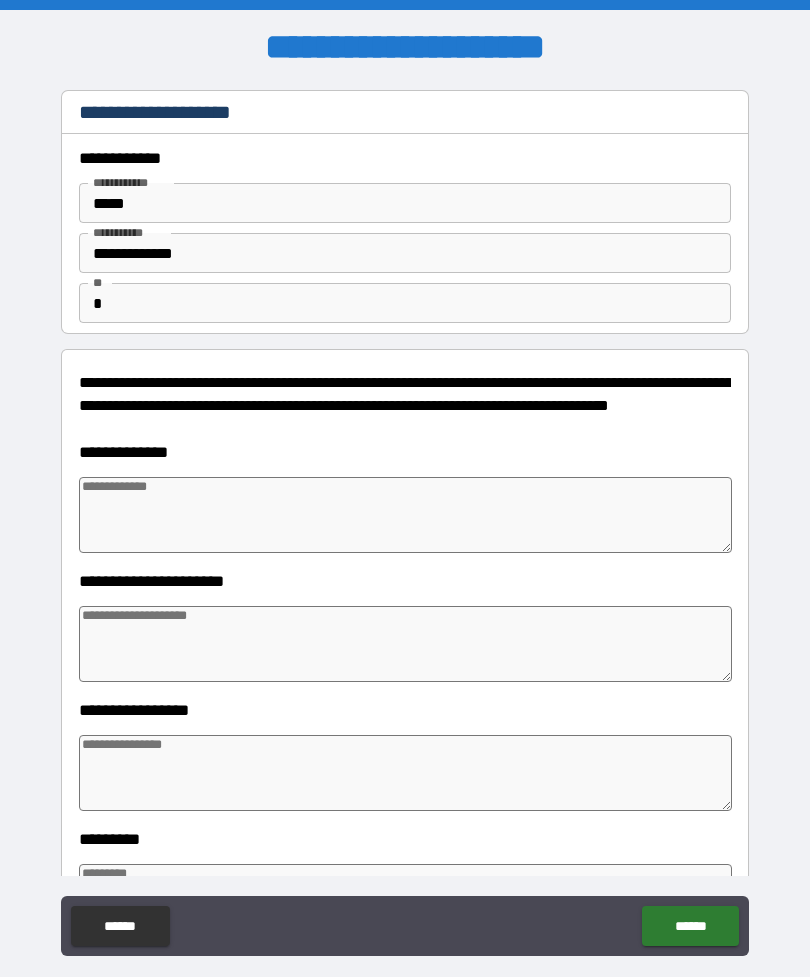 click at bounding box center (405, 515) 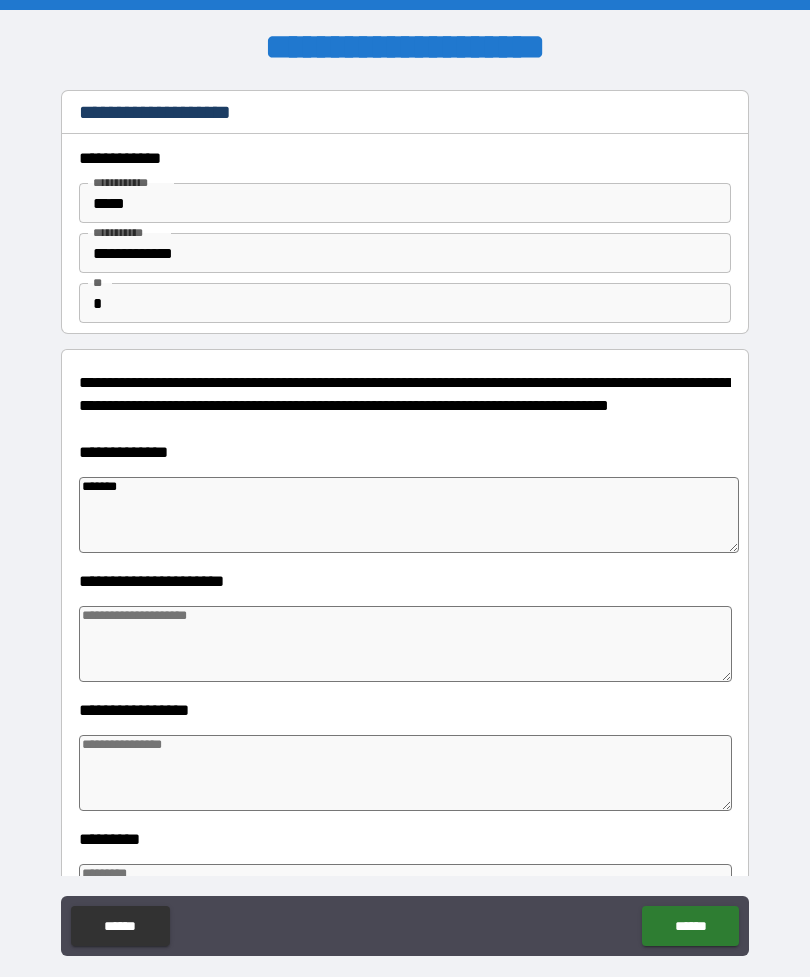 click on "******" at bounding box center [690, 926] 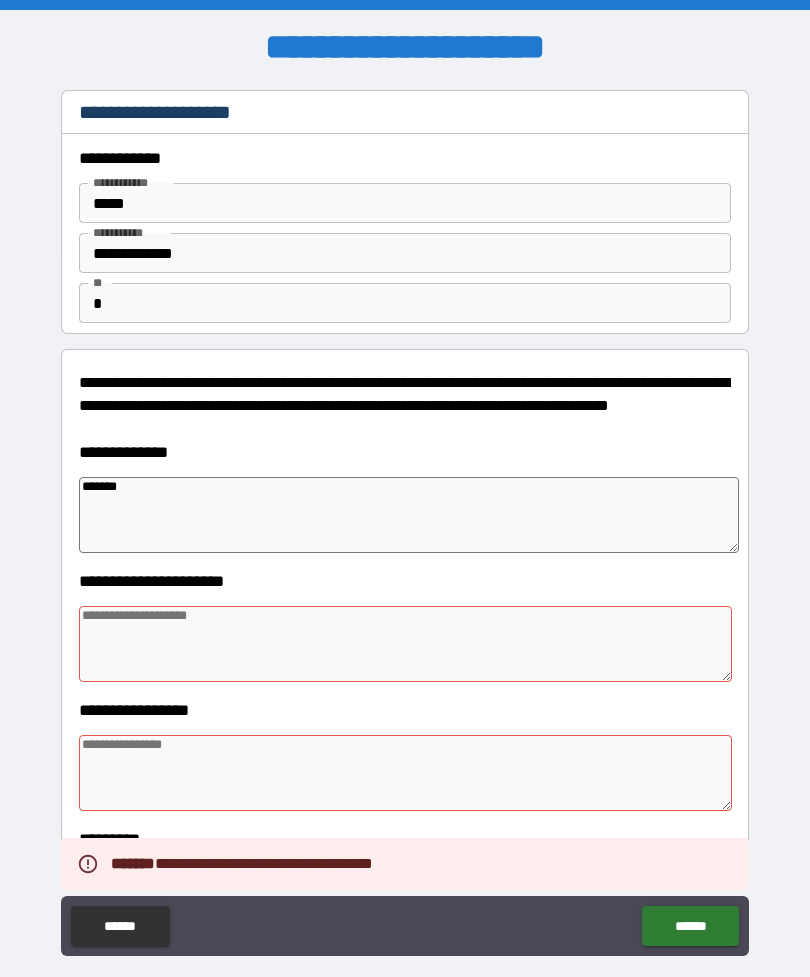 click at bounding box center [405, 644] 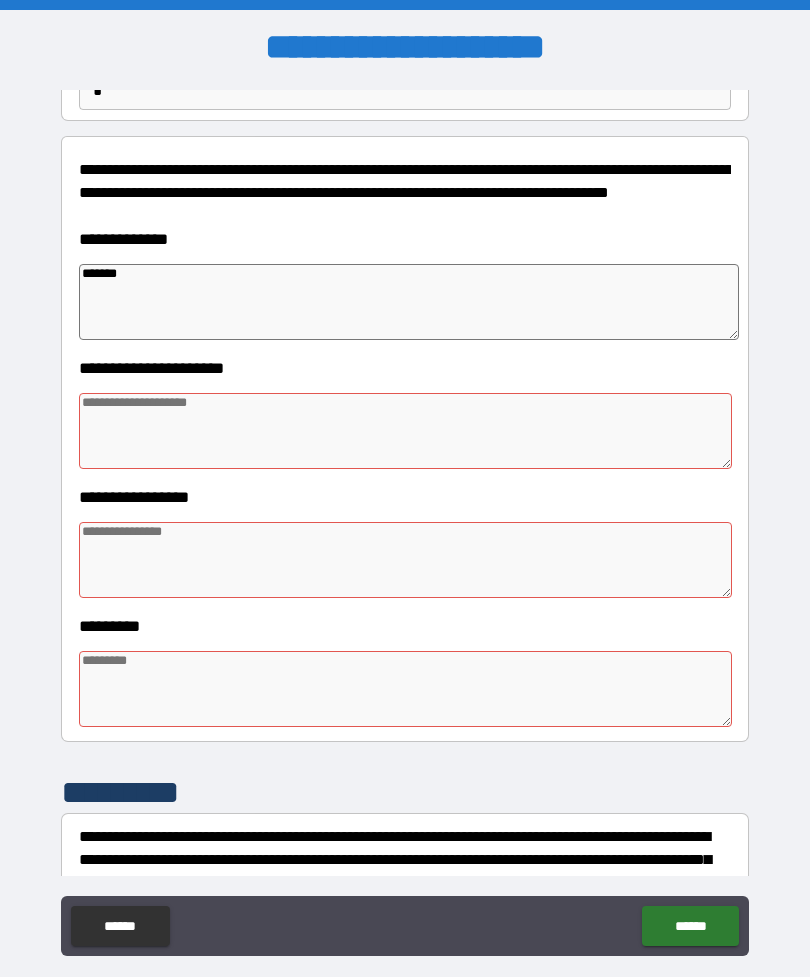 scroll, scrollTop: 214, scrollLeft: 0, axis: vertical 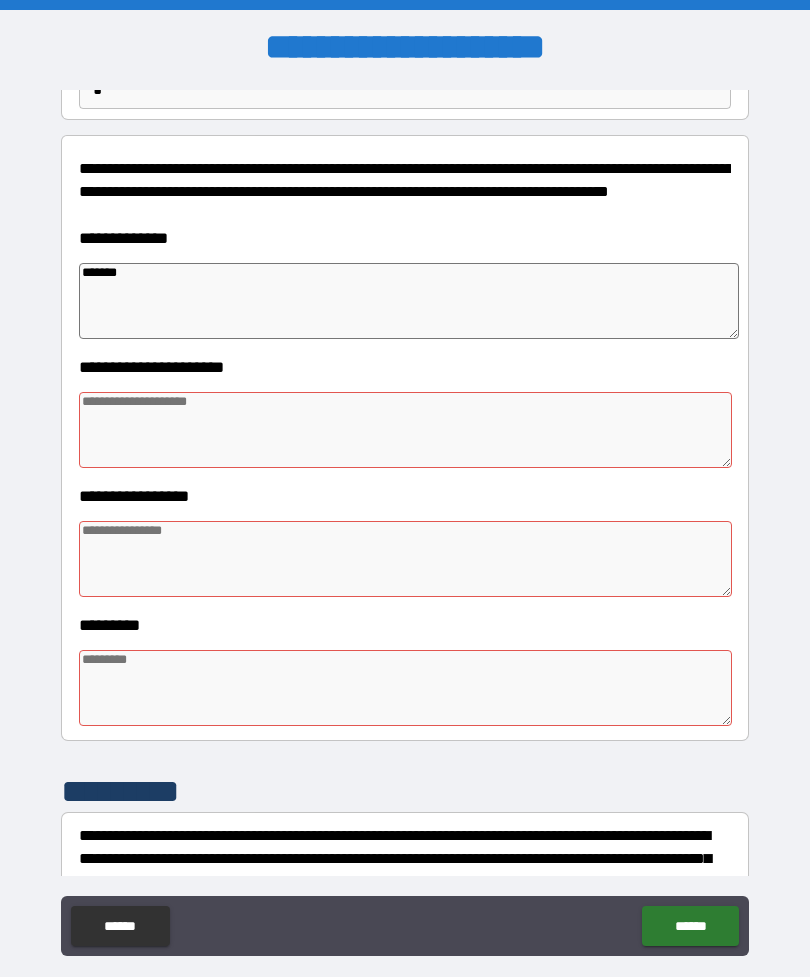 click at bounding box center (405, 430) 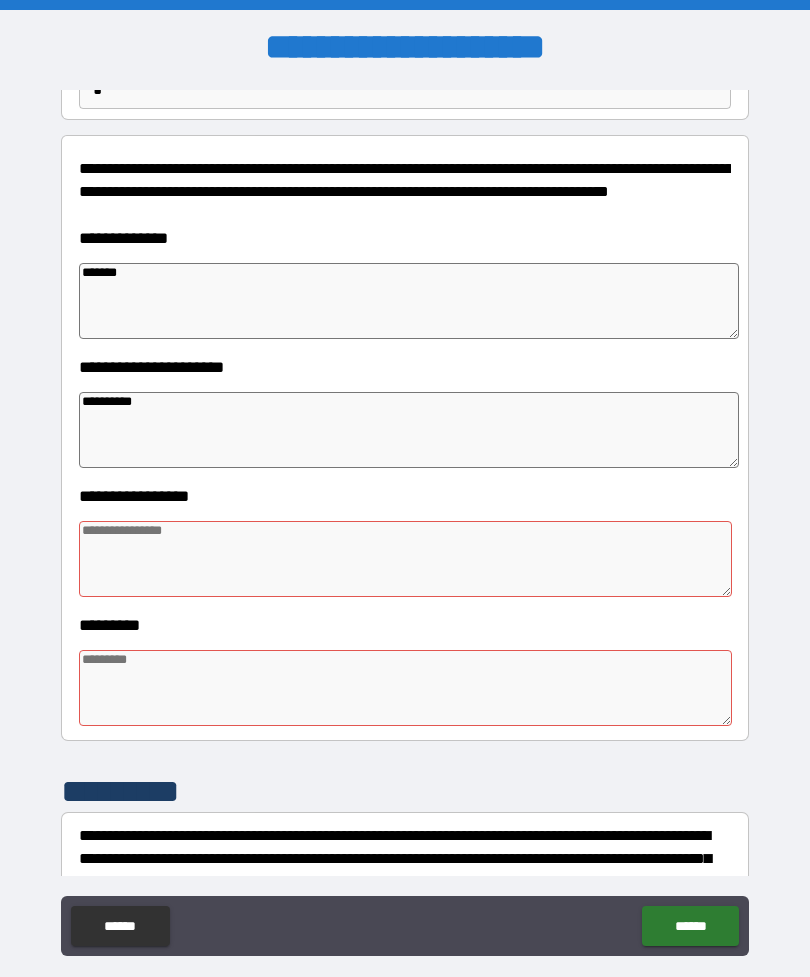 click at bounding box center (405, 559) 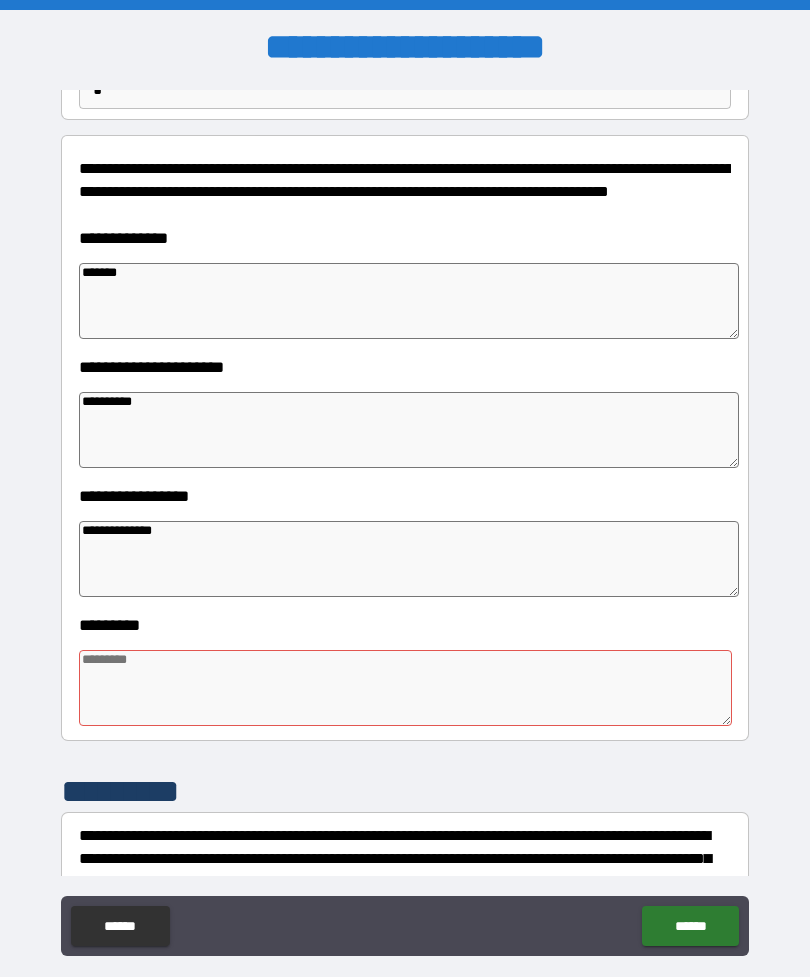 click on "******" at bounding box center (690, 926) 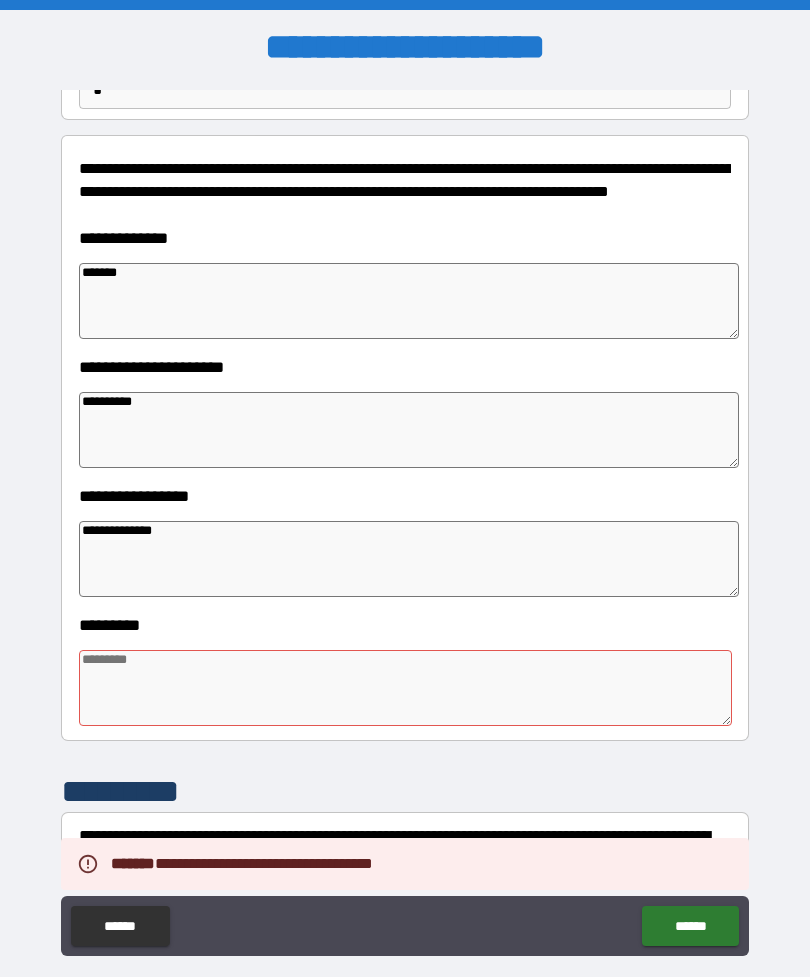 click at bounding box center (405, 688) 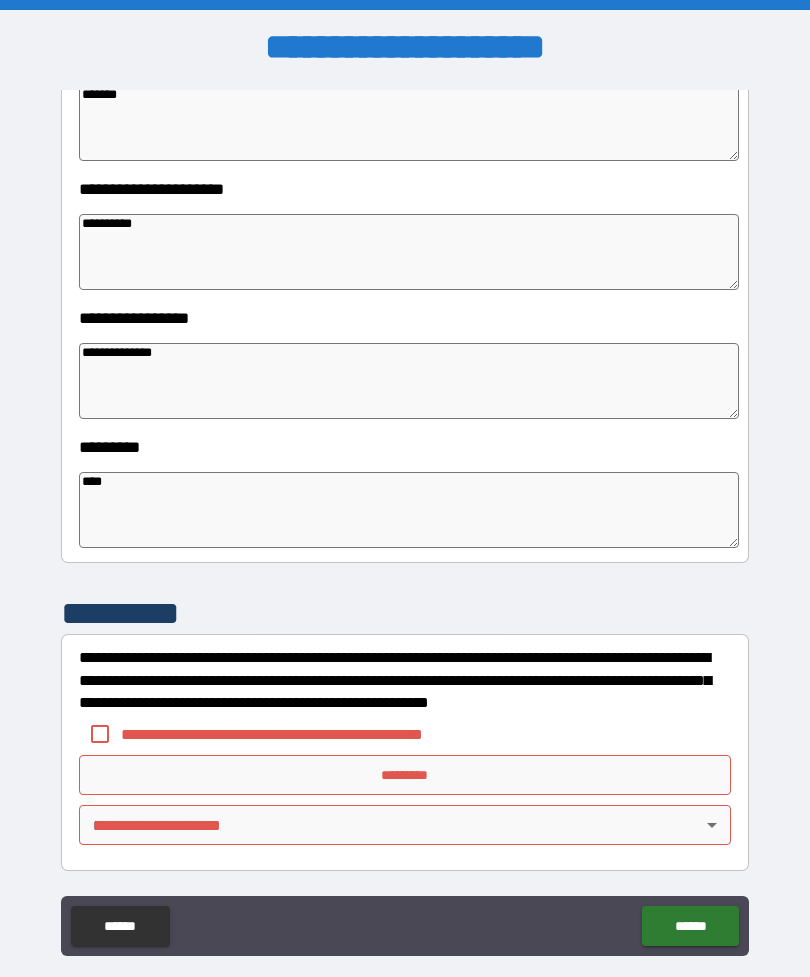 scroll, scrollTop: 392, scrollLeft: 0, axis: vertical 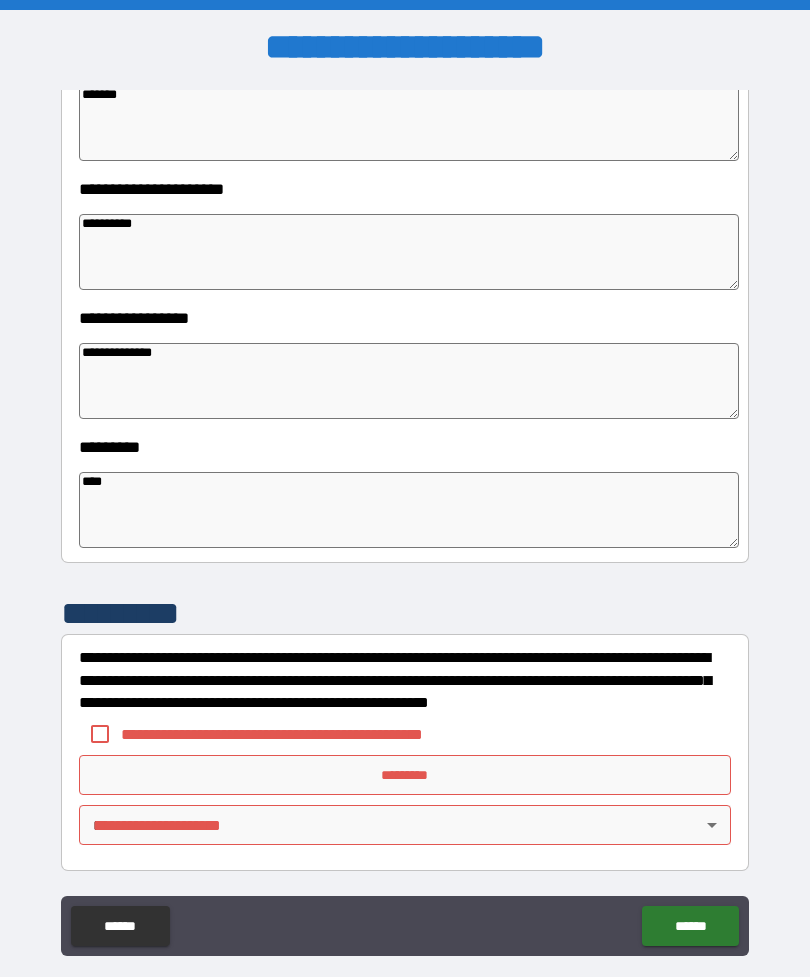 click on "******" at bounding box center [690, 926] 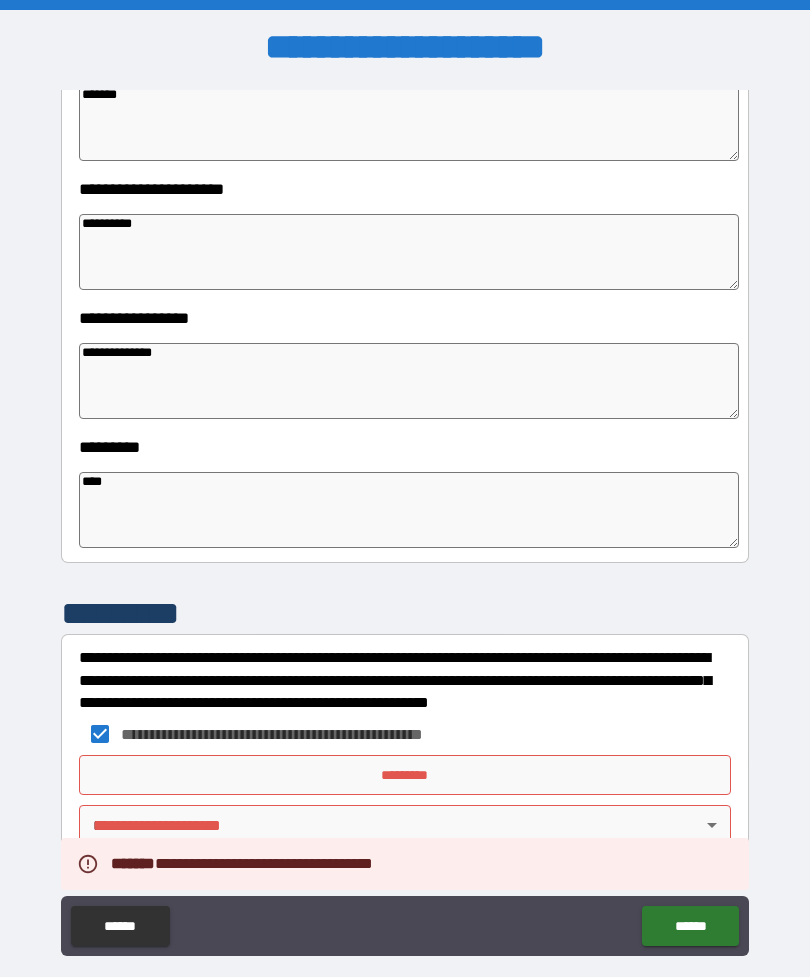 click on "*********" at bounding box center [405, 775] 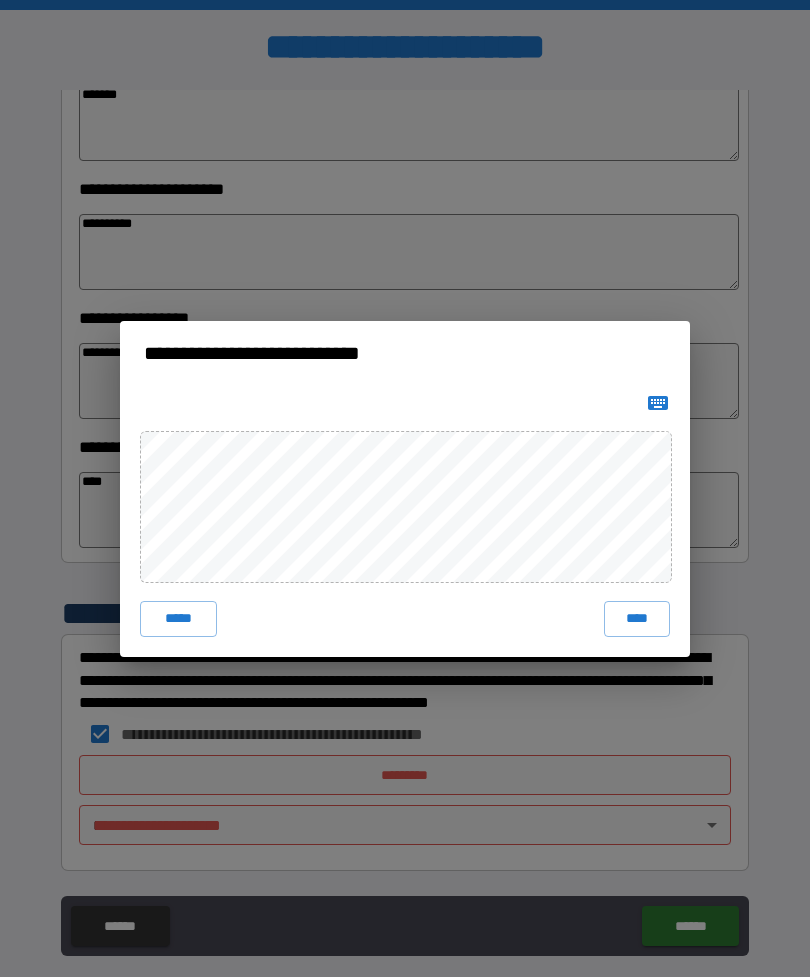 click on "****" at bounding box center (637, 619) 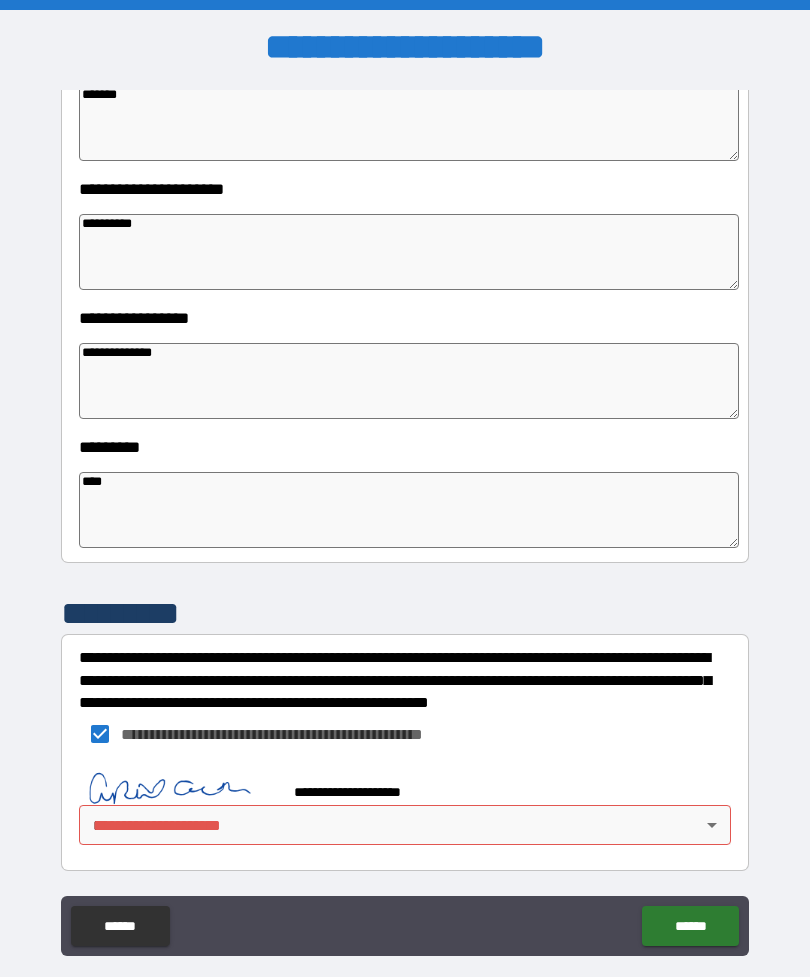 scroll, scrollTop: 382, scrollLeft: 0, axis: vertical 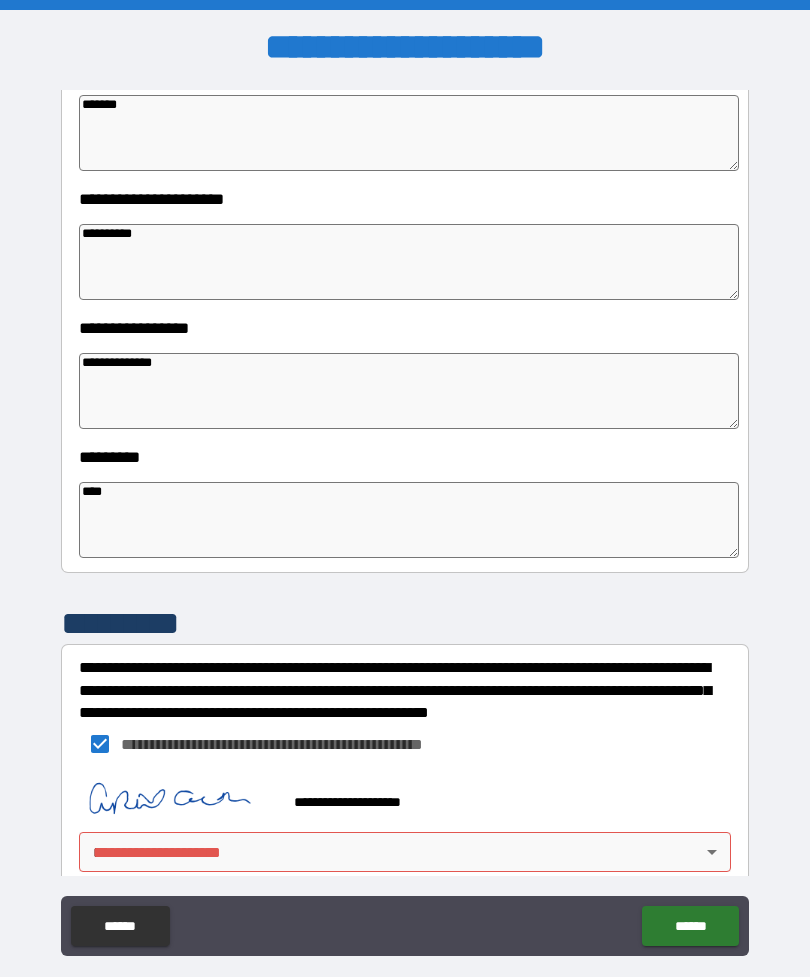 click on "**********" at bounding box center [405, 520] 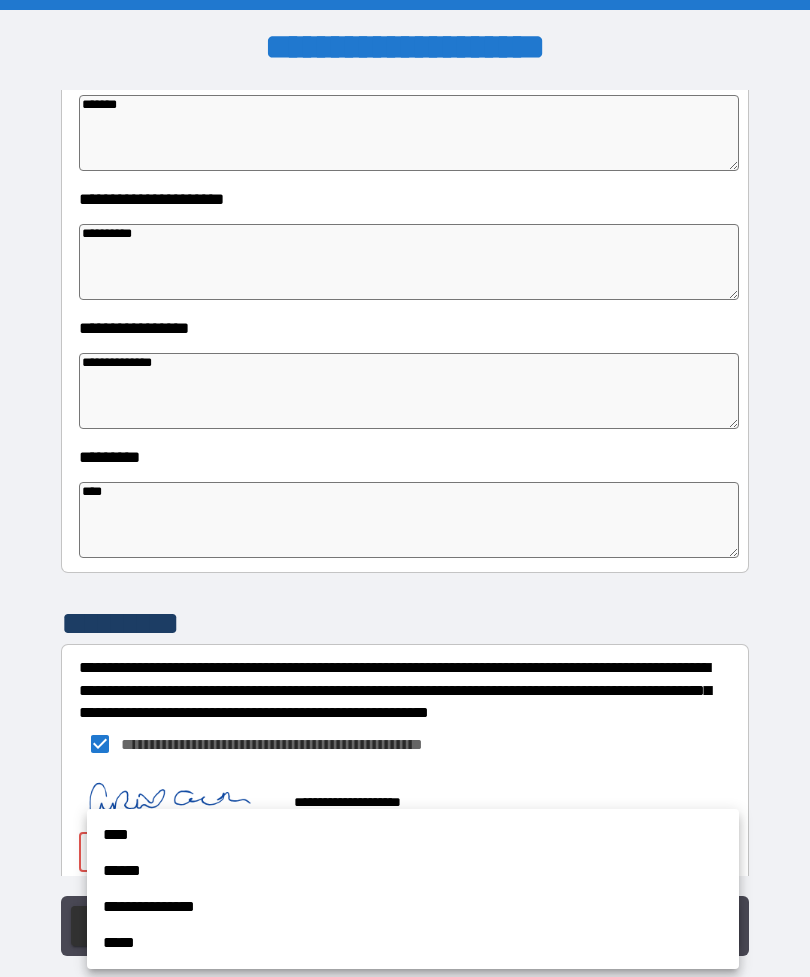 click on "****" at bounding box center [413, 835] 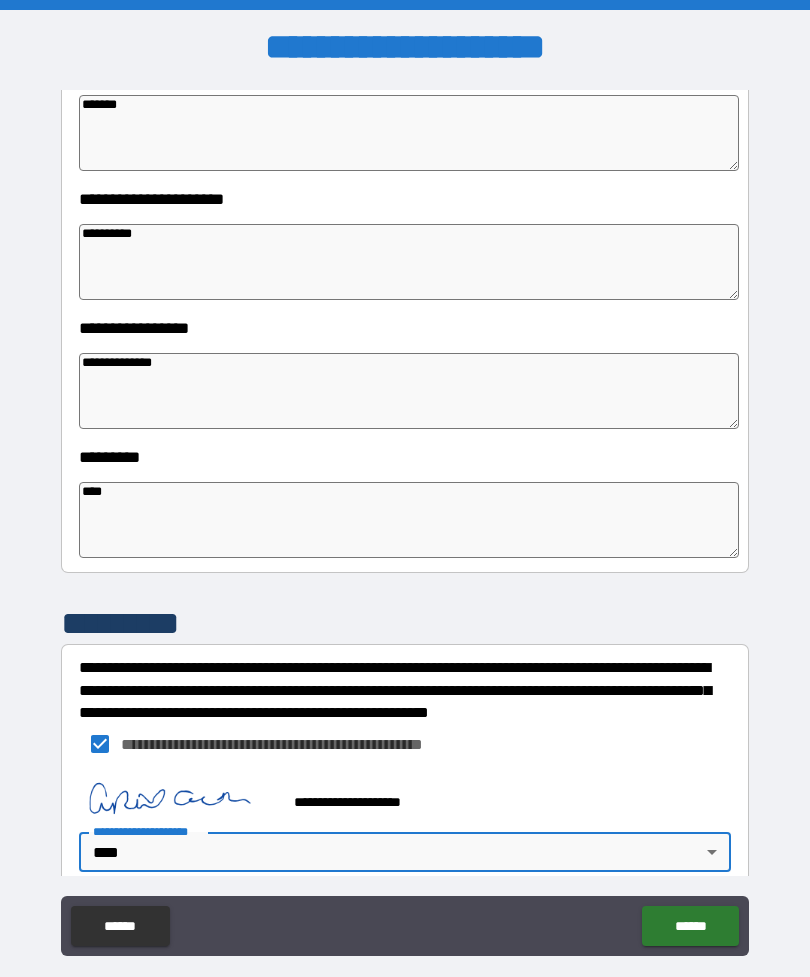 click on "******" at bounding box center (690, 926) 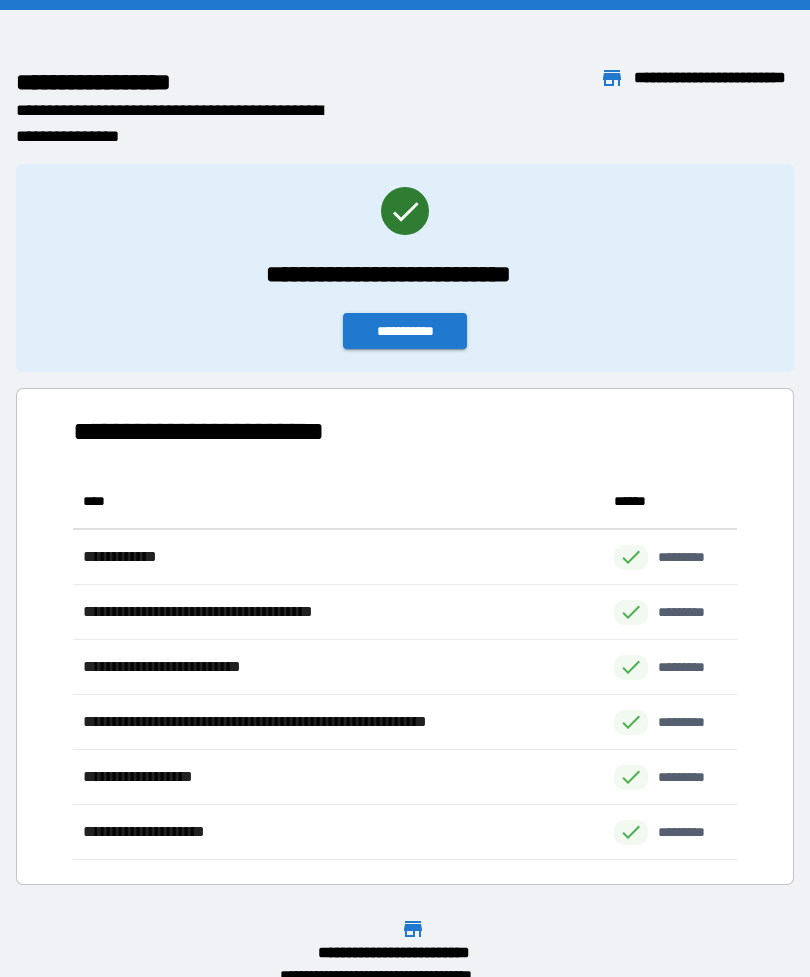 scroll, scrollTop: 1, scrollLeft: 1, axis: both 